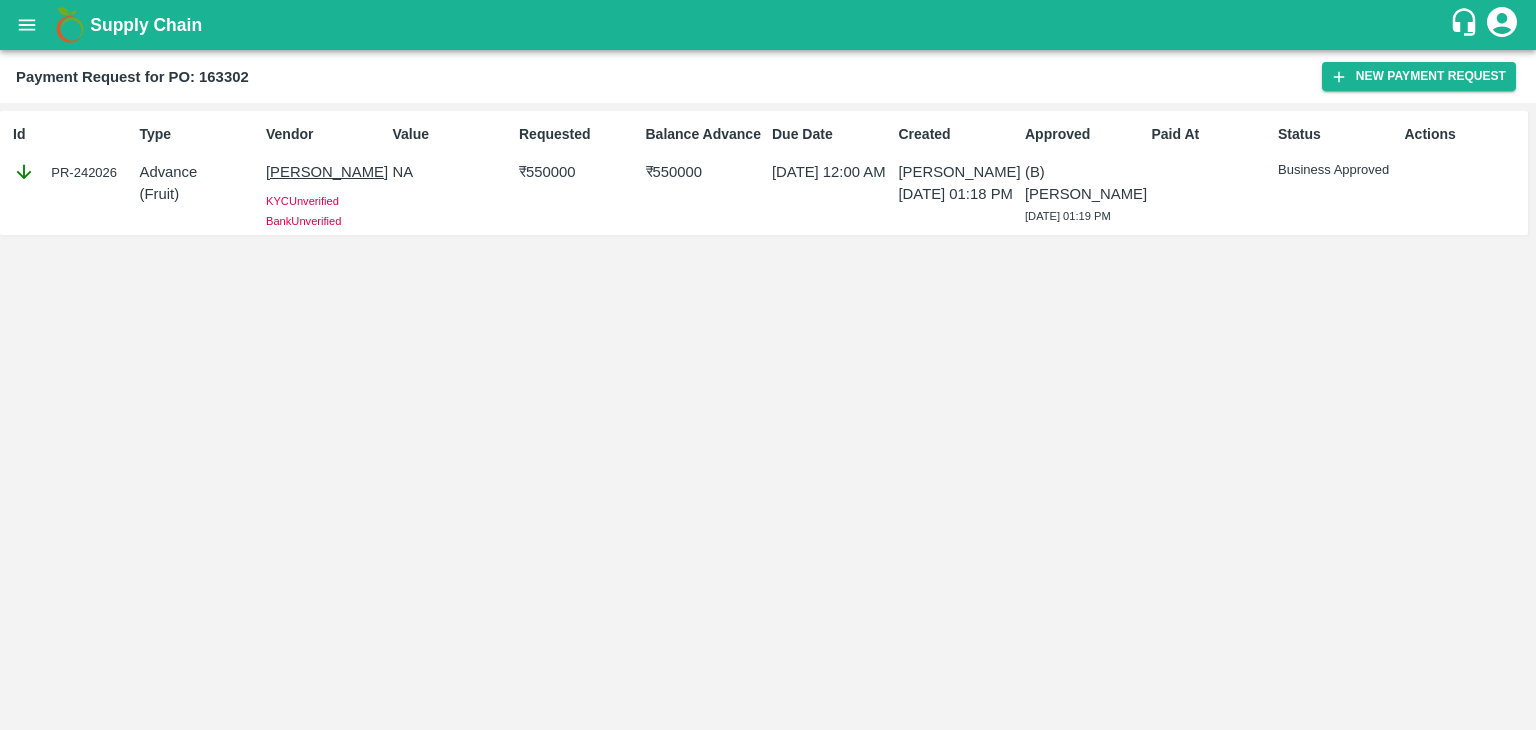 scroll, scrollTop: 0, scrollLeft: 0, axis: both 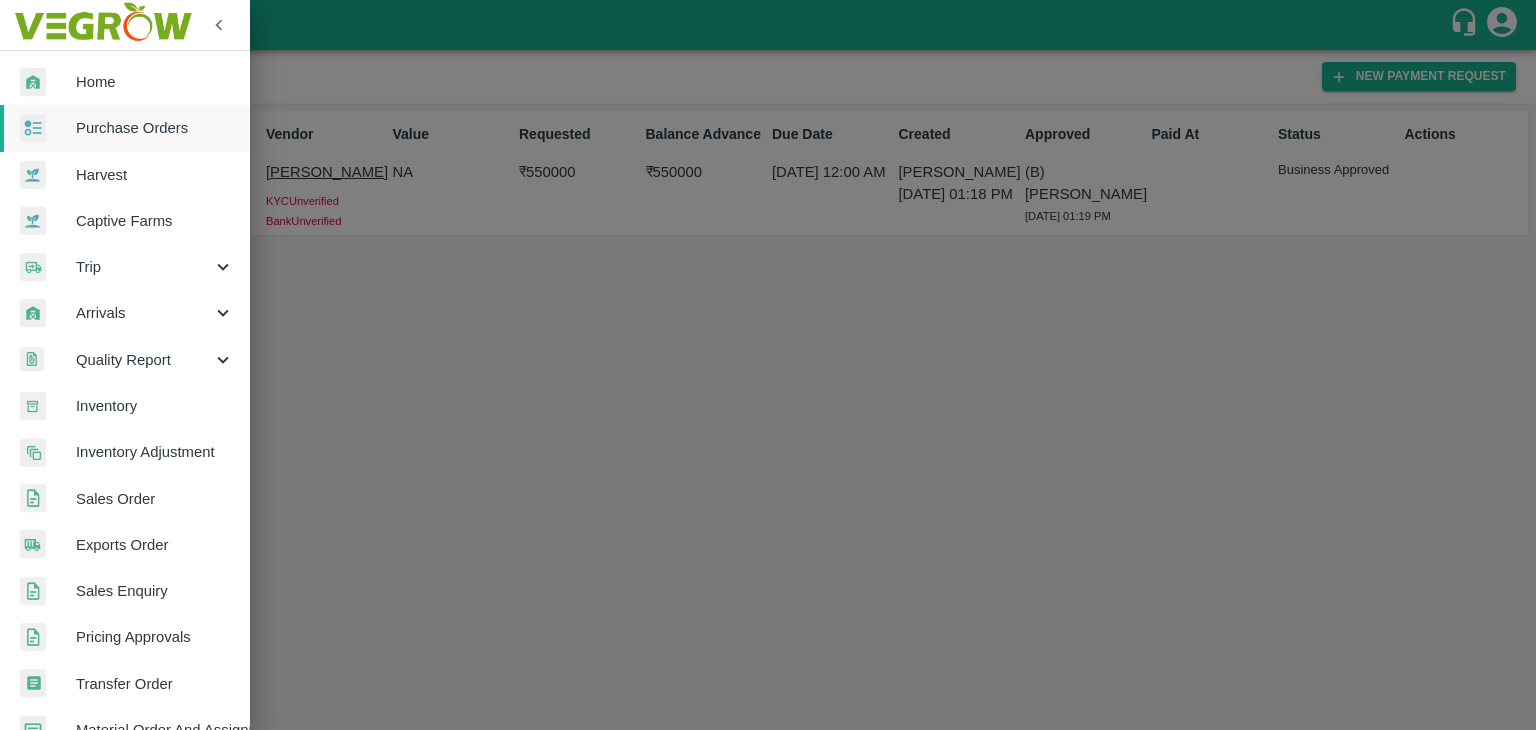 click on "Purchase Orders" at bounding box center (155, 128) 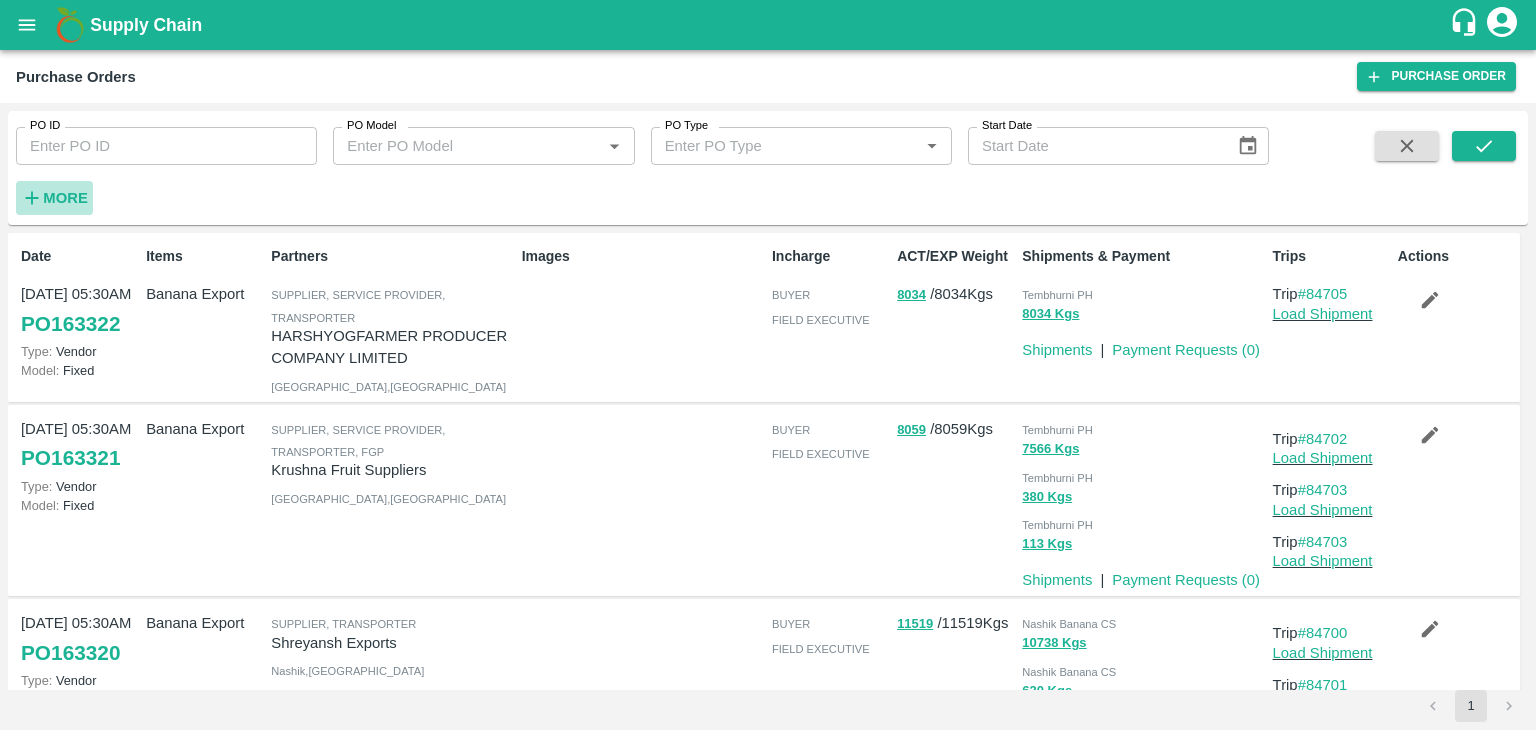 click on "More" at bounding box center (65, 198) 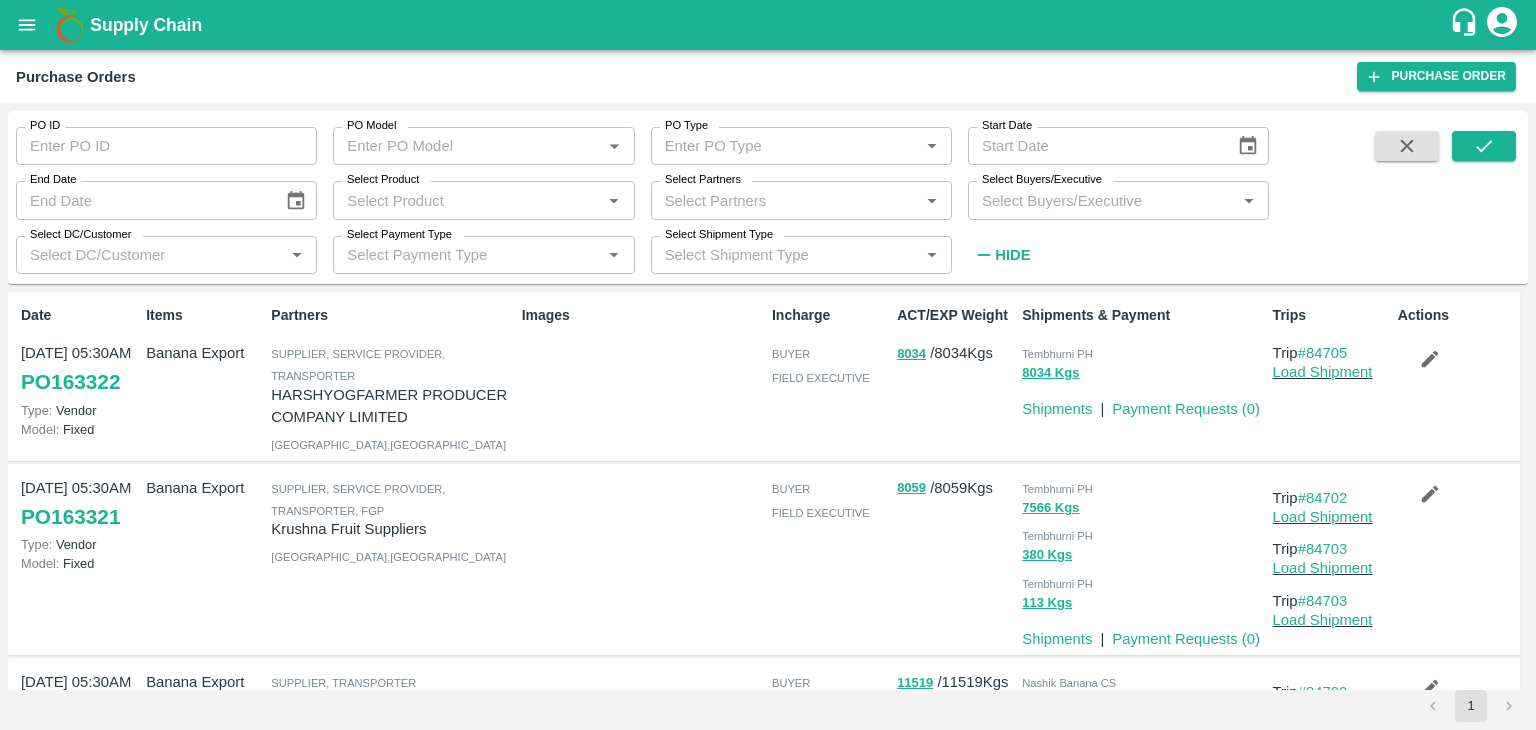 click on "Select Buyers/Executive" at bounding box center (1102, 200) 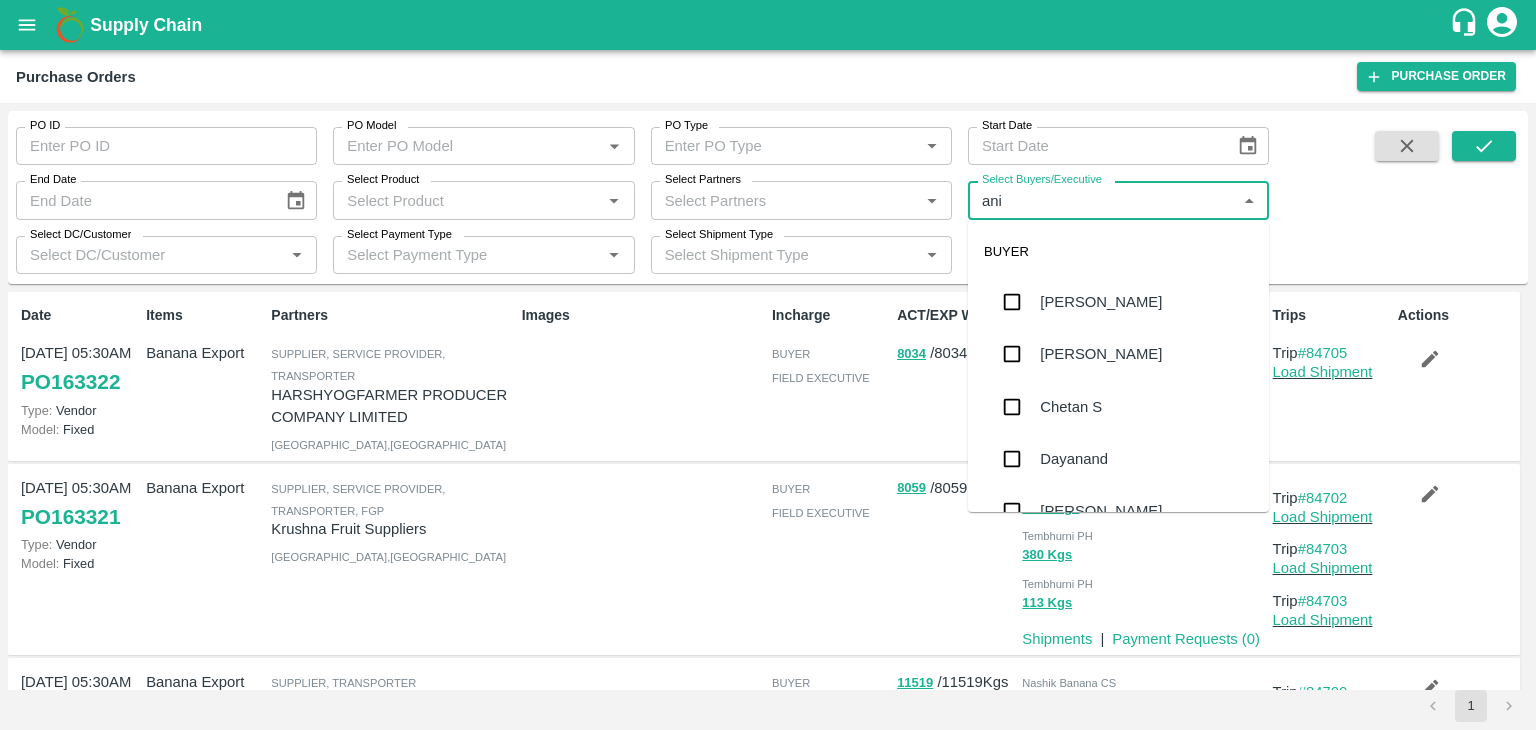 type on "anil" 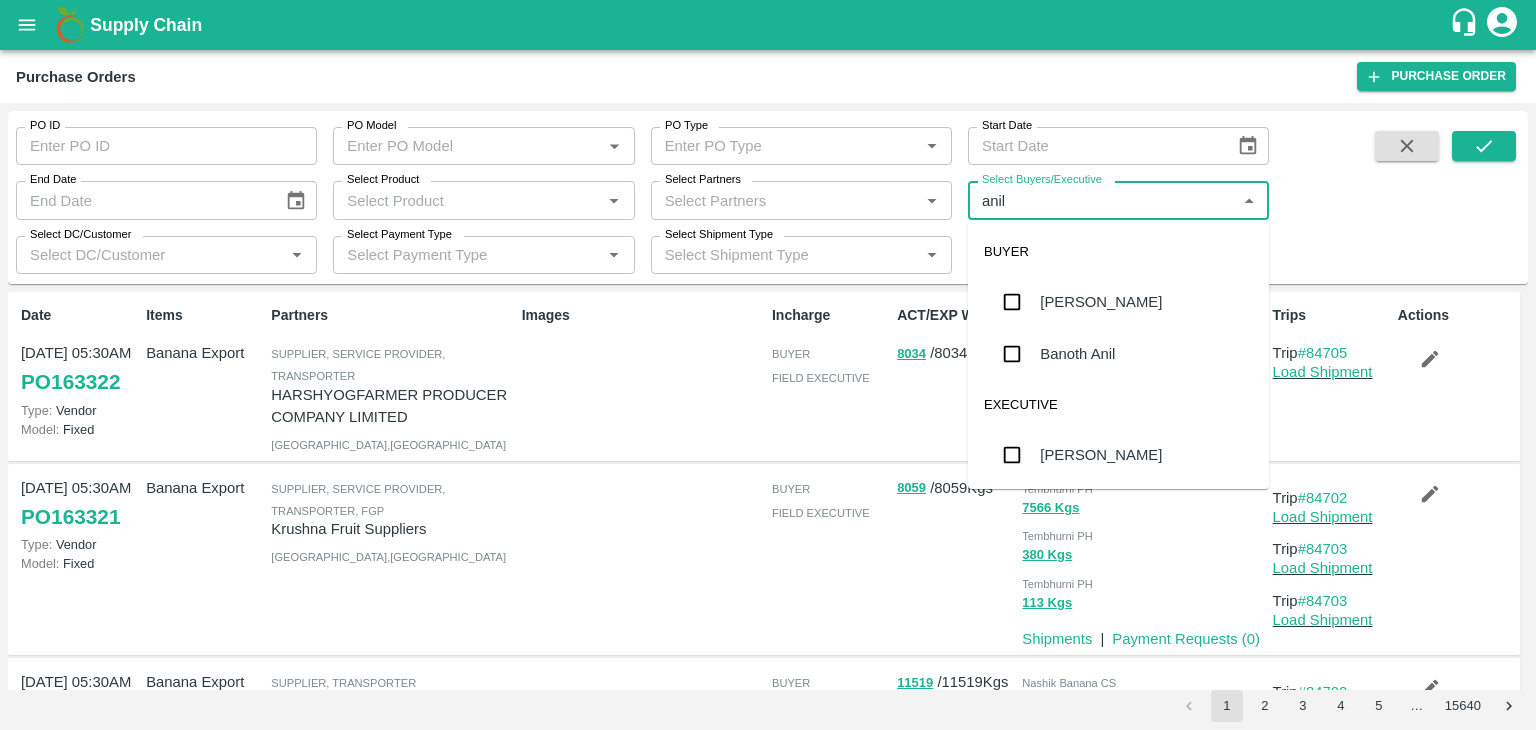 click on "[PERSON_NAME]" at bounding box center [1101, 302] 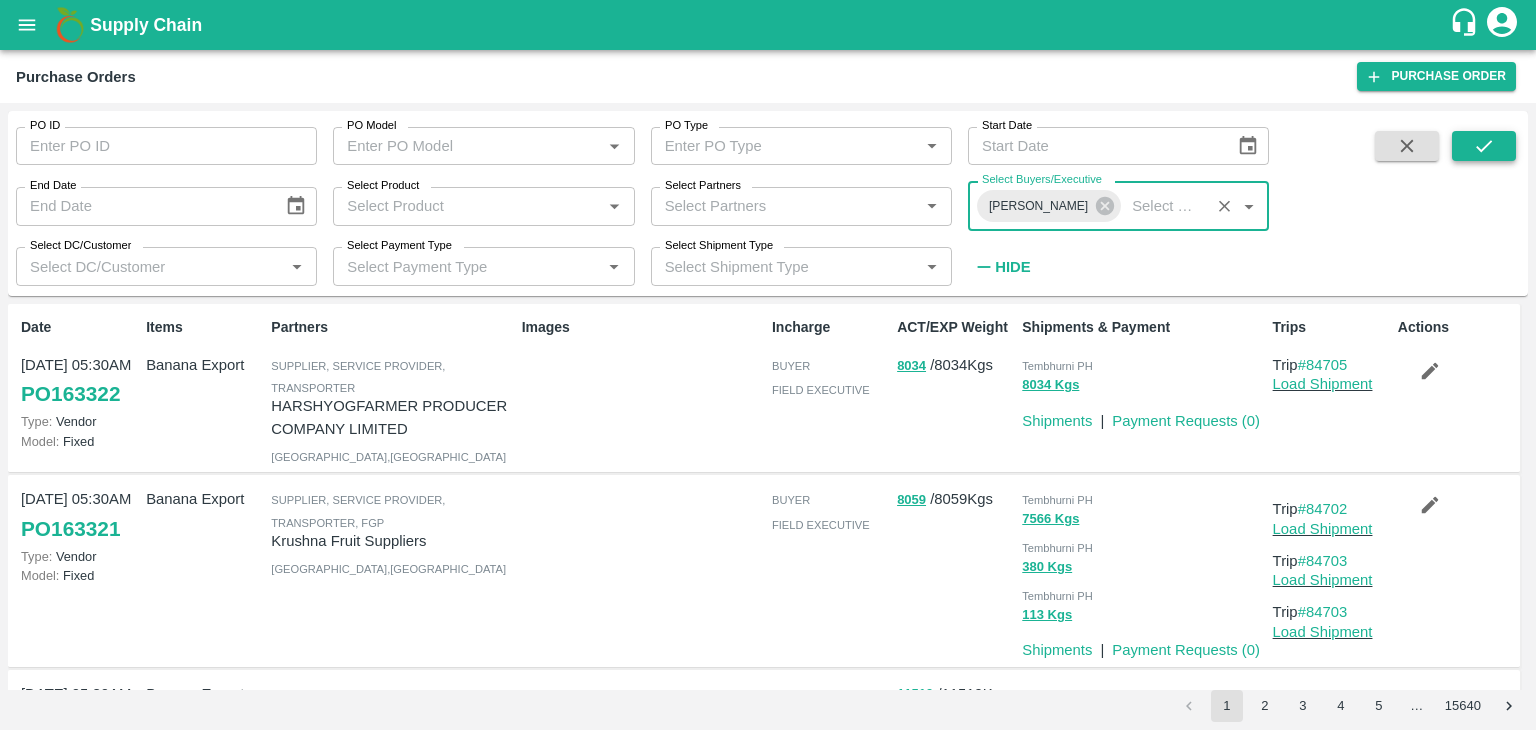 click at bounding box center [1484, 146] 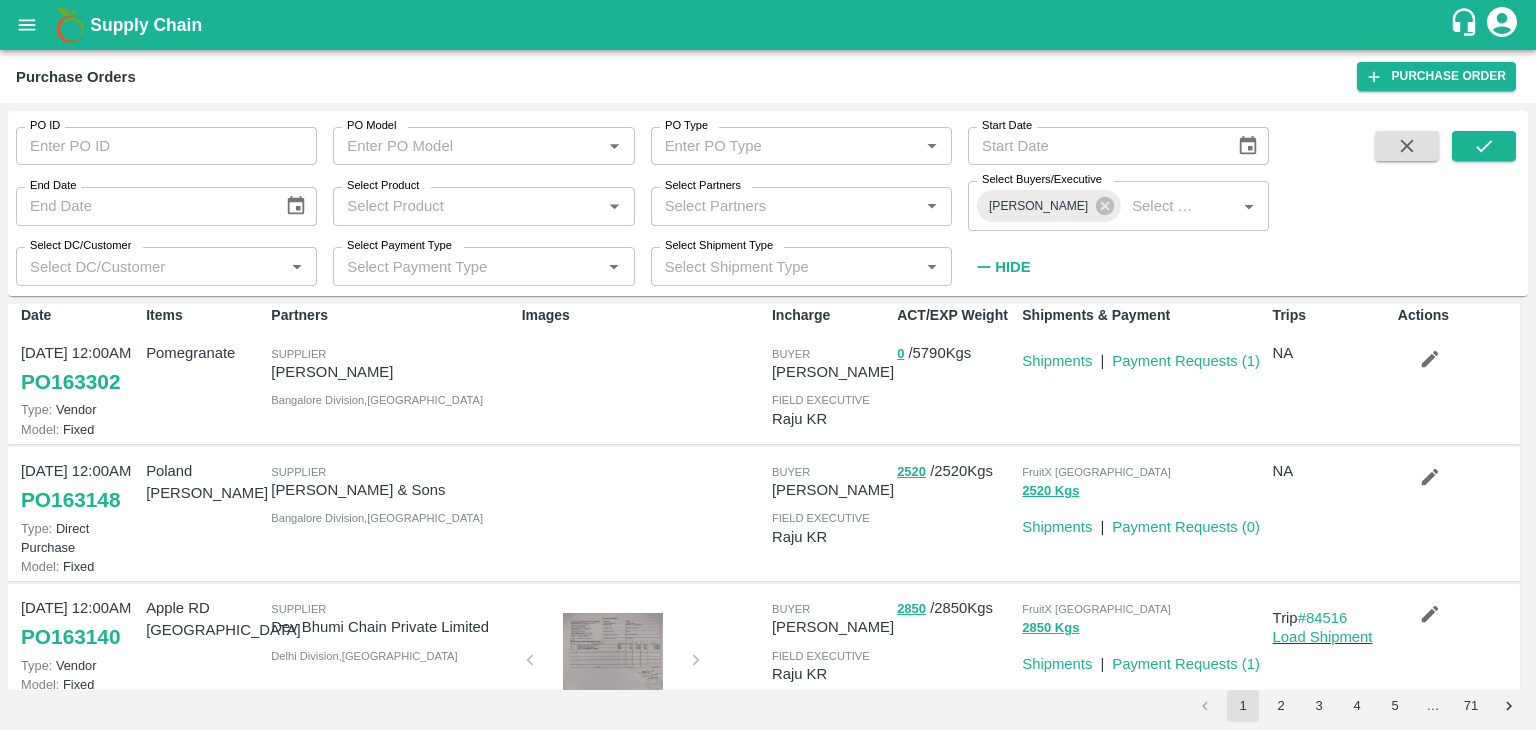 scroll, scrollTop: 0, scrollLeft: 0, axis: both 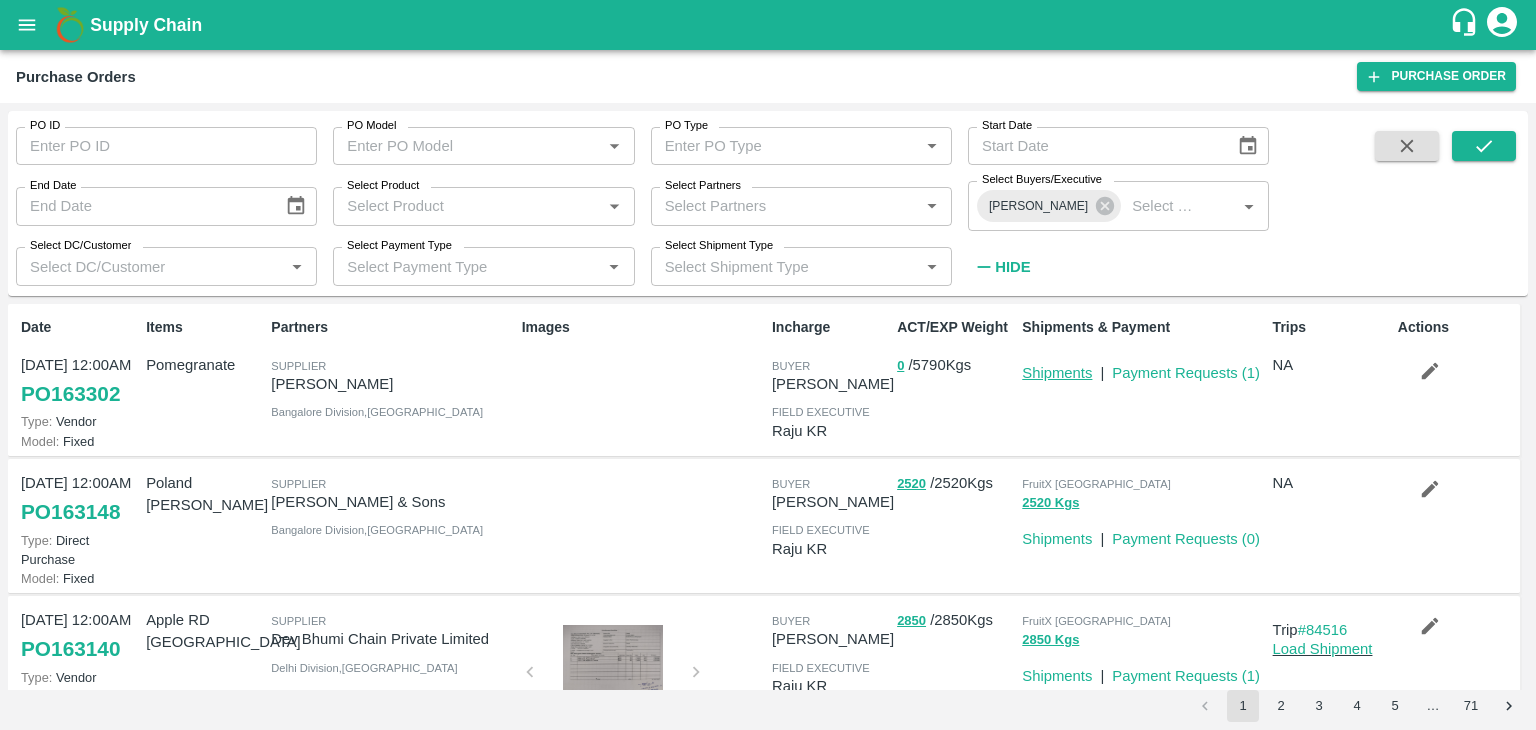 click on "Shipments" at bounding box center [1057, 373] 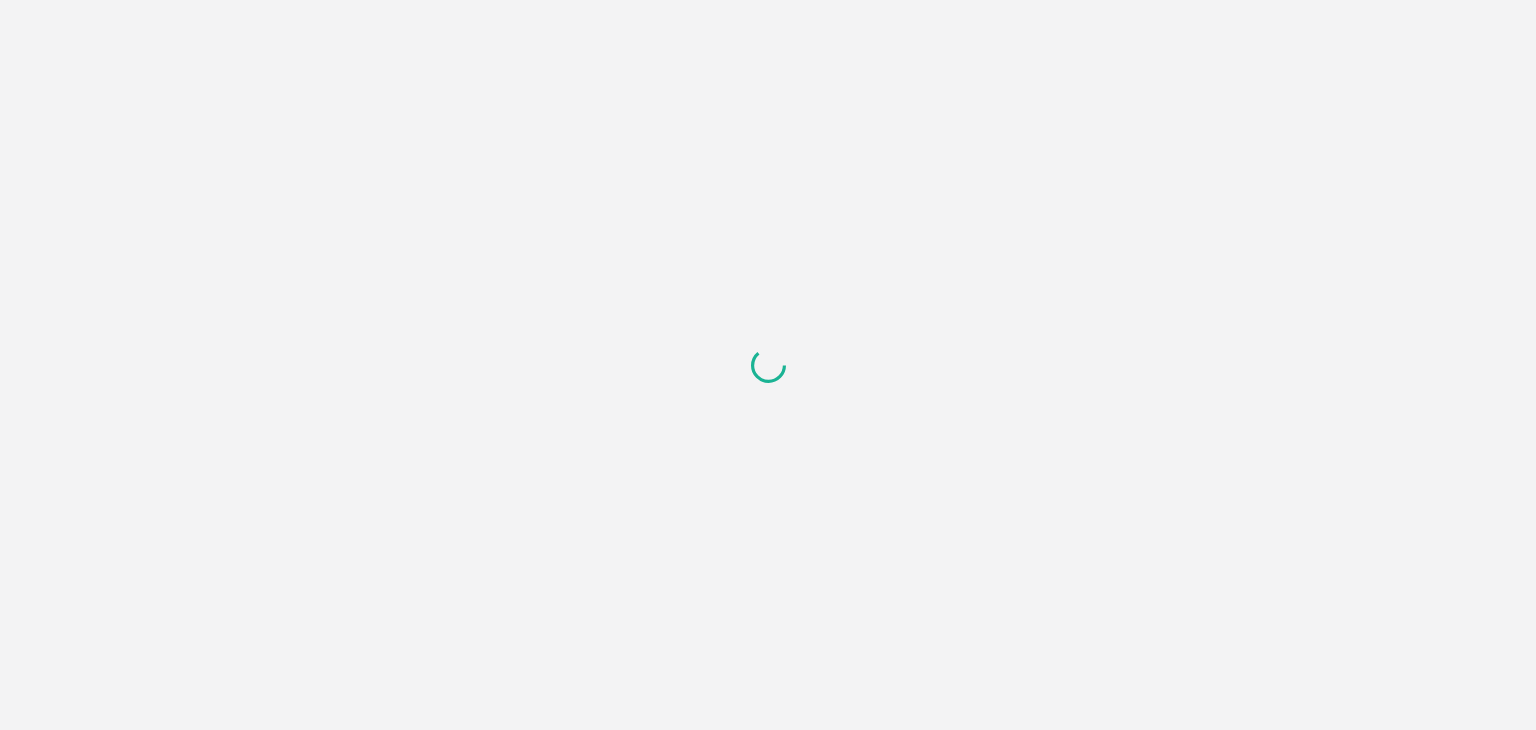 scroll, scrollTop: 0, scrollLeft: 0, axis: both 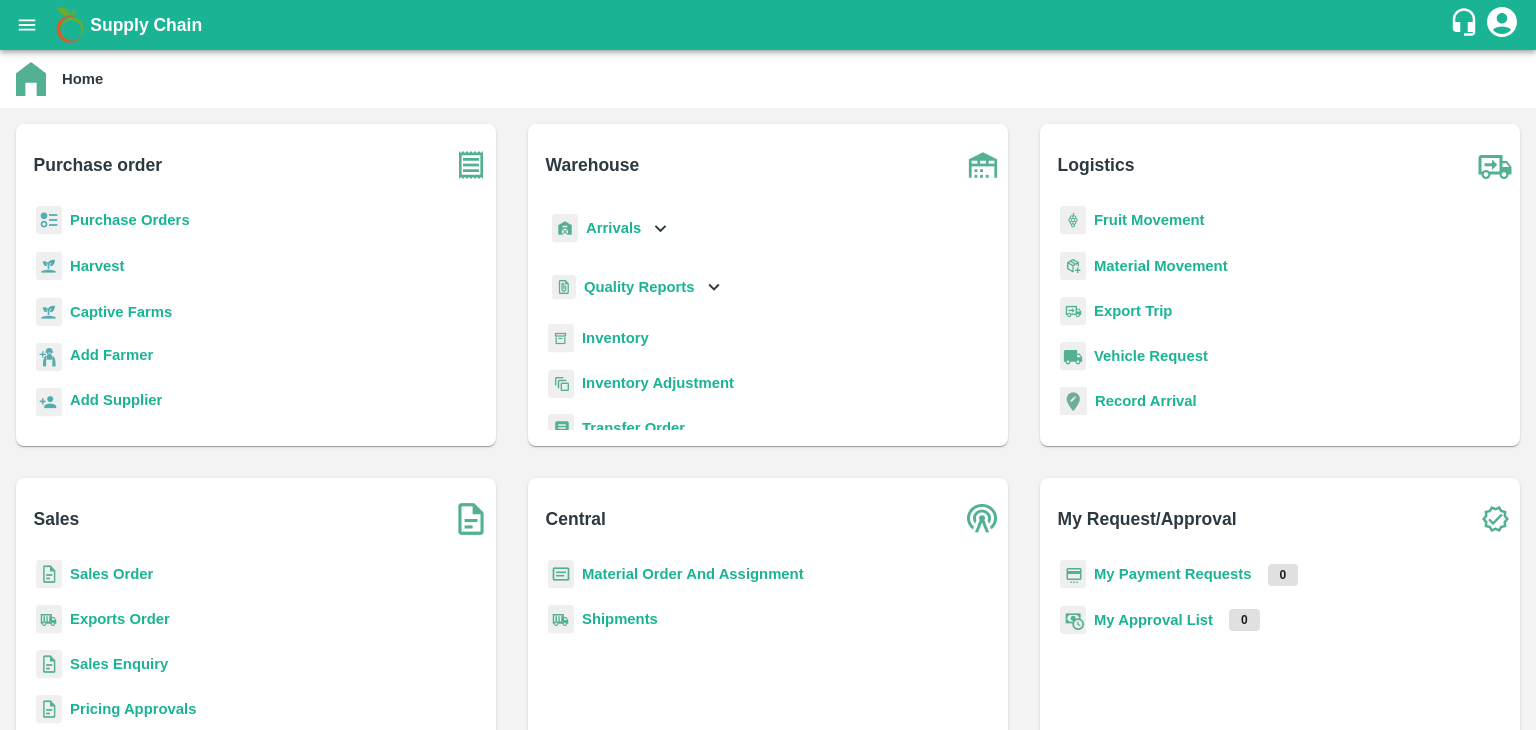 click on "Material Order And Assignment" at bounding box center (768, 582) 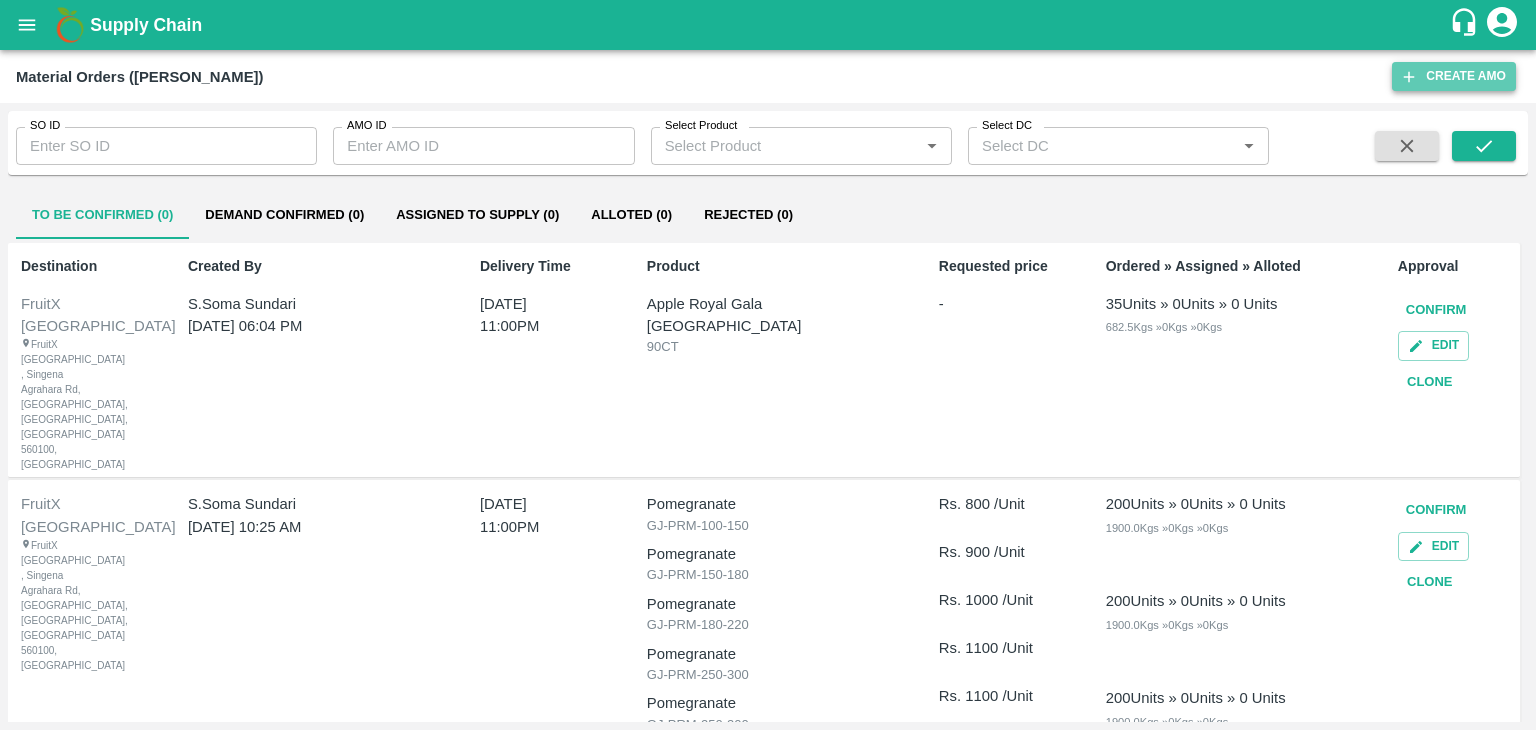 click on "Create AMO" at bounding box center (1454, 76) 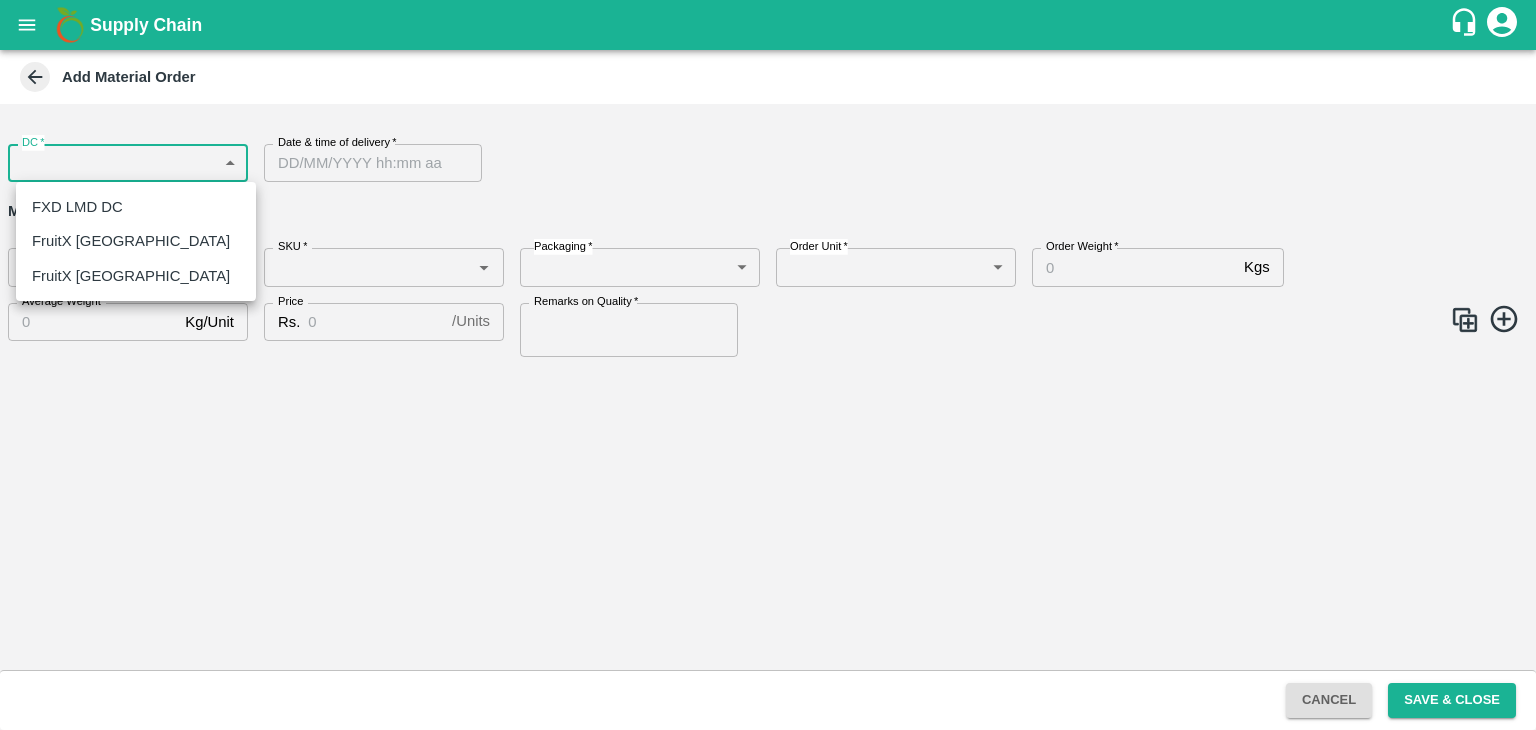 click on "Supply Chain Add Material Order DC   * ​ DC Date & time of delivery   * Date & time of delivery Material Order Items Product   * Product   * SKU   * SKU   * Packaging   * ​ Packaging Order Unit   * ​ Order Unit Order Weight   * Kgs Order Weight Average Weight   * Kg/Unit Average Weight Price Rs. / Units Price Remarks on Quality   * Remarks on Quality Cancel Save & Close FXD LMD DC Direct Customer FruitX Bangalore FruitX Delhi Anil Kumar Logout FXD LMD DC FruitX Bangalore FruitX Delhi" at bounding box center (768, 365) 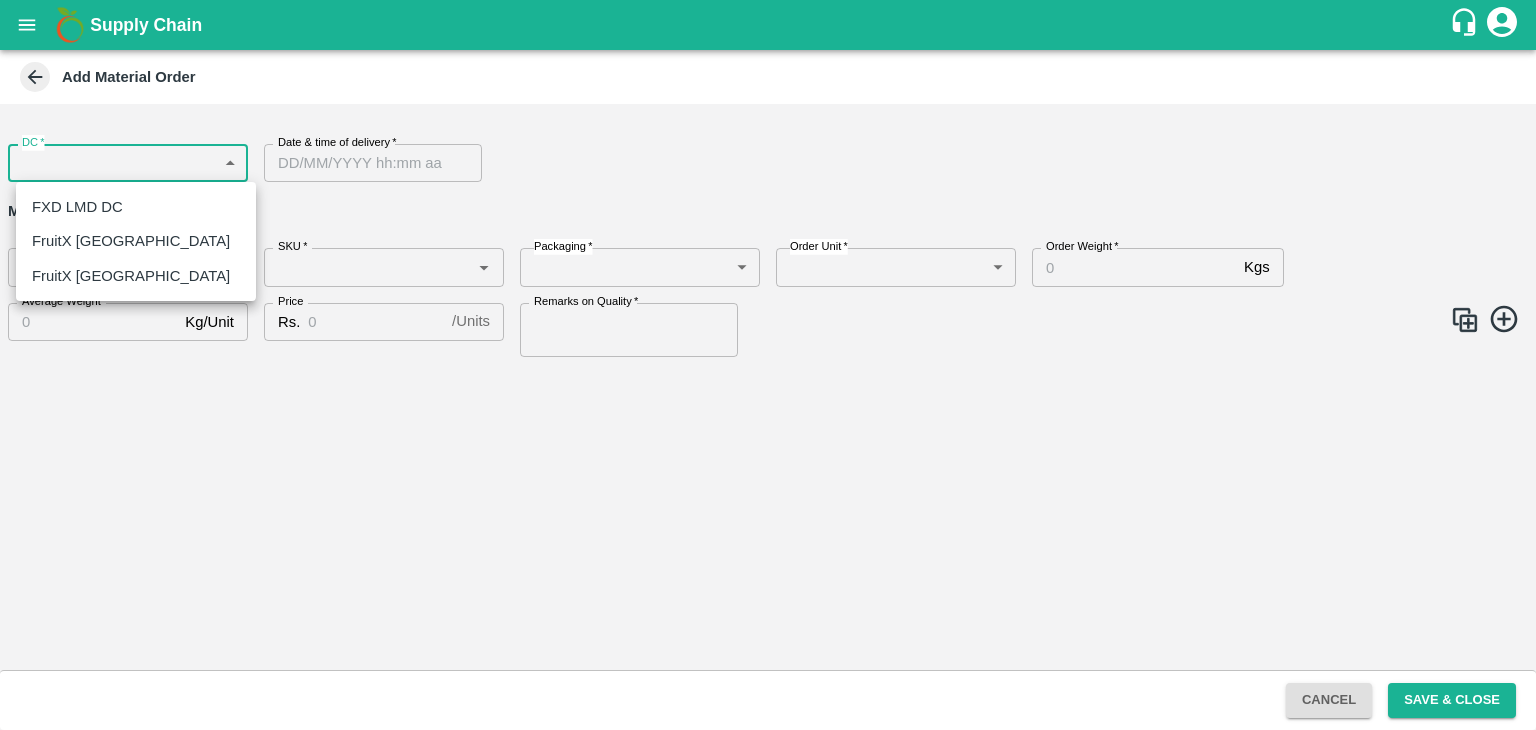 click on "FruitX [GEOGRAPHIC_DATA]" at bounding box center (131, 241) 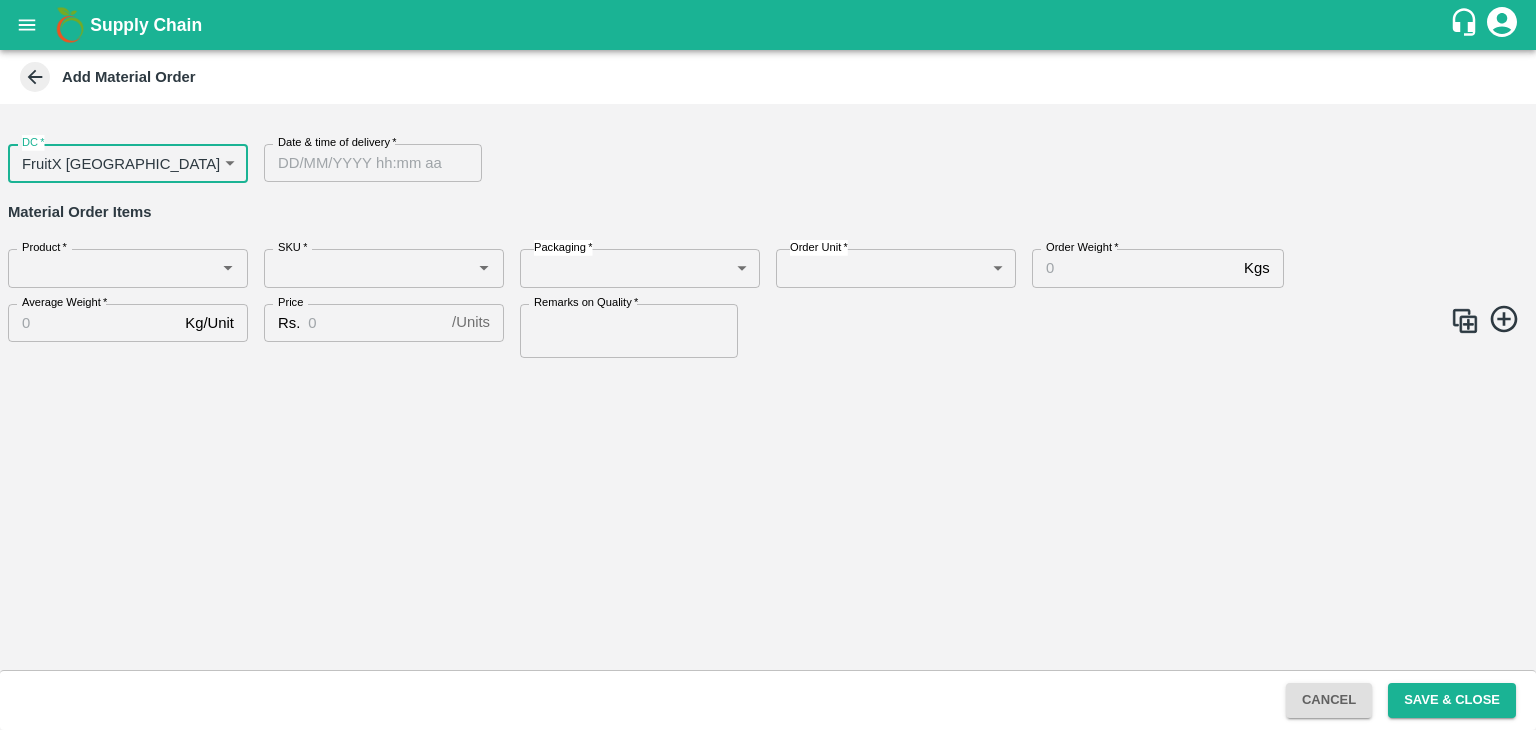 type on "DD/MM/YYYY hh:mm aa" 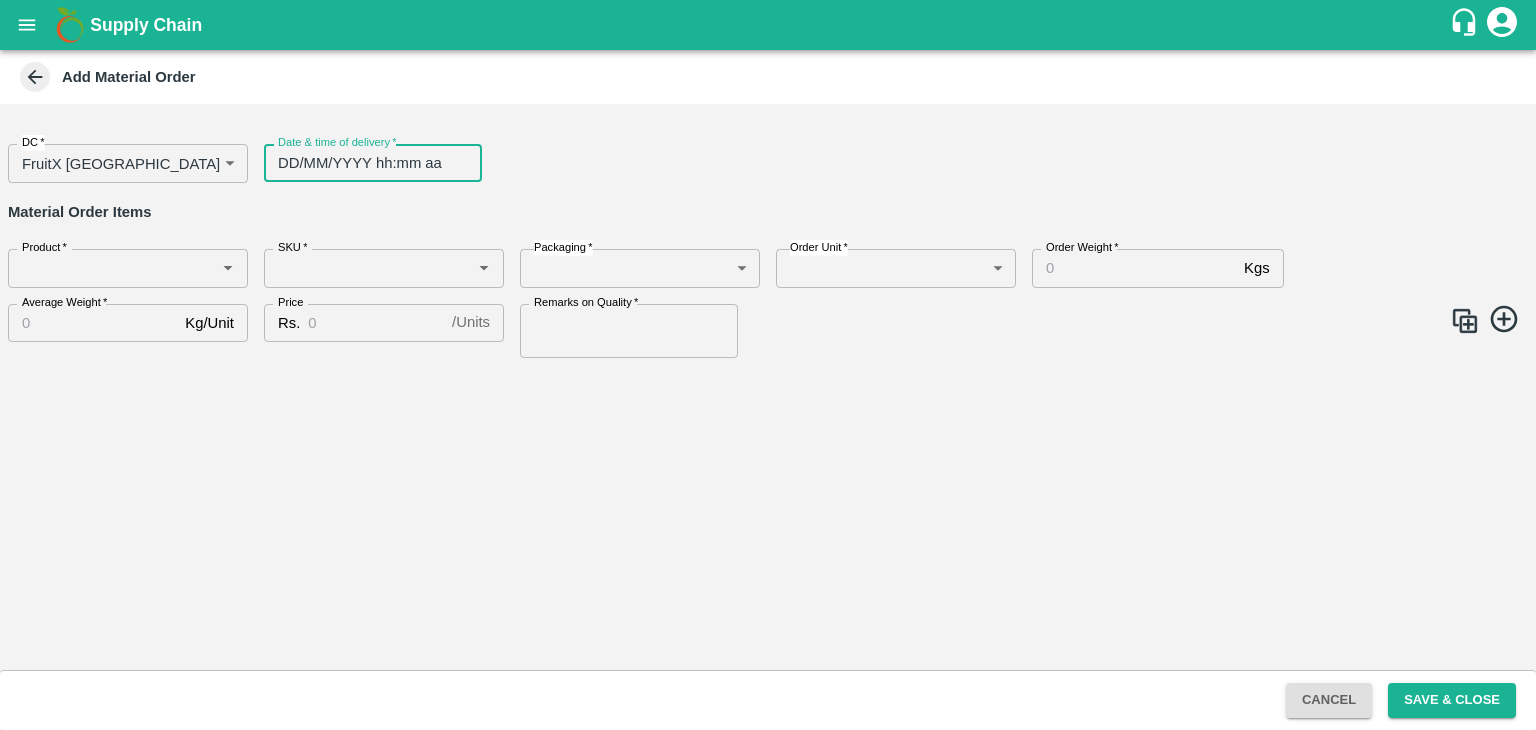 click on "DD/MM/YYYY hh:mm aa" at bounding box center [366, 163] 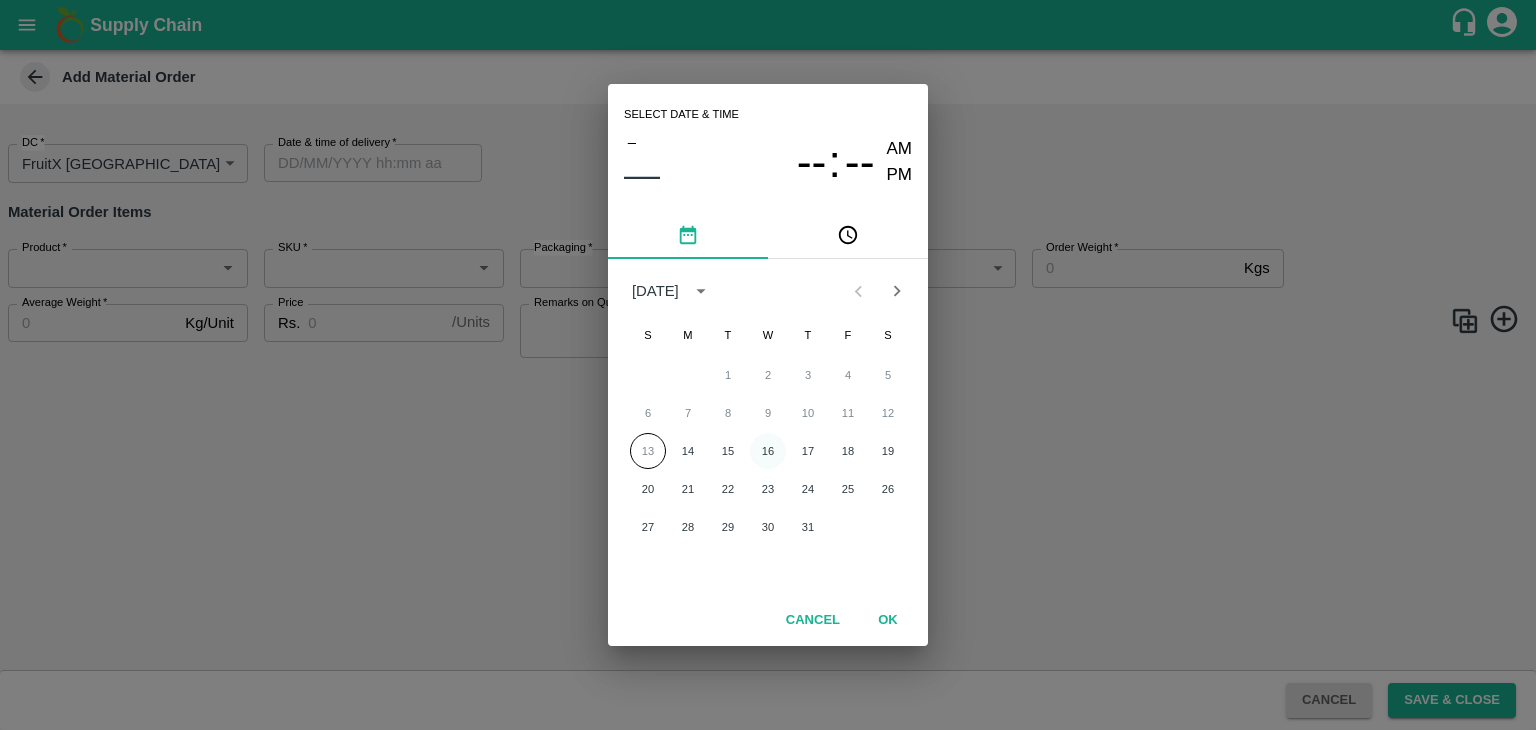 click on "16" at bounding box center (768, 451) 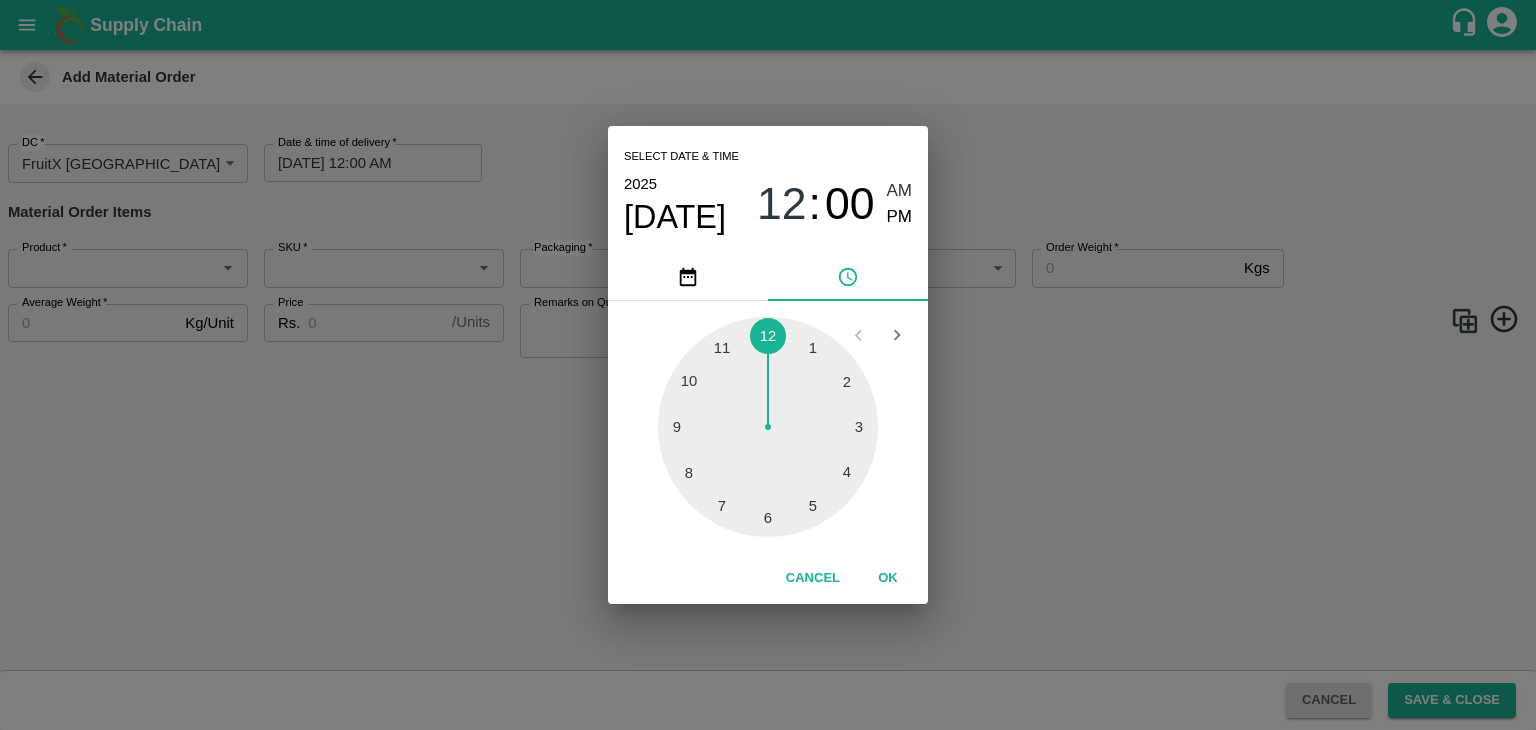 click on "Select date & time 2025 Jul 16 12 : 00 AM PM 1 2 3 4 5 6 7 8 9 10 11 12 Cancel OK" at bounding box center [768, 365] 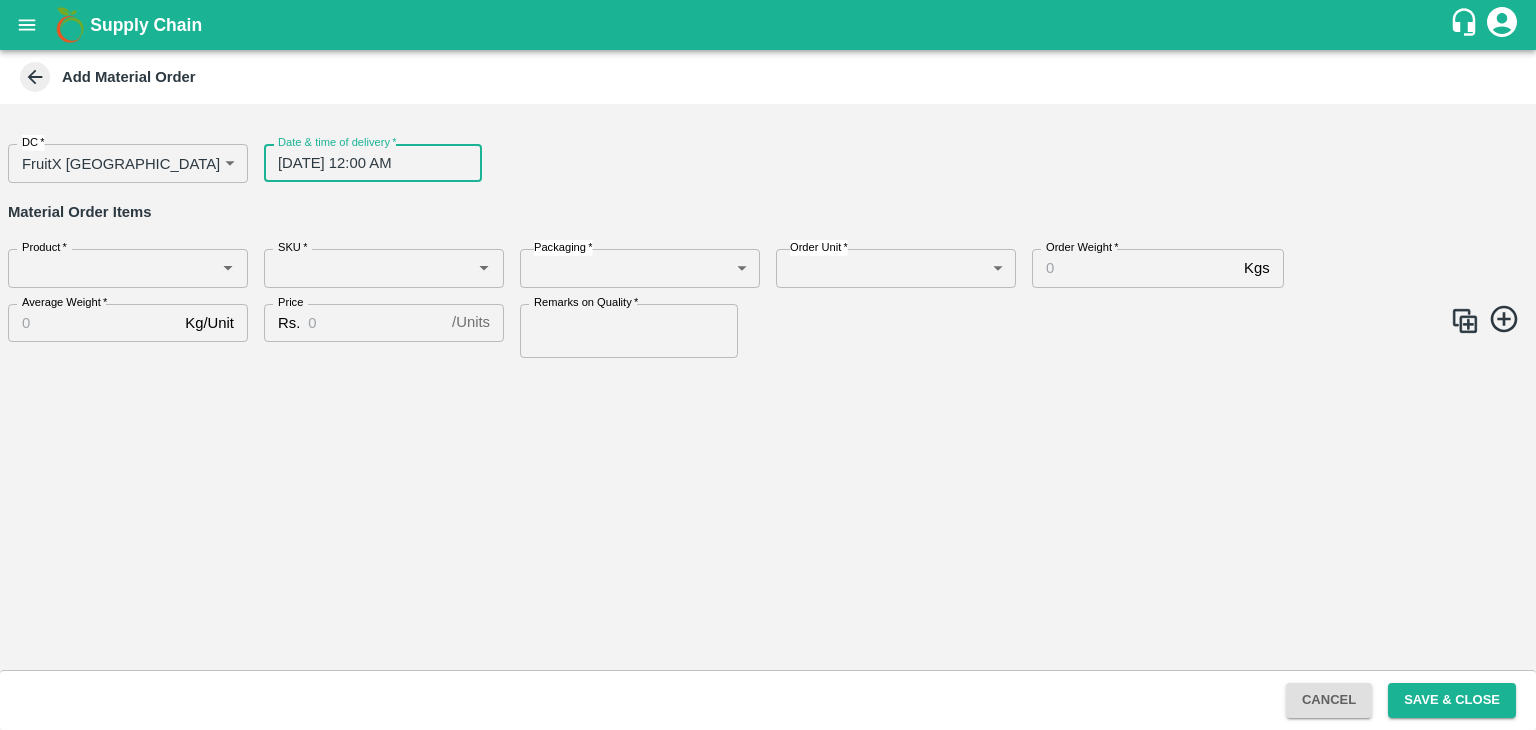 click on "16/07/2025 12:00 AM" at bounding box center [366, 163] 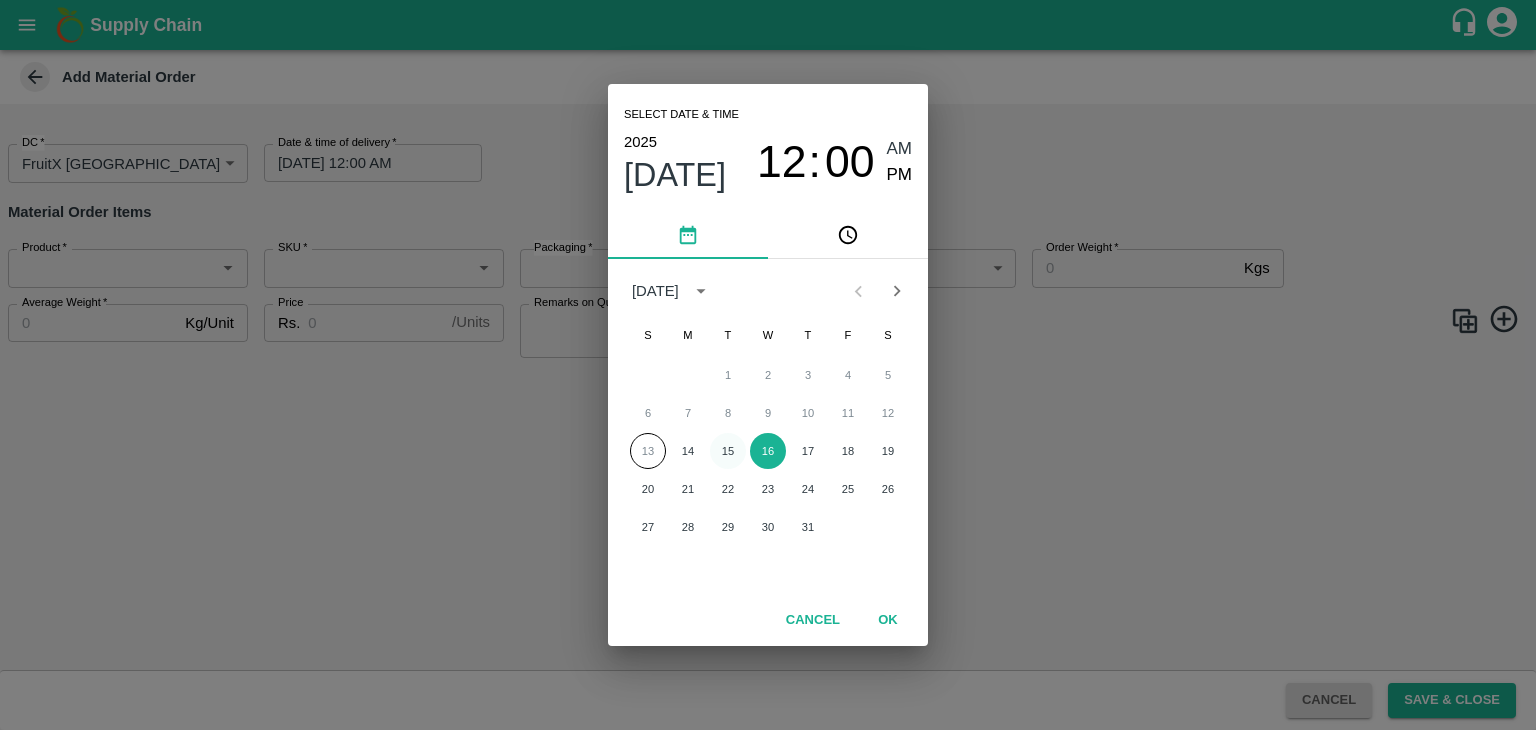 click on "15" at bounding box center [728, 451] 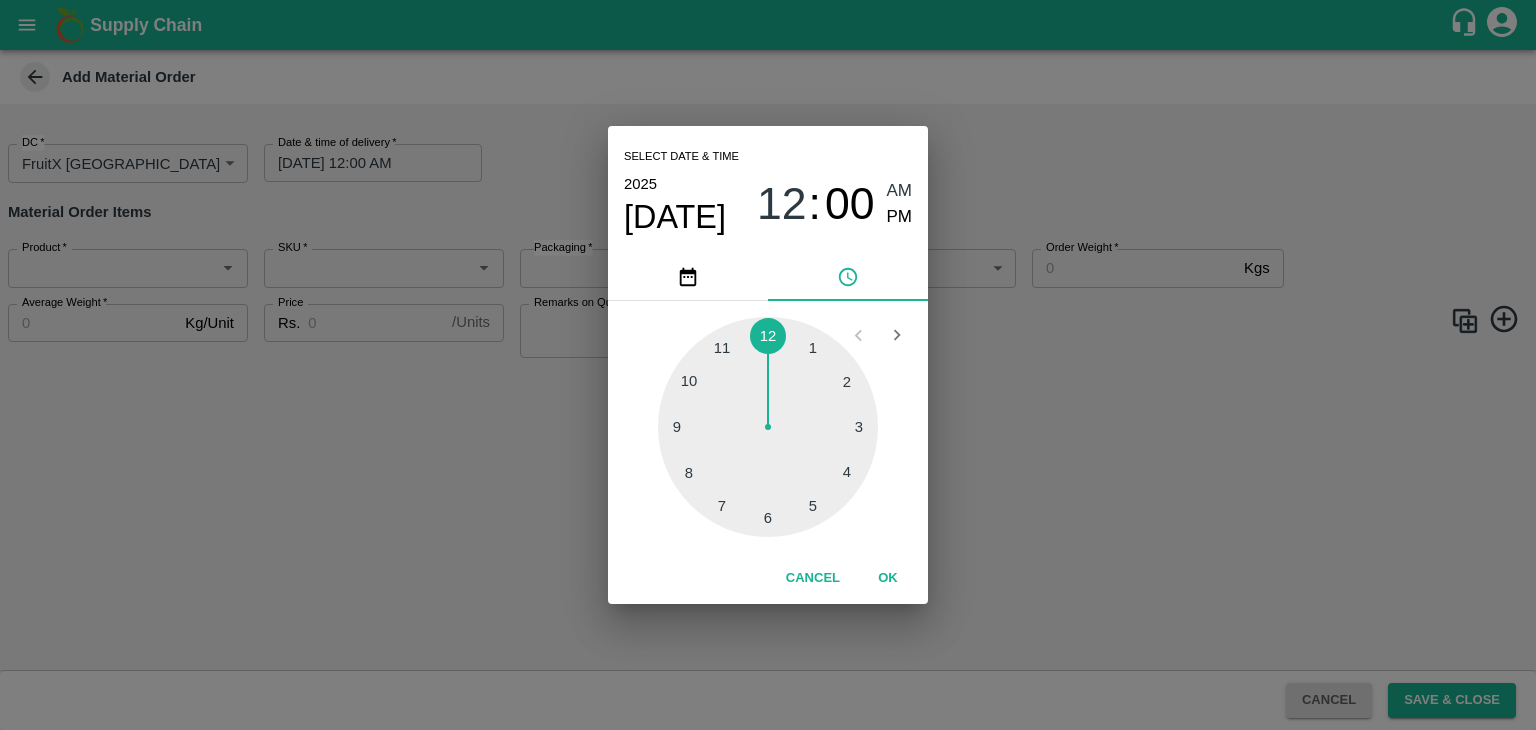type on "15/07/2025 12:00 AM" 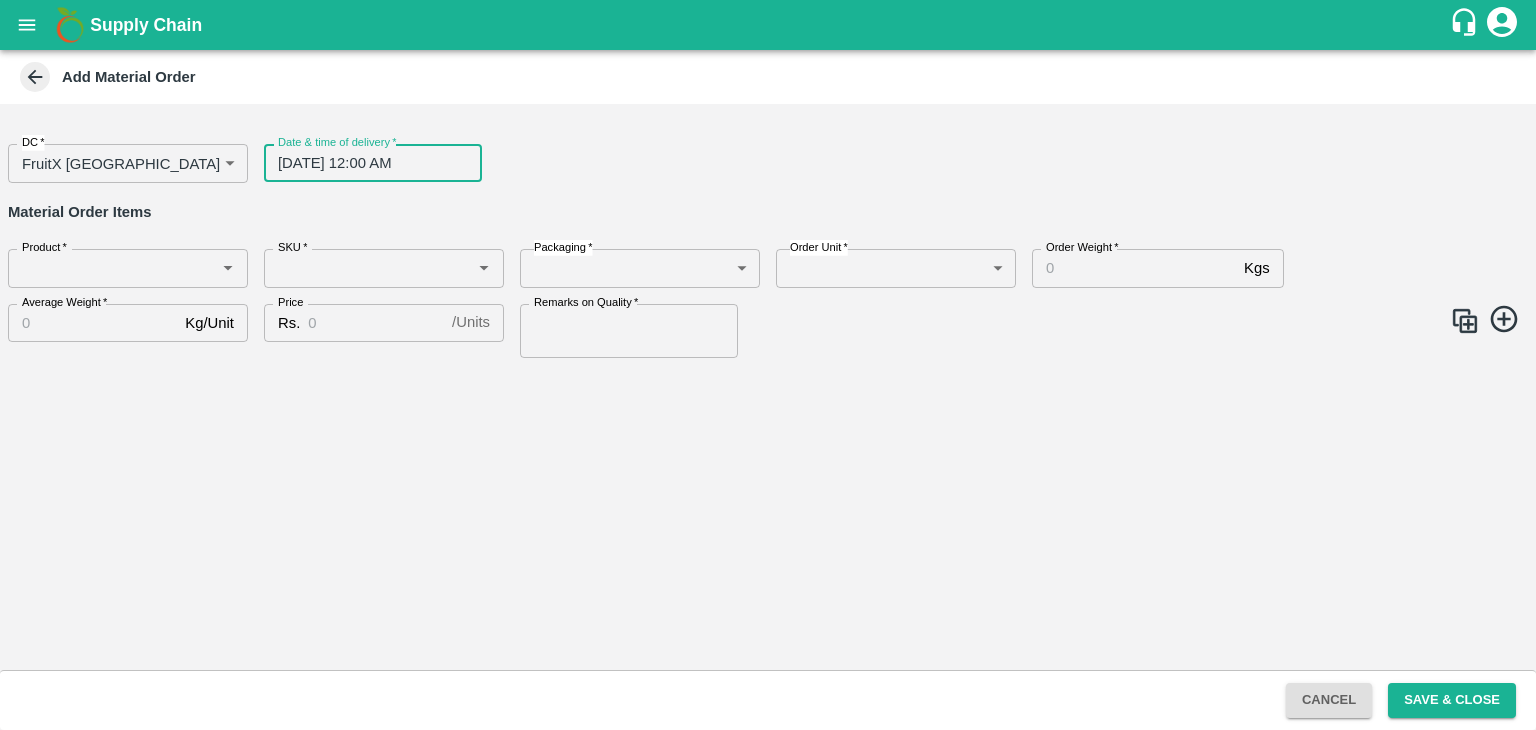 click on "Product   *" at bounding box center [128, 268] 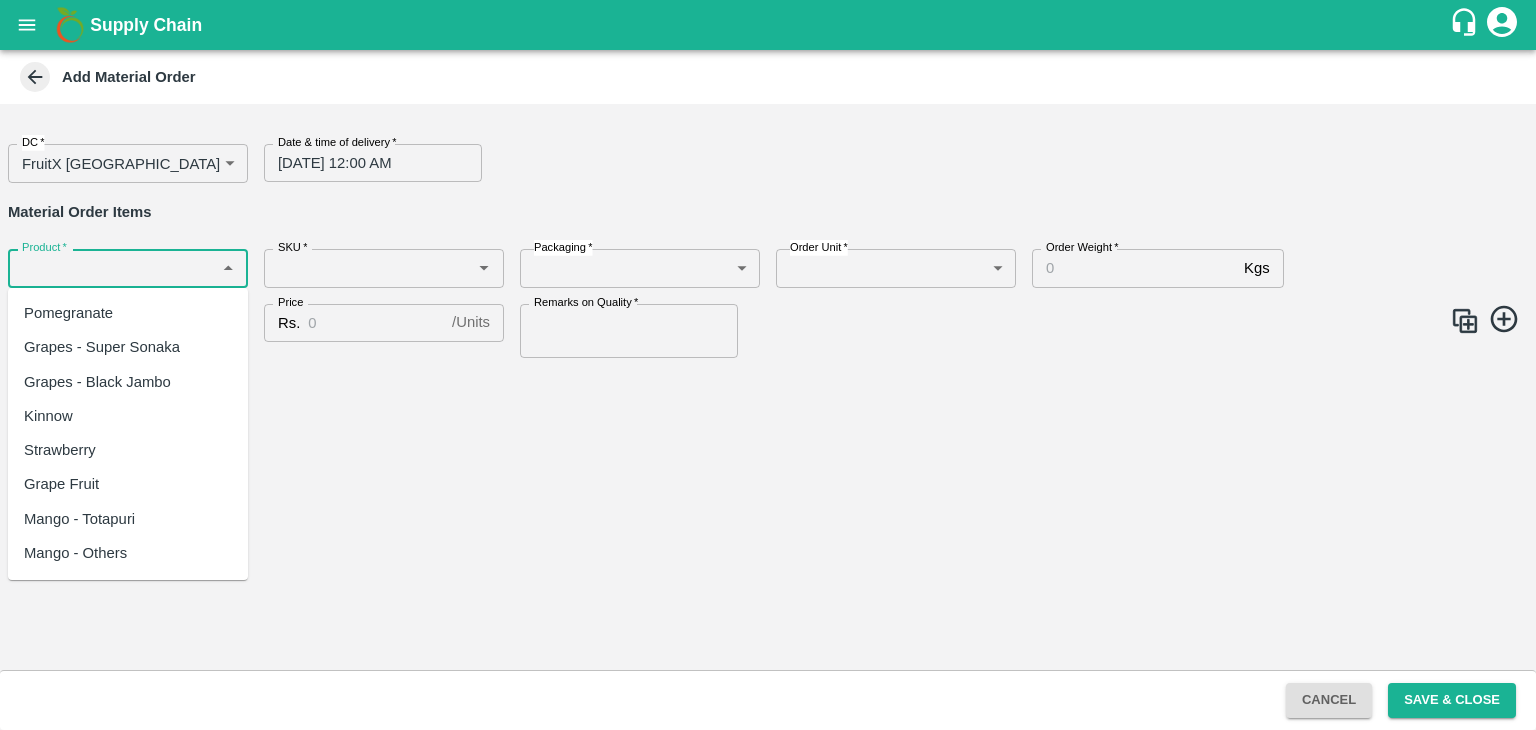 click on "Pomegranate" at bounding box center (68, 313) 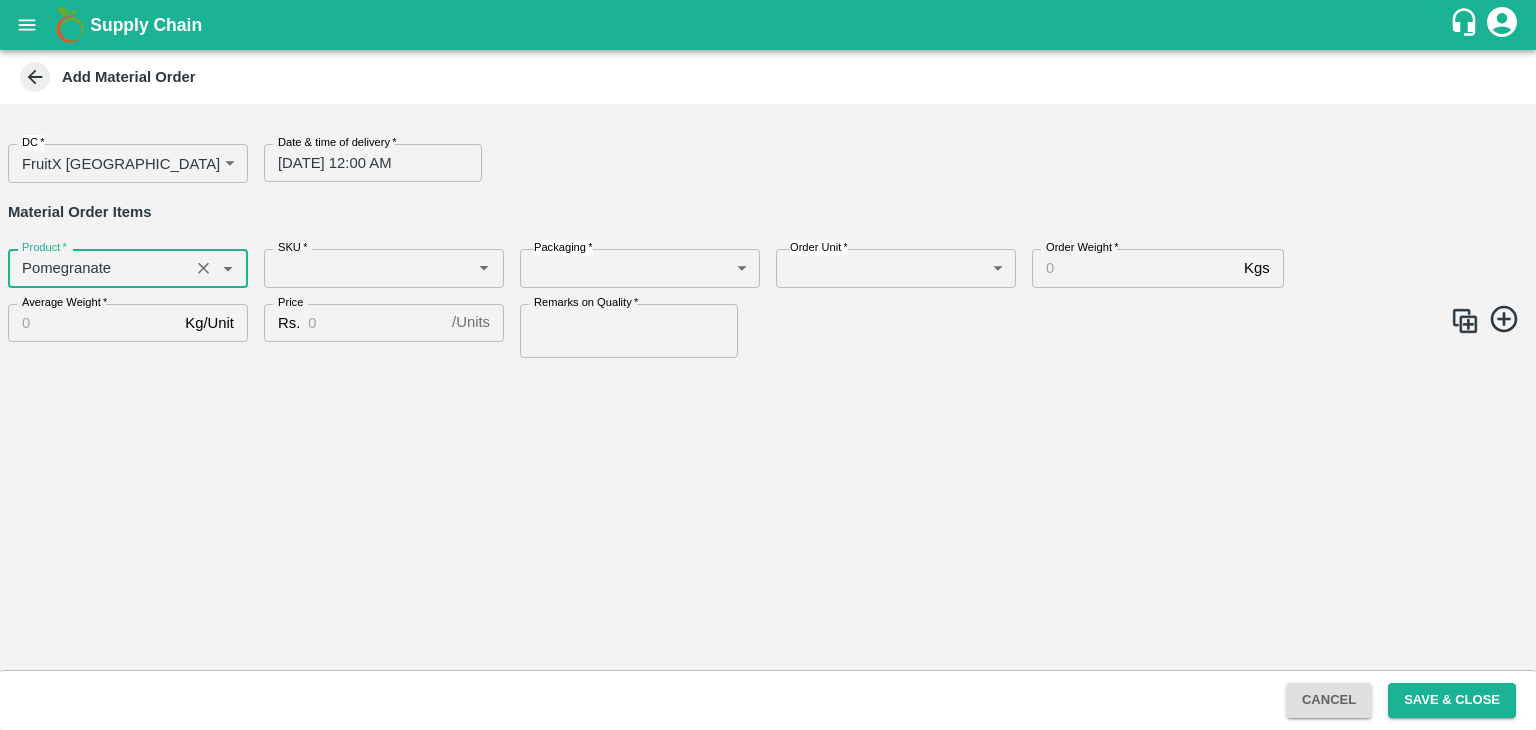 click on "SKU   *" at bounding box center [367, 268] 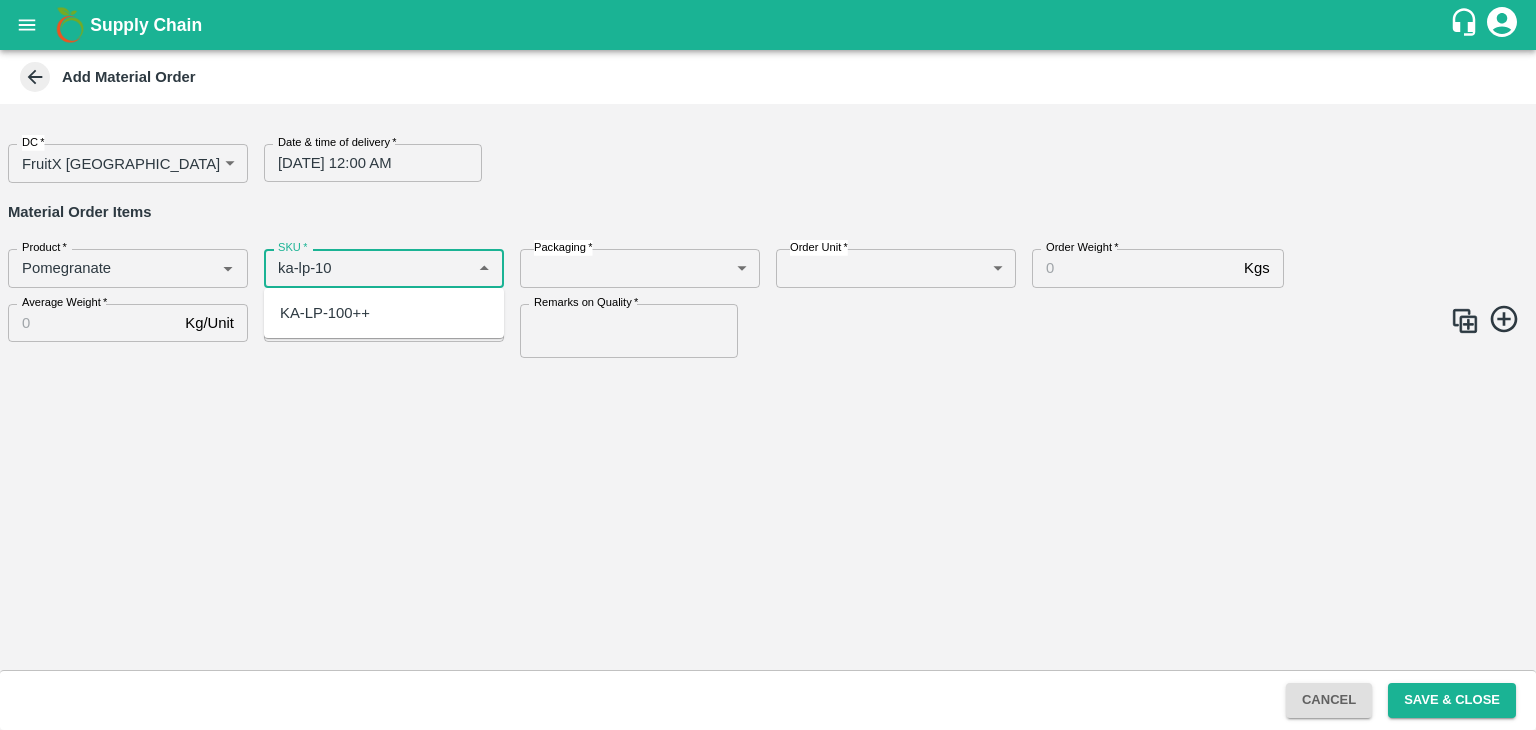 click on "KA-LP-100++" at bounding box center (325, 313) 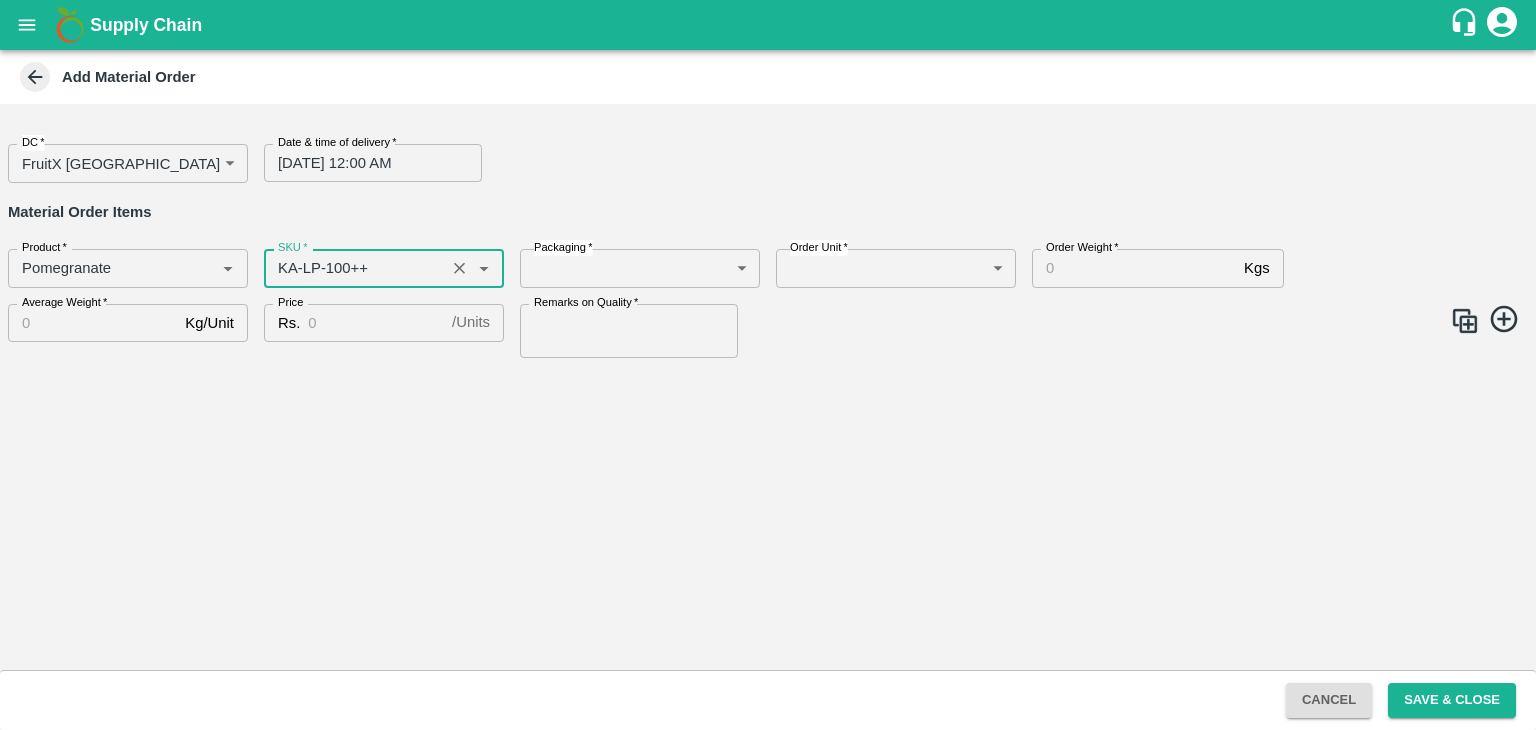 type on "KA-LP-100++" 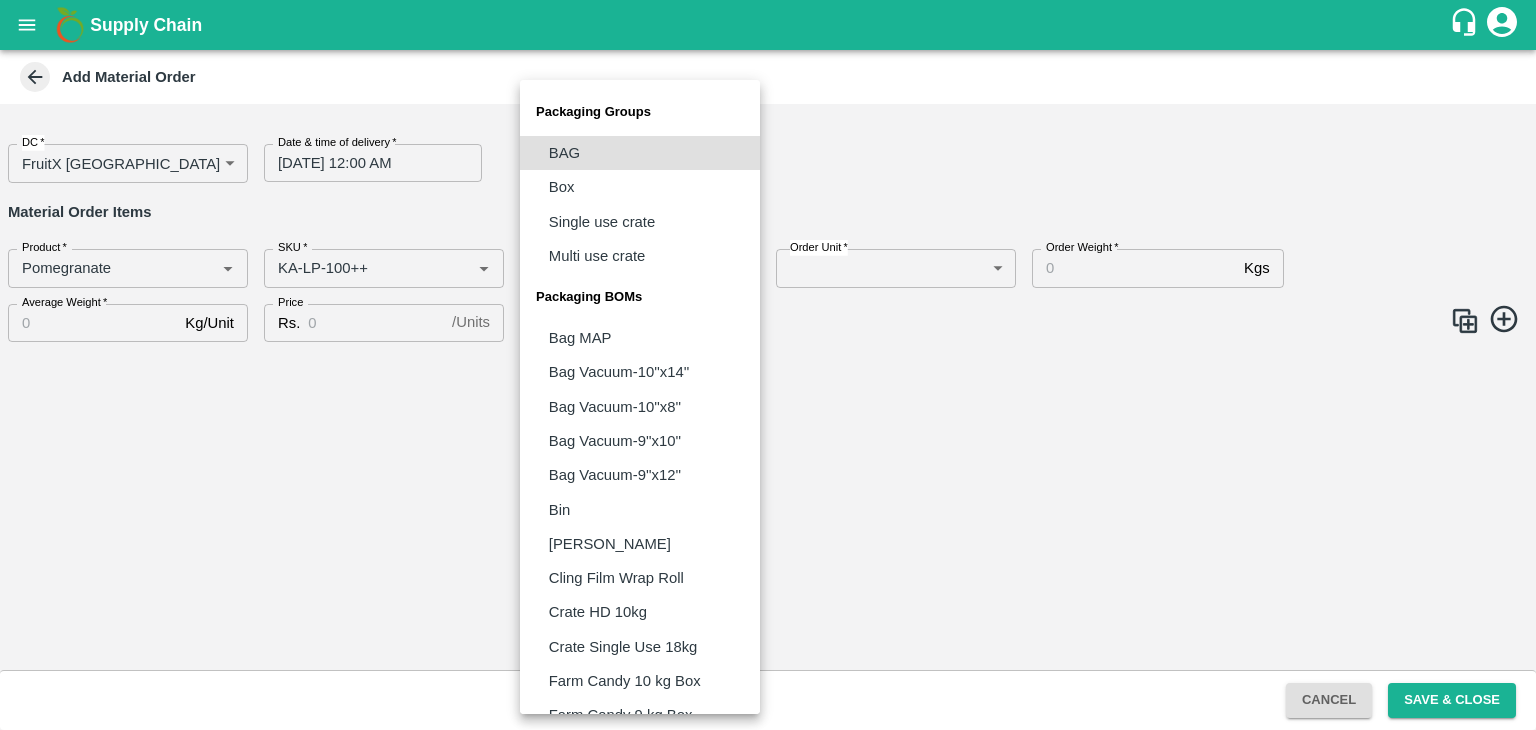 type 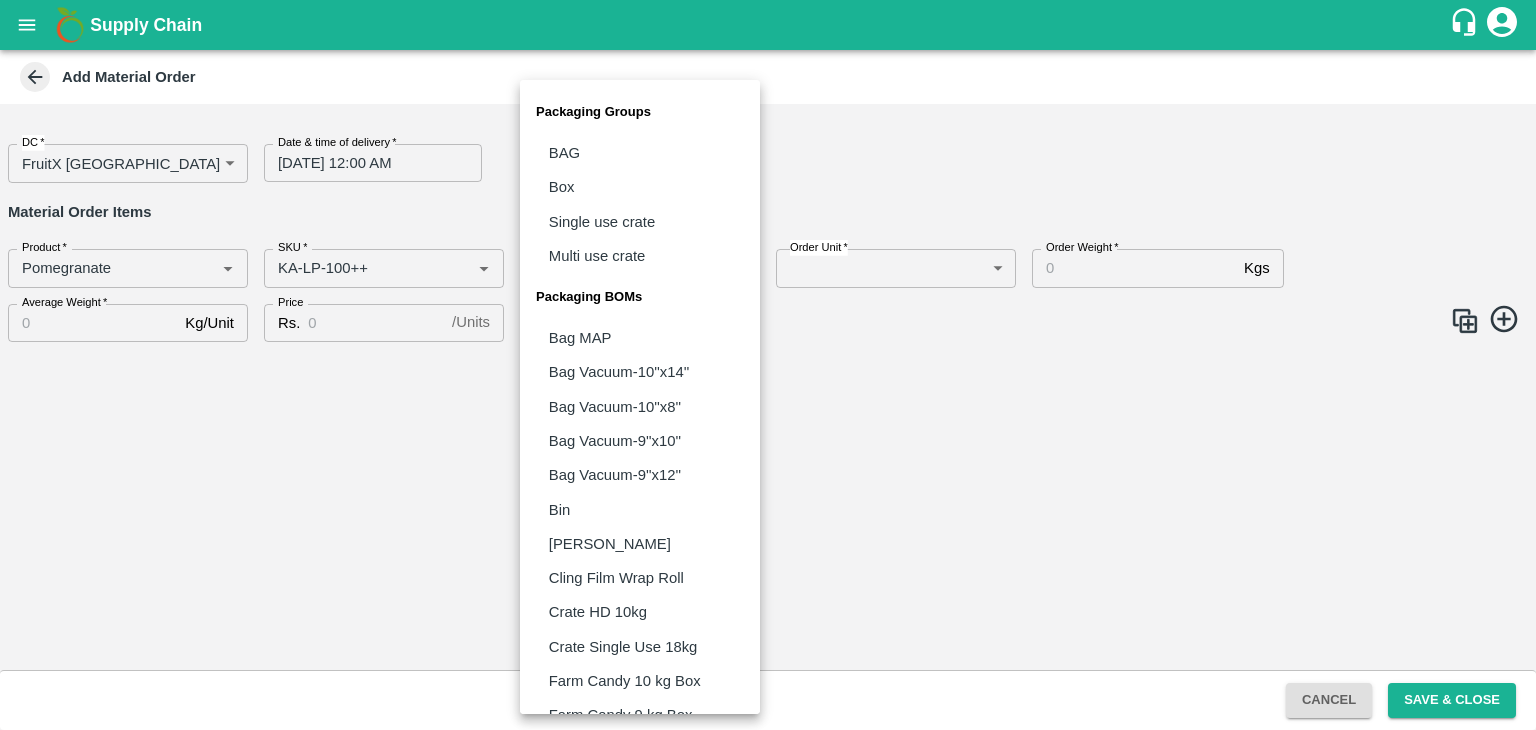 scroll, scrollTop: 472, scrollLeft: 0, axis: vertical 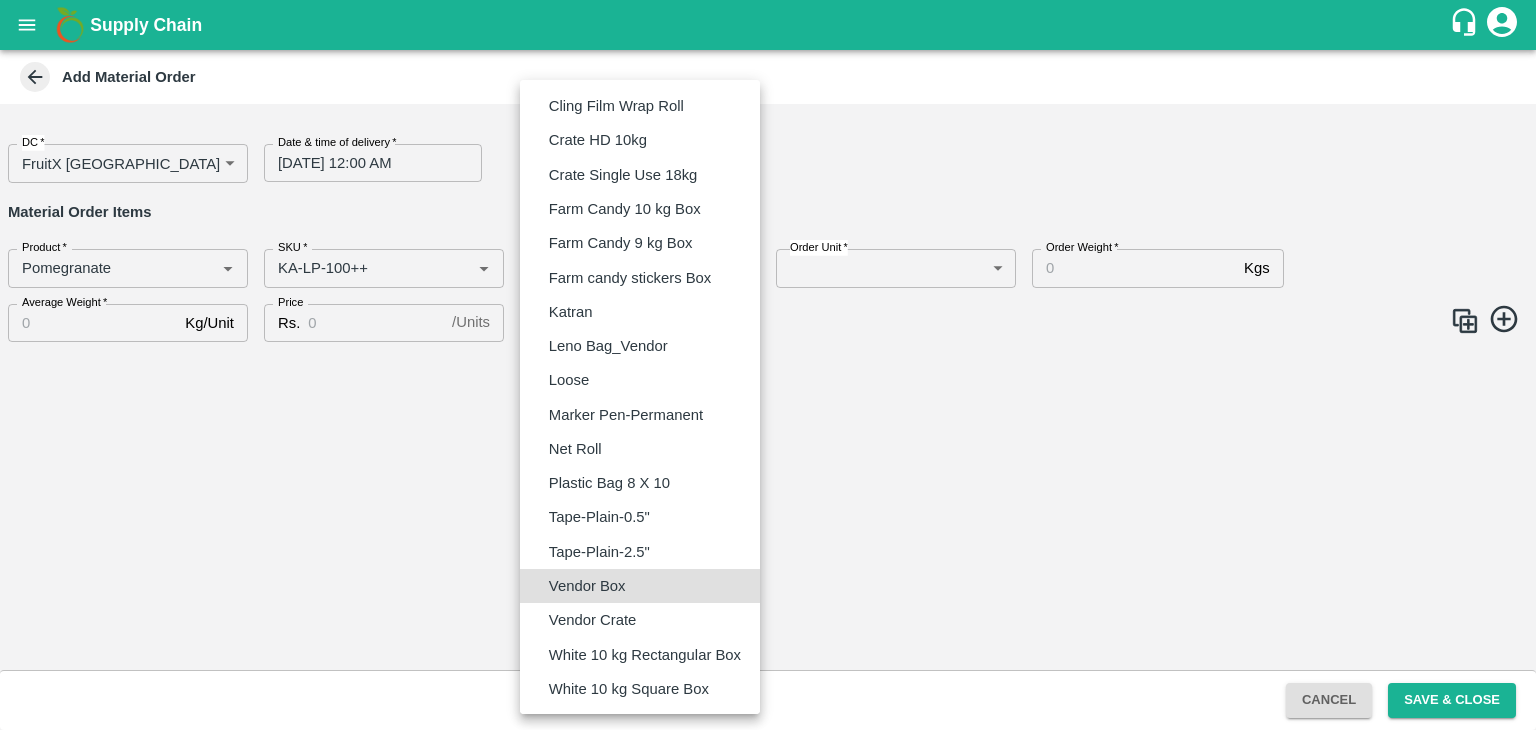type 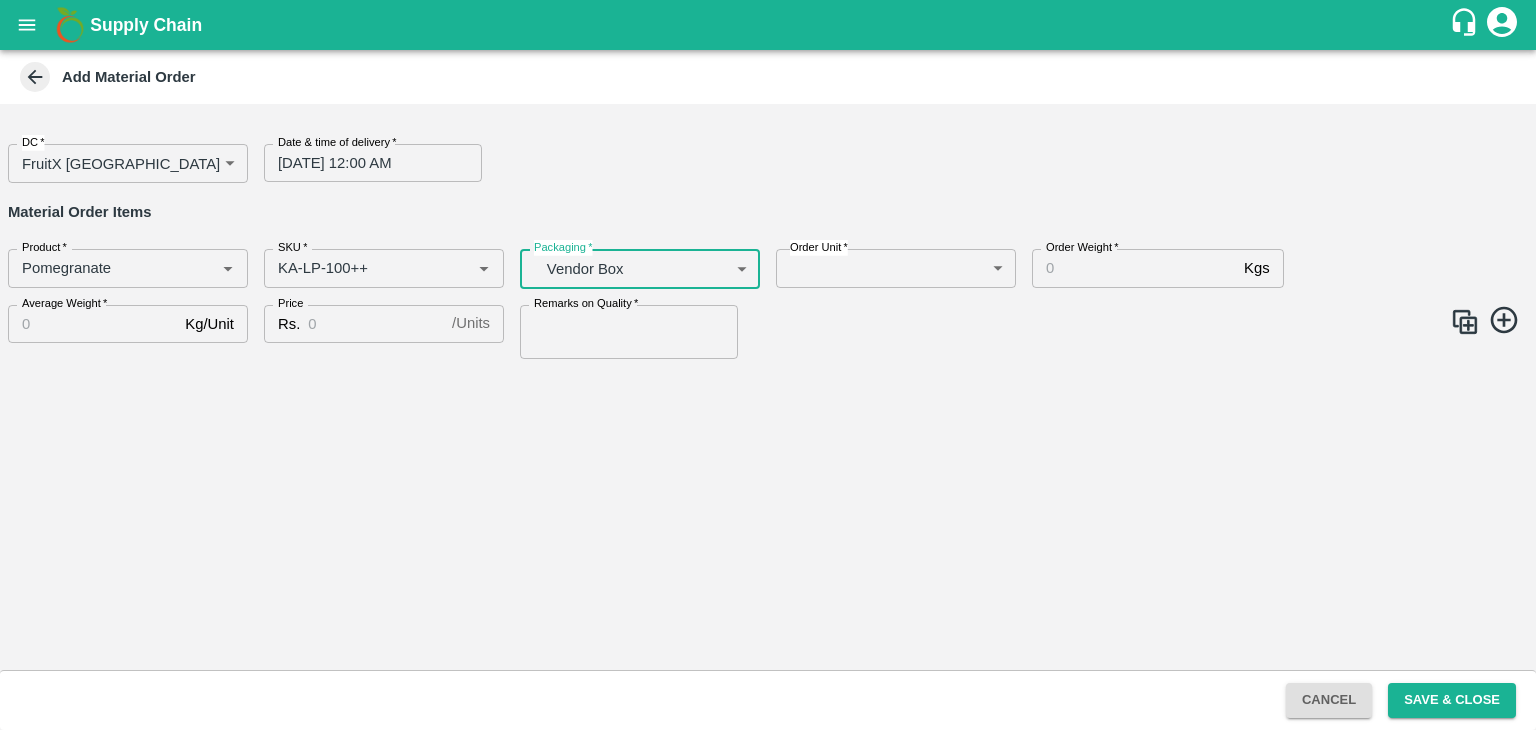 click on "Supply Chain Add Material Order DC   * FruitX Bangalore 147 DC Date & time of delivery   * 15/07/2025 12:00 AM Date & time of delivery Material Order Items Product   * Product   * SKU   * SKU   * Packaging   * Vendor Box BOM/276 Packaging Order Unit   * ​ Order Unit Order Weight   * Kgs Order Weight Average Weight   * Kg/Unit Average Weight Price Rs. / Units Price Remarks on Quality   * Remarks on Quality Cancel Save & Close FXD LMD DC Direct Customer FruitX Bangalore FruitX Delhi Anil Kumar Logout" at bounding box center [768, 365] 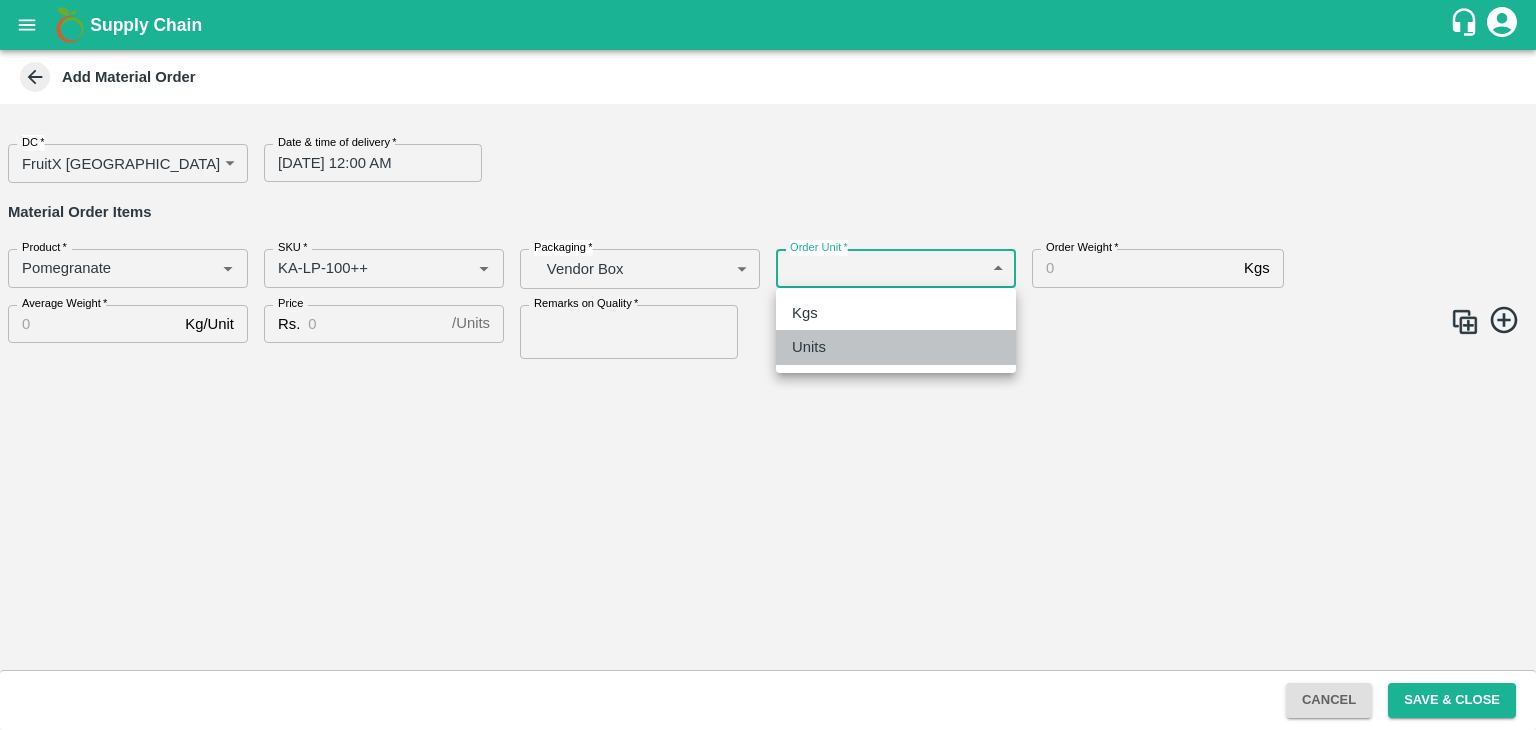 click on "Units" at bounding box center (814, 347) 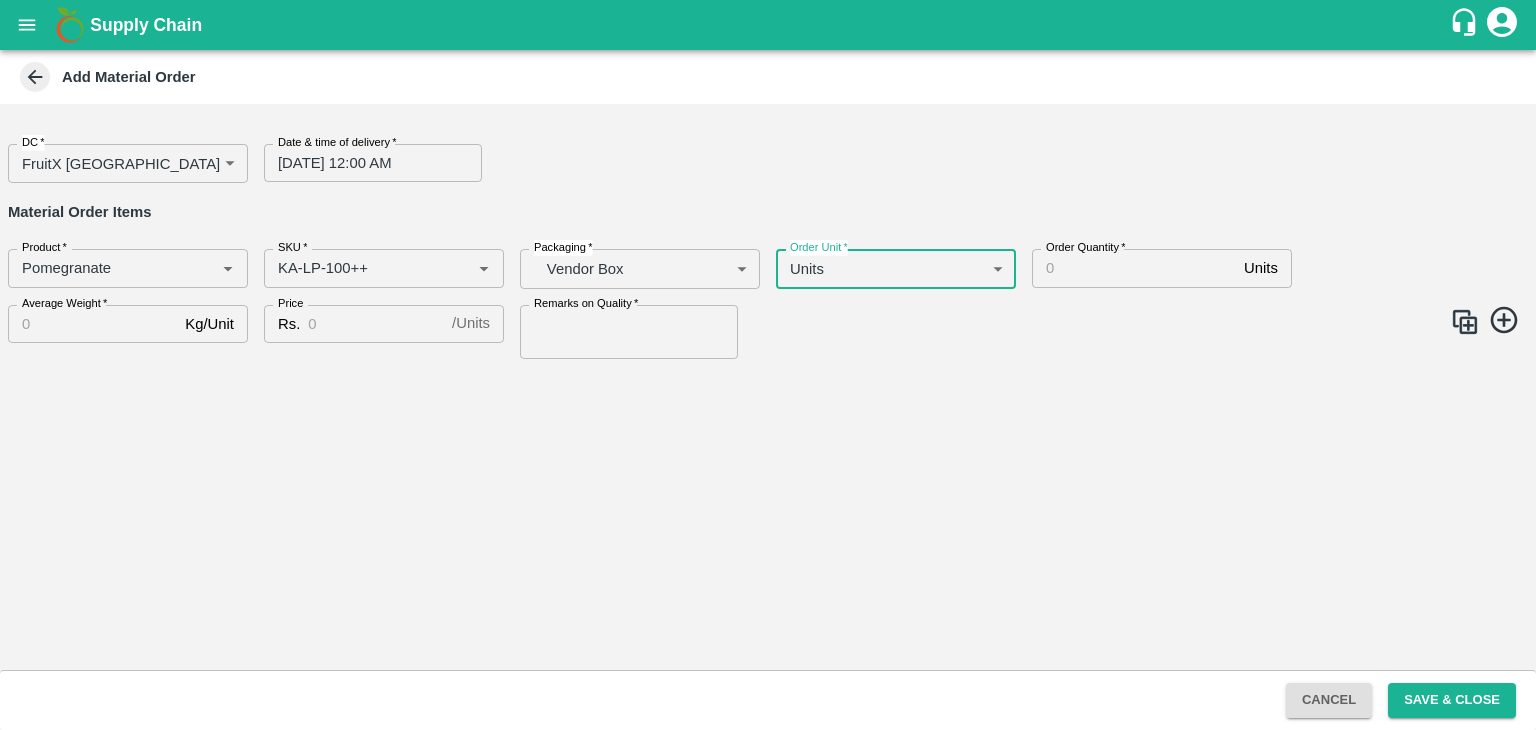 click on "Order Quantity   *" at bounding box center [1134, 268] 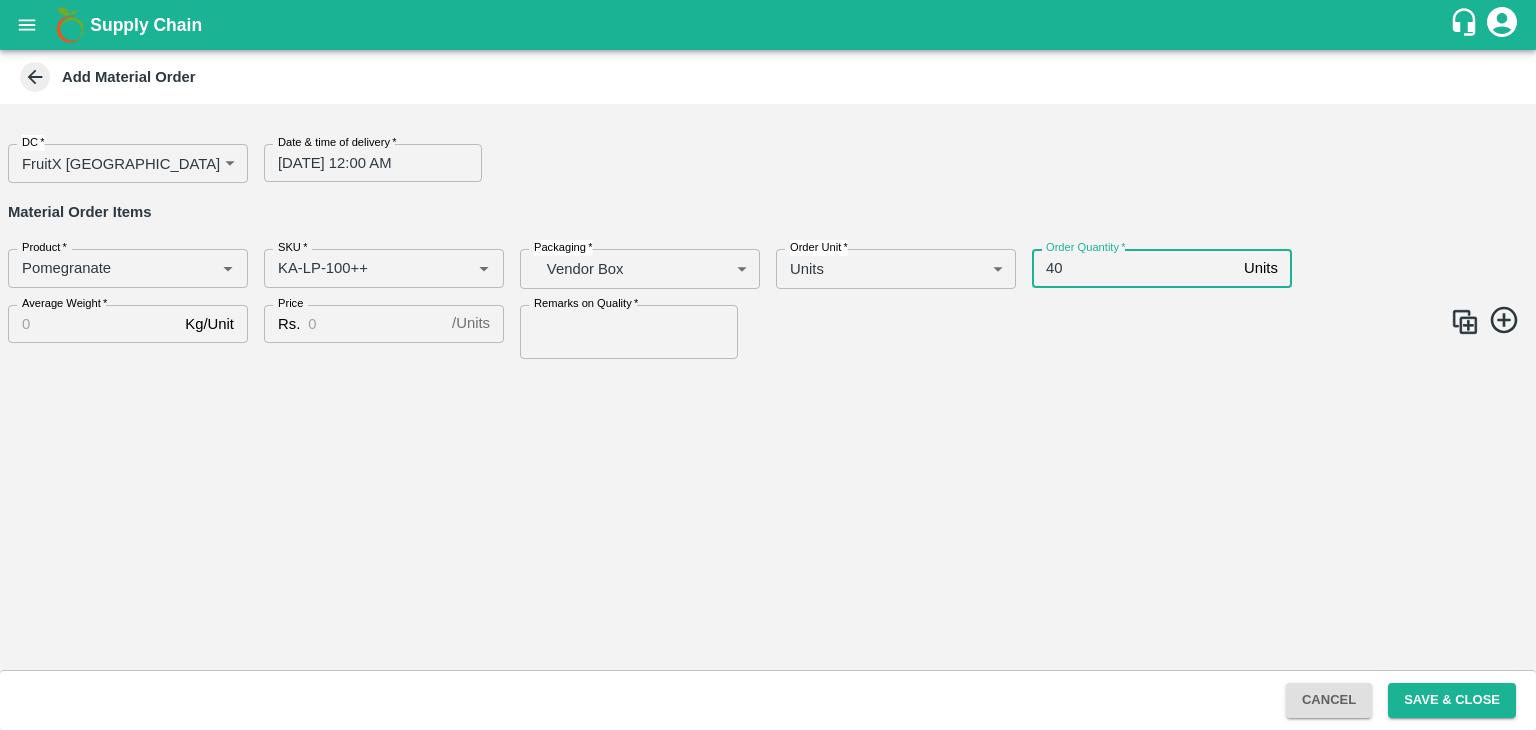 type on "40" 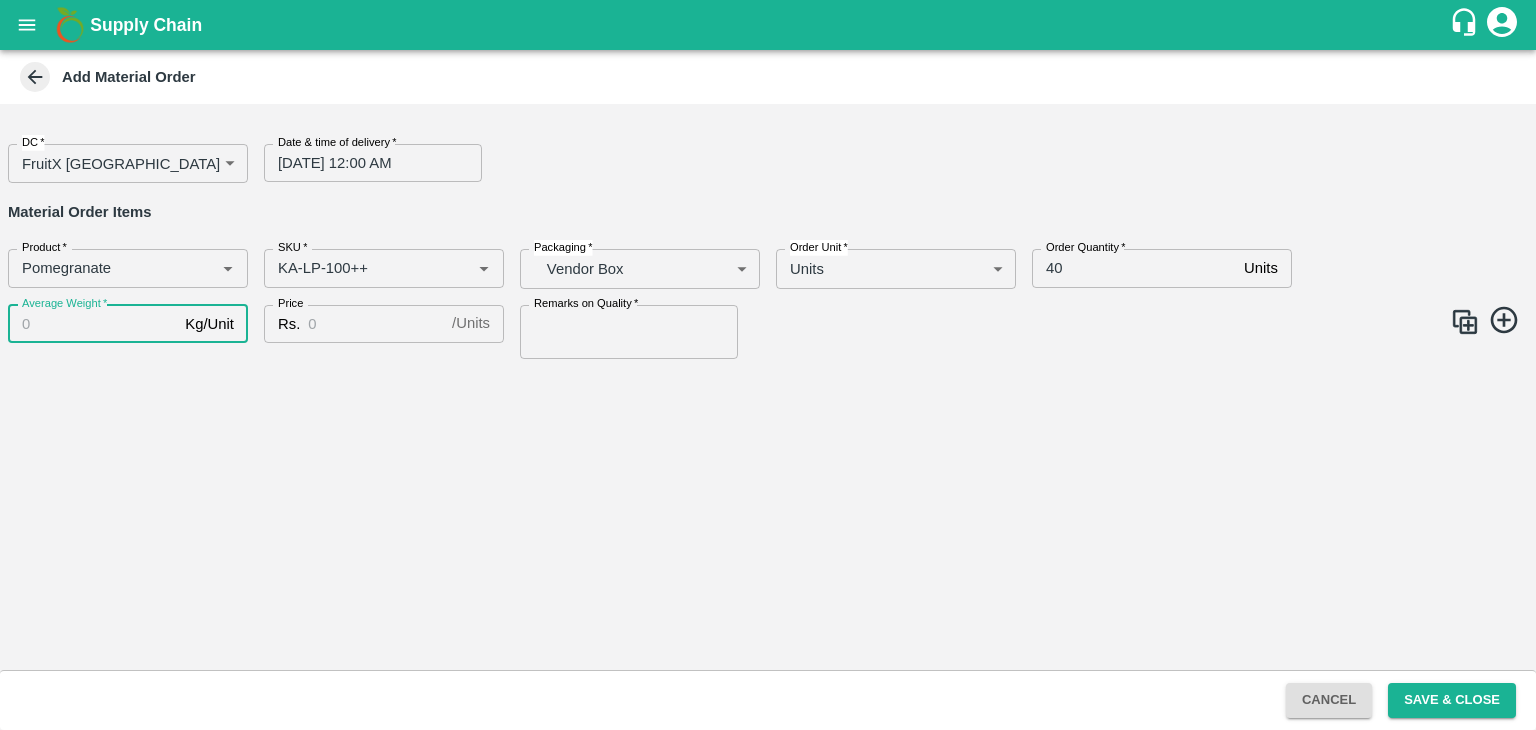 click on "Average Weight   *" at bounding box center [92, 324] 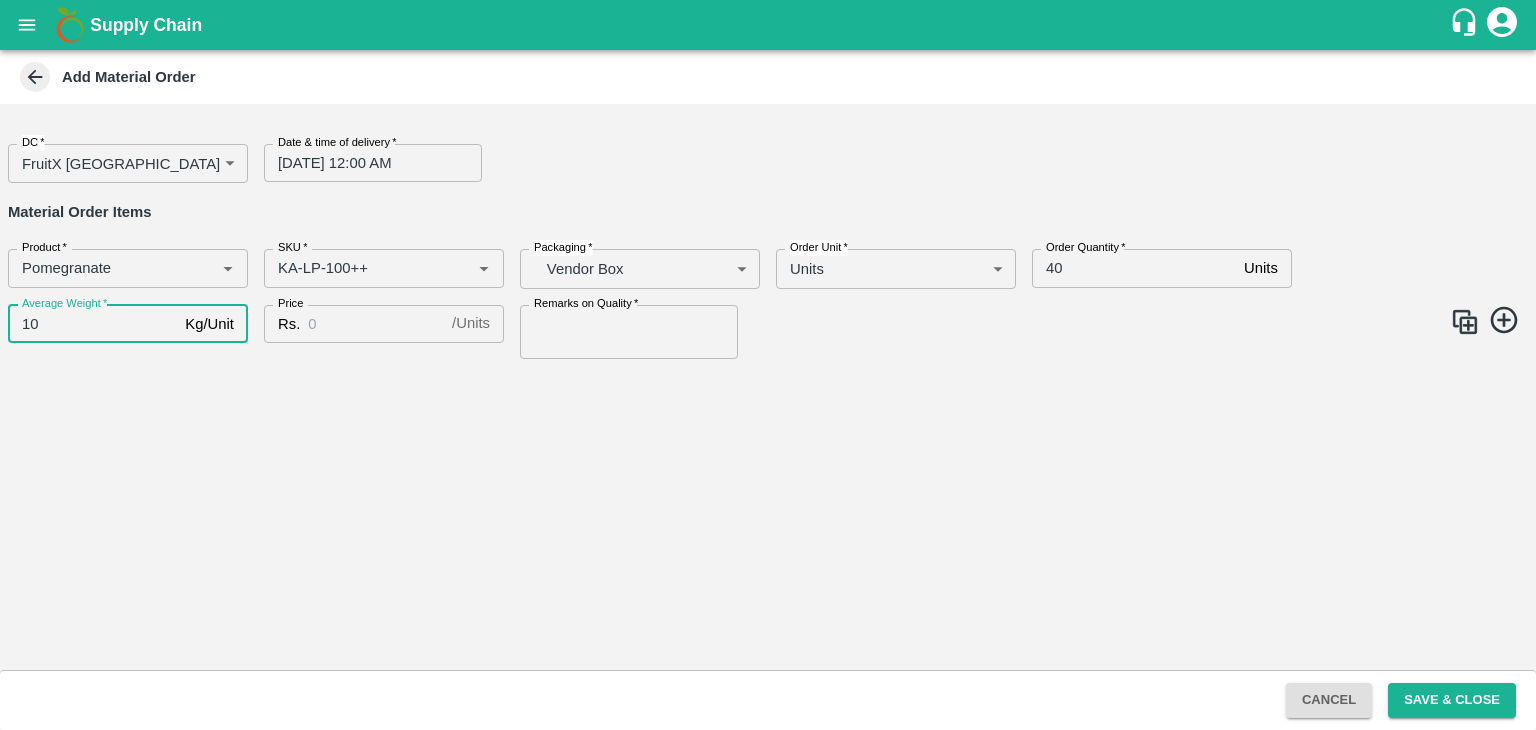 type on "10" 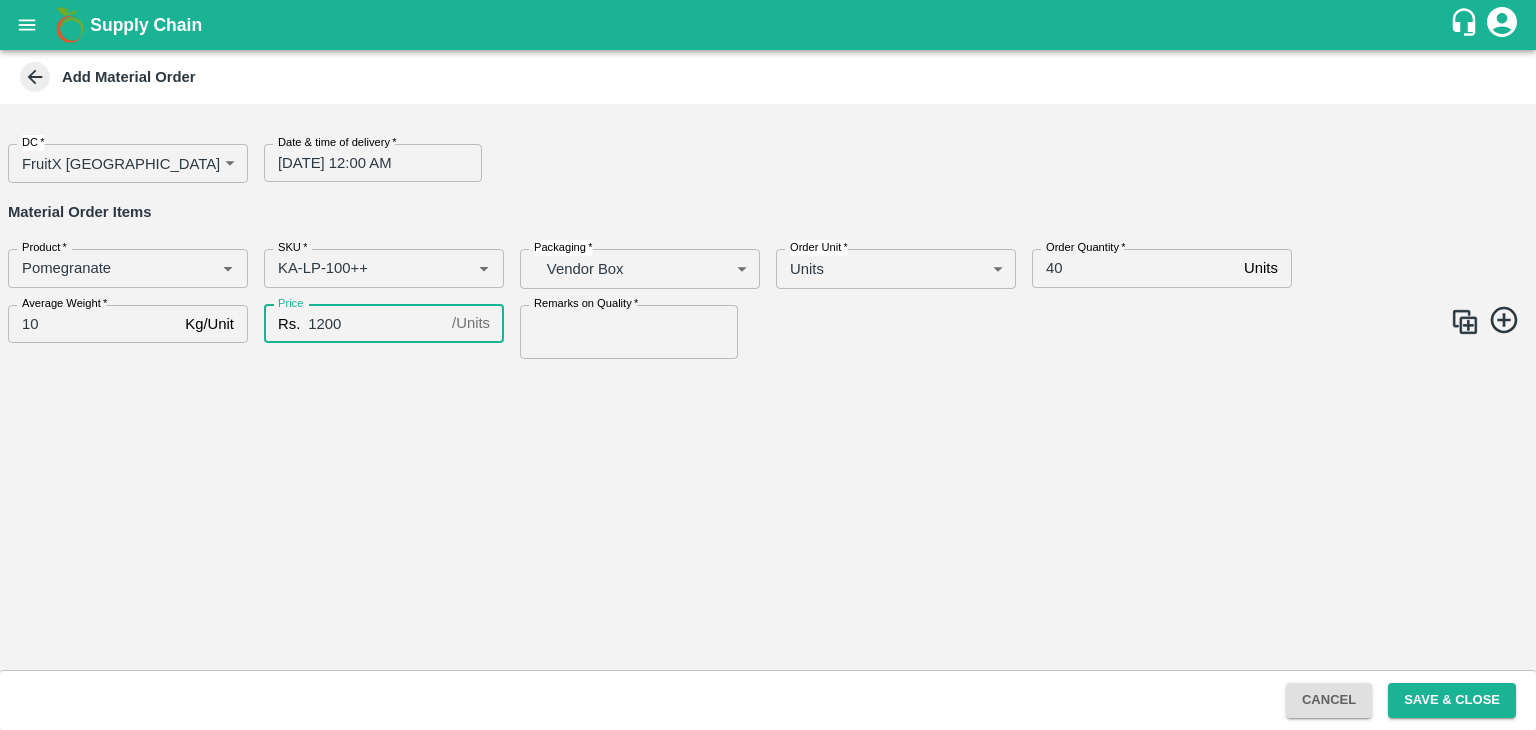 type on "1200" 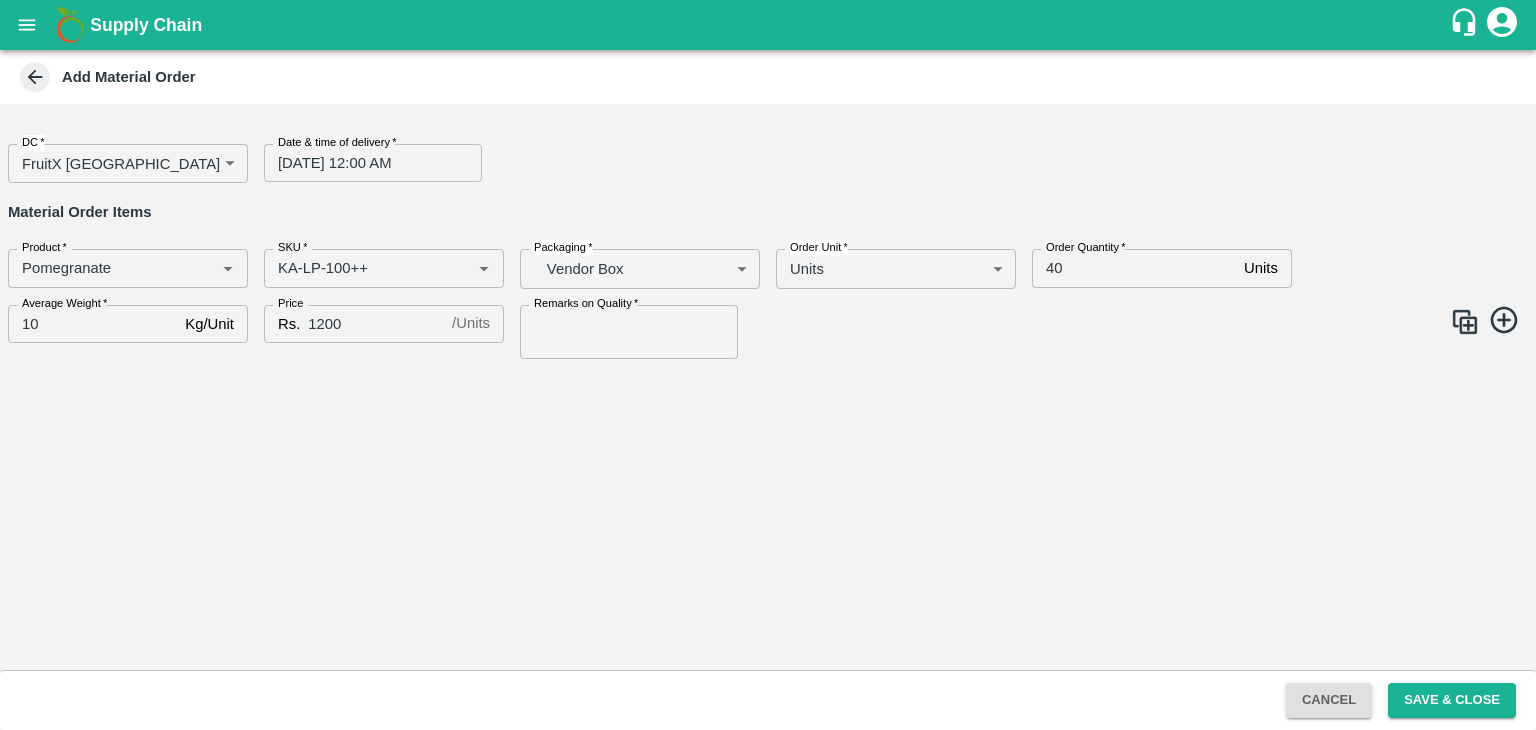 click on "Remarks on Quality   * Remarks on Quality" at bounding box center [632, 324] 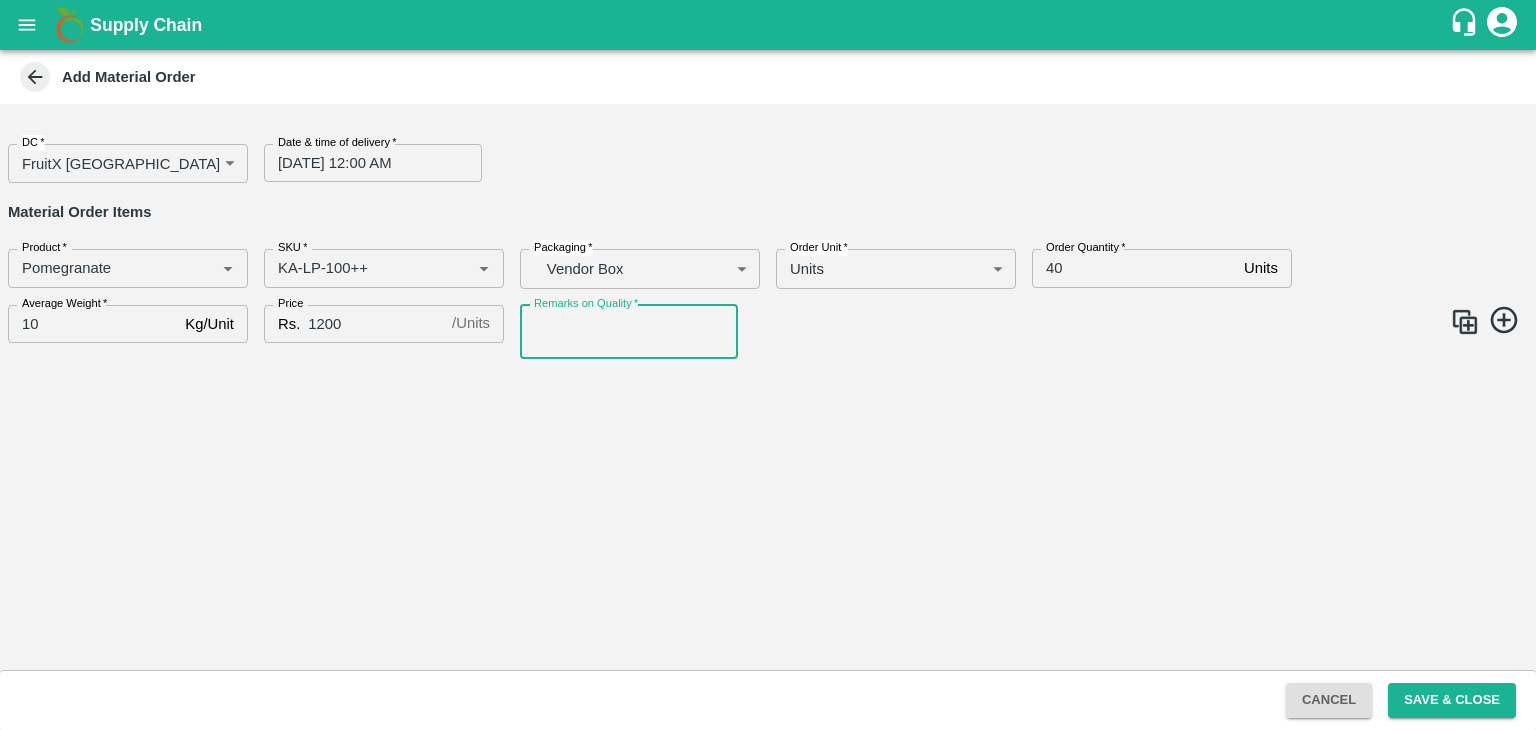 click on "Remarks on Quality   *" at bounding box center (629, 332) 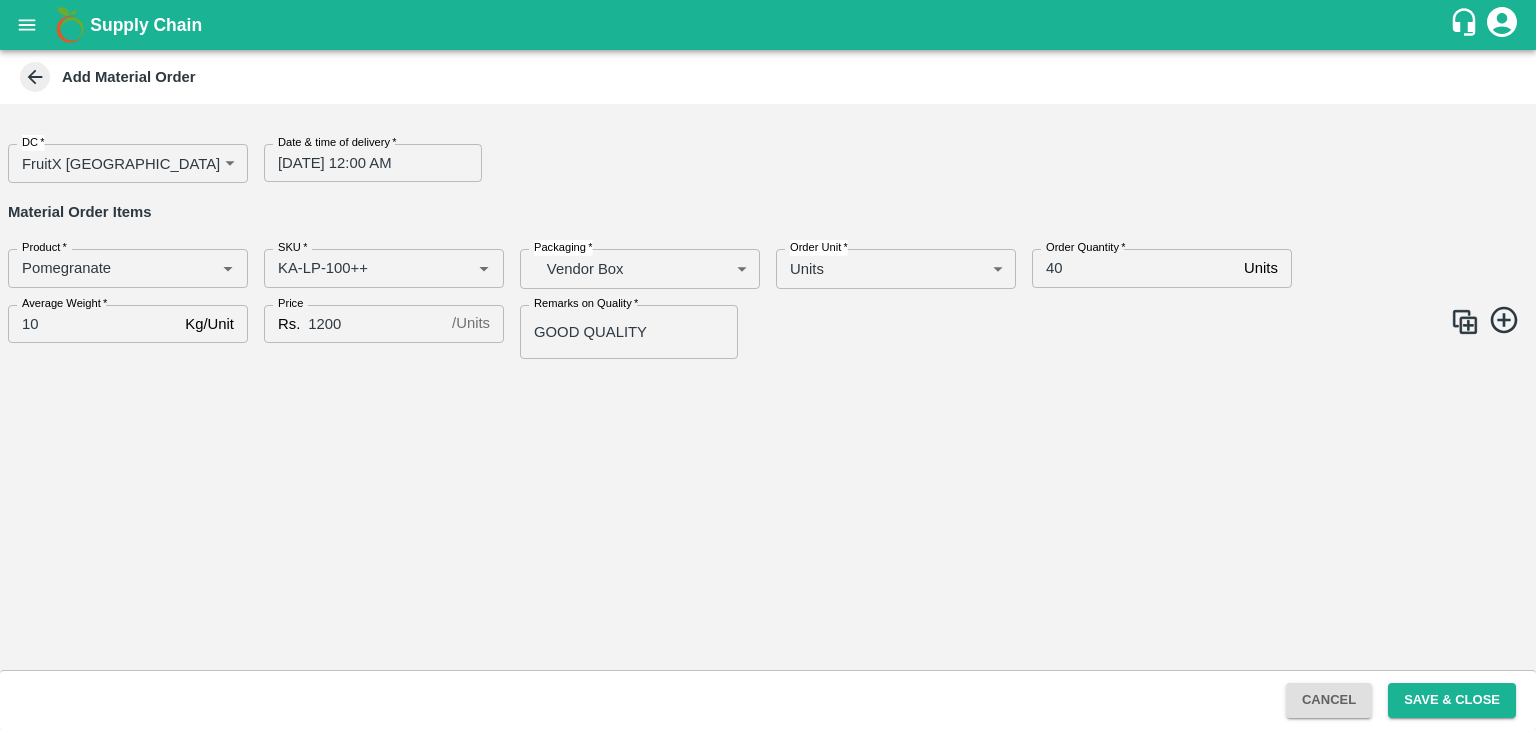 click at bounding box center [1465, 322] 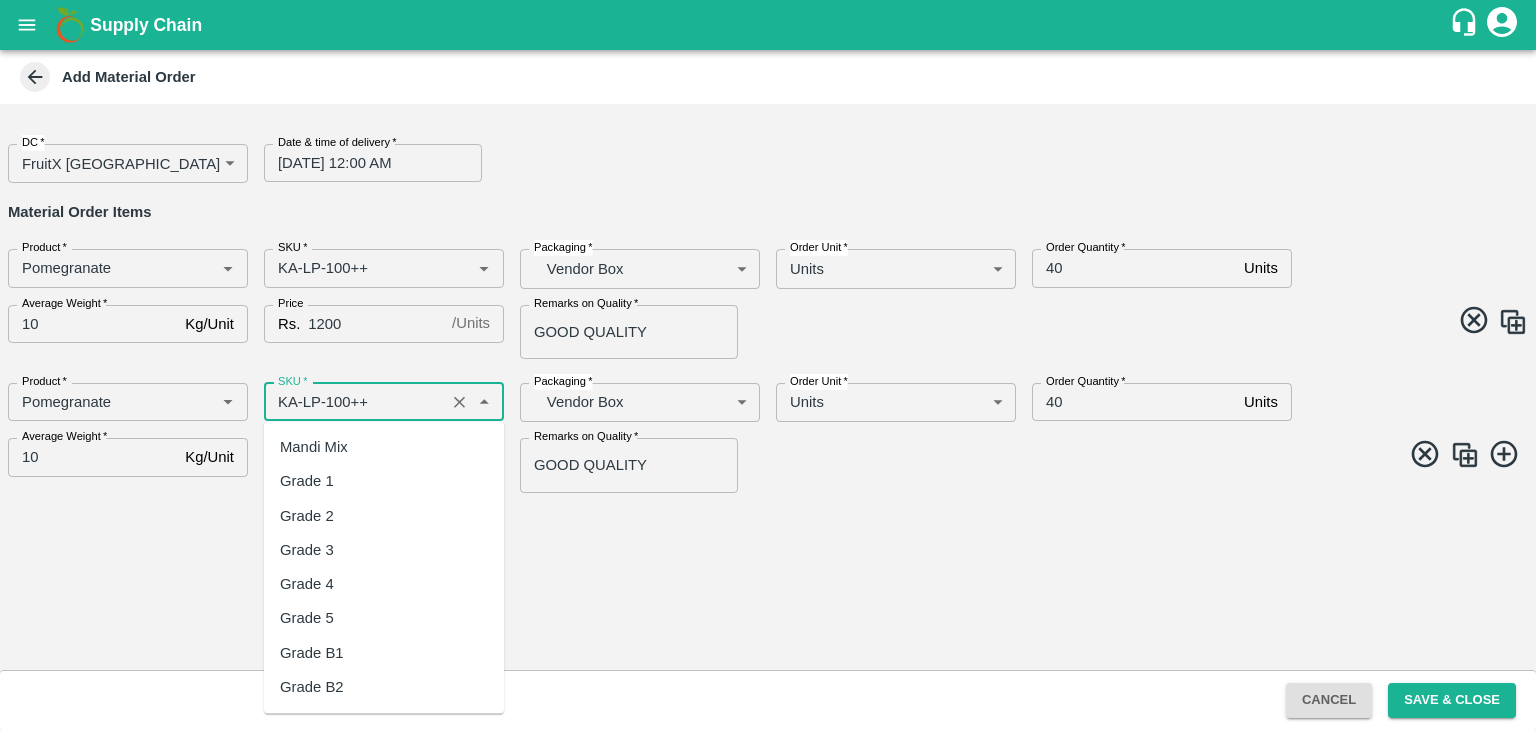 click on "SKU   *" at bounding box center (354, 402) 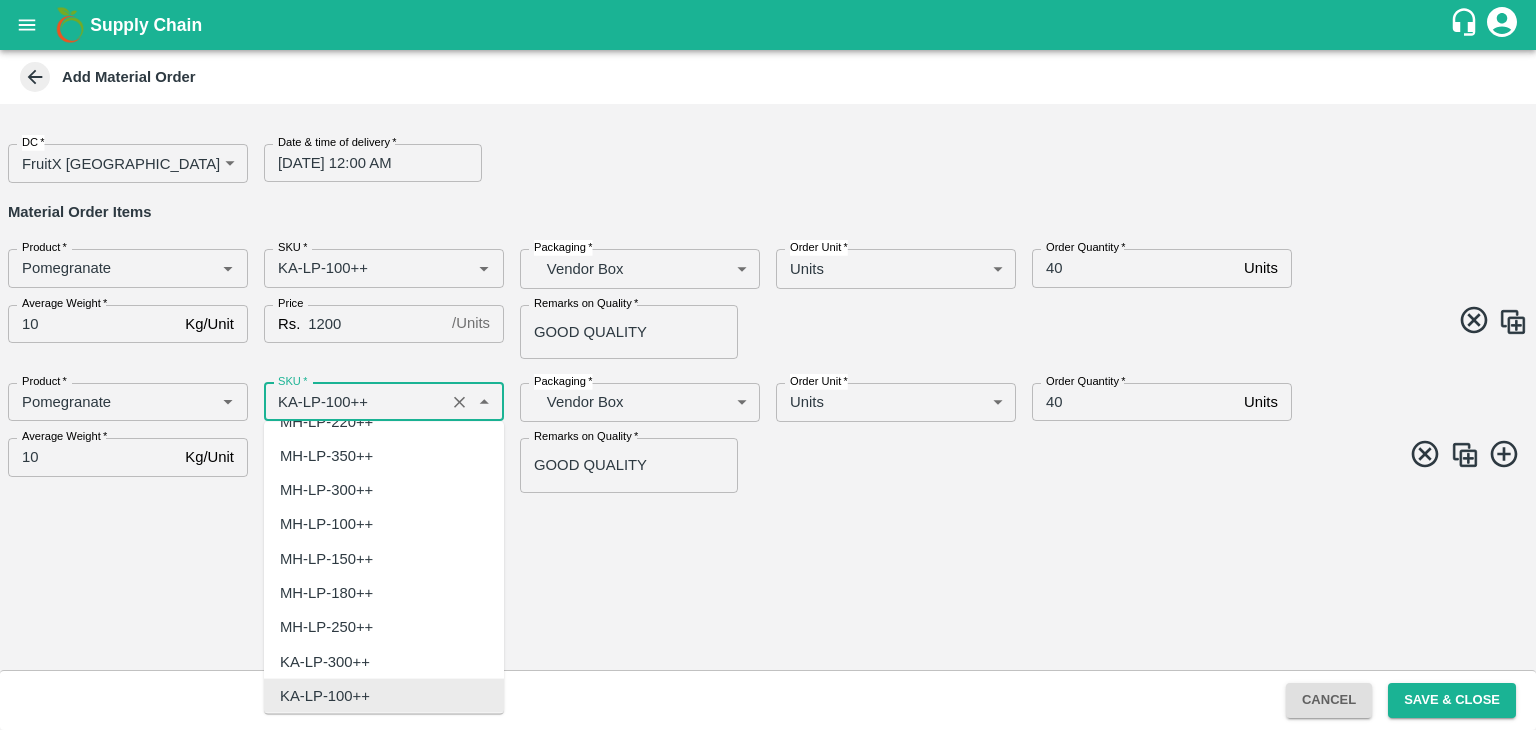 click on "SKU   *" at bounding box center (354, 402) 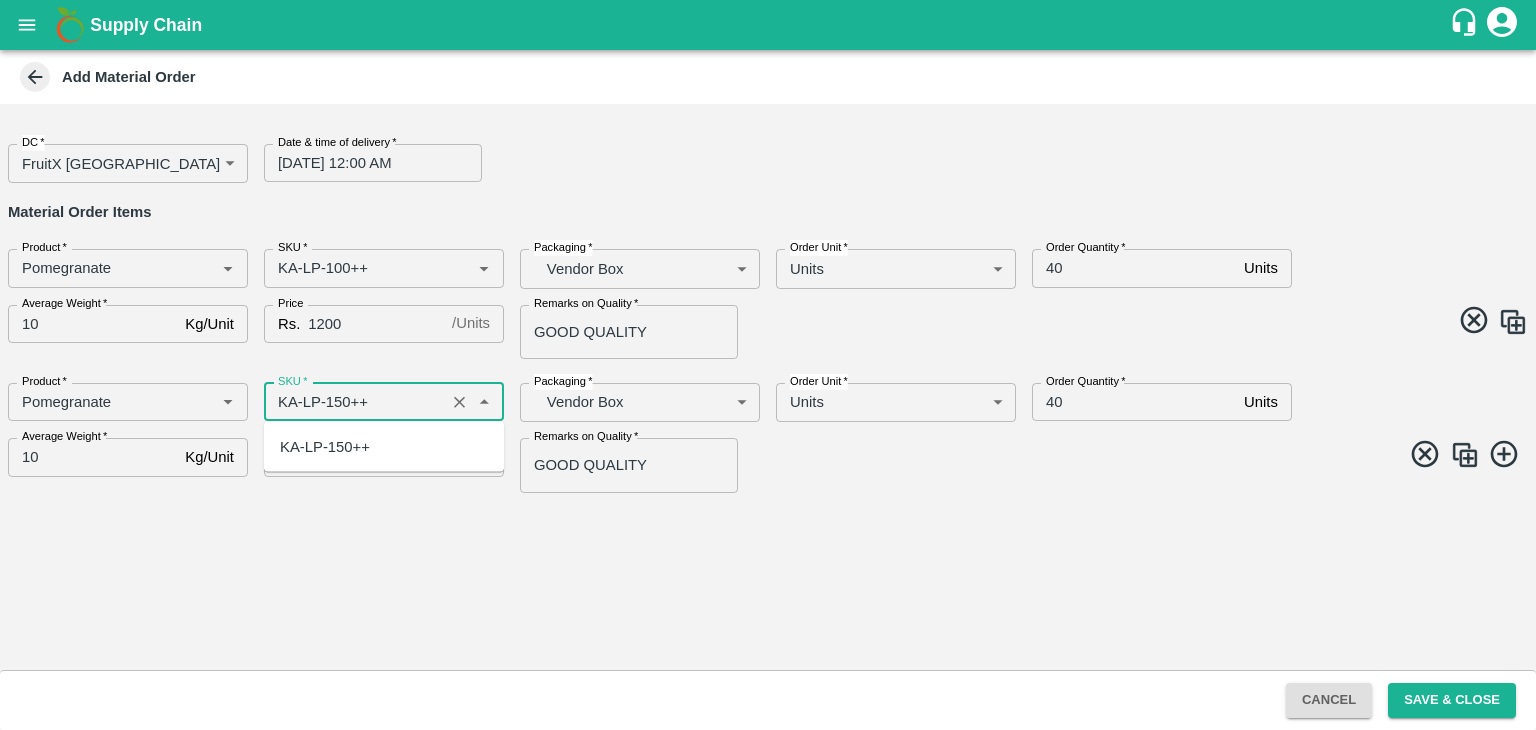 click on "KA-LP-150++" at bounding box center (325, 447) 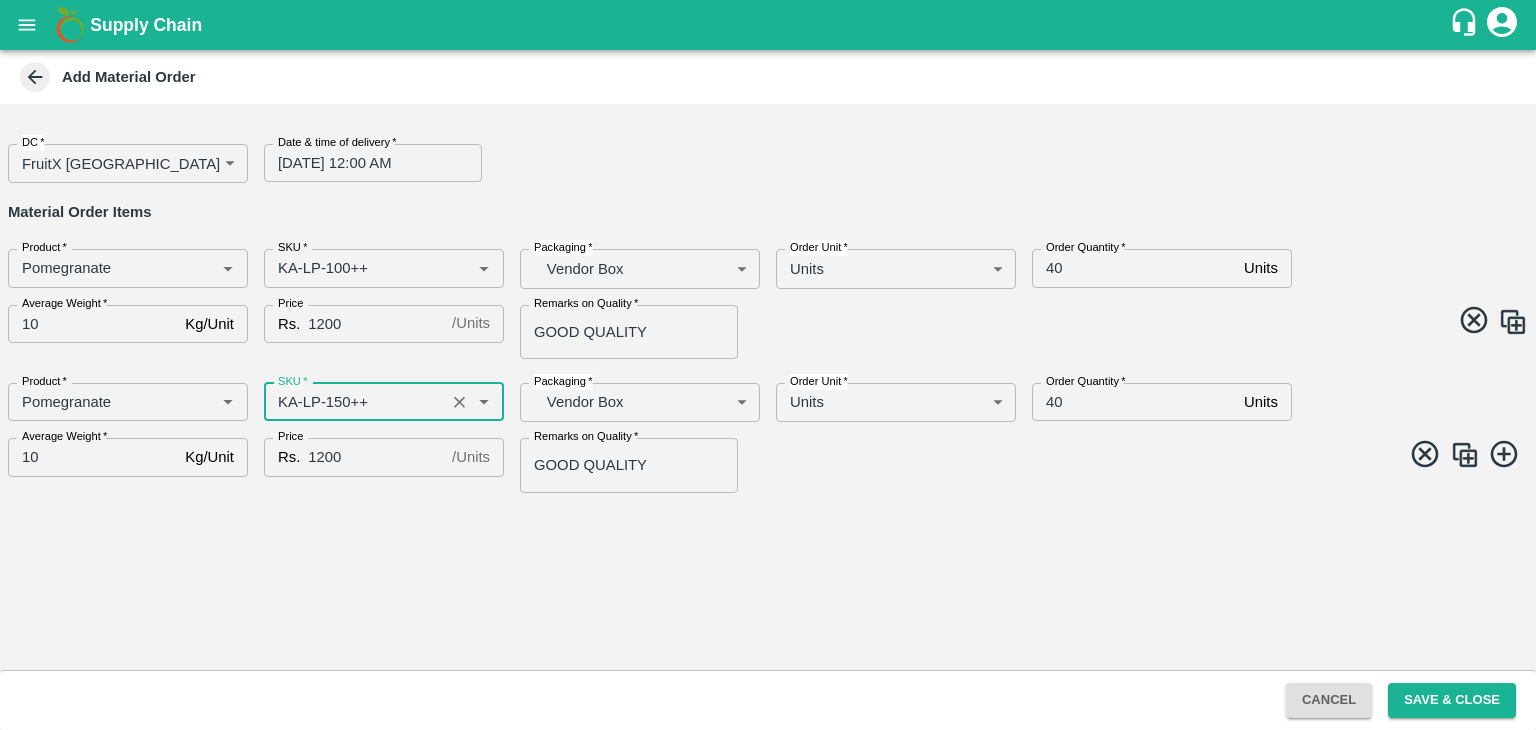 type on "KA-LP-150++" 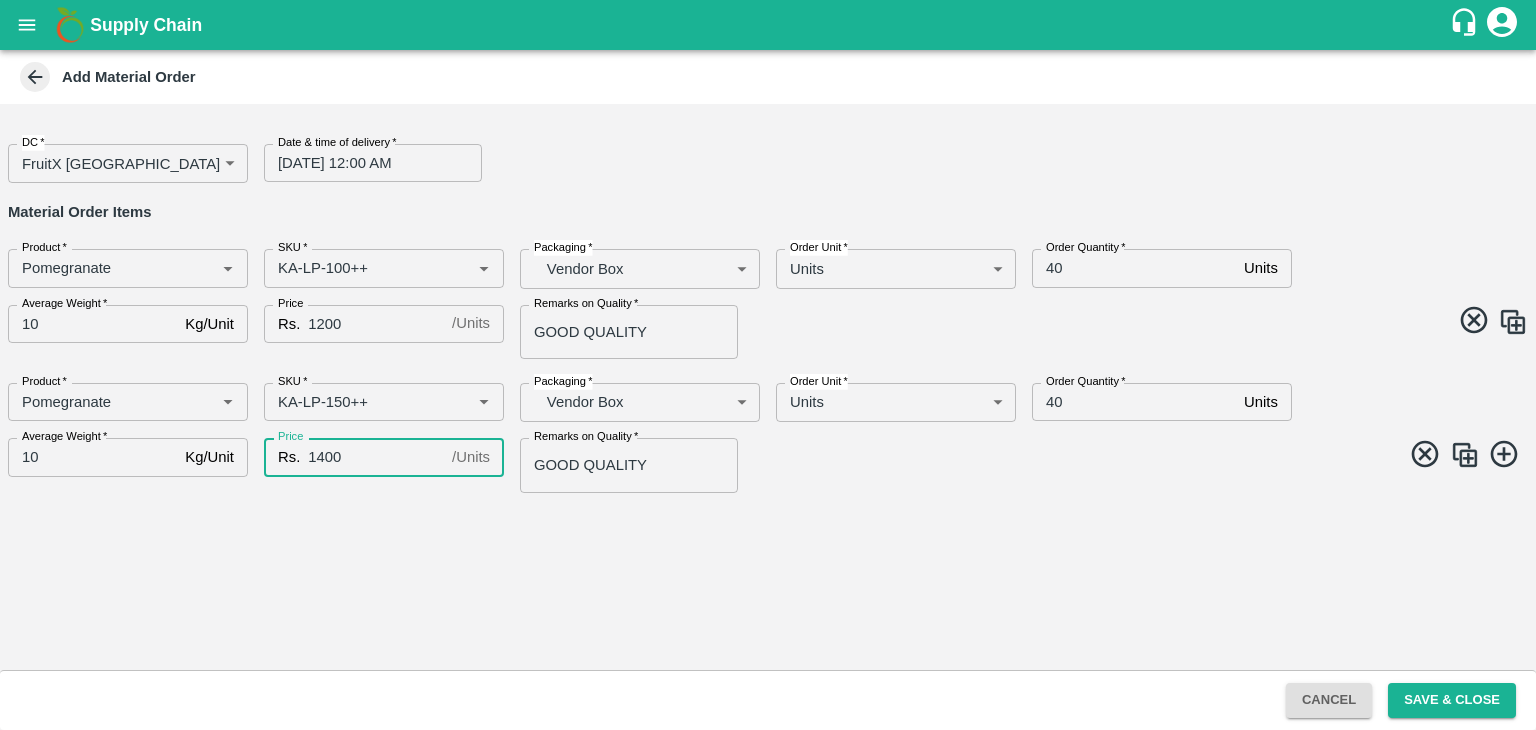 type on "1400" 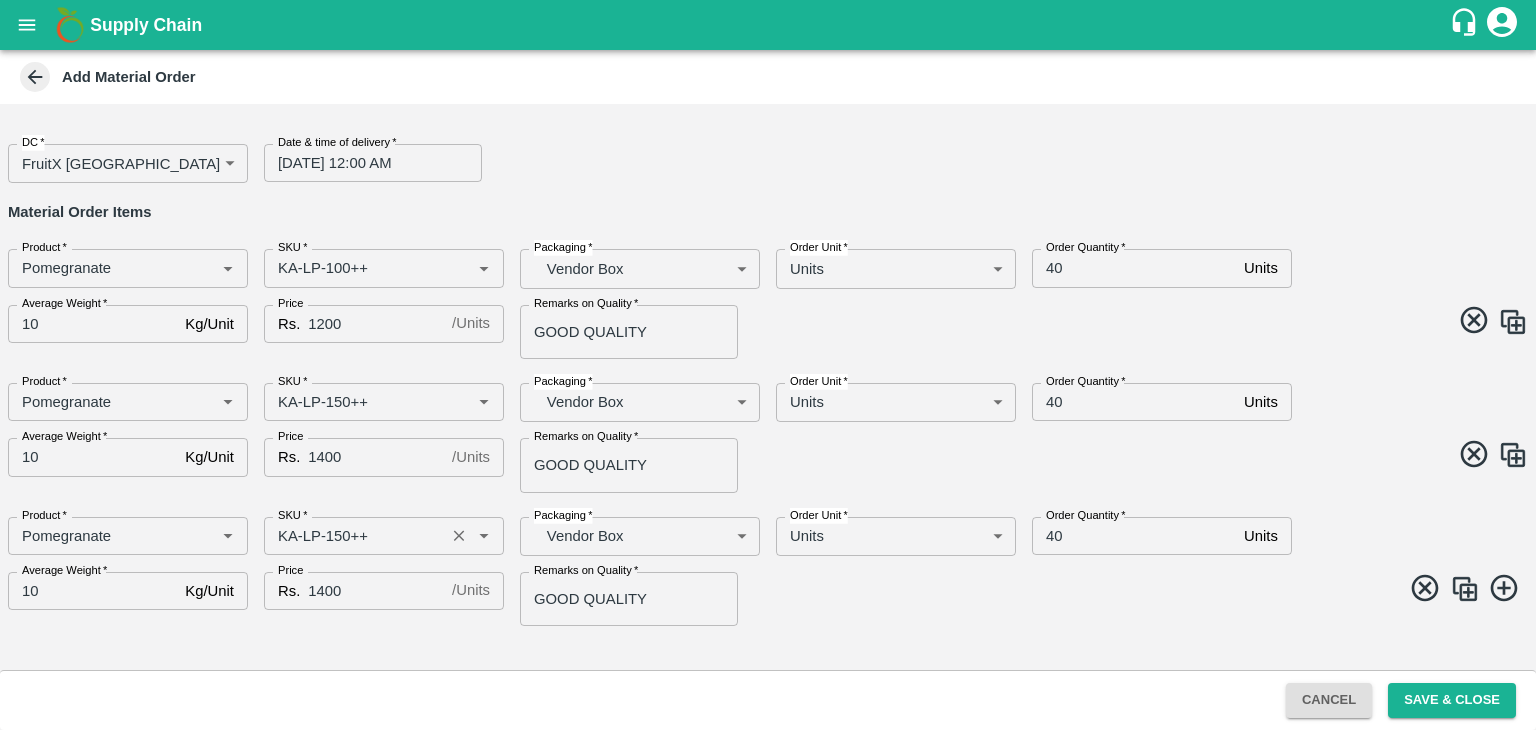 click on "SKU   *" at bounding box center (354, 536) 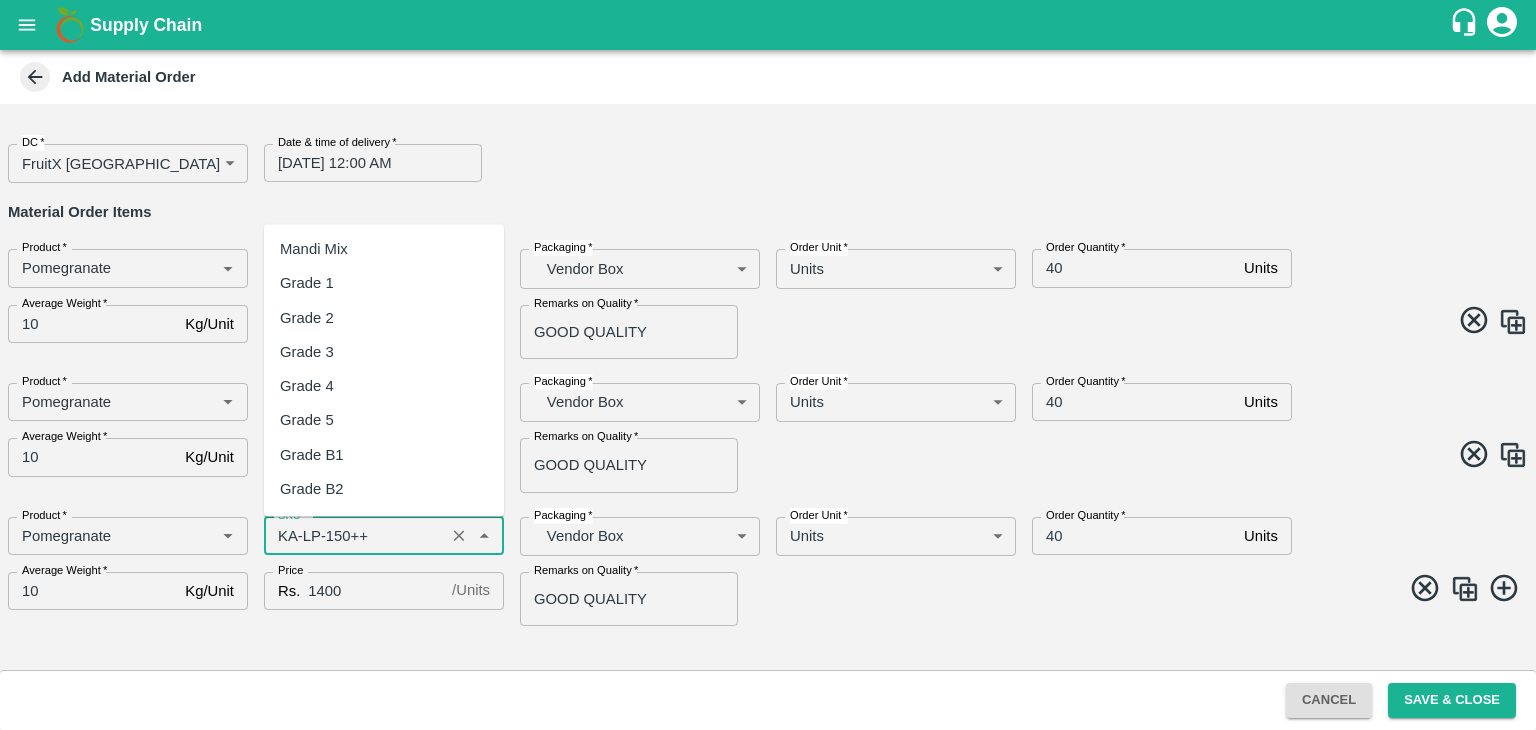 scroll, scrollTop: 11339, scrollLeft: 0, axis: vertical 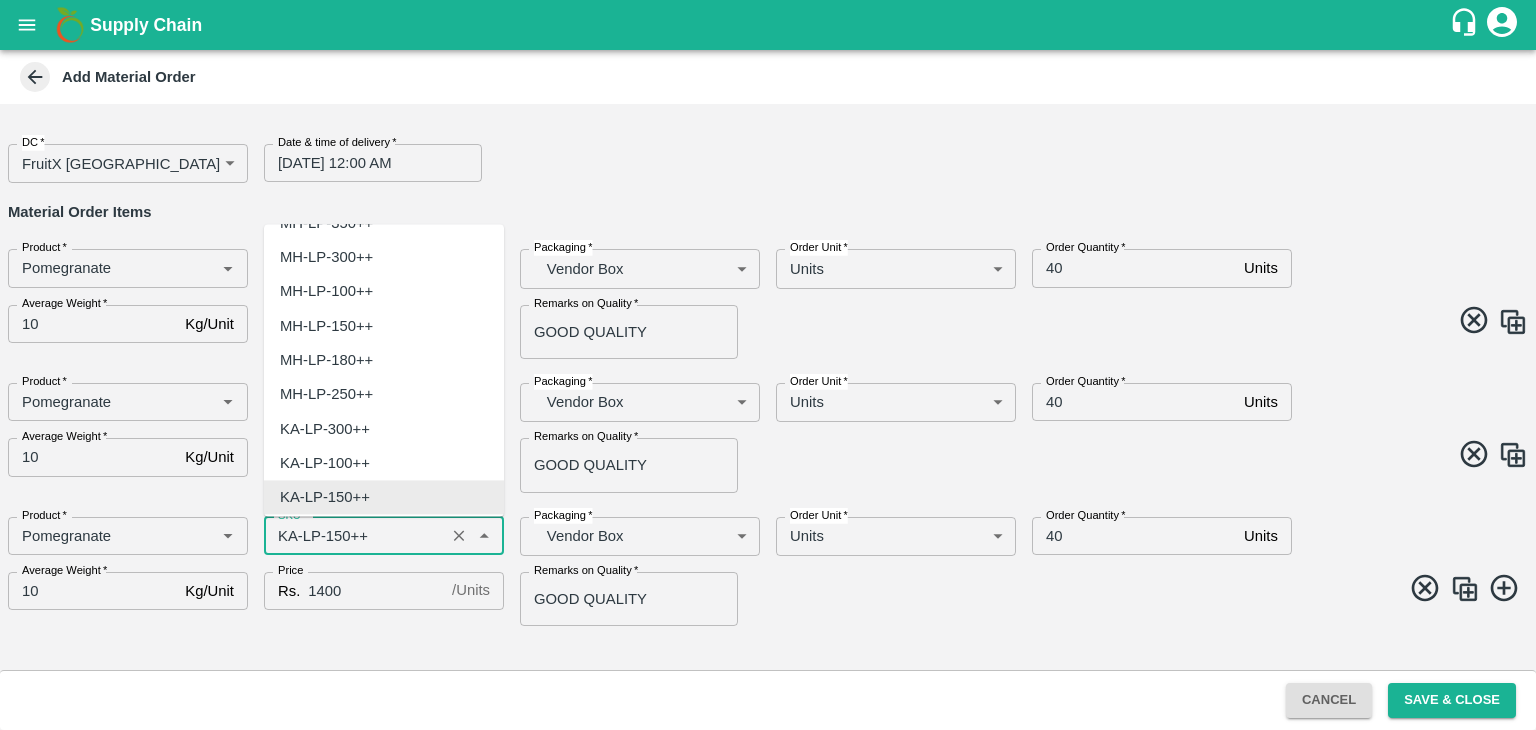 click on "SKU   *" at bounding box center (354, 536) 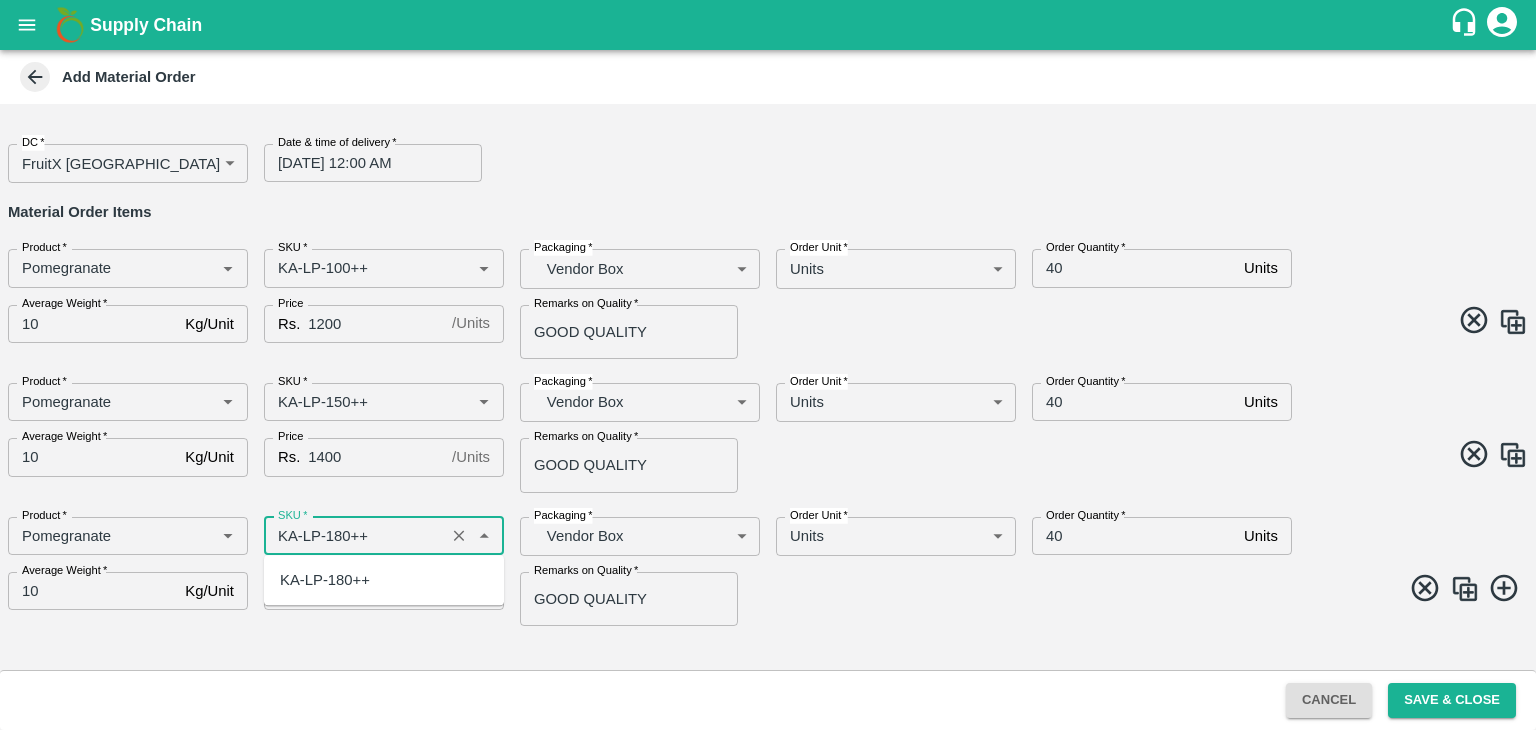 click on "KA-LP-180++" at bounding box center [325, 580] 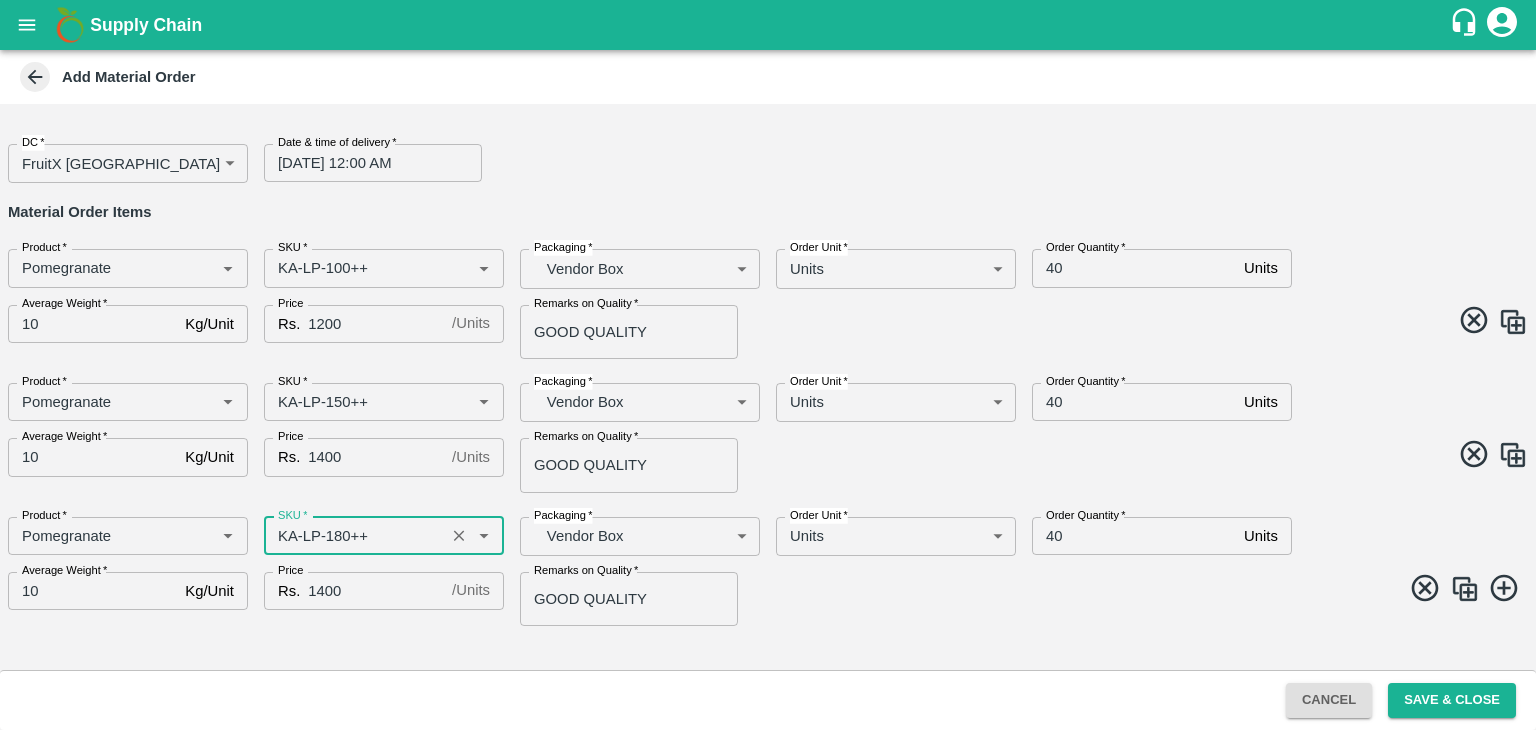type on "KA-LP-180++" 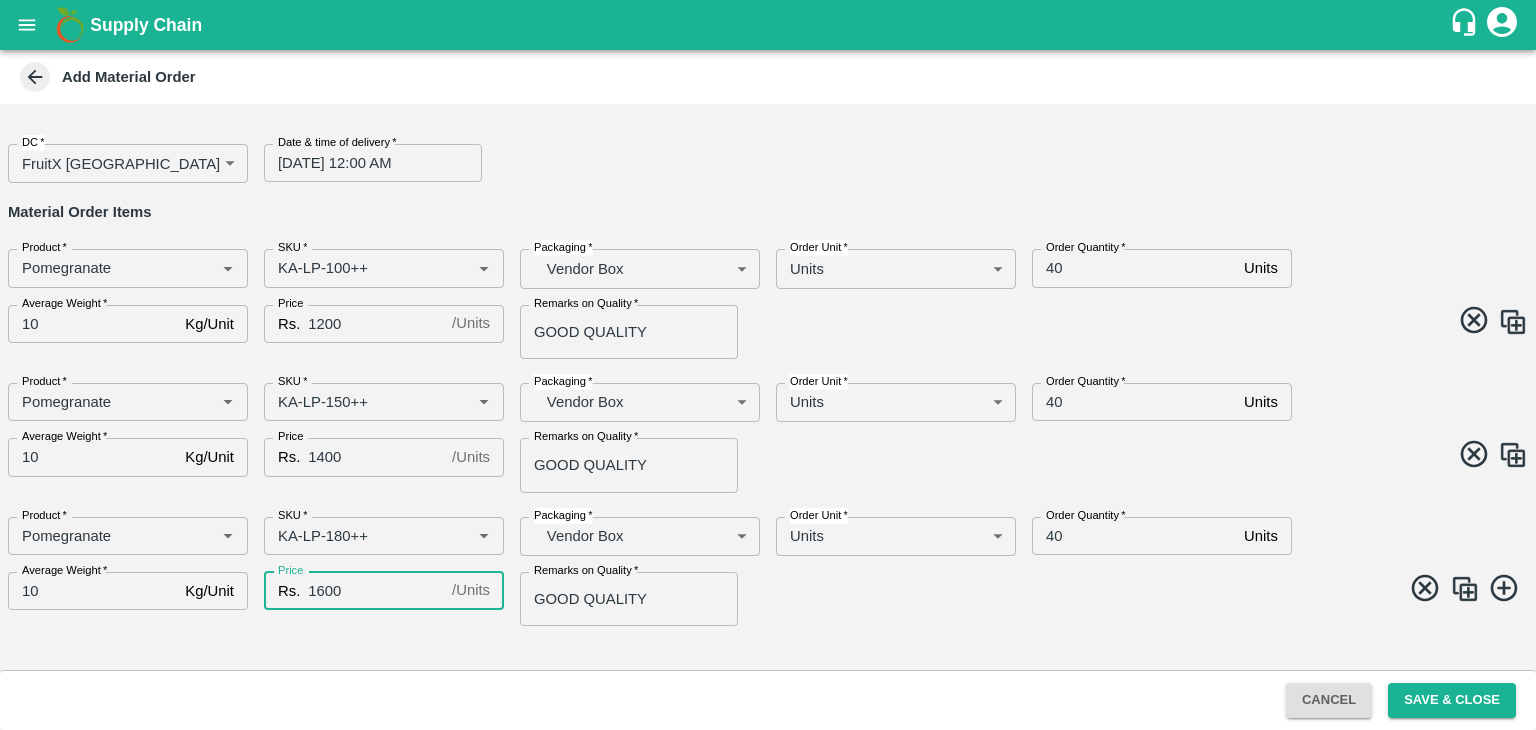 type on "1600" 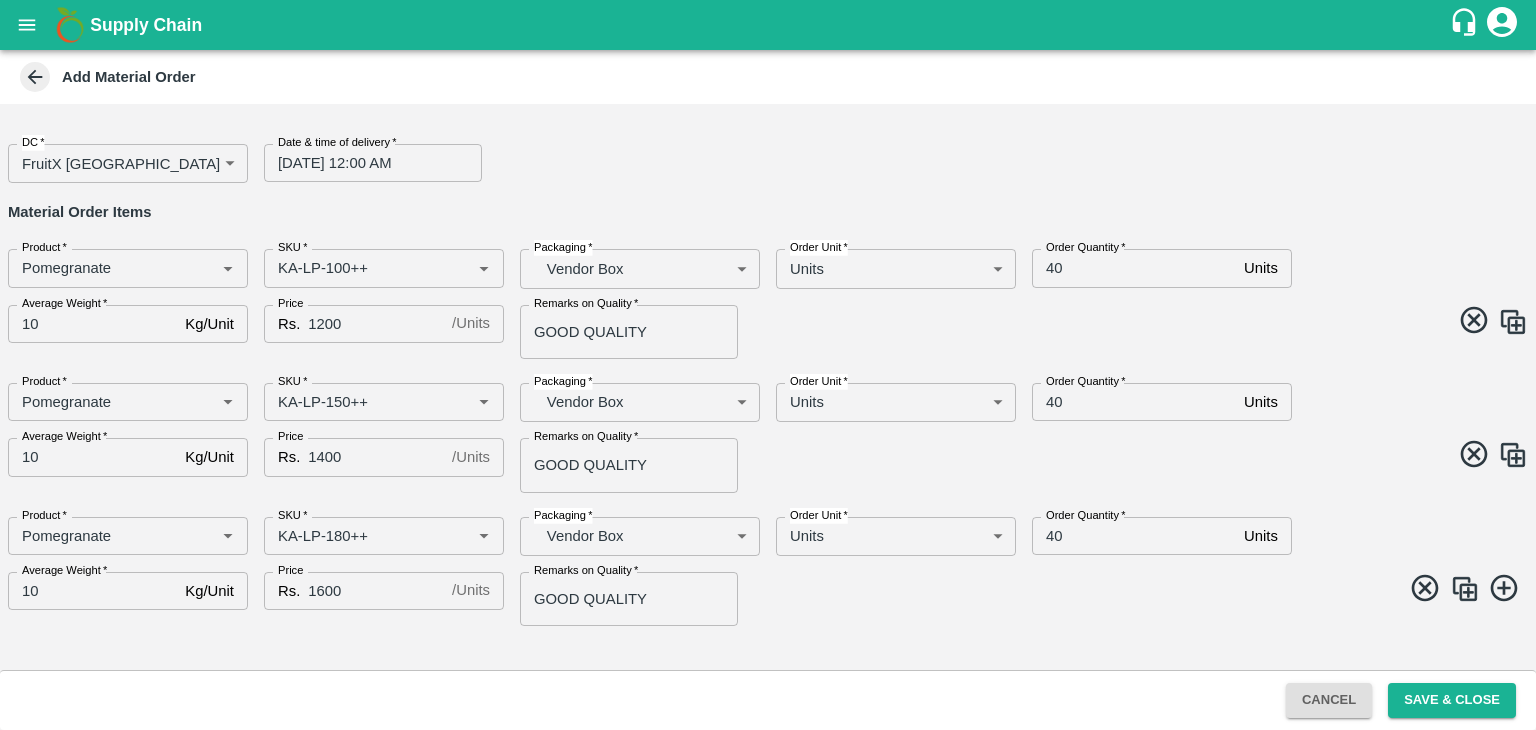 click at bounding box center (1465, 589) 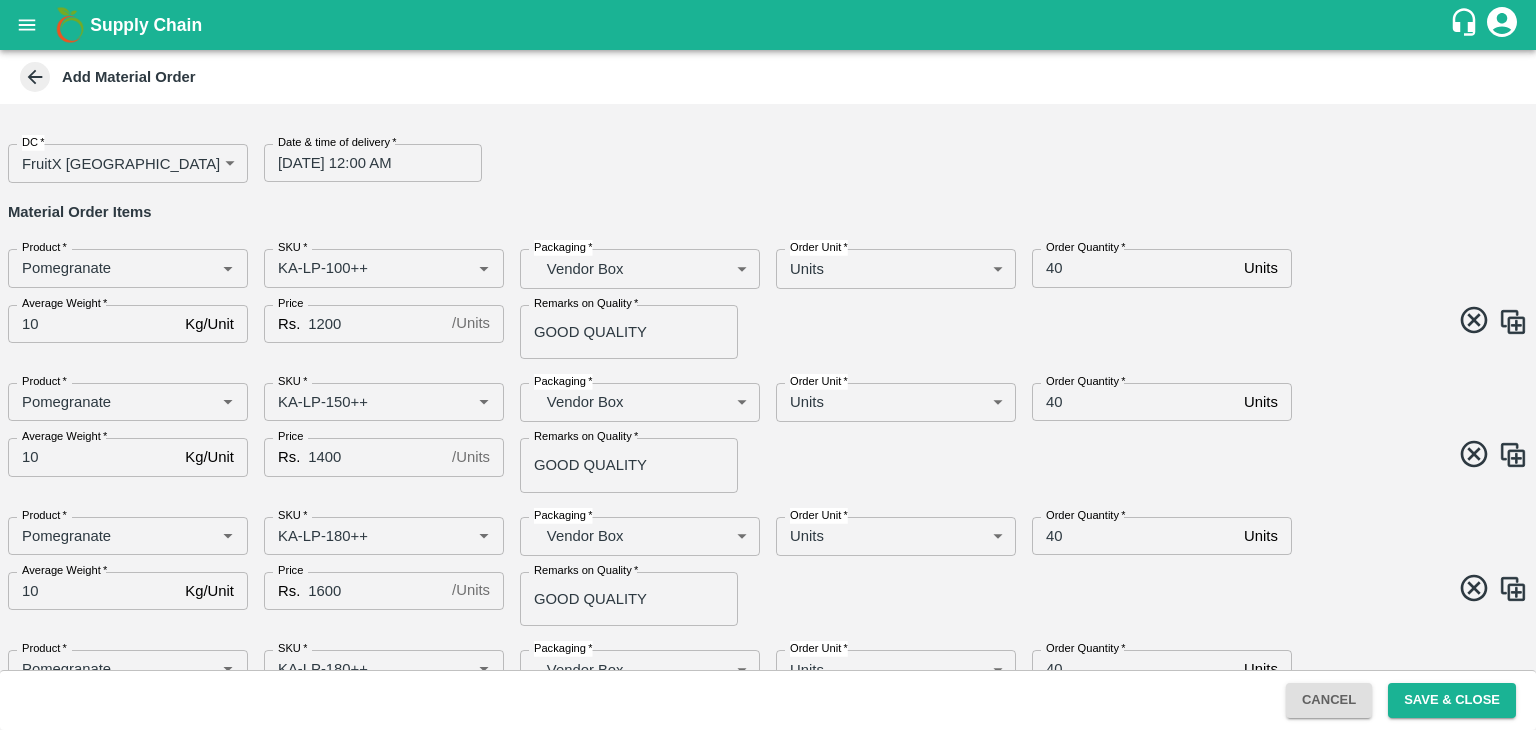 scroll, scrollTop: 97, scrollLeft: 0, axis: vertical 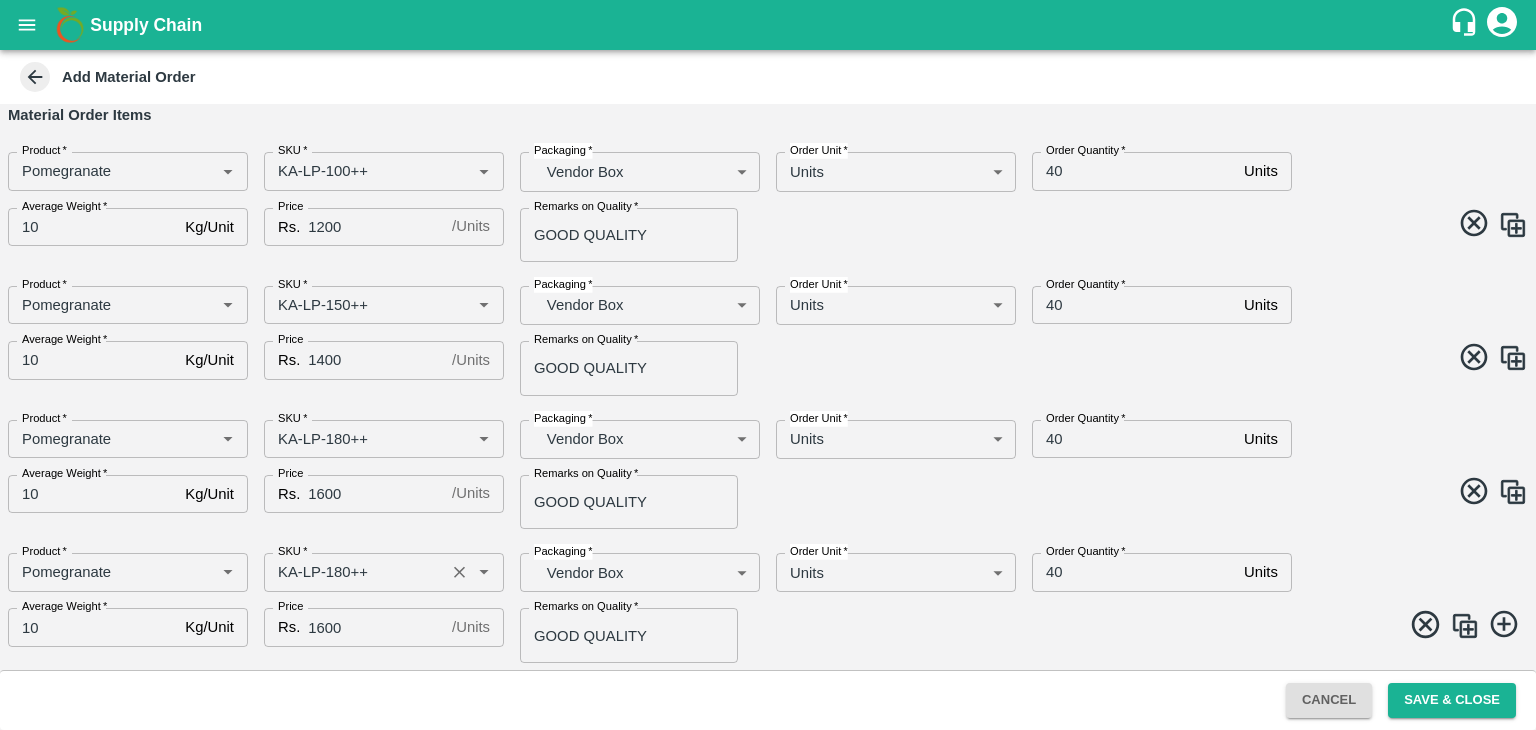 click on "SKU   *" at bounding box center [354, 572] 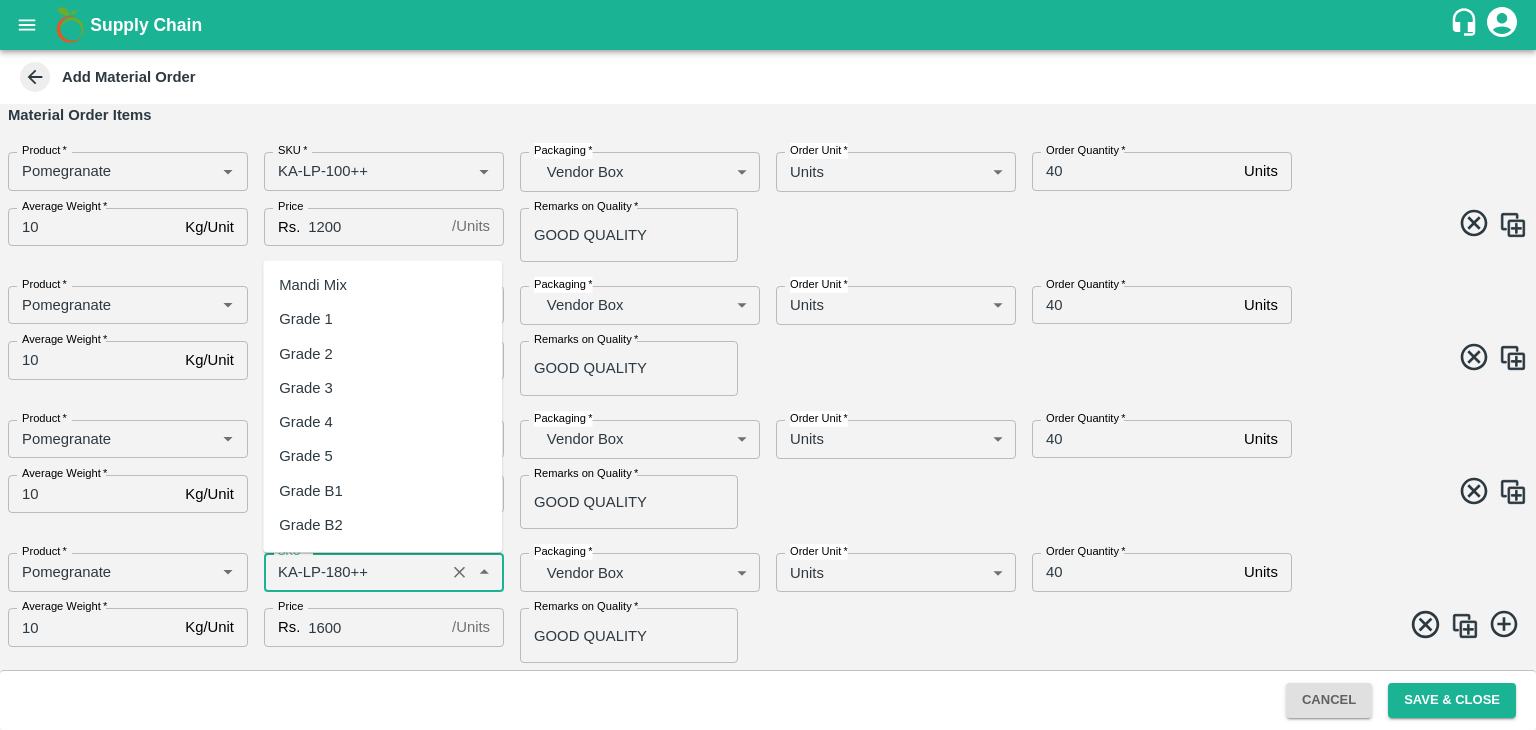 scroll, scrollTop: 11372, scrollLeft: 0, axis: vertical 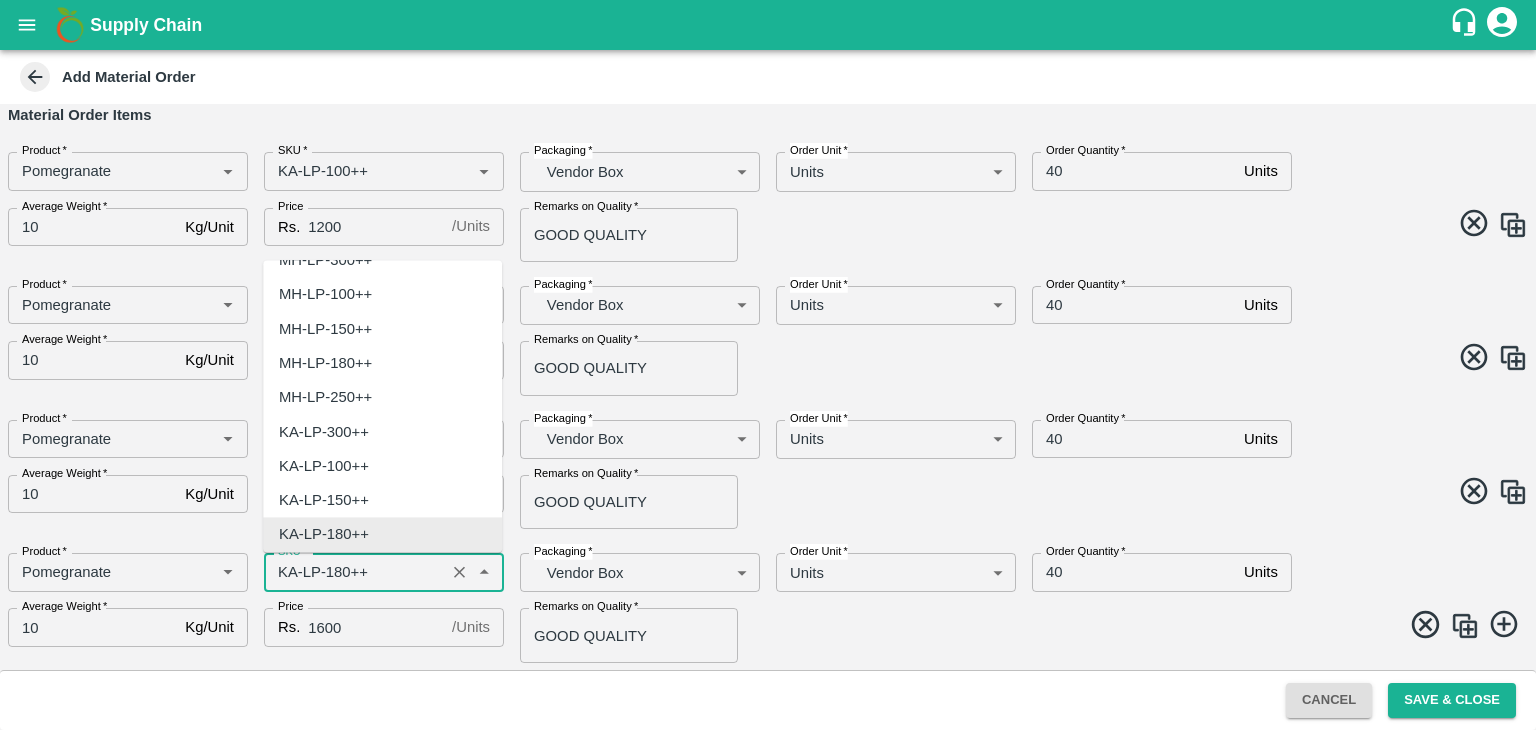 click on "SKU   *" at bounding box center [354, 572] 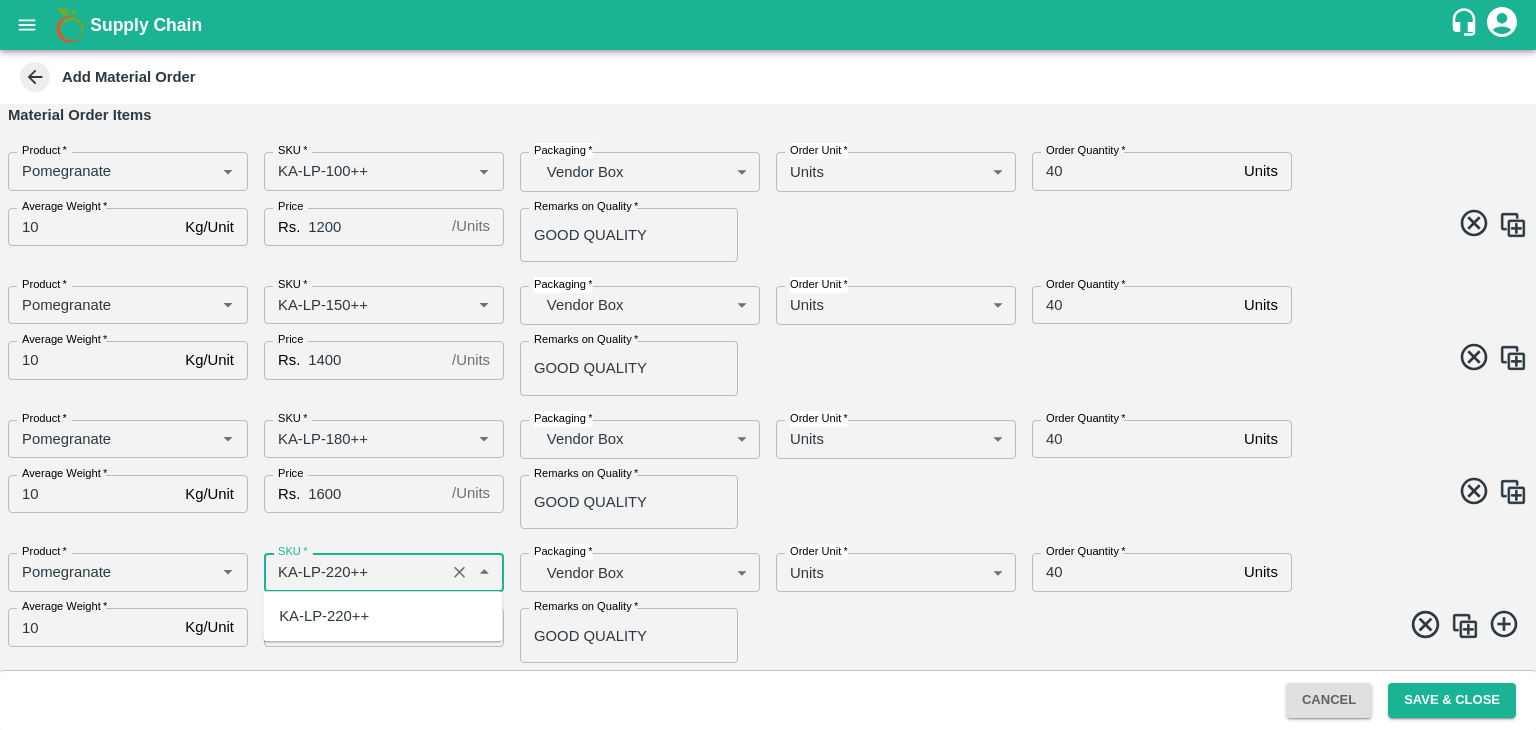 click on "KA-LP-220++" at bounding box center [324, 616] 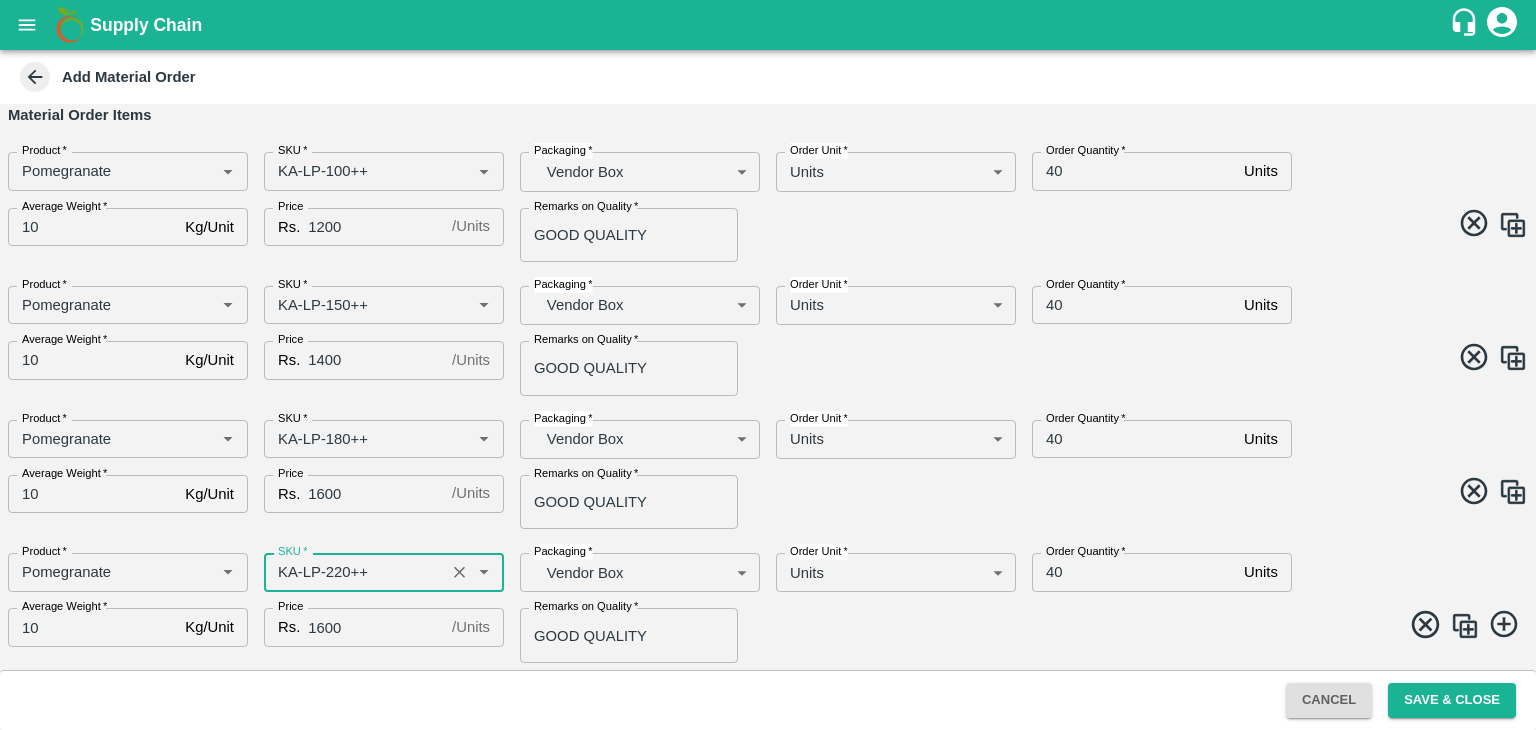 type on "KA-LP-220++" 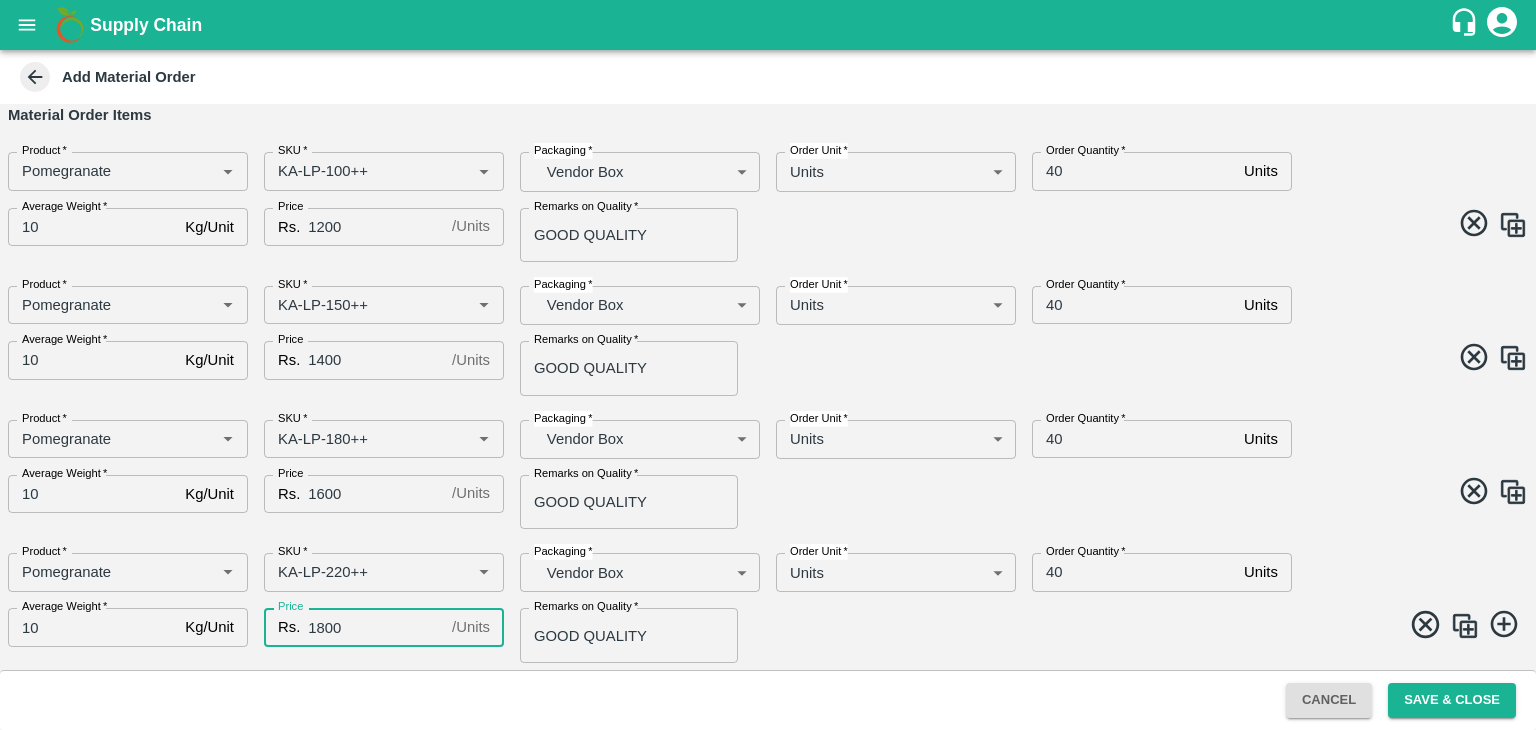 type on "1800" 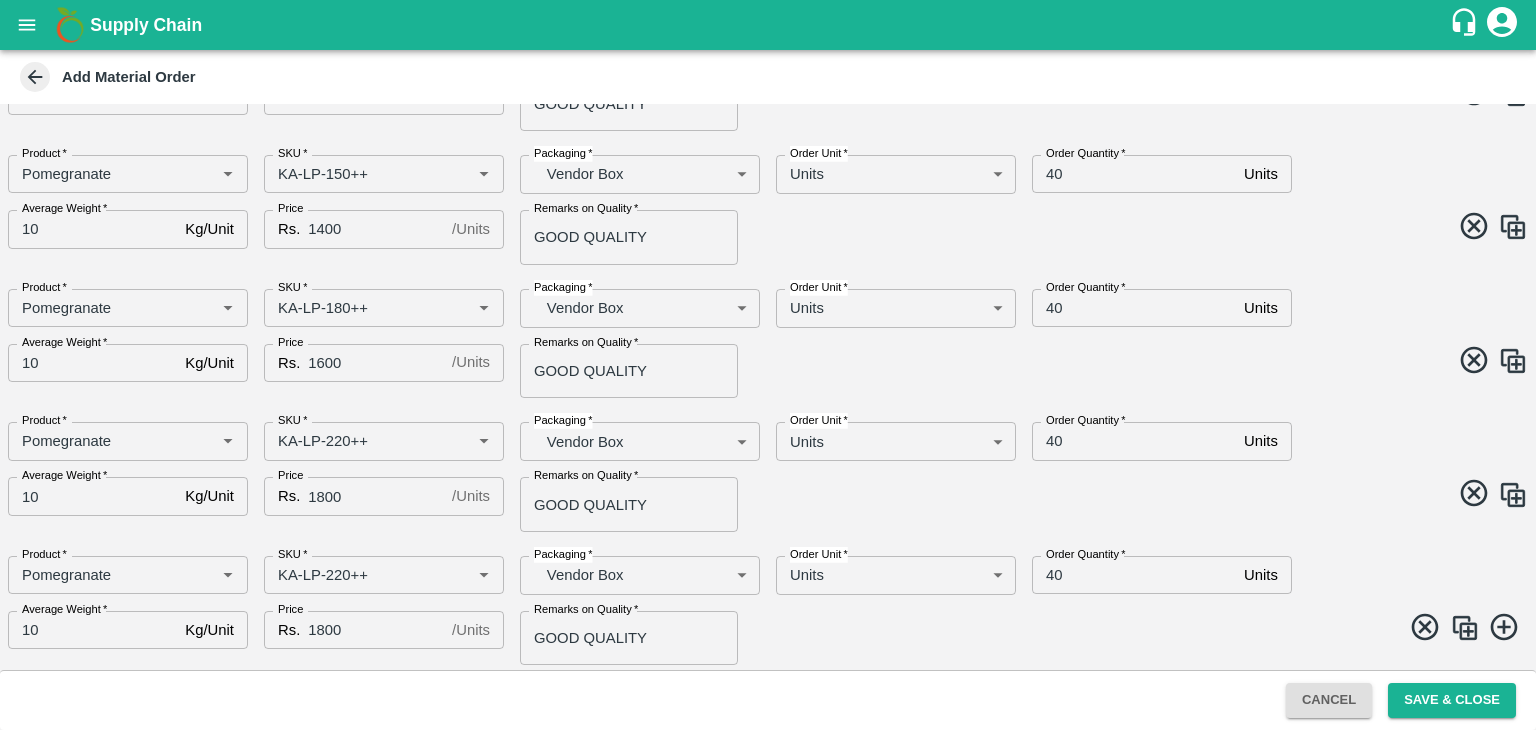 scroll, scrollTop: 231, scrollLeft: 0, axis: vertical 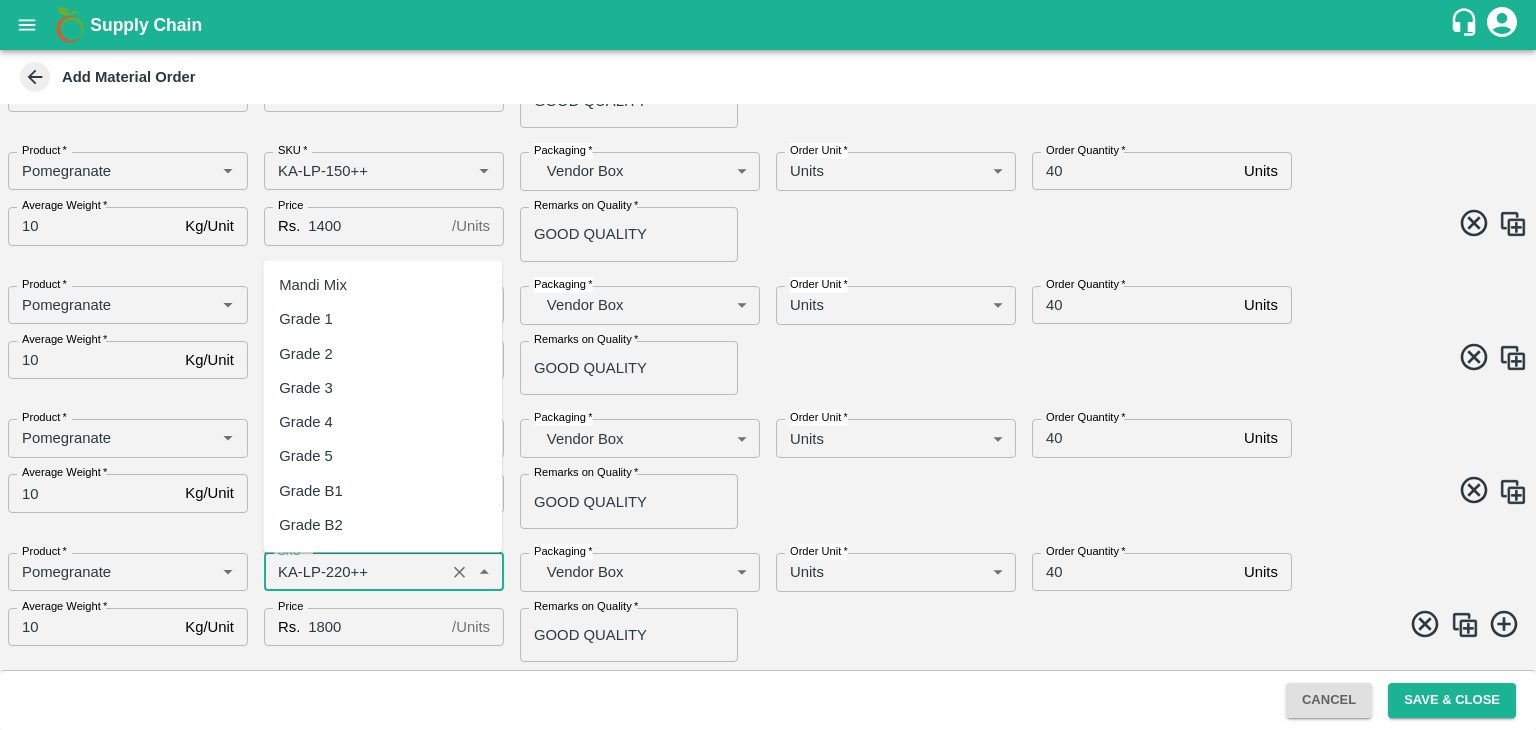 click on "SKU   *" at bounding box center [354, 572] 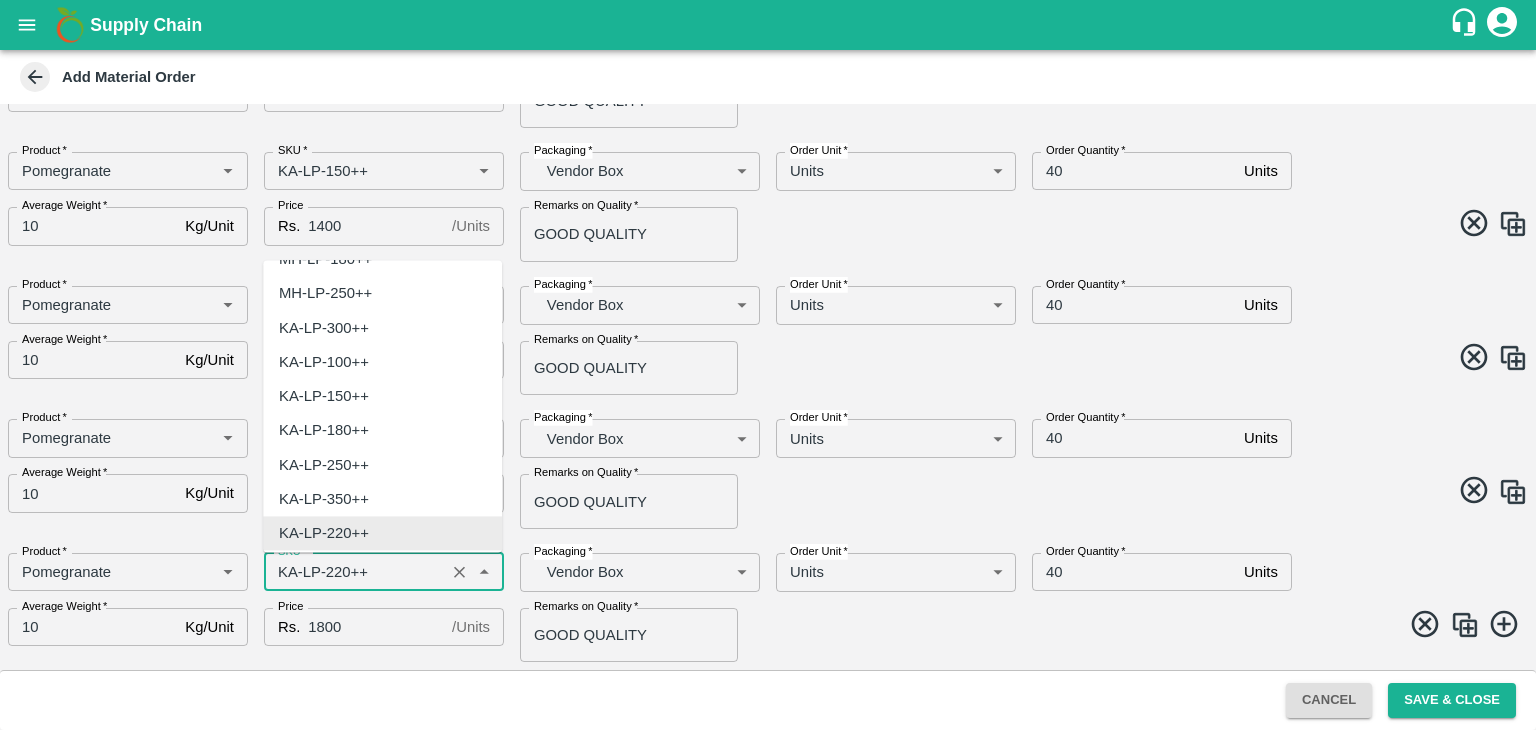 click on "SKU   *" at bounding box center [354, 572] 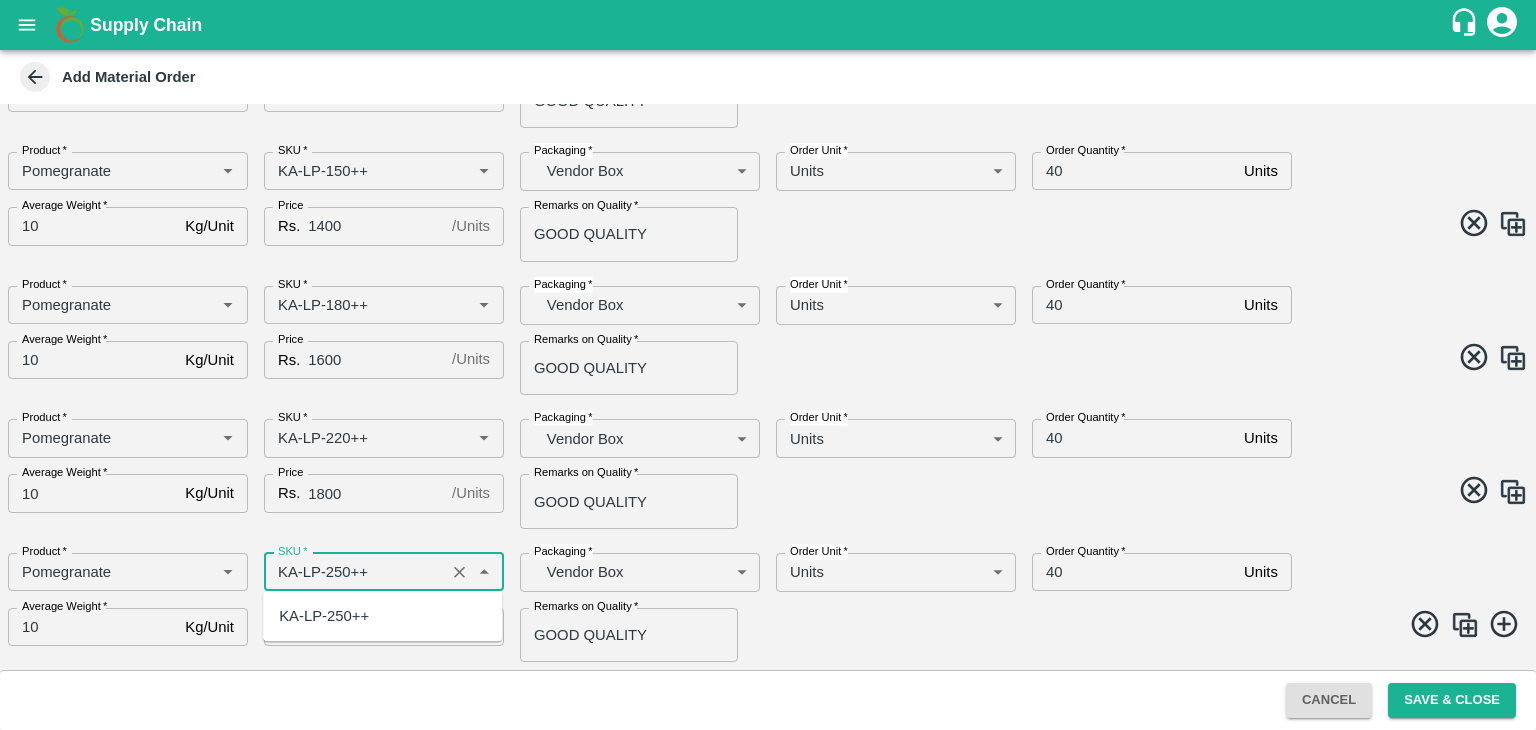 click on "KA-LP-250++" at bounding box center [324, 616] 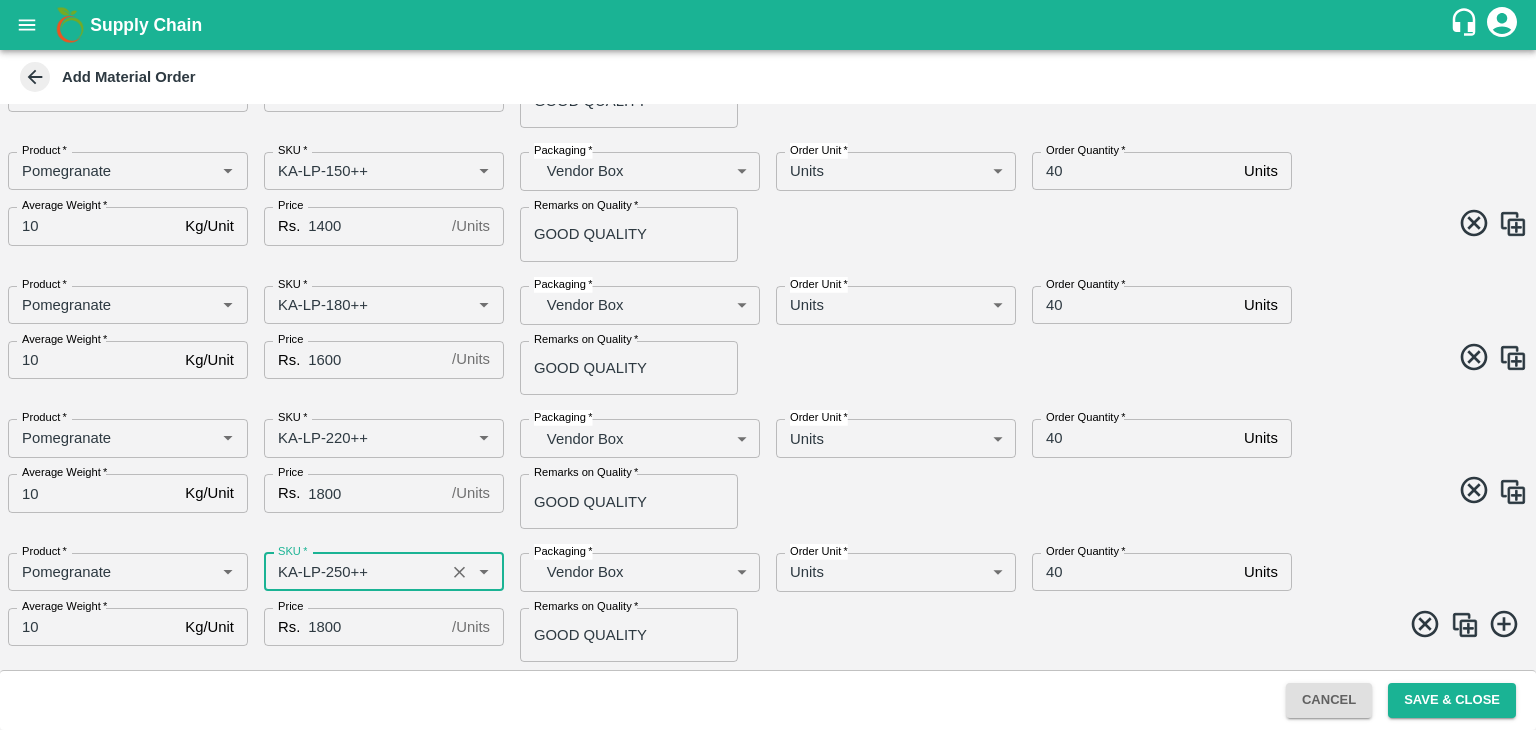 type on "KA-LP-250++" 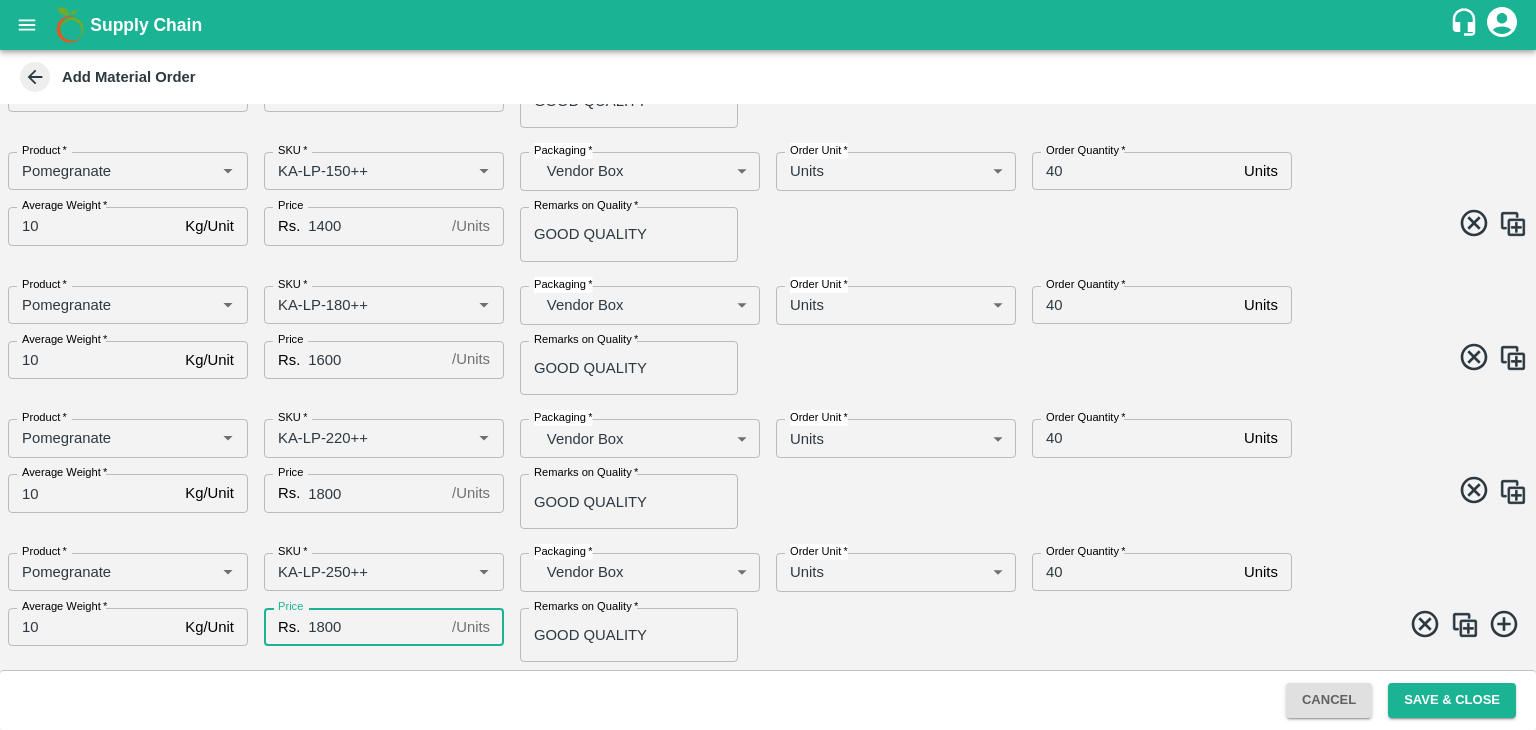 click on "1800" at bounding box center [376, 627] 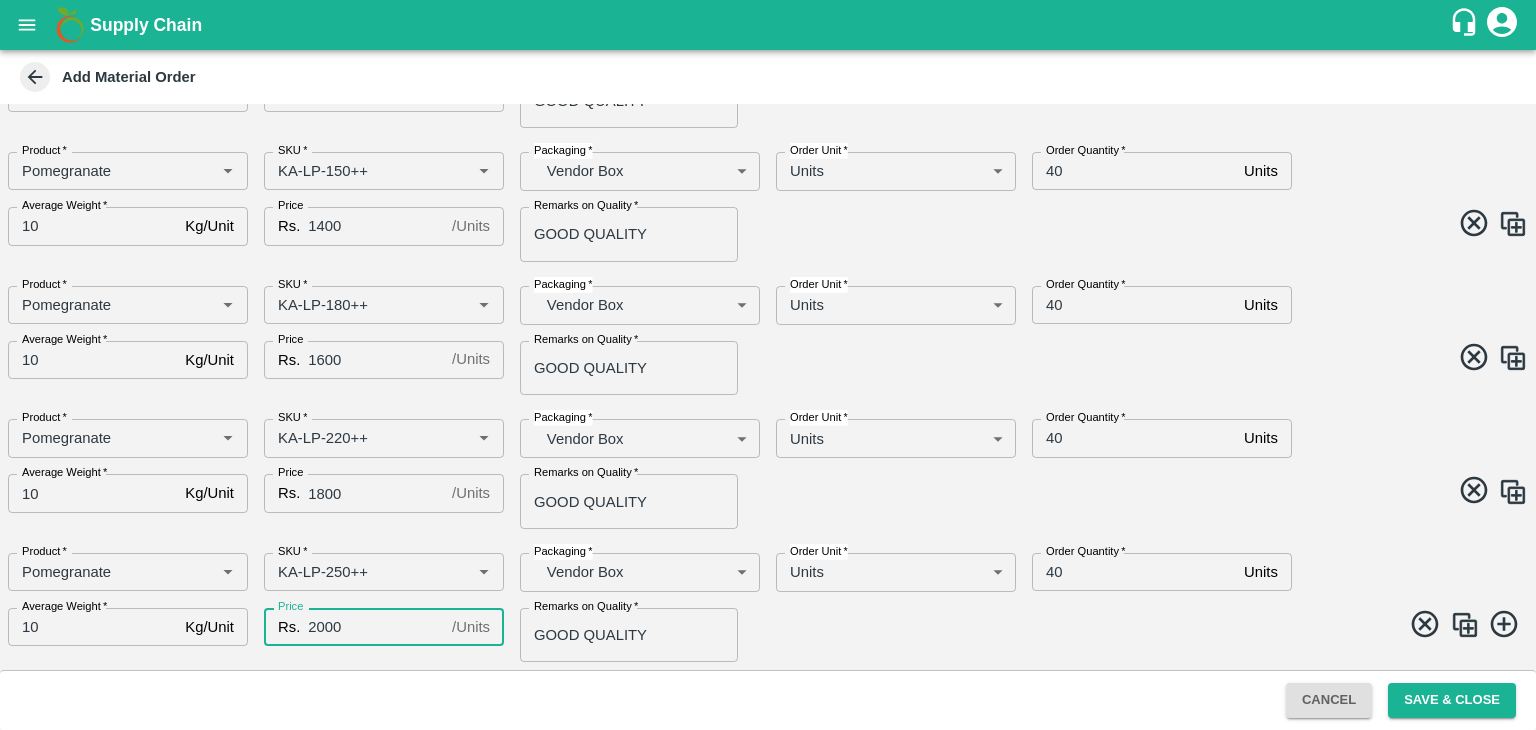 type on "2000" 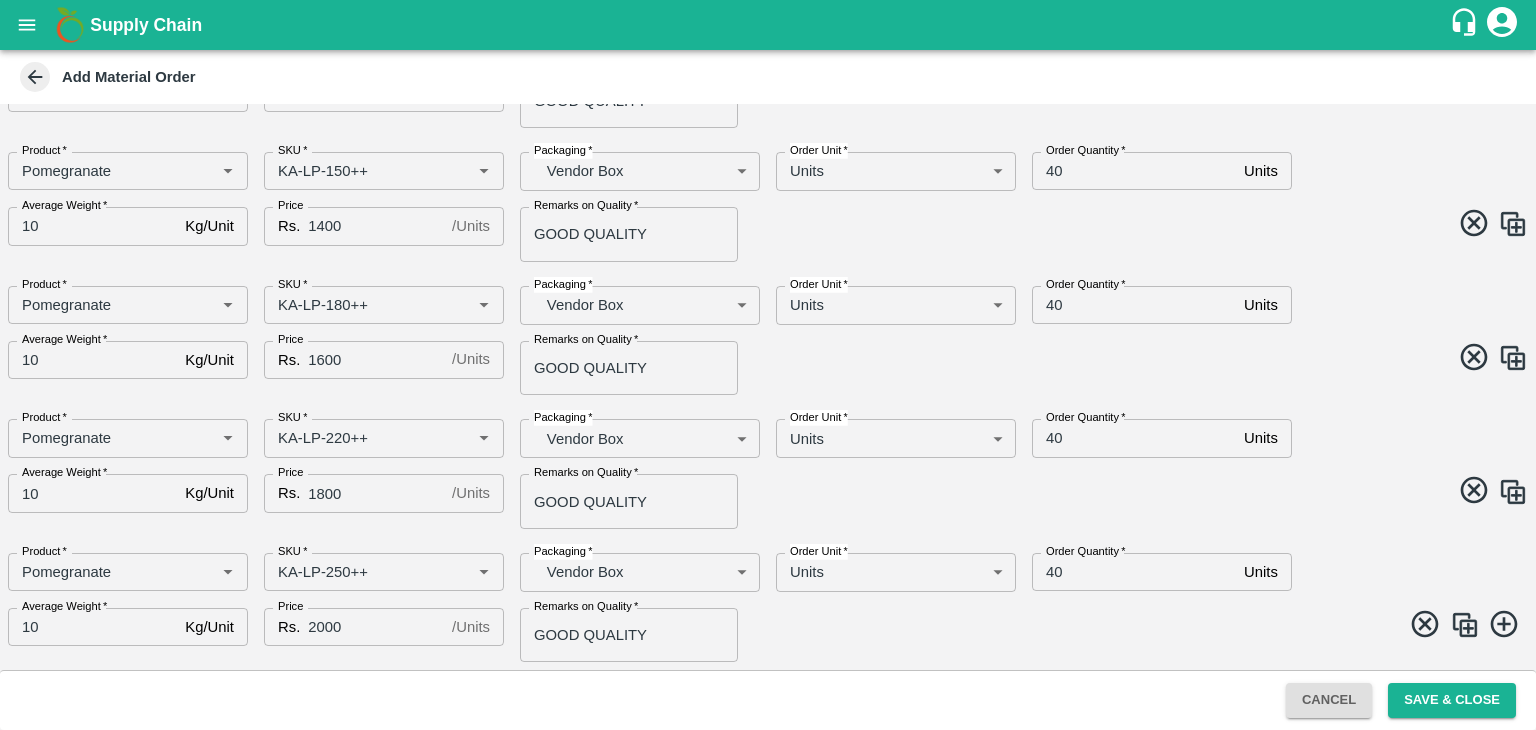 click at bounding box center [1465, 625] 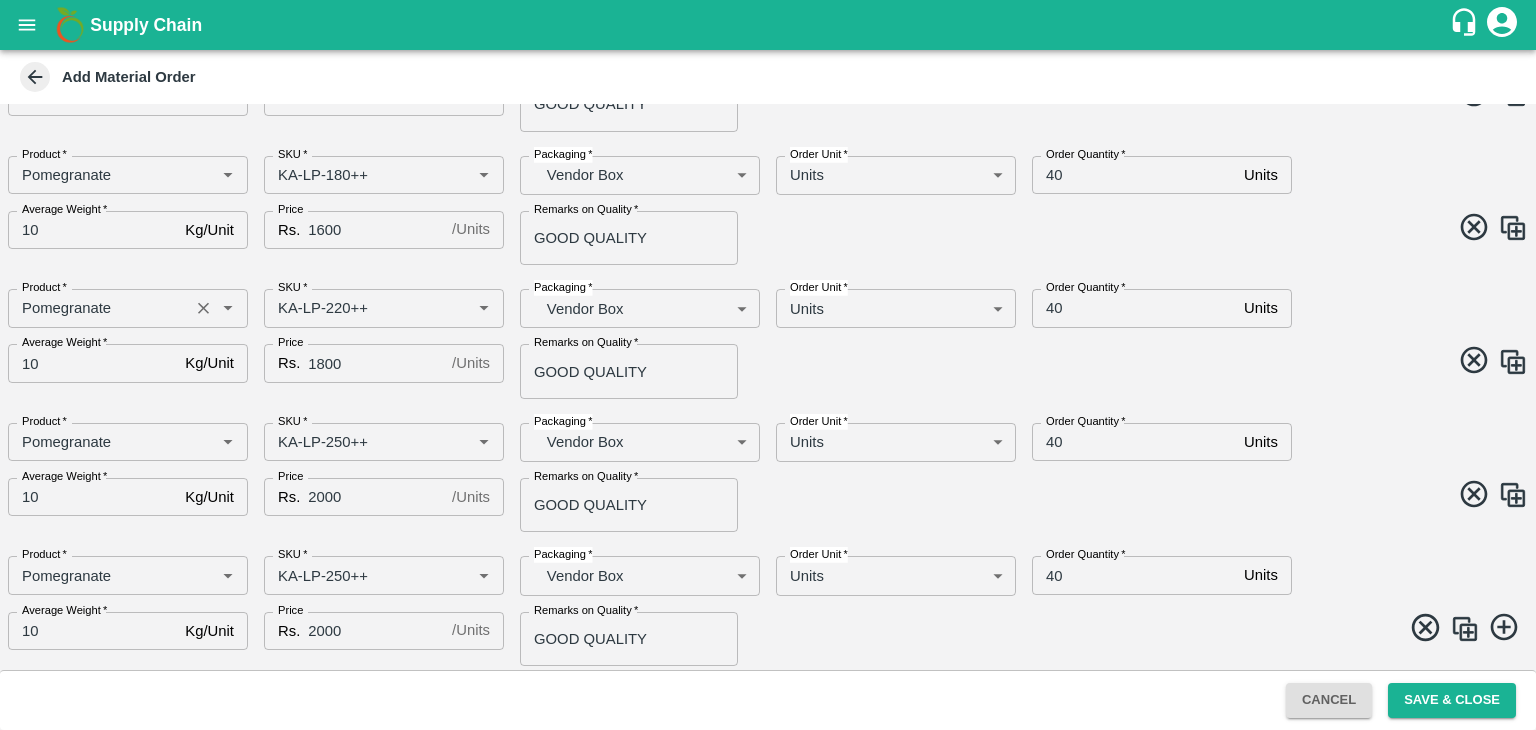 scroll, scrollTop: 364, scrollLeft: 0, axis: vertical 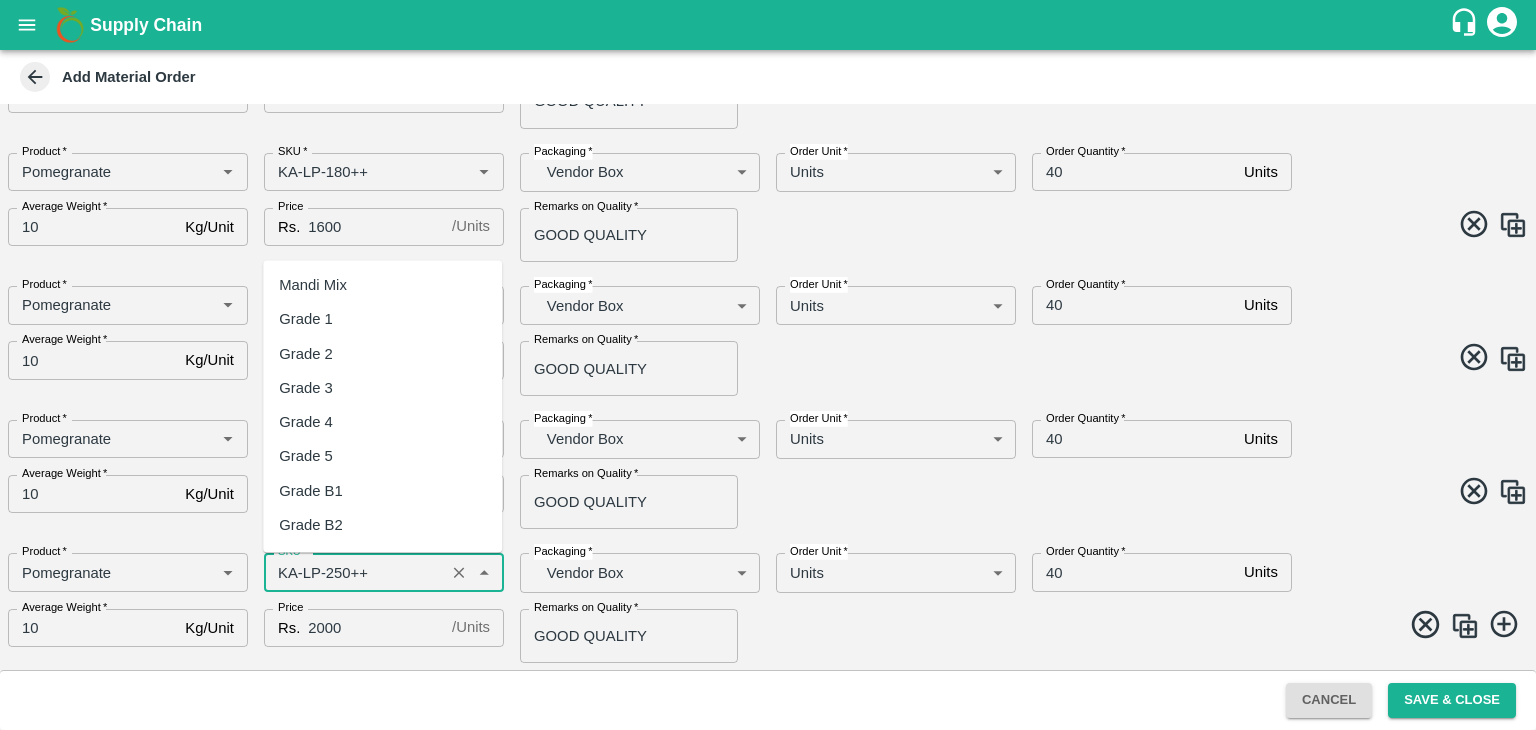 click on "SKU   *" at bounding box center (354, 572) 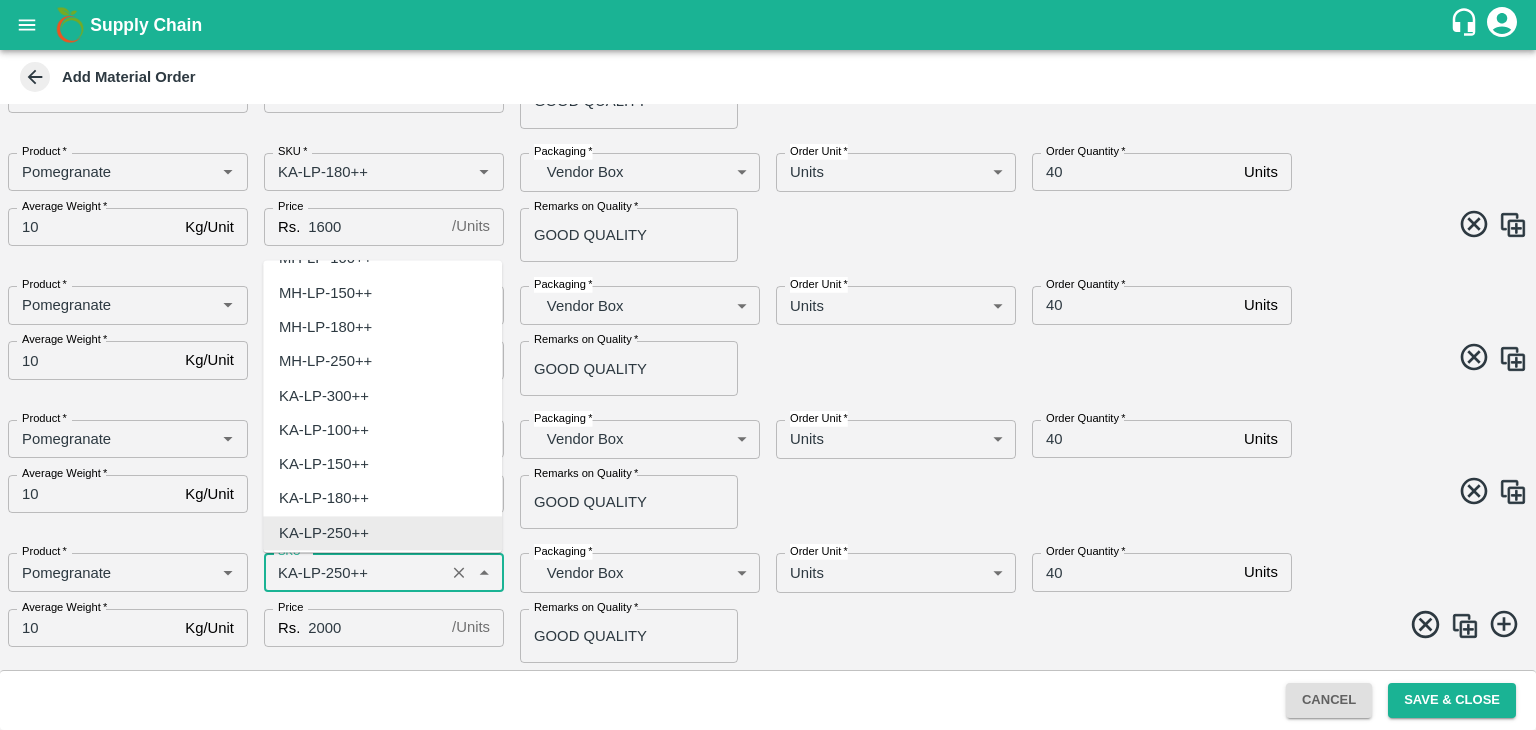 click on "SKU   *" at bounding box center (354, 572) 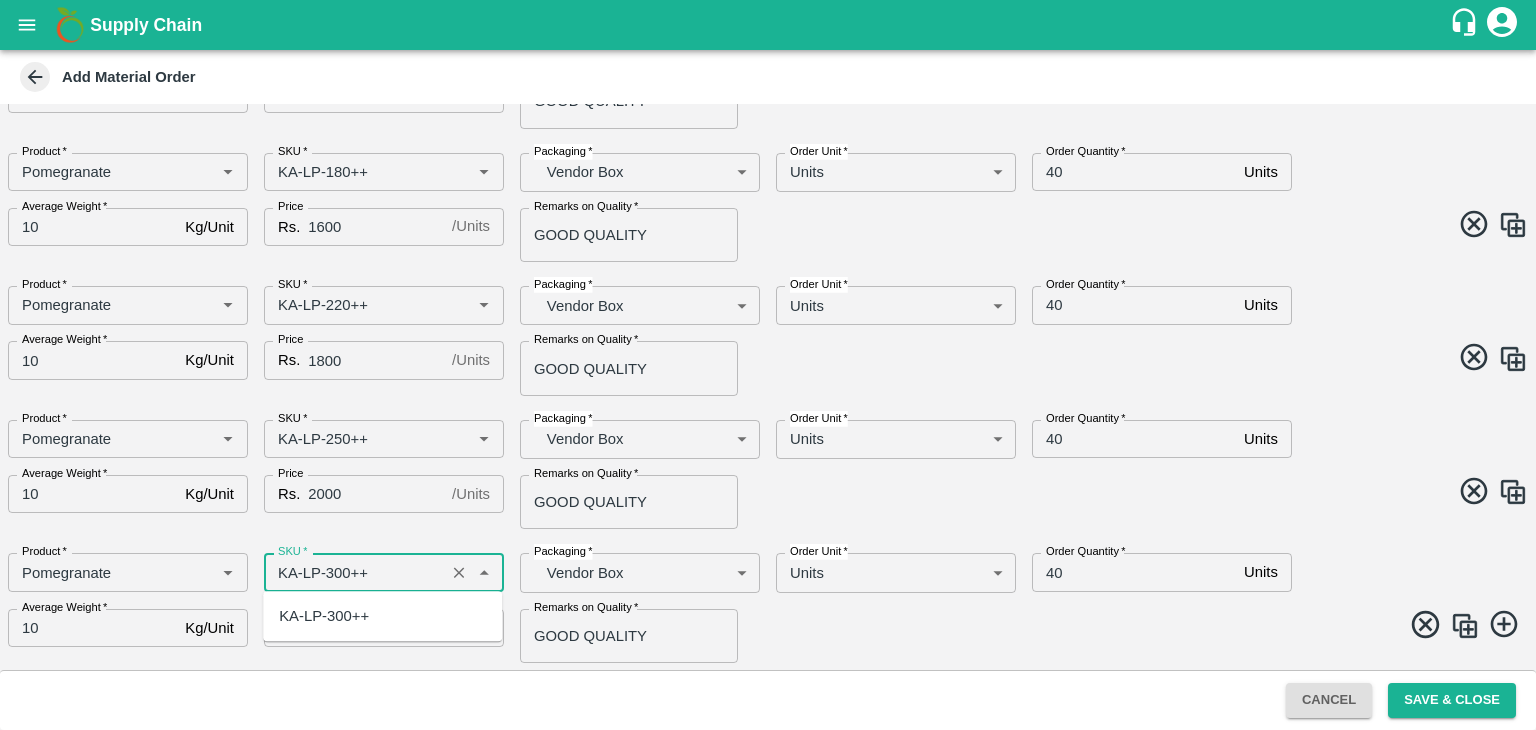click on "KA-LP-300++" at bounding box center [324, 616] 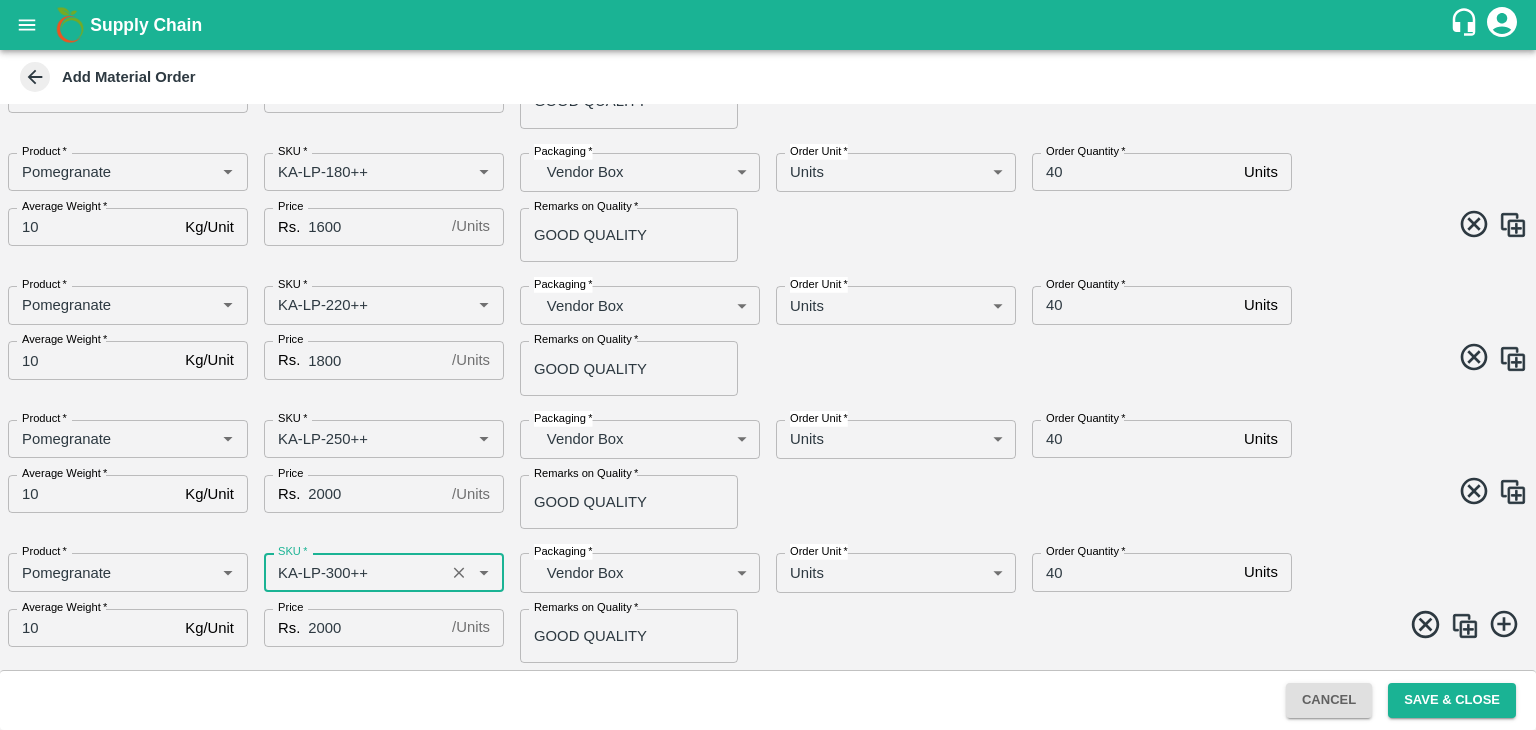 type on "KA-LP-300++" 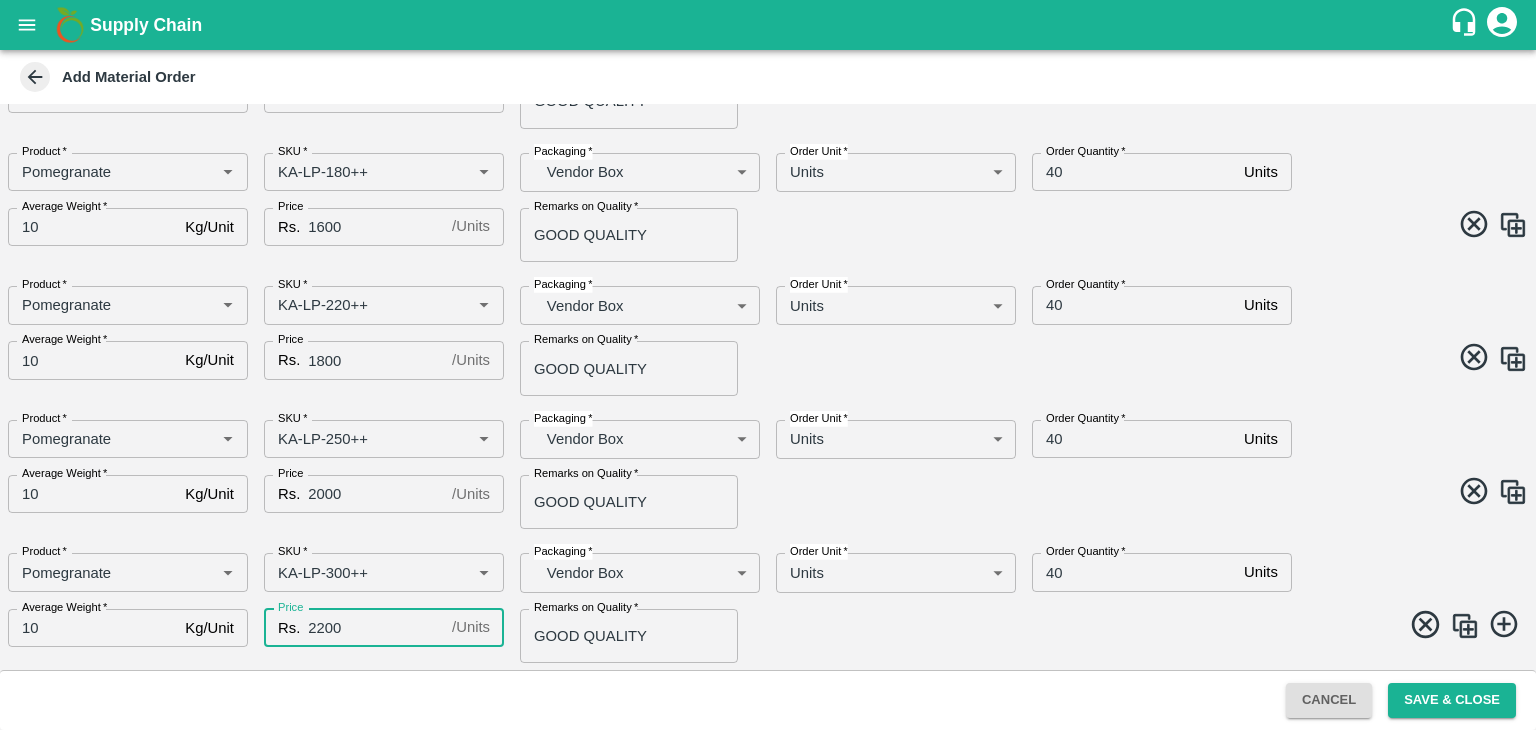 type on "2200" 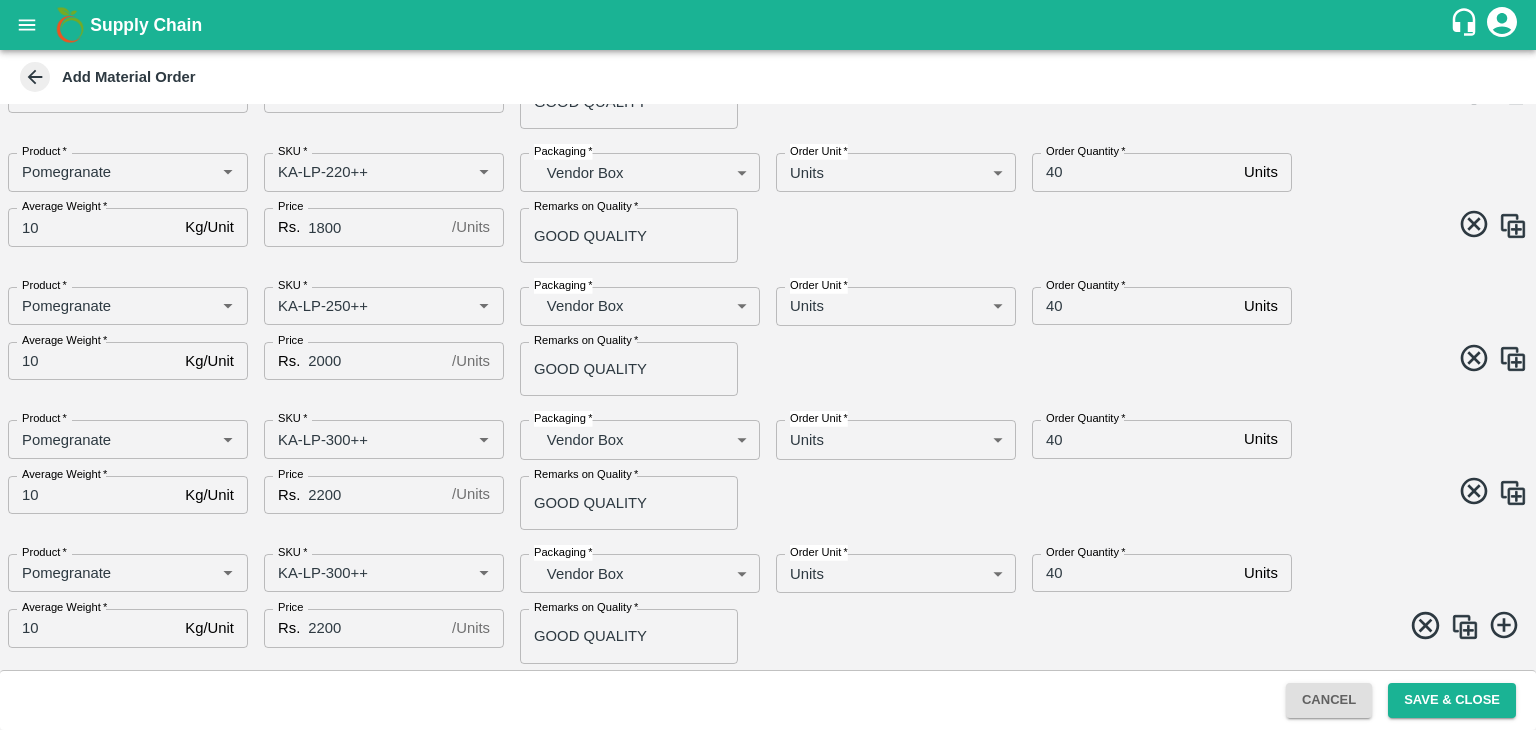 scroll, scrollTop: 498, scrollLeft: 0, axis: vertical 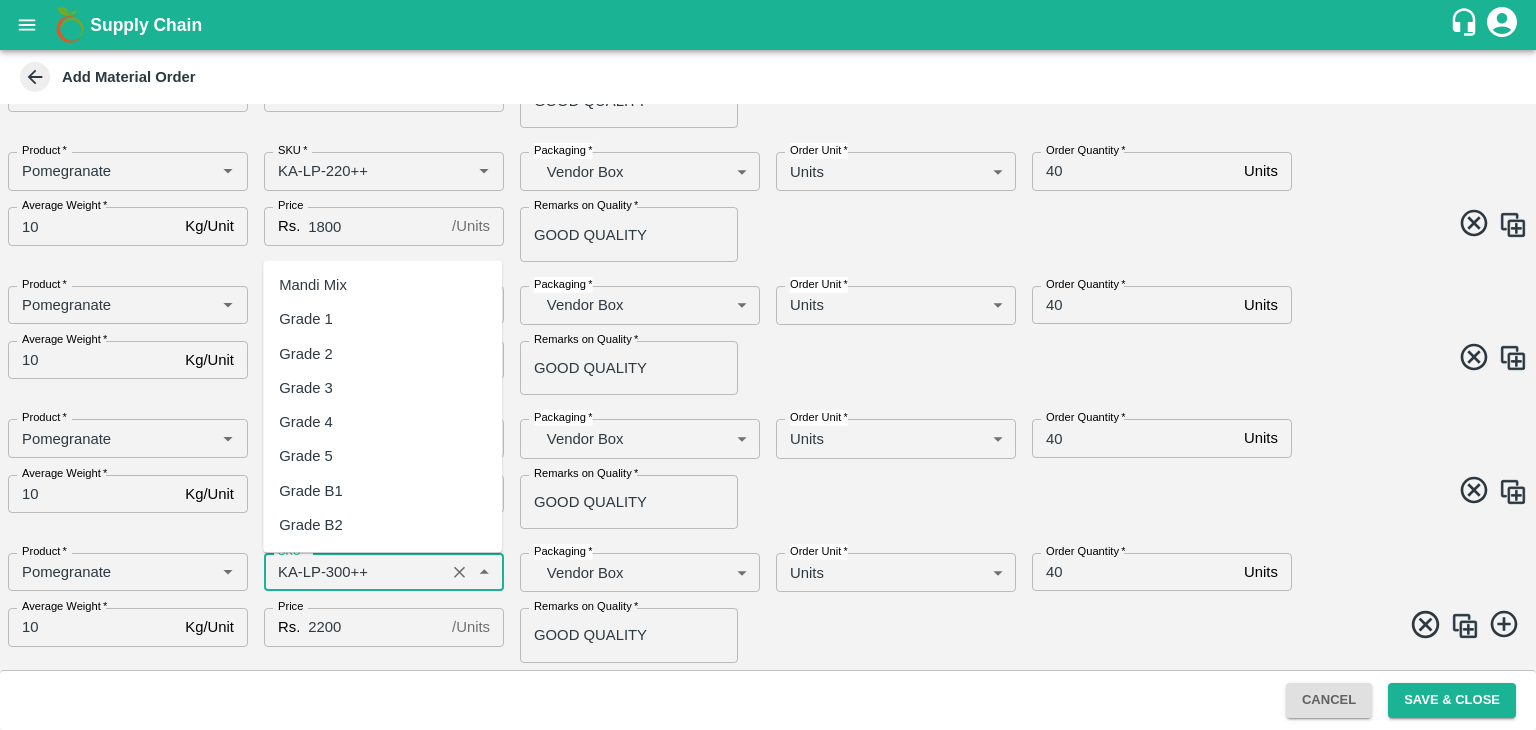 click on "SKU   *" at bounding box center (354, 572) 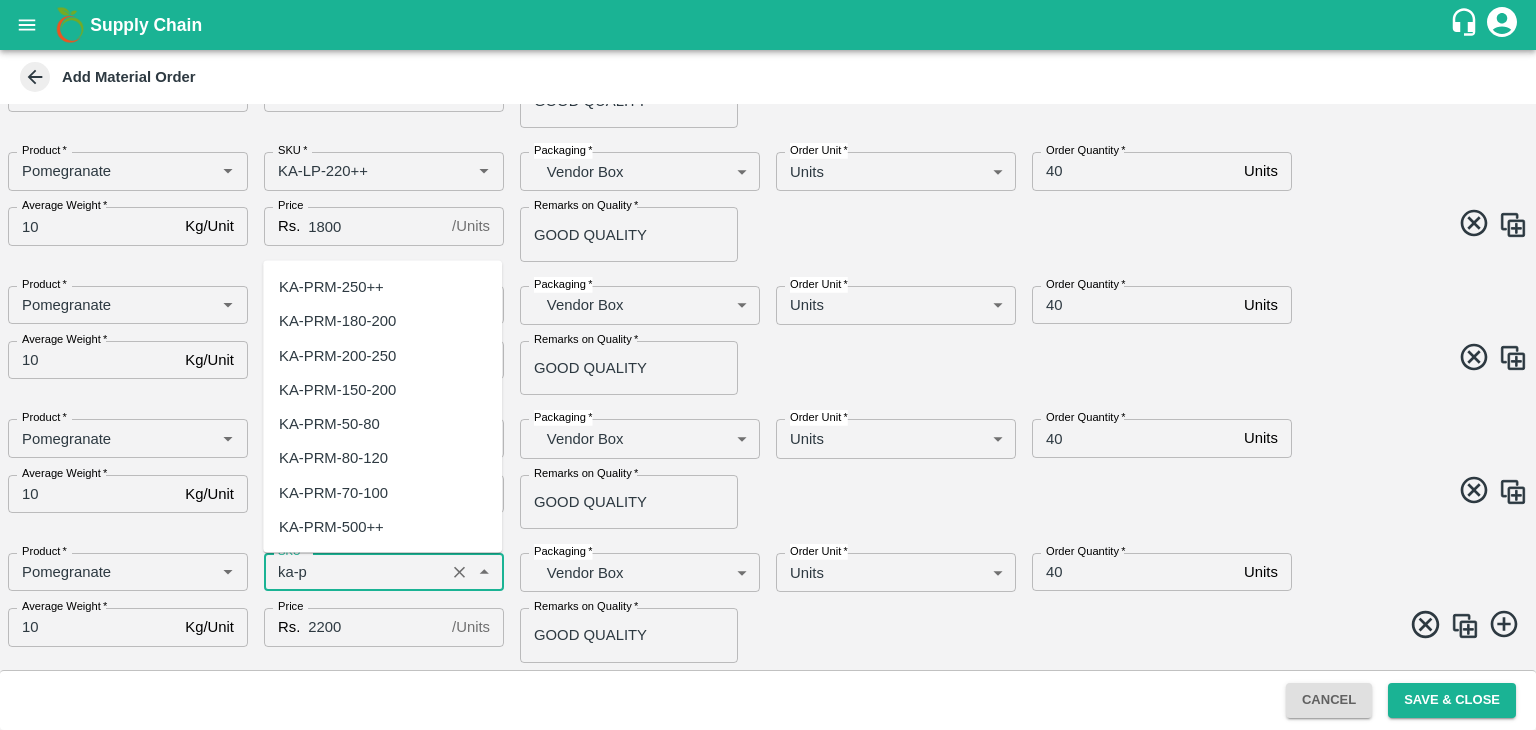 scroll, scrollTop: 0, scrollLeft: 0, axis: both 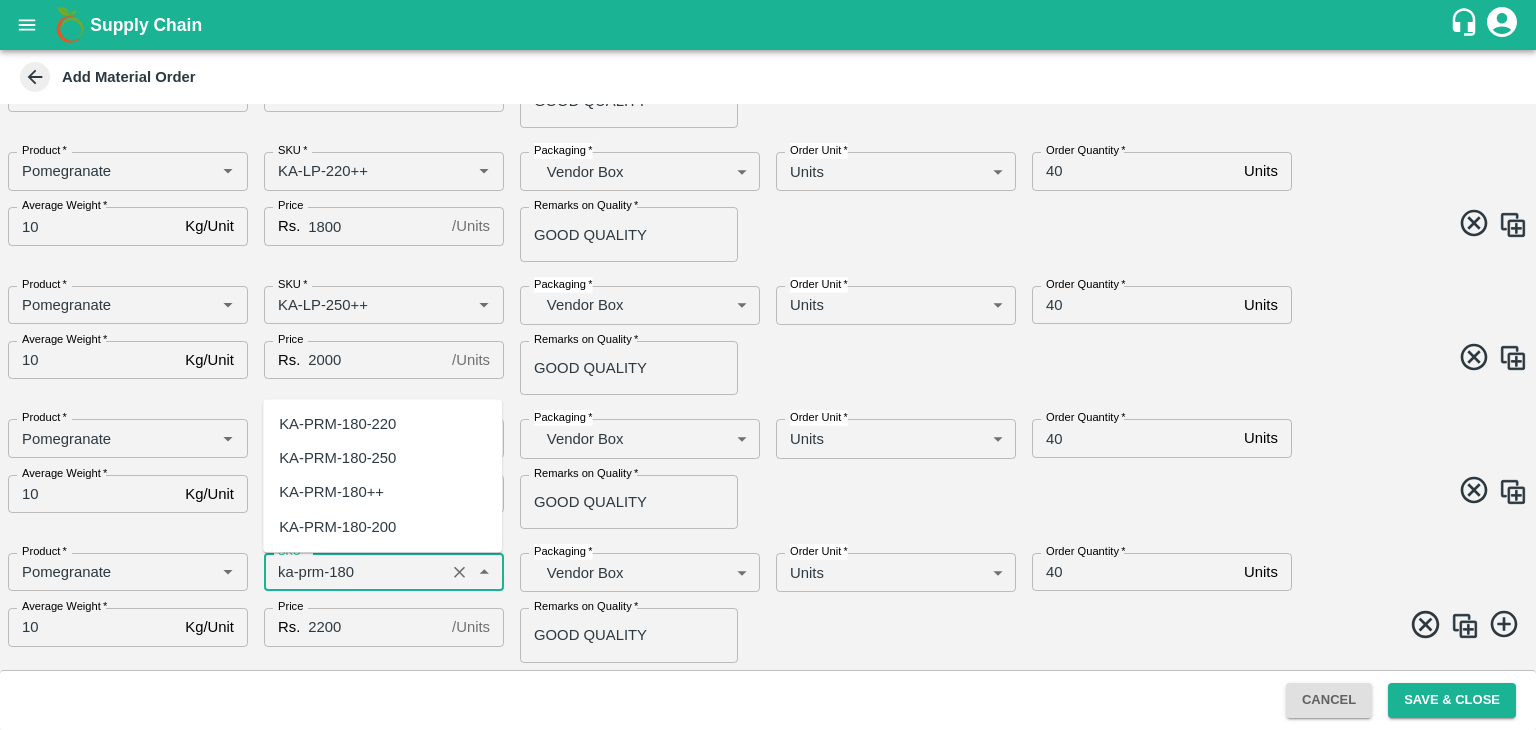 click on "KA-PRM-180++" at bounding box center [382, 493] 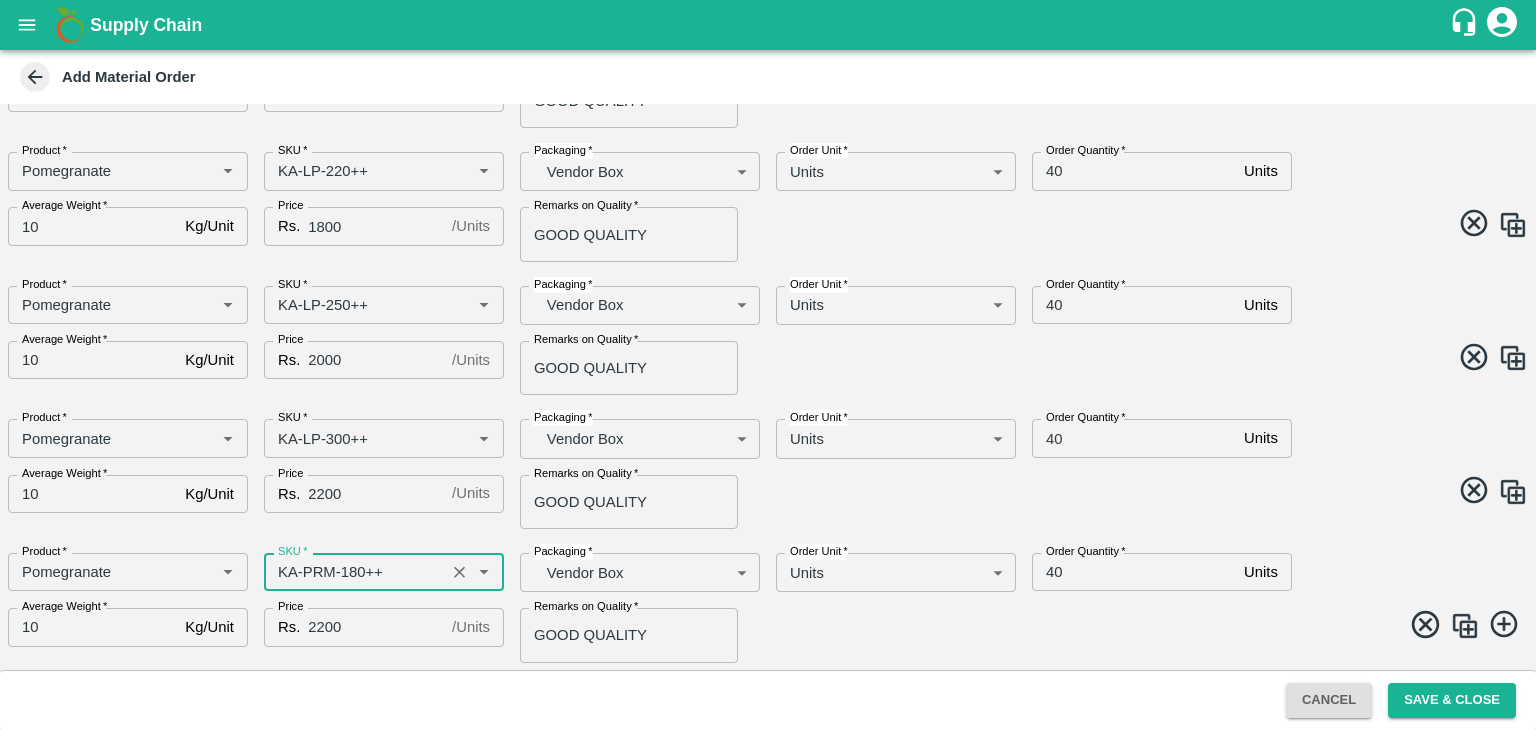 type on "KA-PRM-180++" 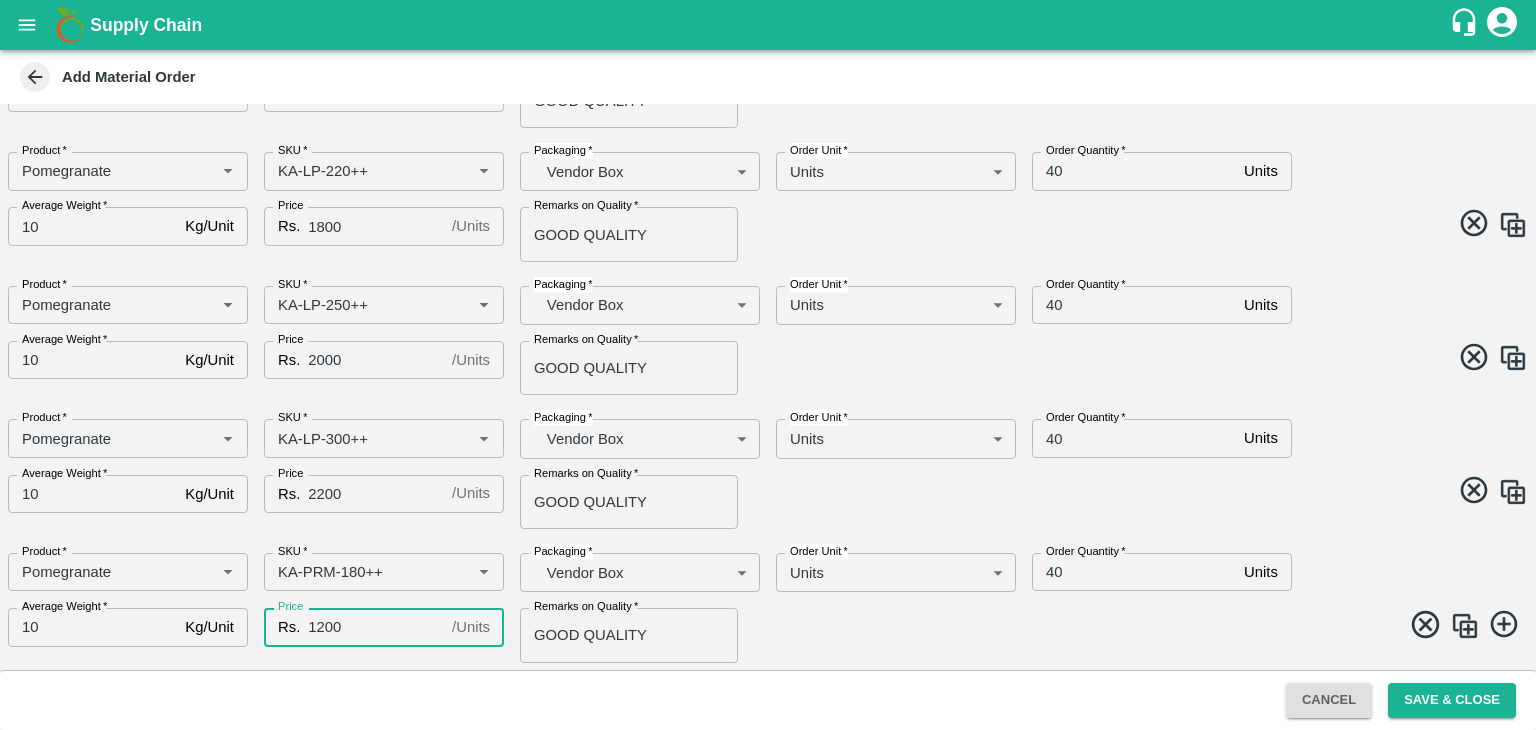 type on "1200" 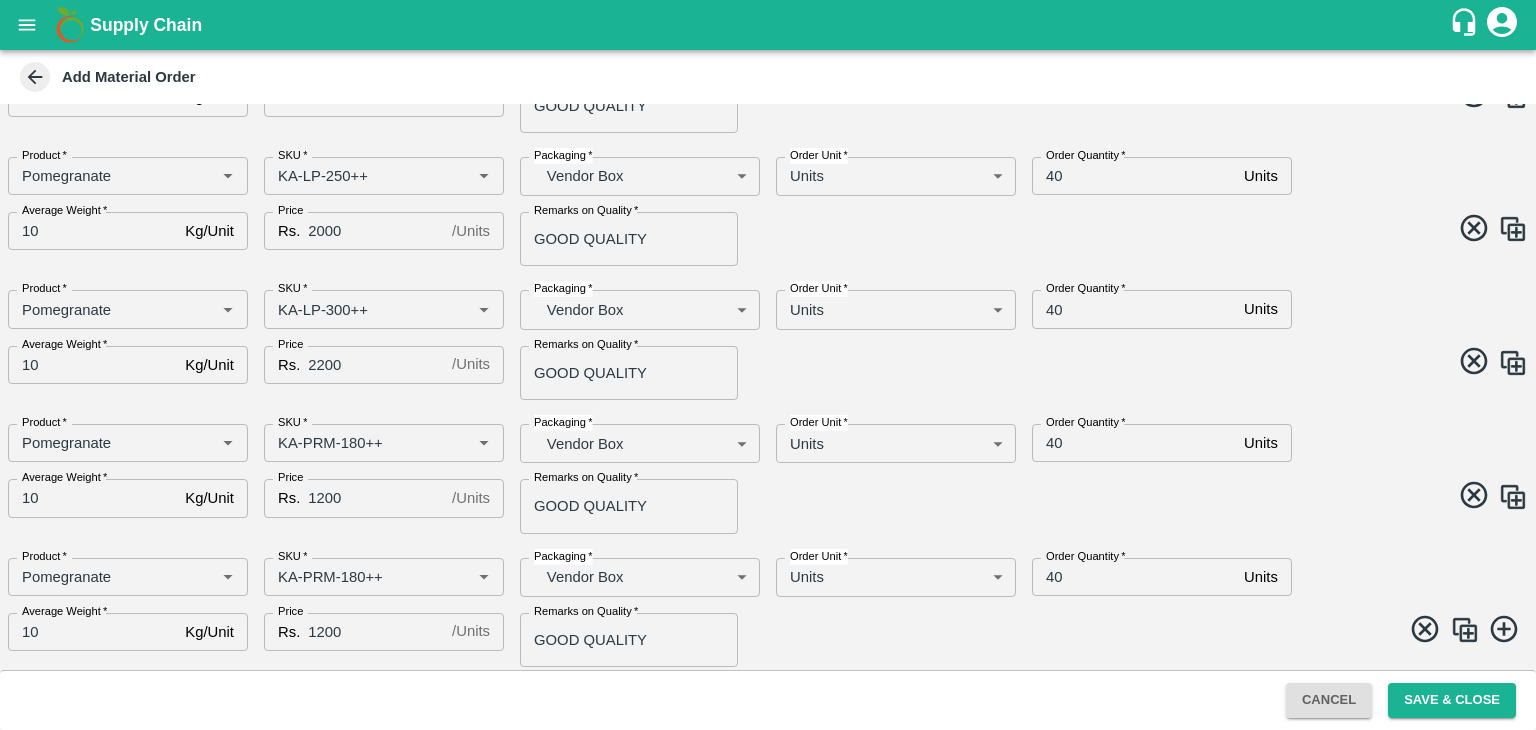 scroll, scrollTop: 632, scrollLeft: 0, axis: vertical 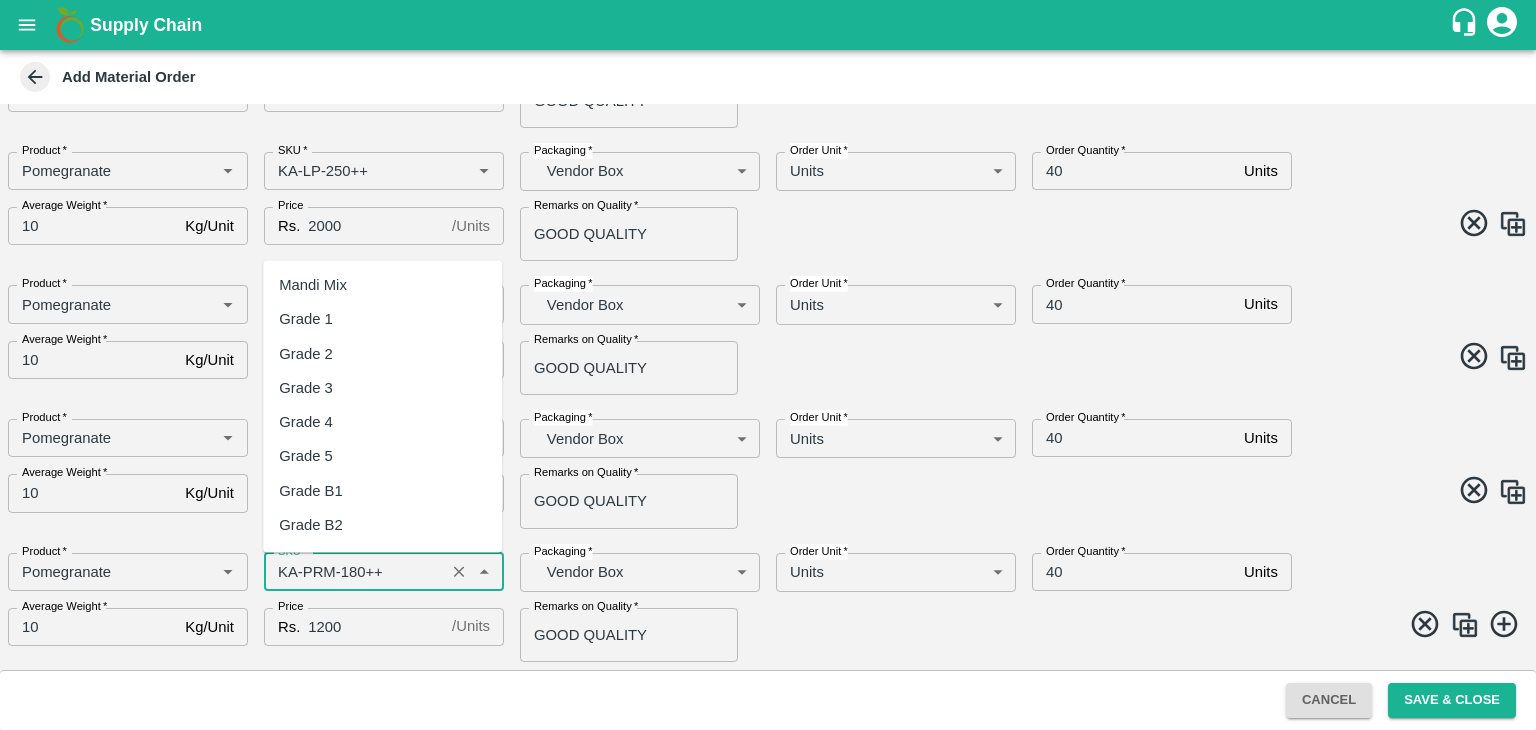 click on "SKU   *" at bounding box center (354, 572) 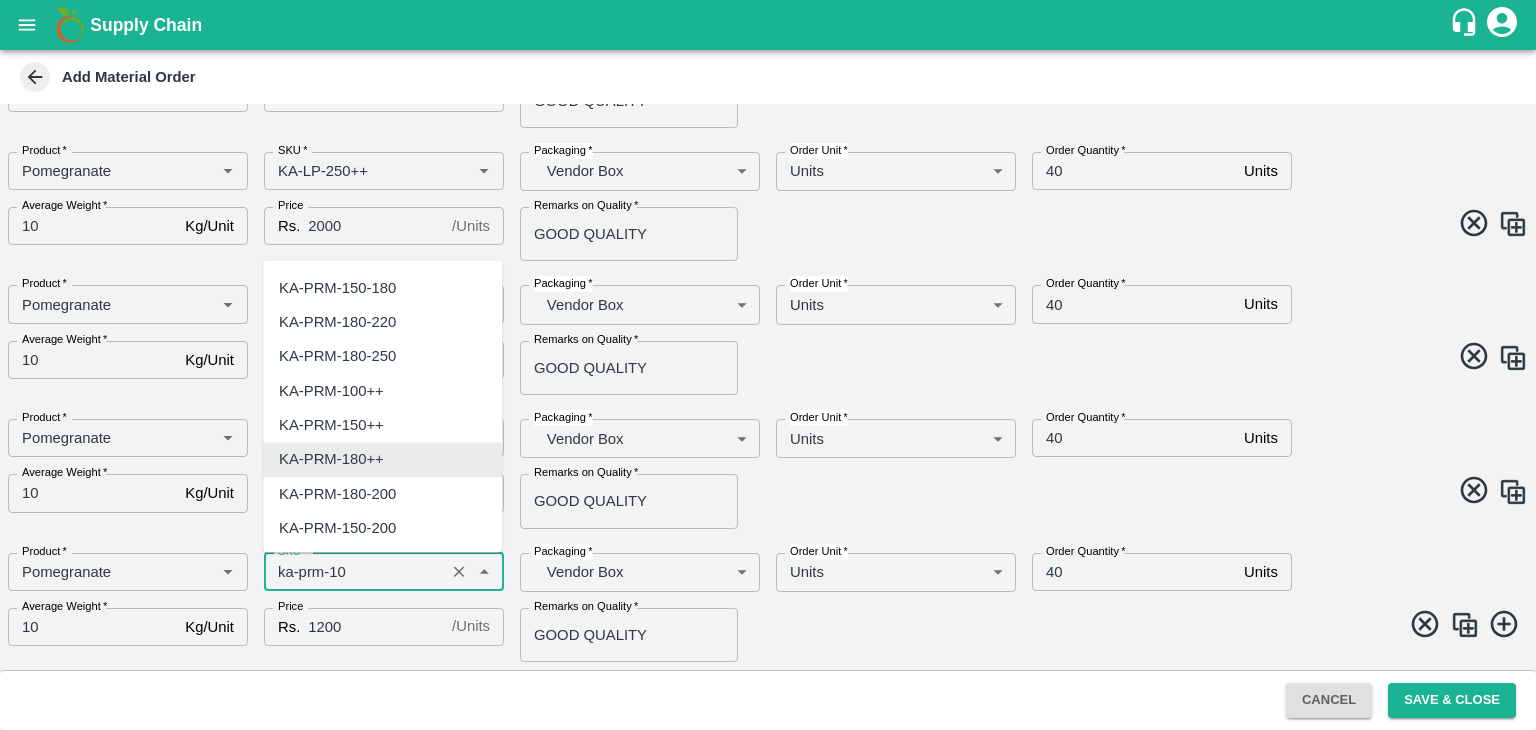 scroll, scrollTop: 0, scrollLeft: 0, axis: both 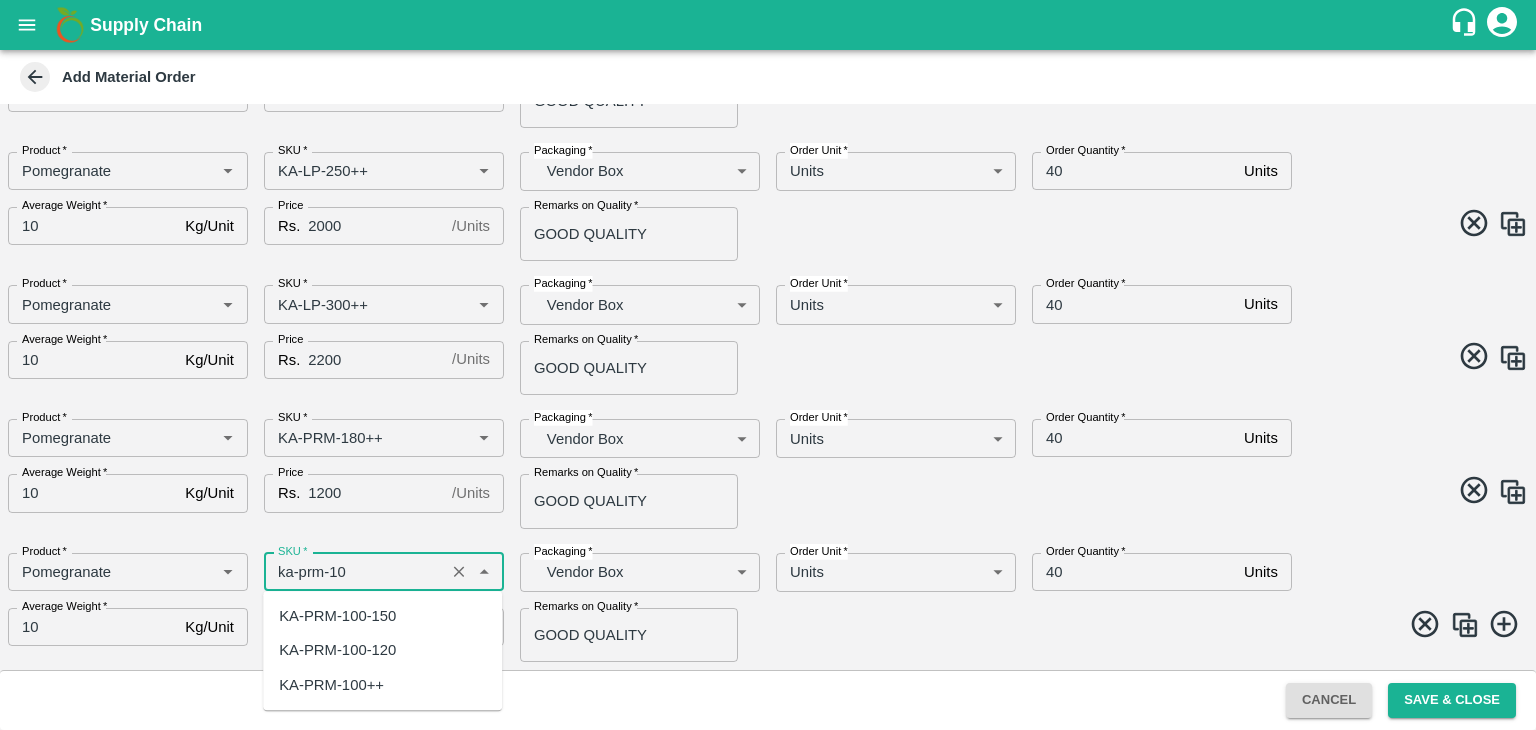 click on "KA-PRM-100++" at bounding box center [331, 685] 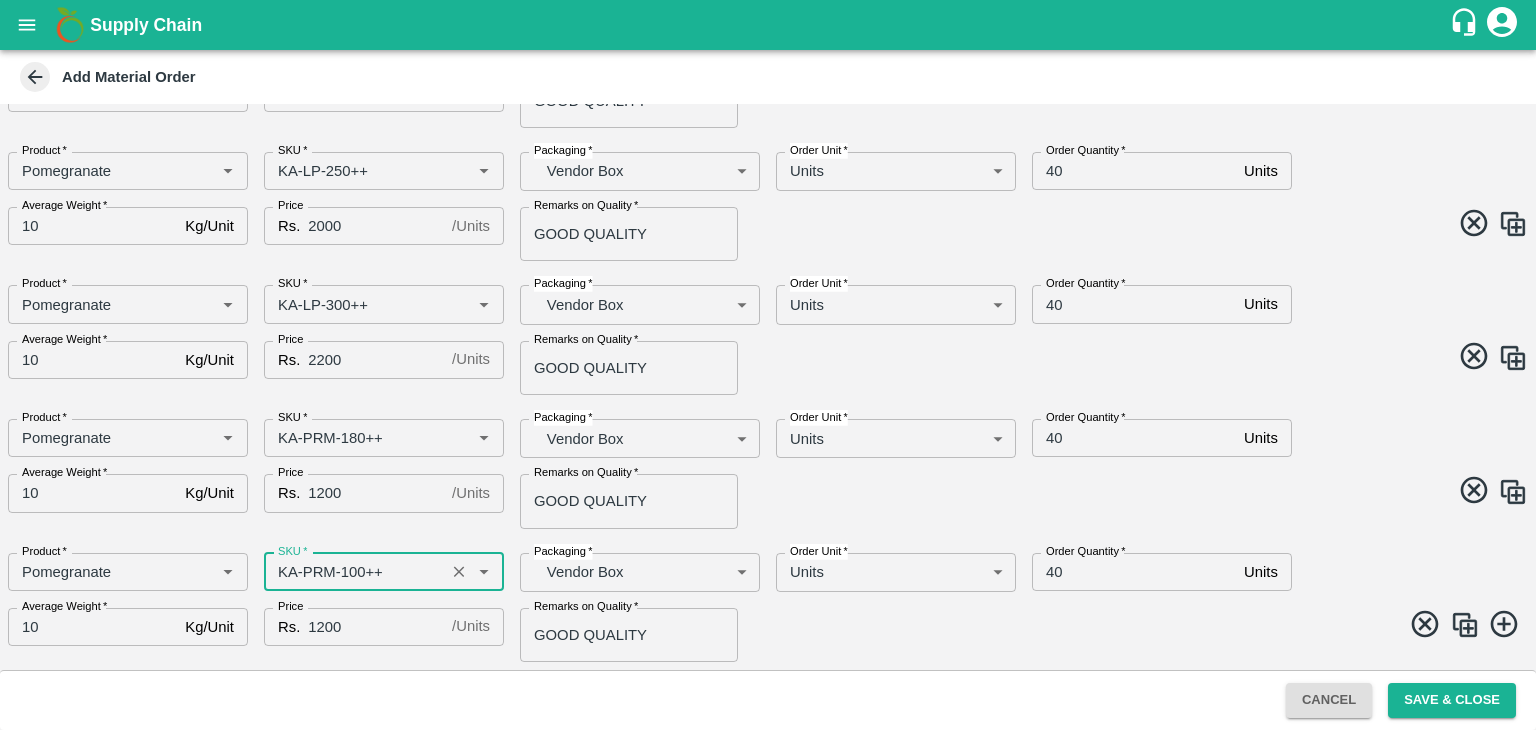 type on "KA-PRM-100++" 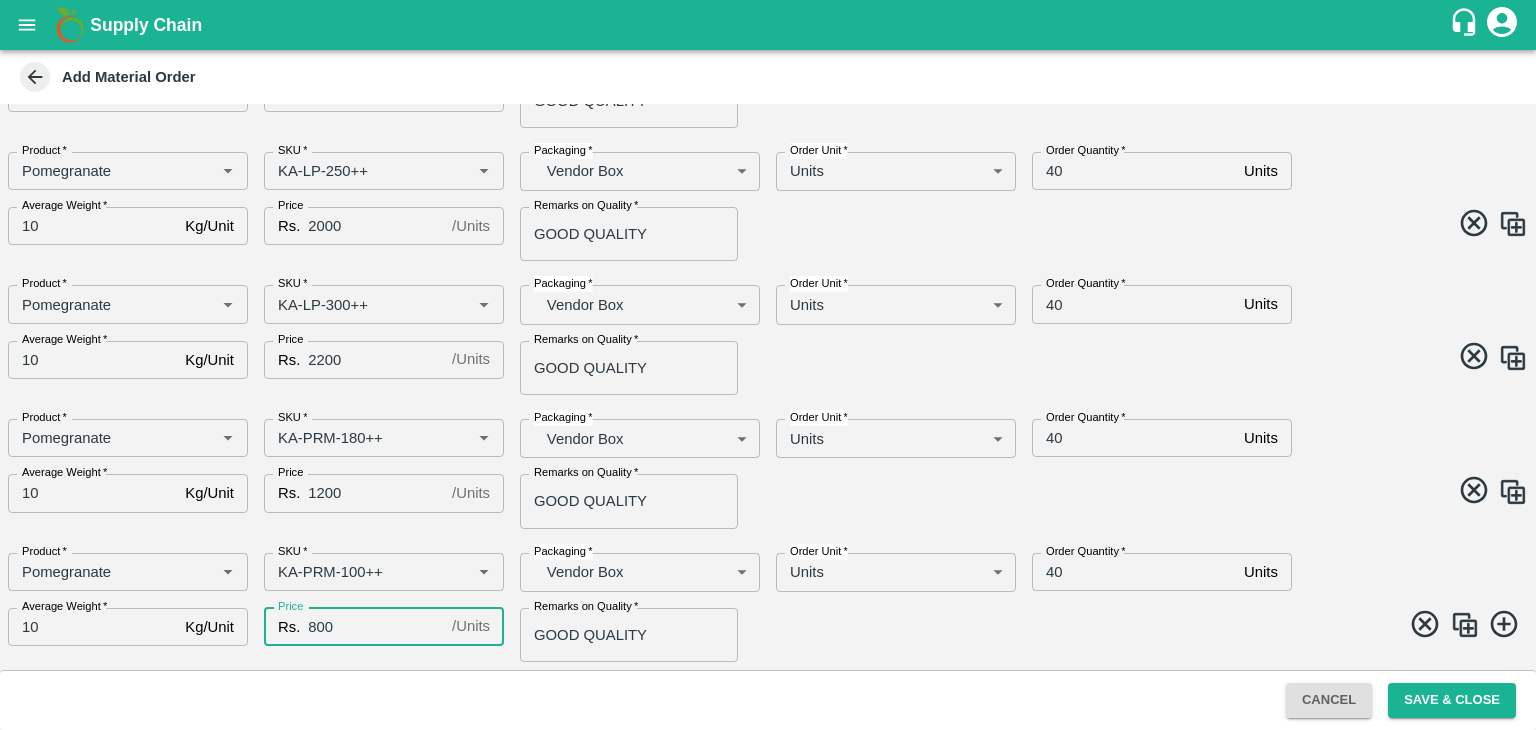 type on "800" 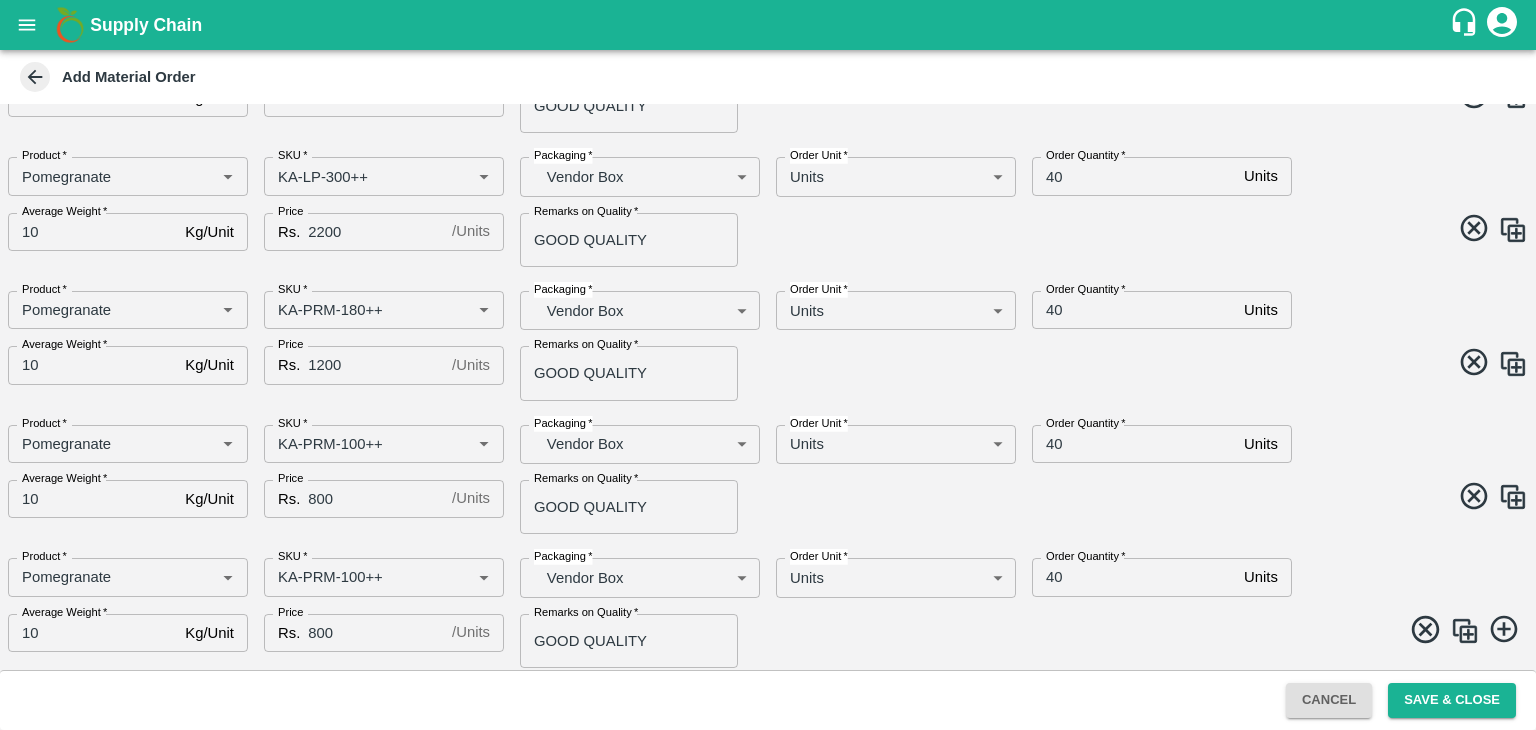 scroll, scrollTop: 765, scrollLeft: 0, axis: vertical 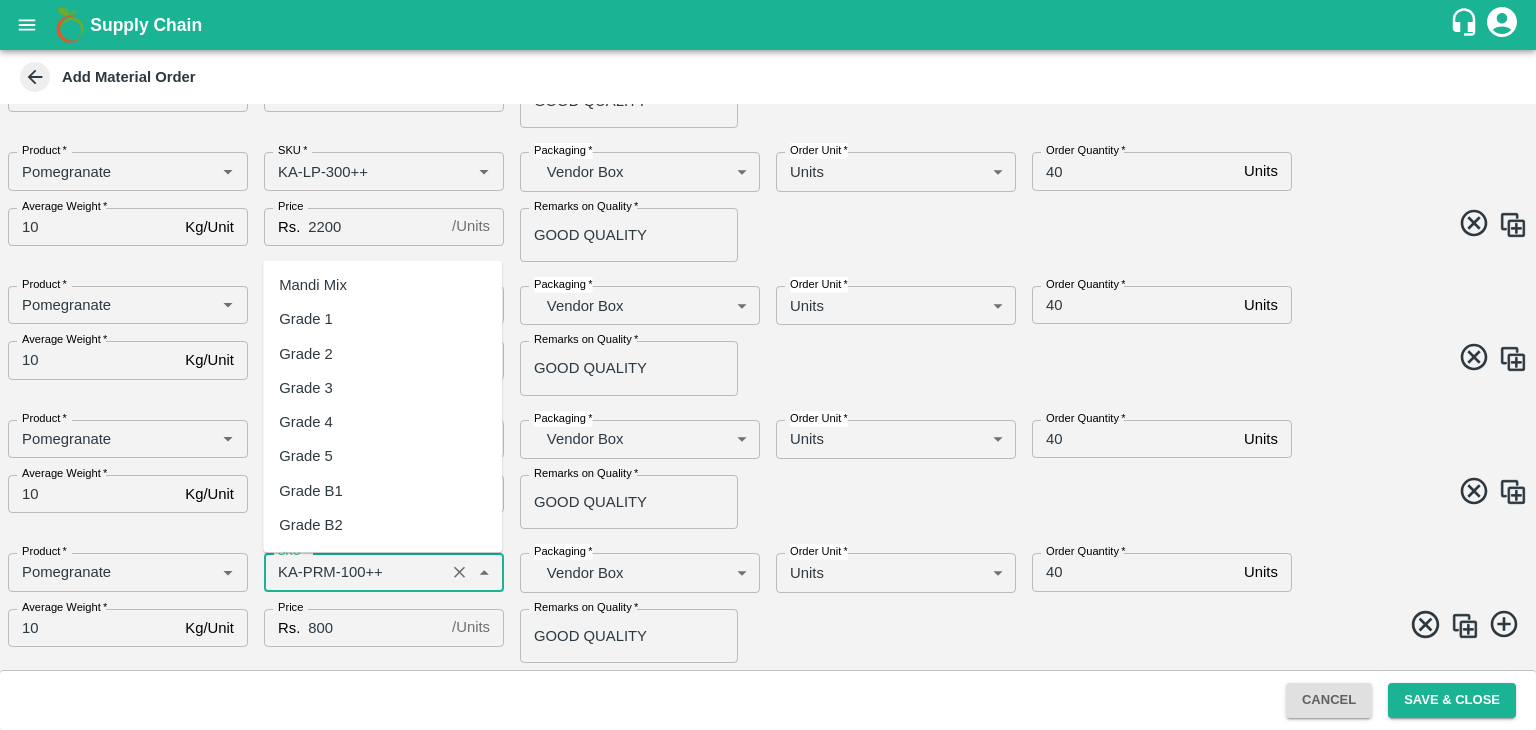 click on "SKU   *" at bounding box center [354, 572] 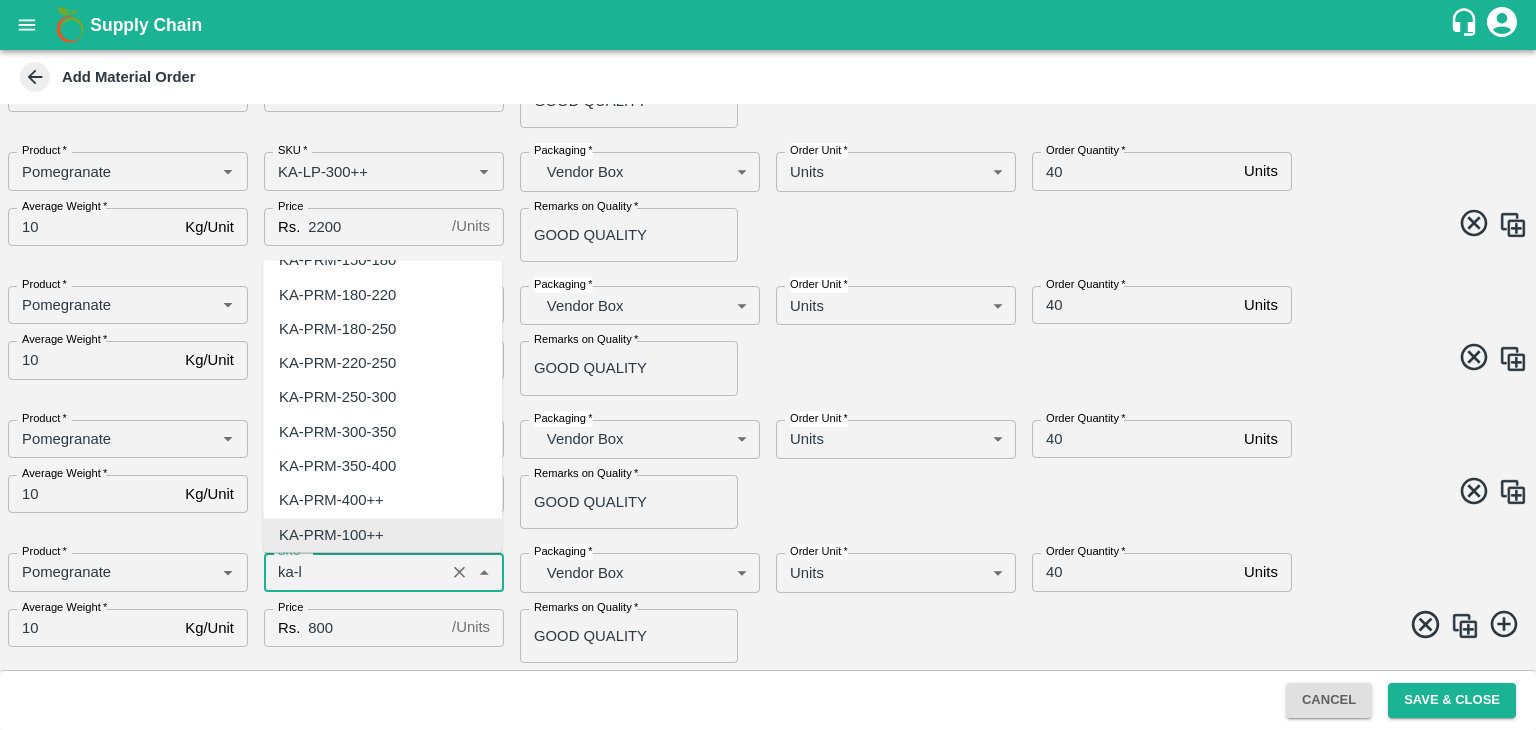 scroll, scrollTop: 0, scrollLeft: 0, axis: both 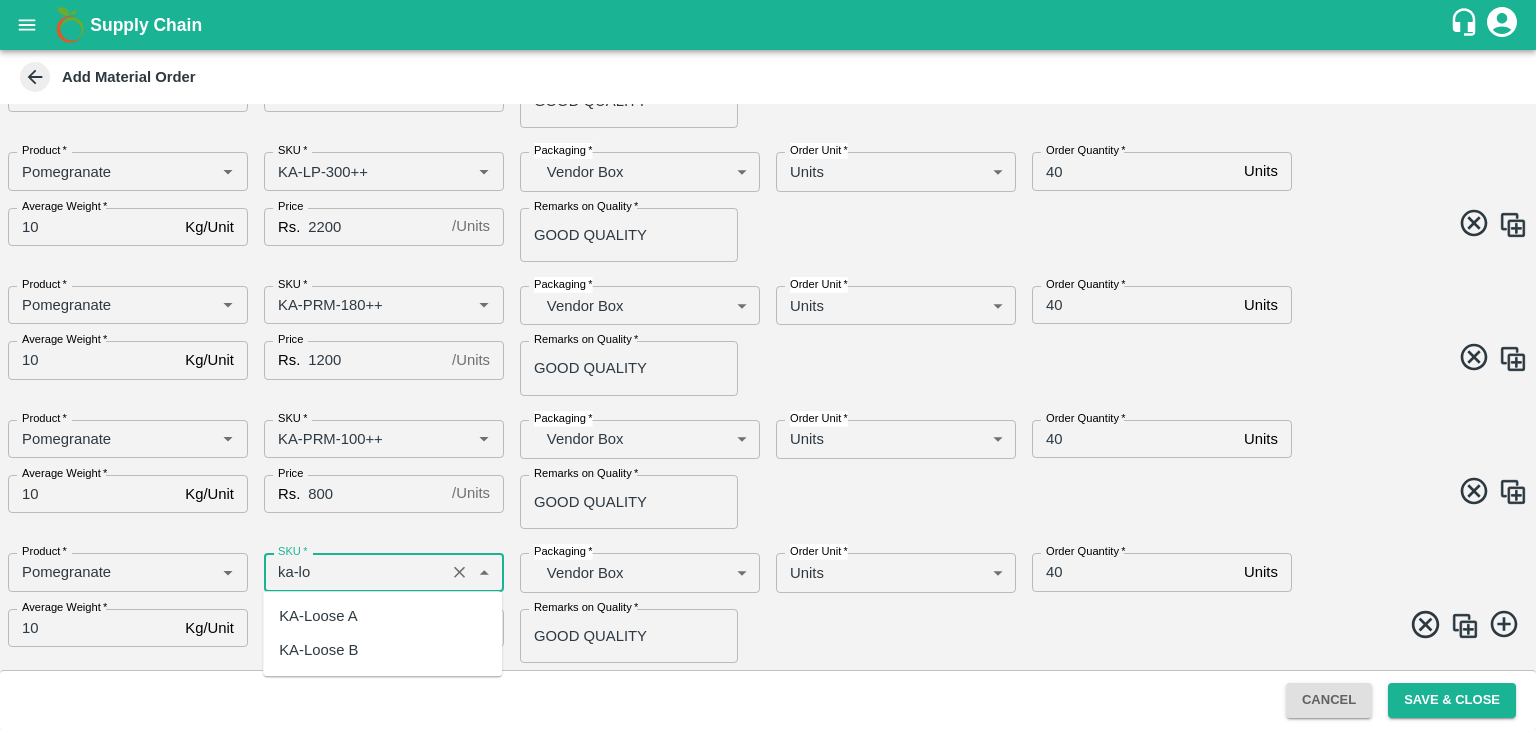 click on "KA-Loose A" at bounding box center [318, 616] 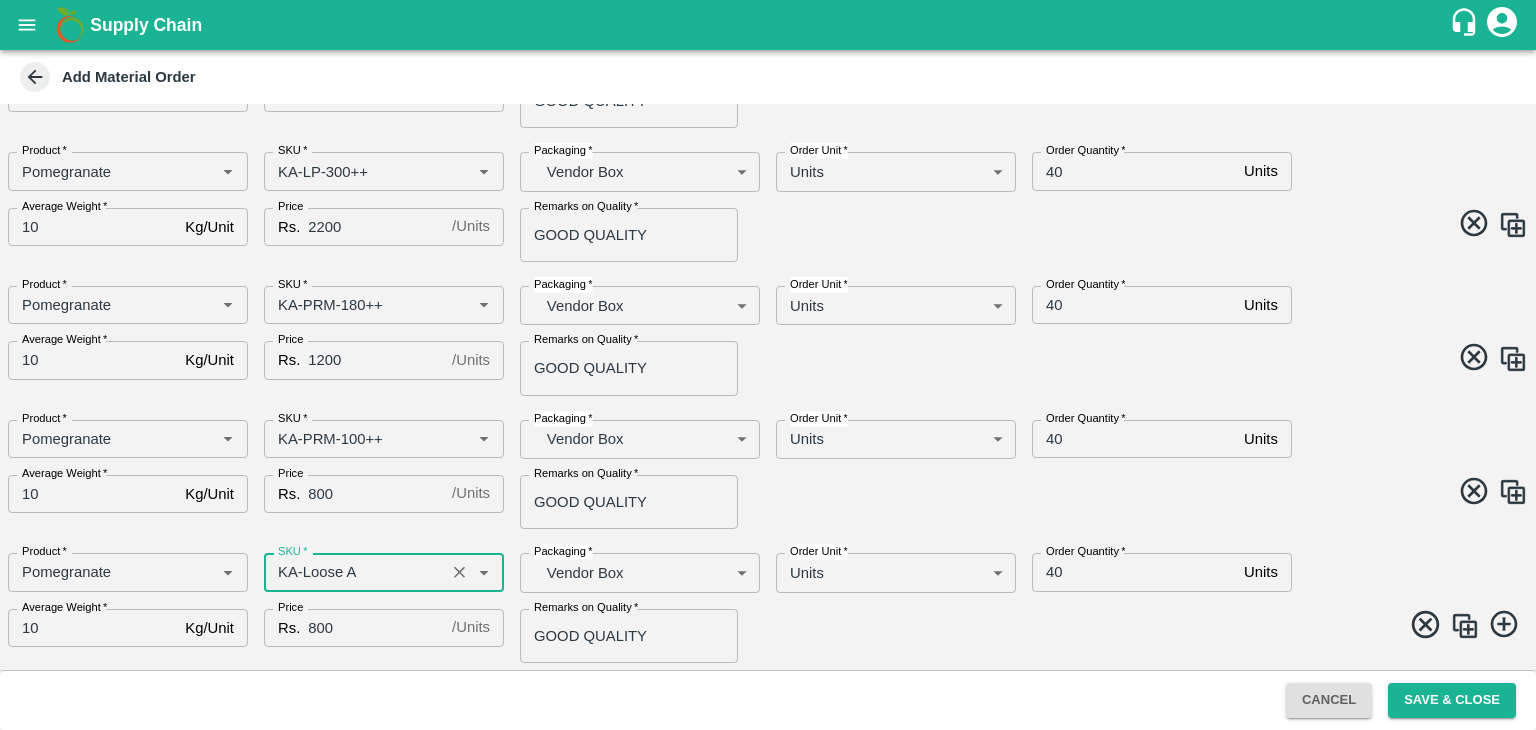 type on "KA-Loose A" 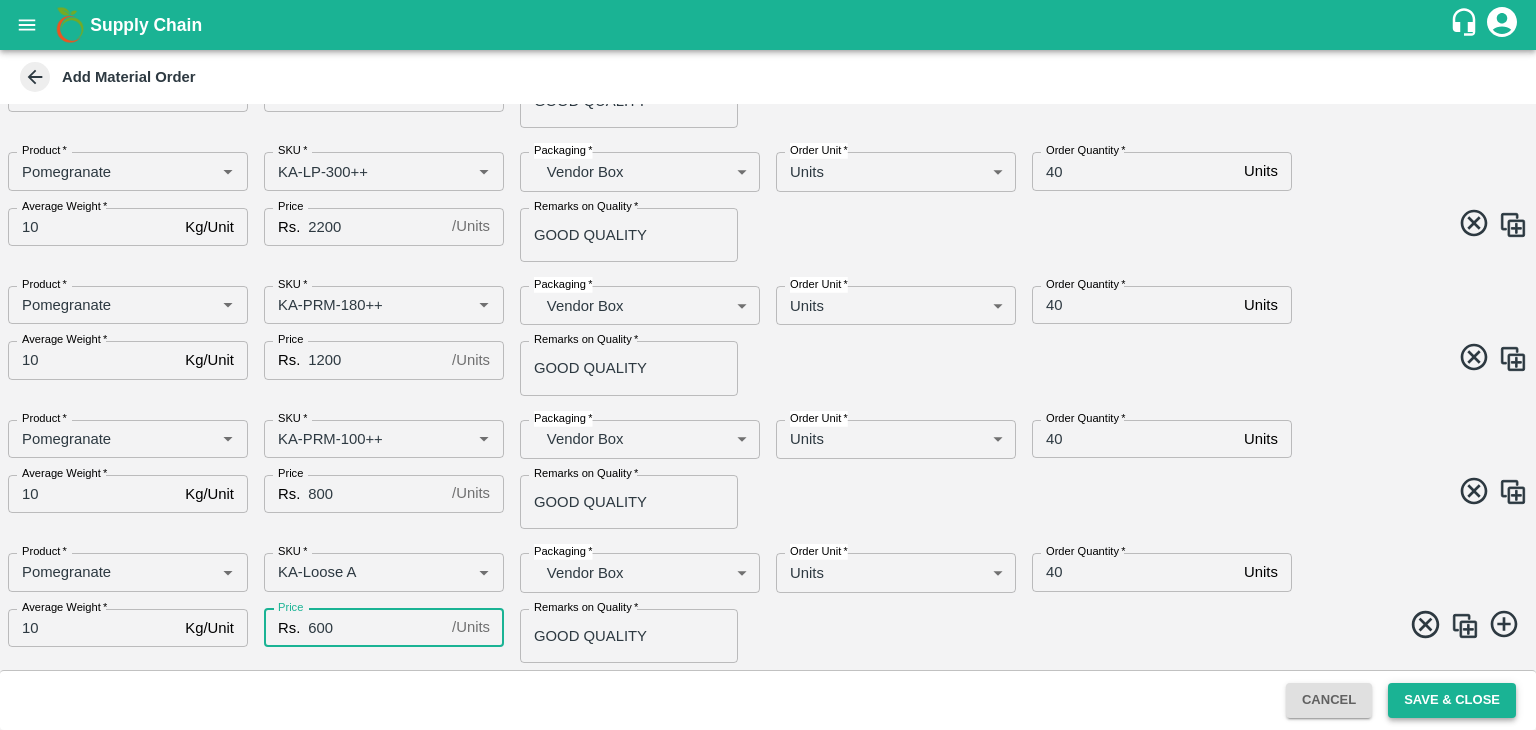 type on "600" 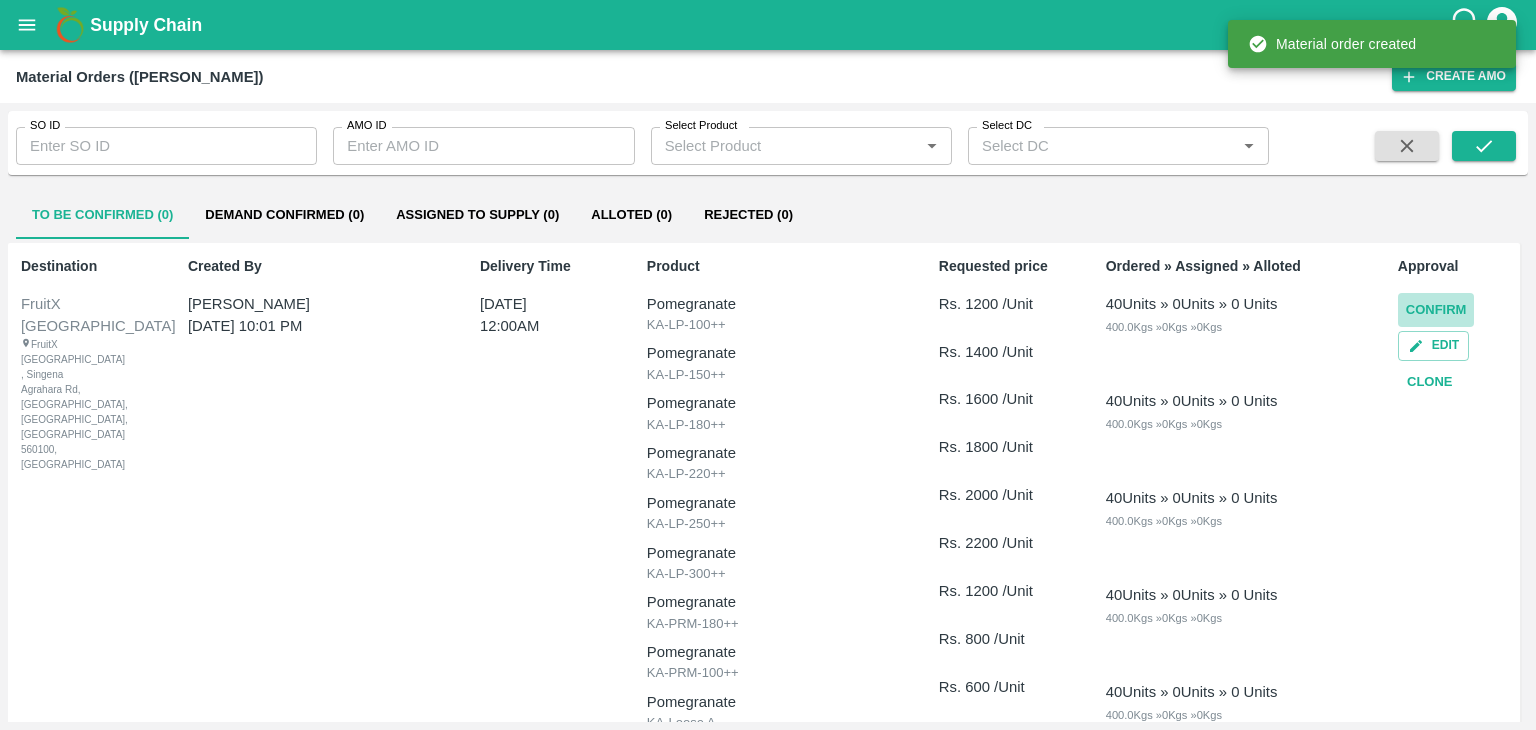 click on "Confirm" at bounding box center (1436, 310) 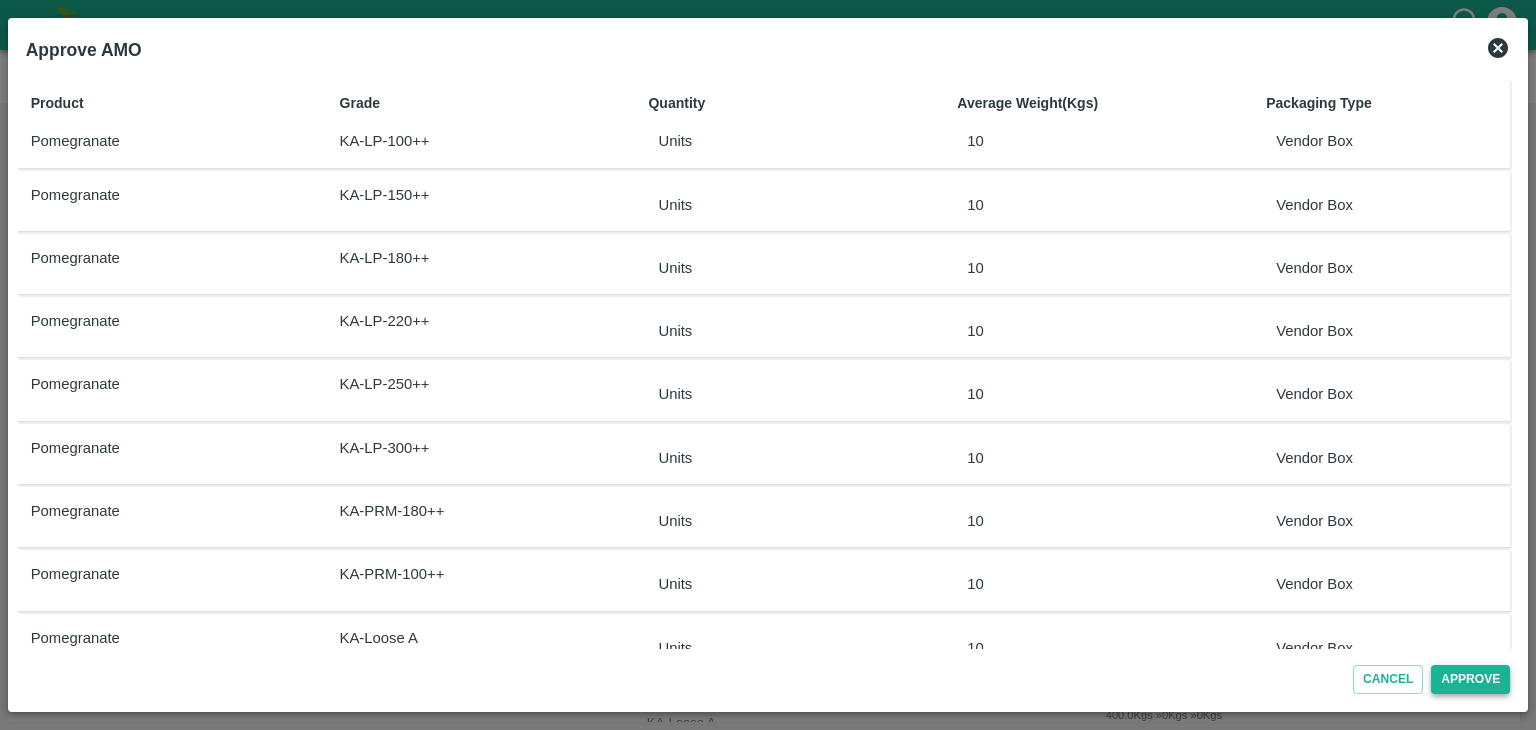 click on "Approve" at bounding box center [1470, 679] 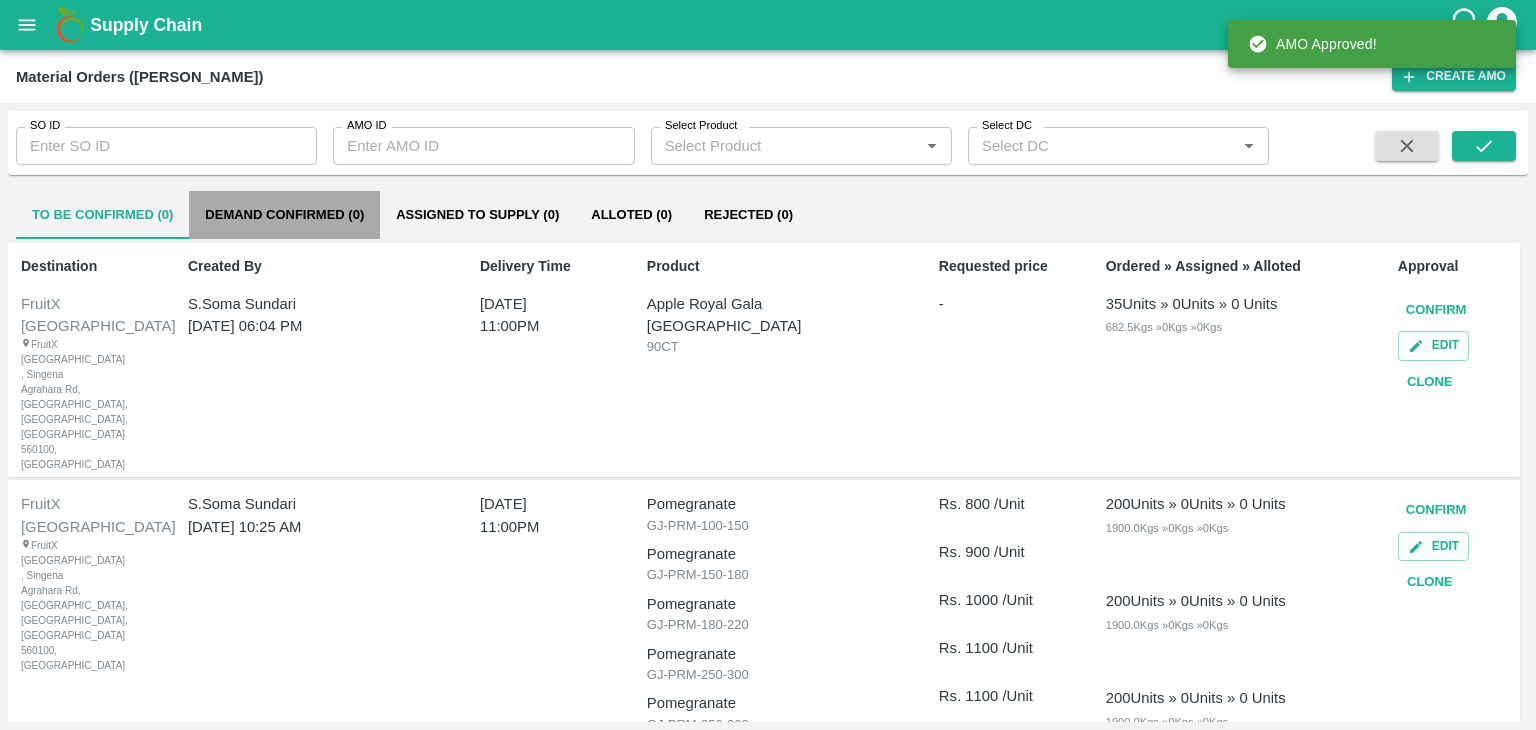 click on "Demand Confirmed (0)" at bounding box center (284, 215) 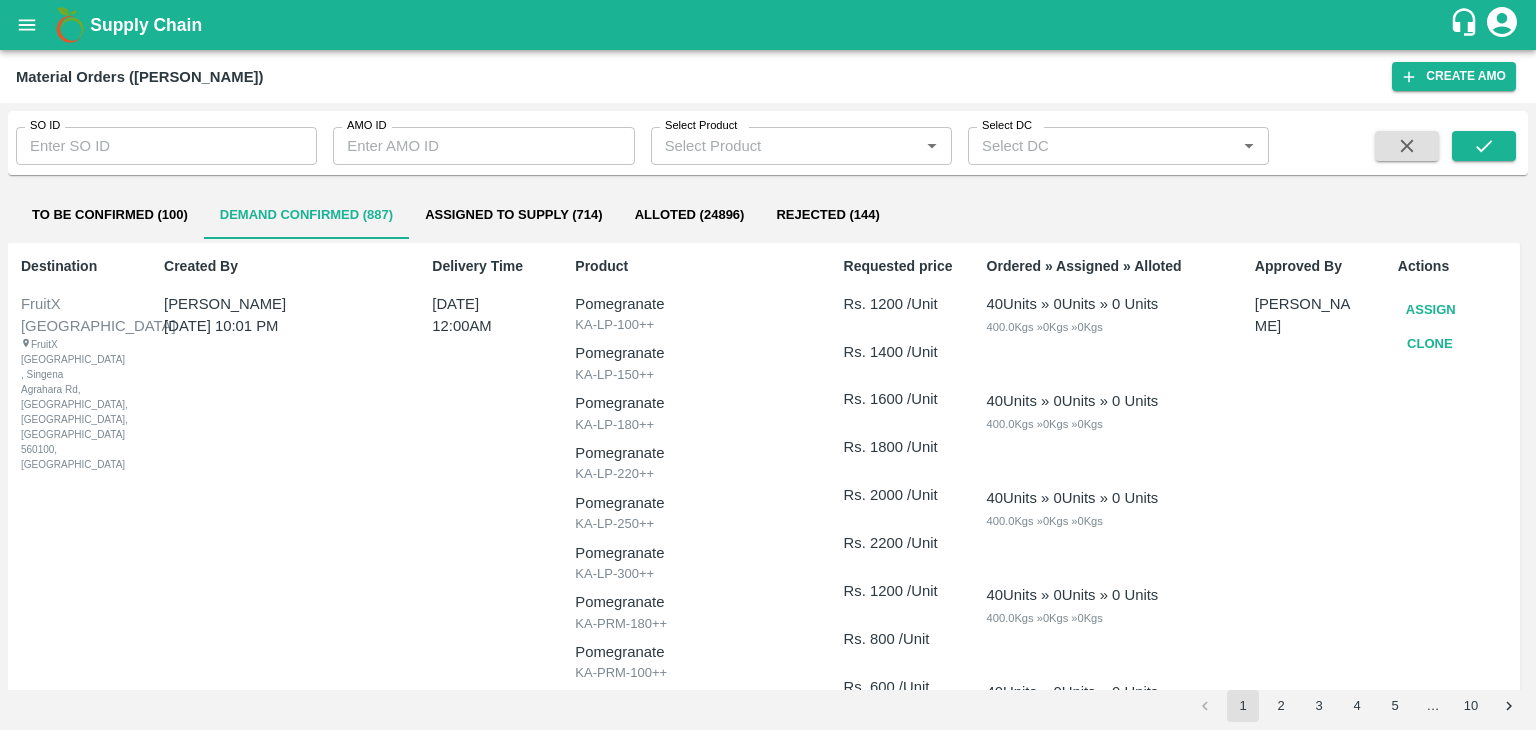 click on "Assign" at bounding box center (1431, 310) 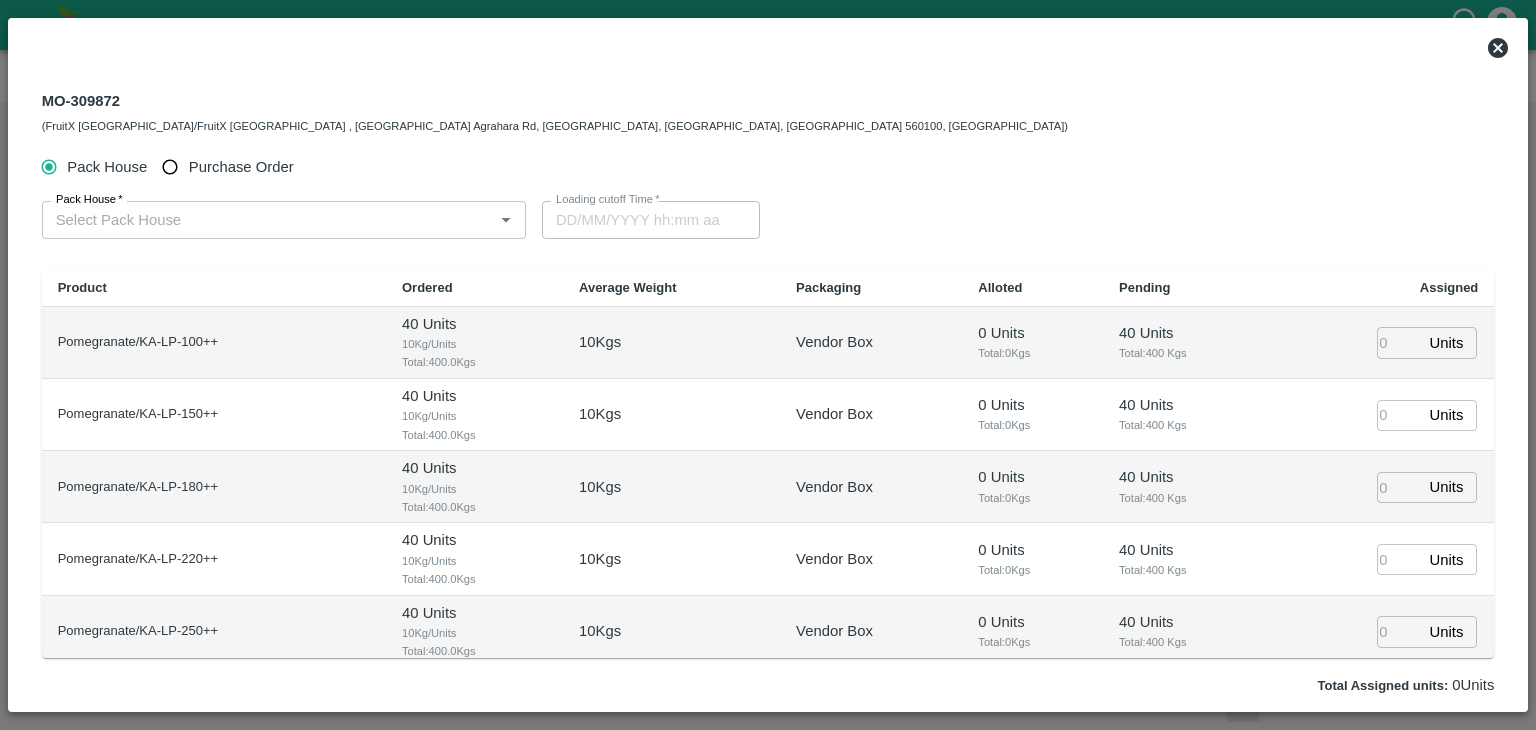 type on "15/07/2025 12:00 AM" 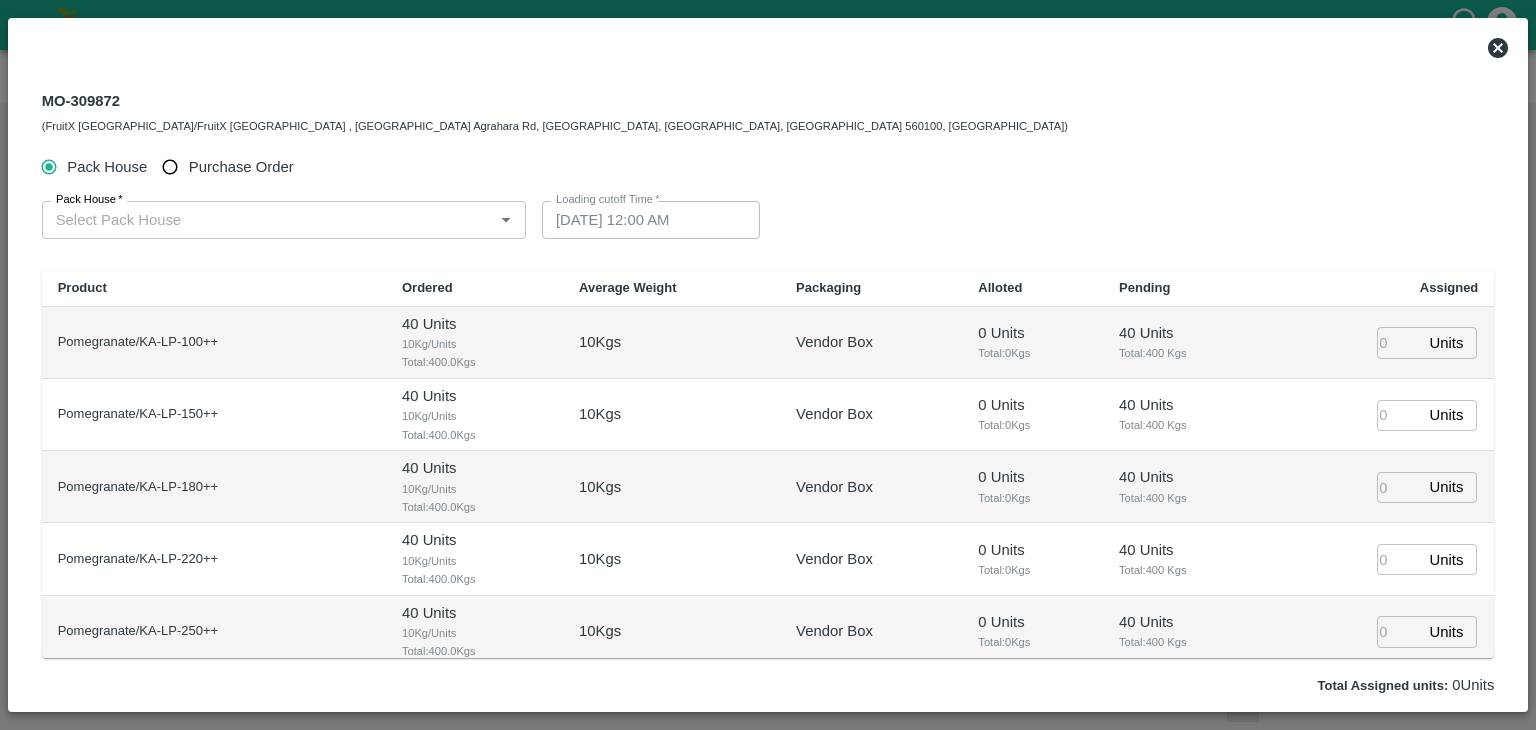type 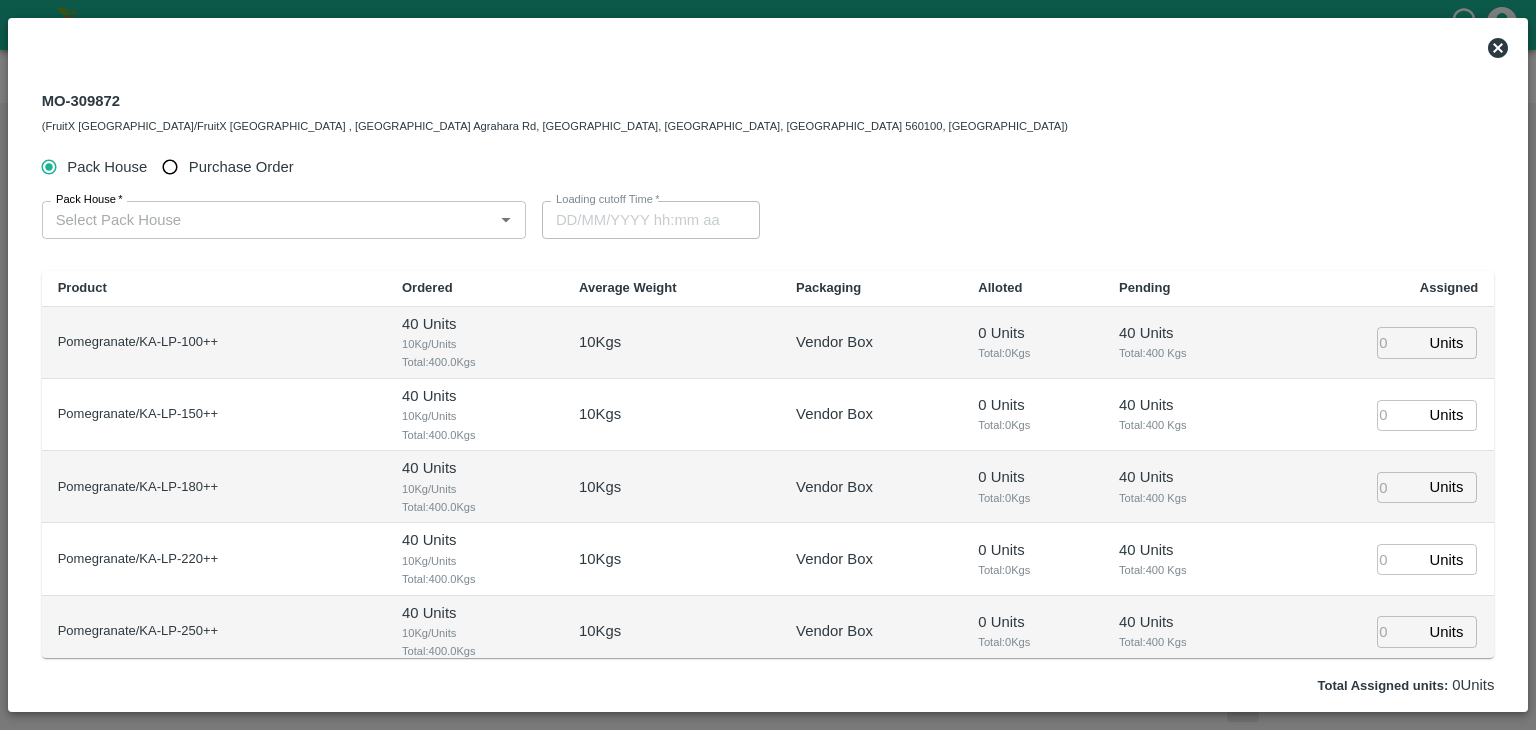 click on "Purchase Order" at bounding box center (241, 167) 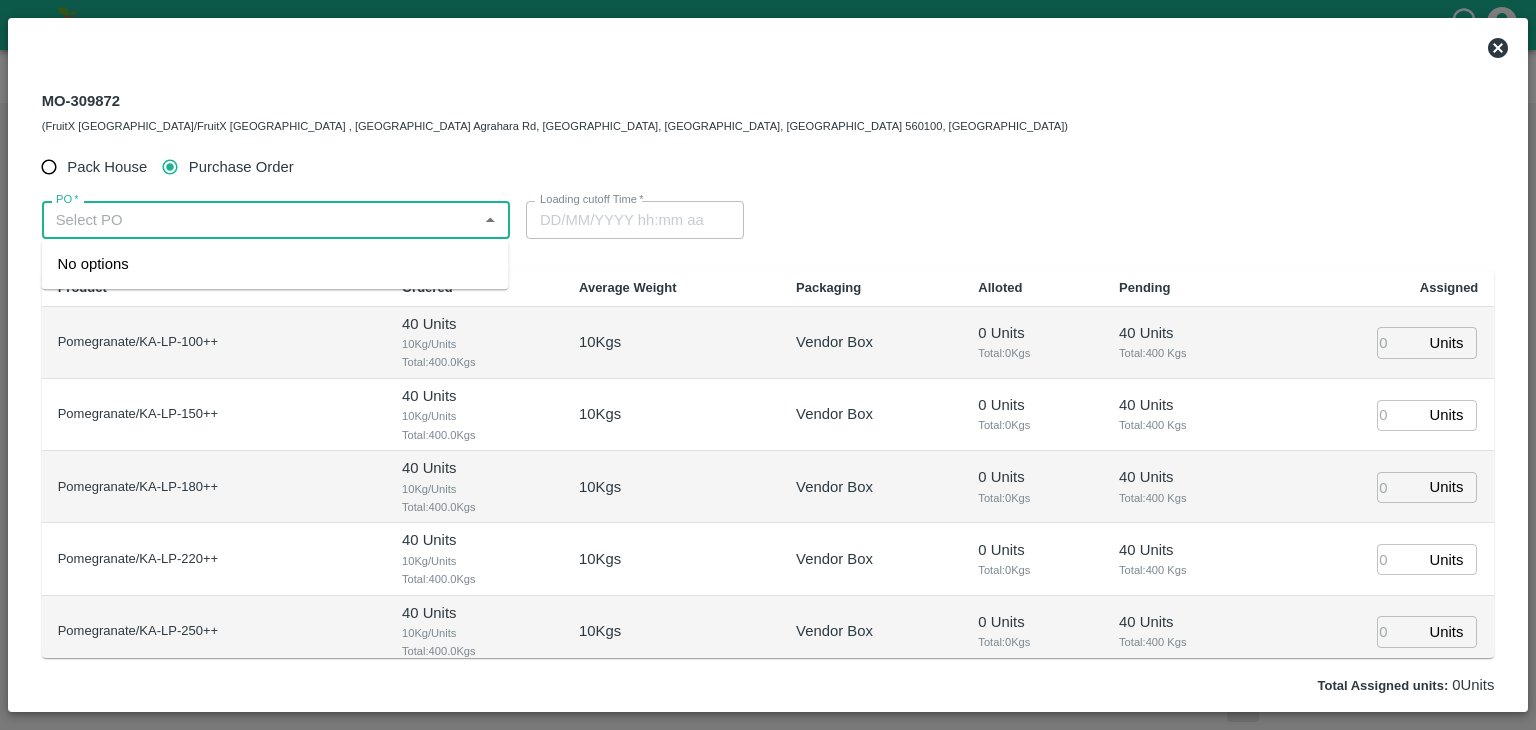 click on "PO   *" at bounding box center [259, 220] 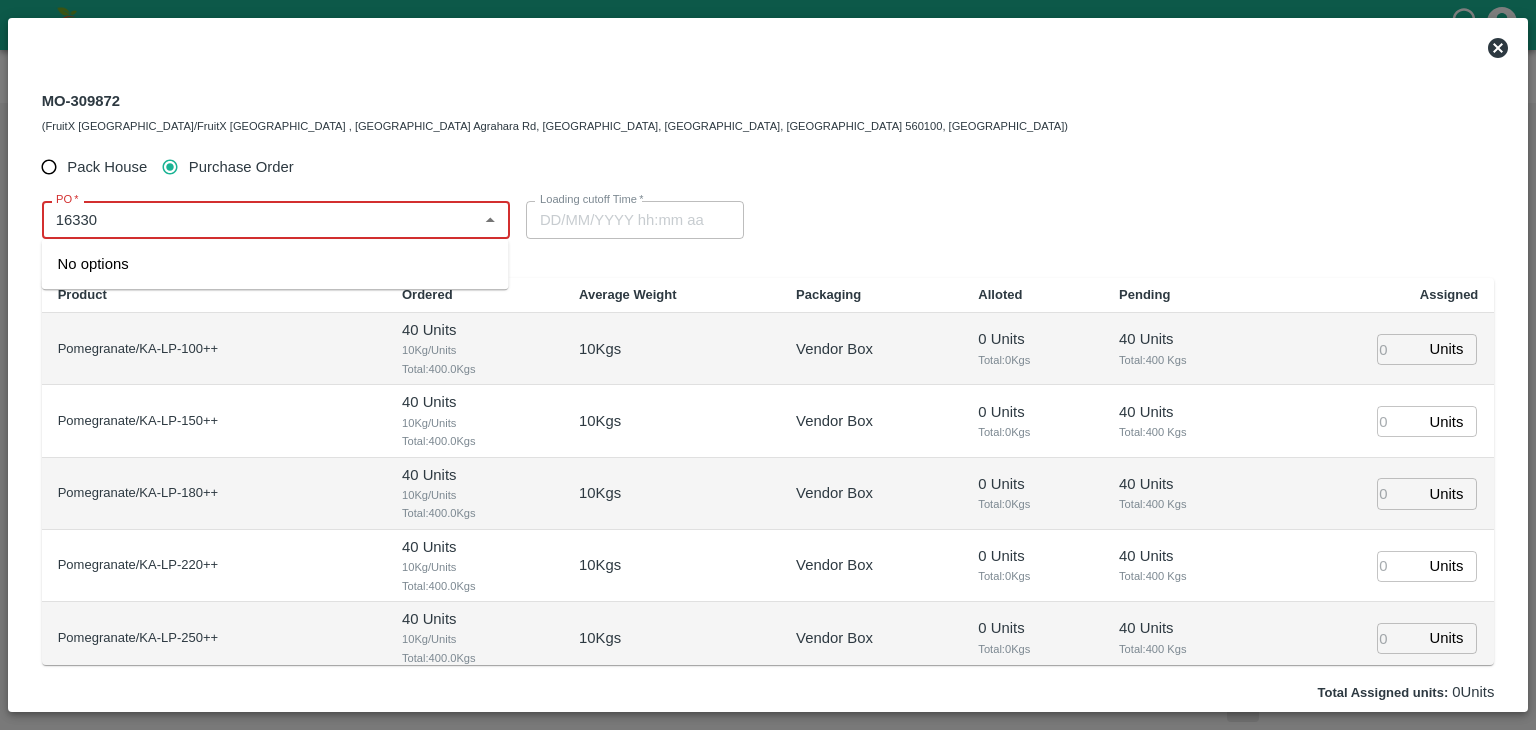 type on "16330" 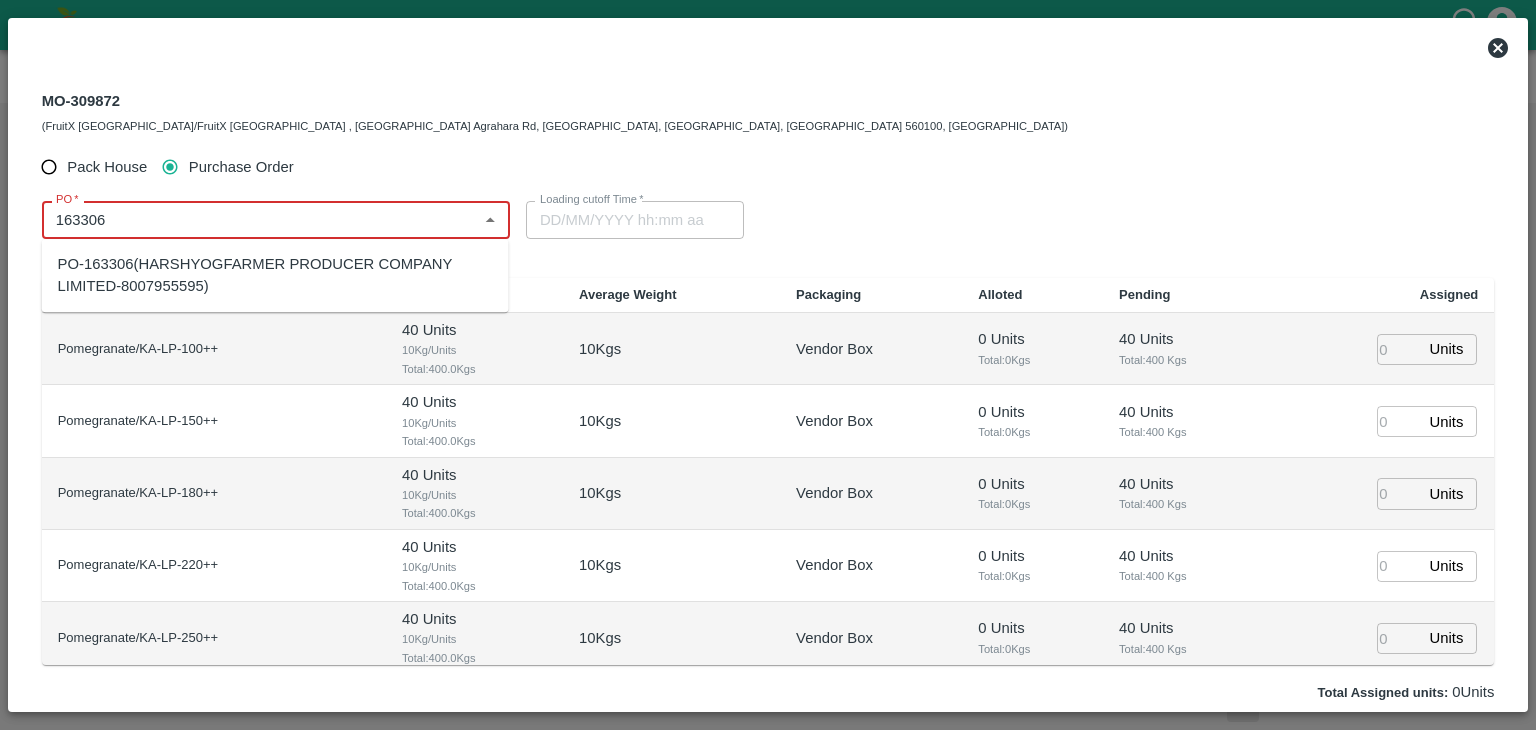 type on "163306" 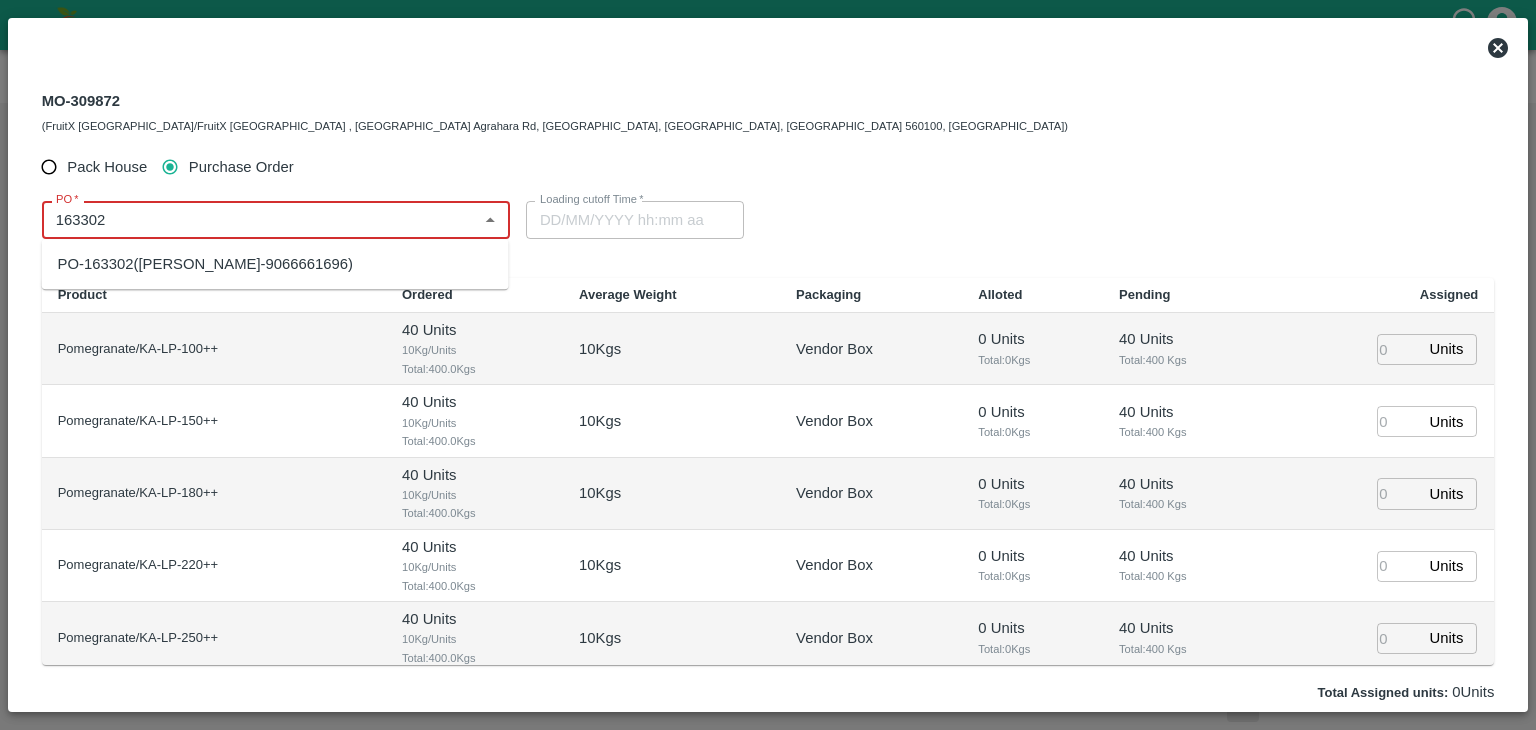 click on "PO-163302(JAYARAM YASHWANTH KUMAR-9066661696)" at bounding box center (205, 264) 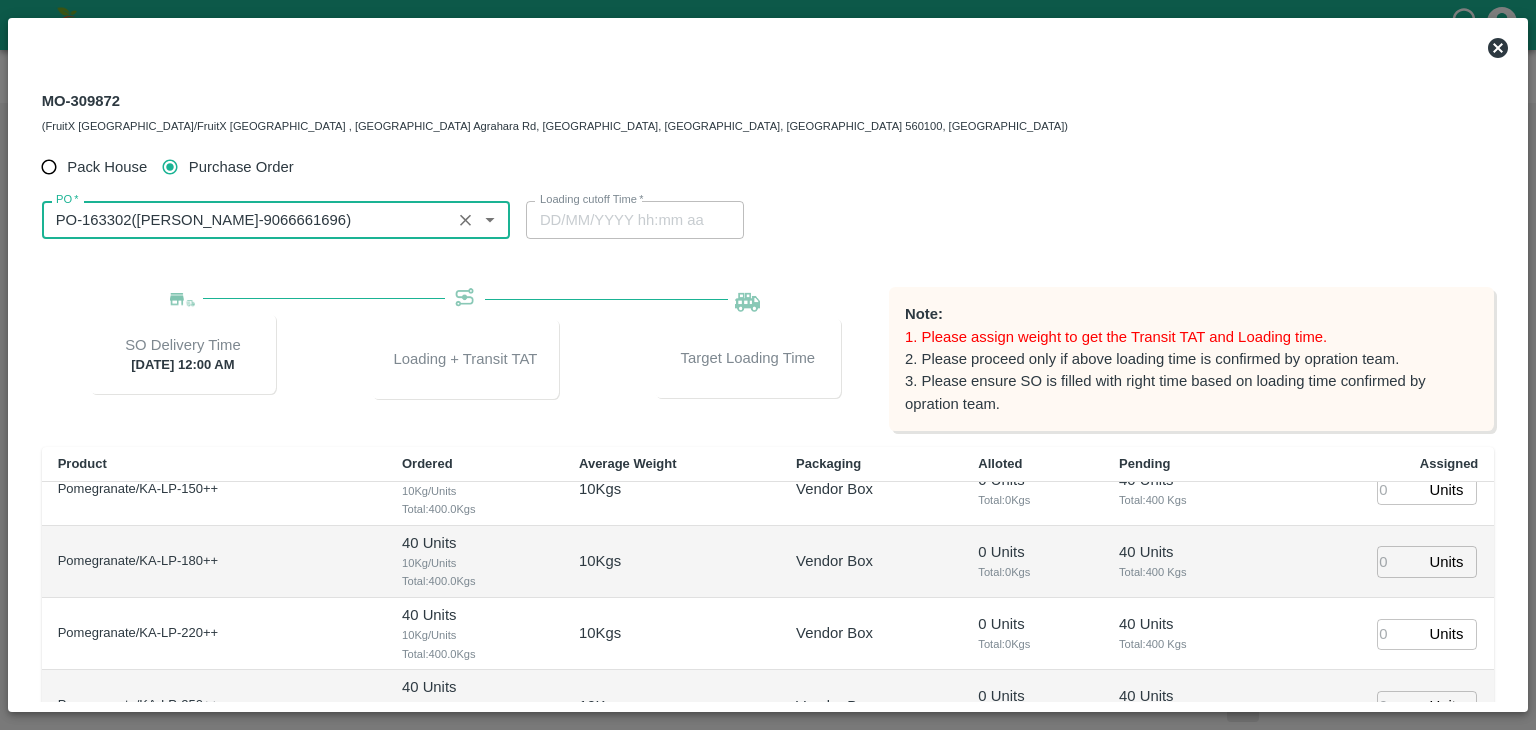 scroll, scrollTop: 296, scrollLeft: 0, axis: vertical 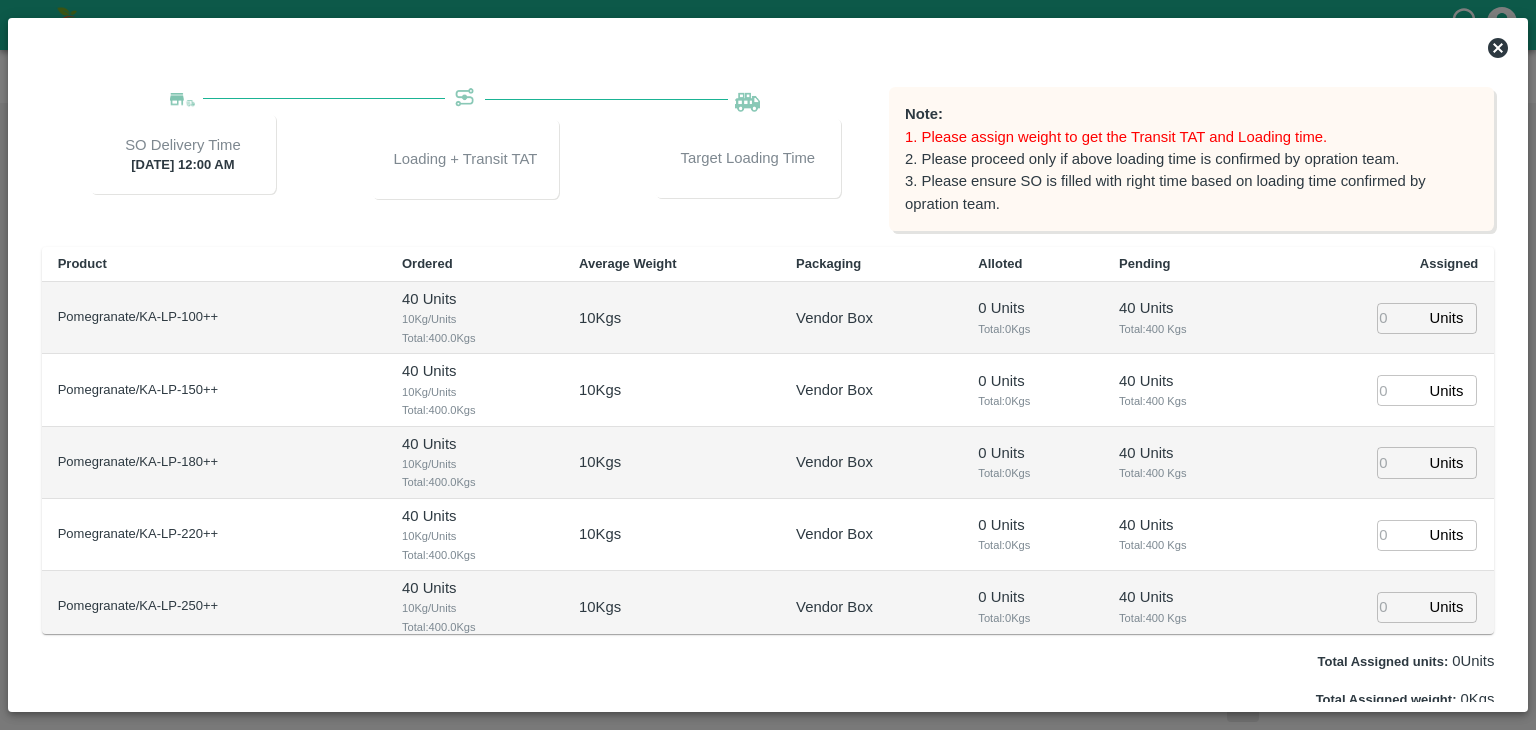type on "PO-163302(JAYARAM YASHWANTH KUMAR-9066661696)" 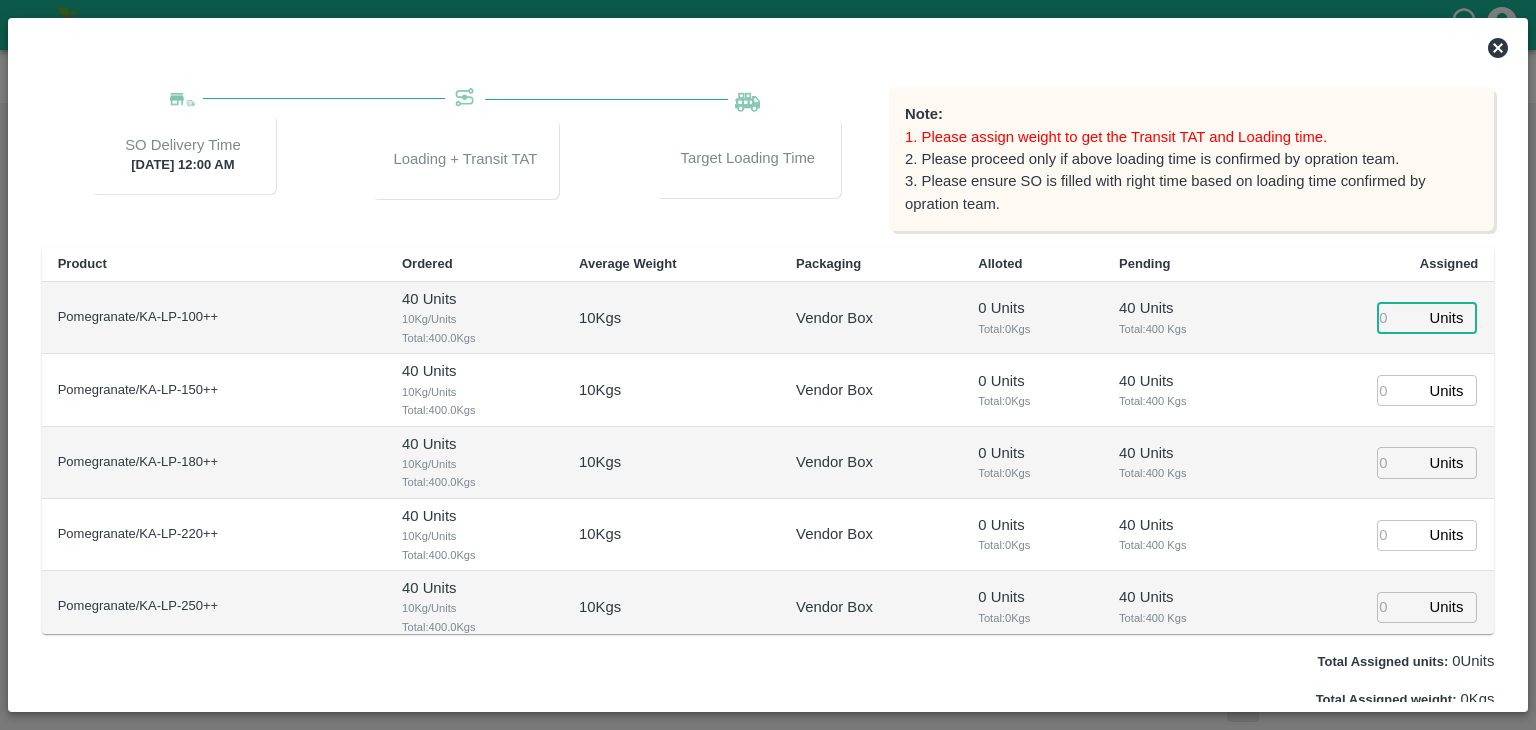 click at bounding box center [1399, 318] 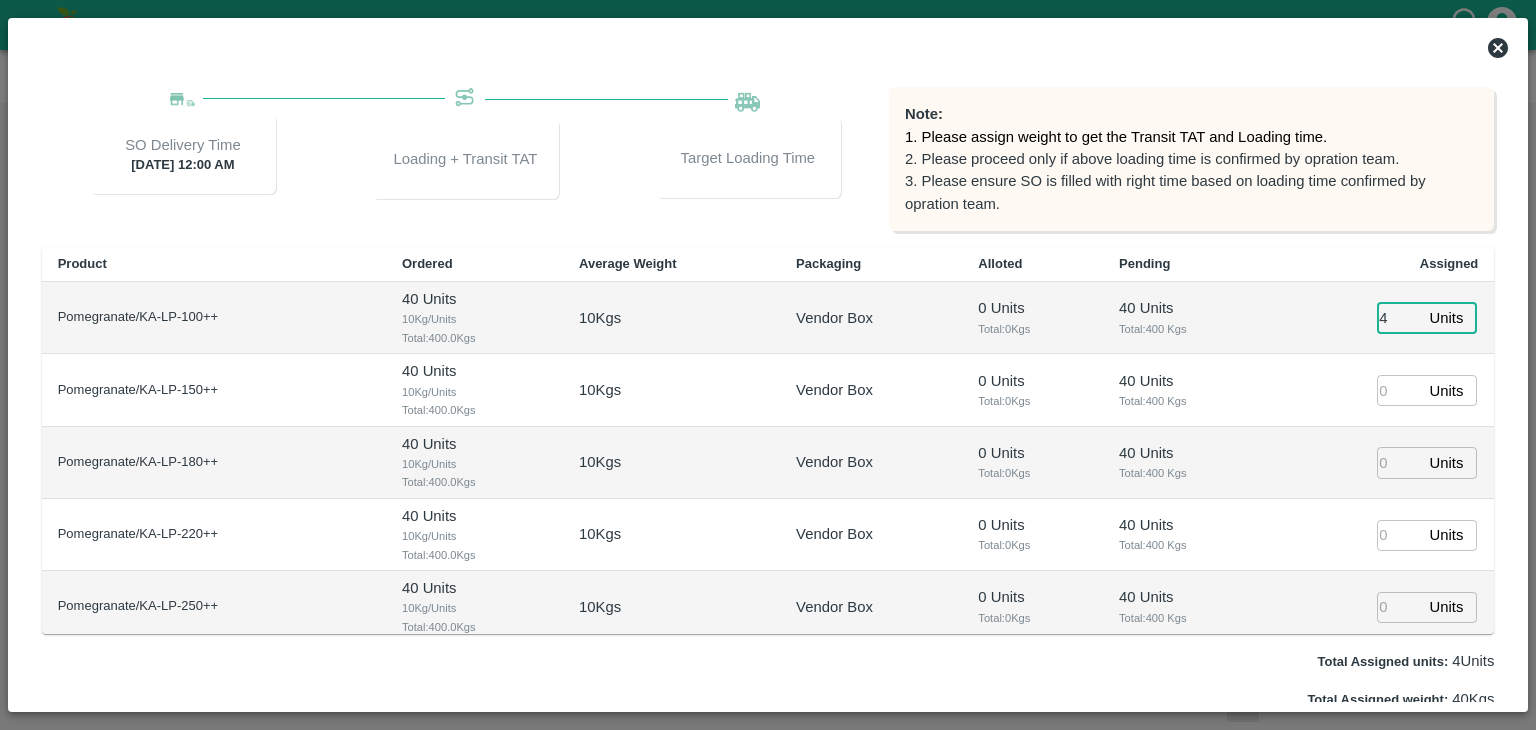 type on "40" 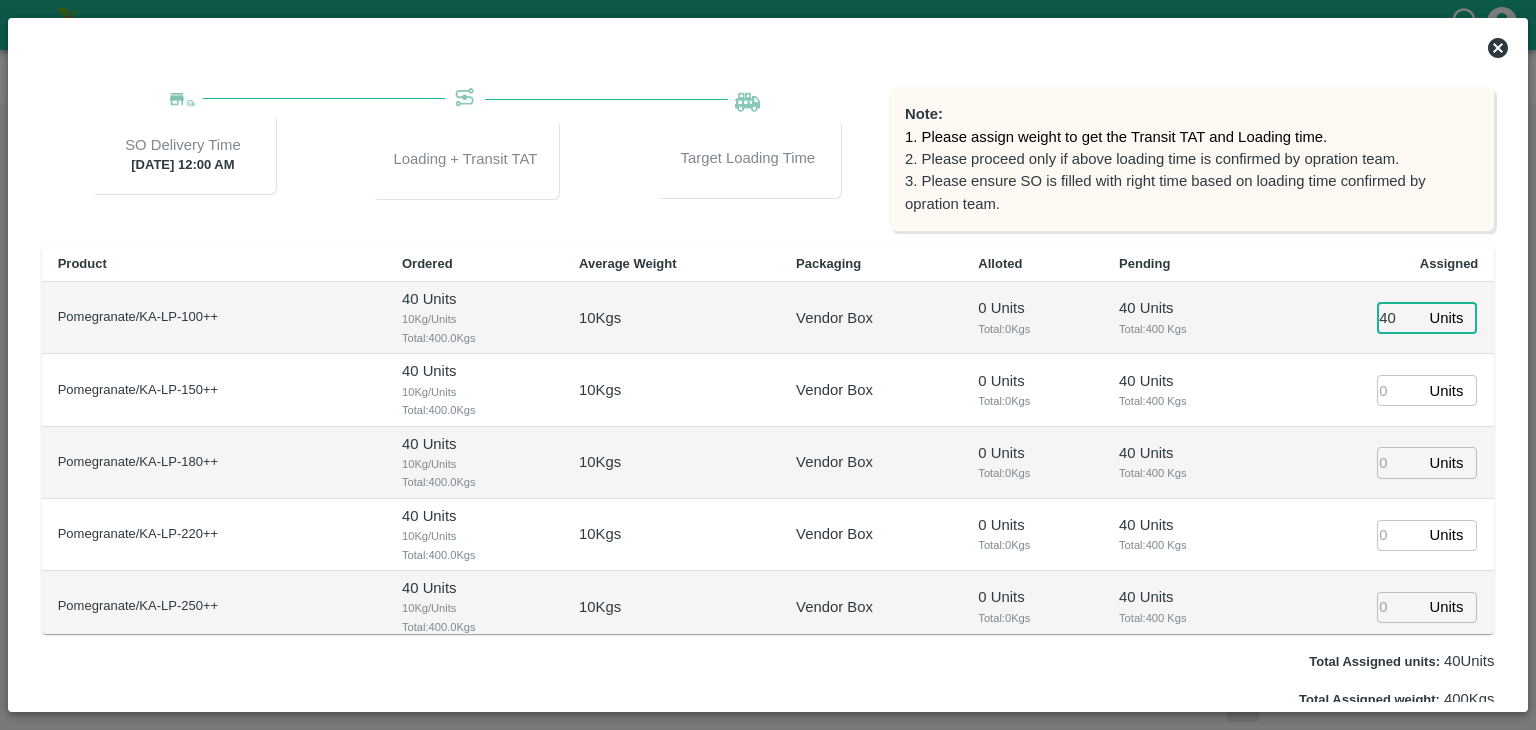 type on "14/07/2025 08:00 PM" 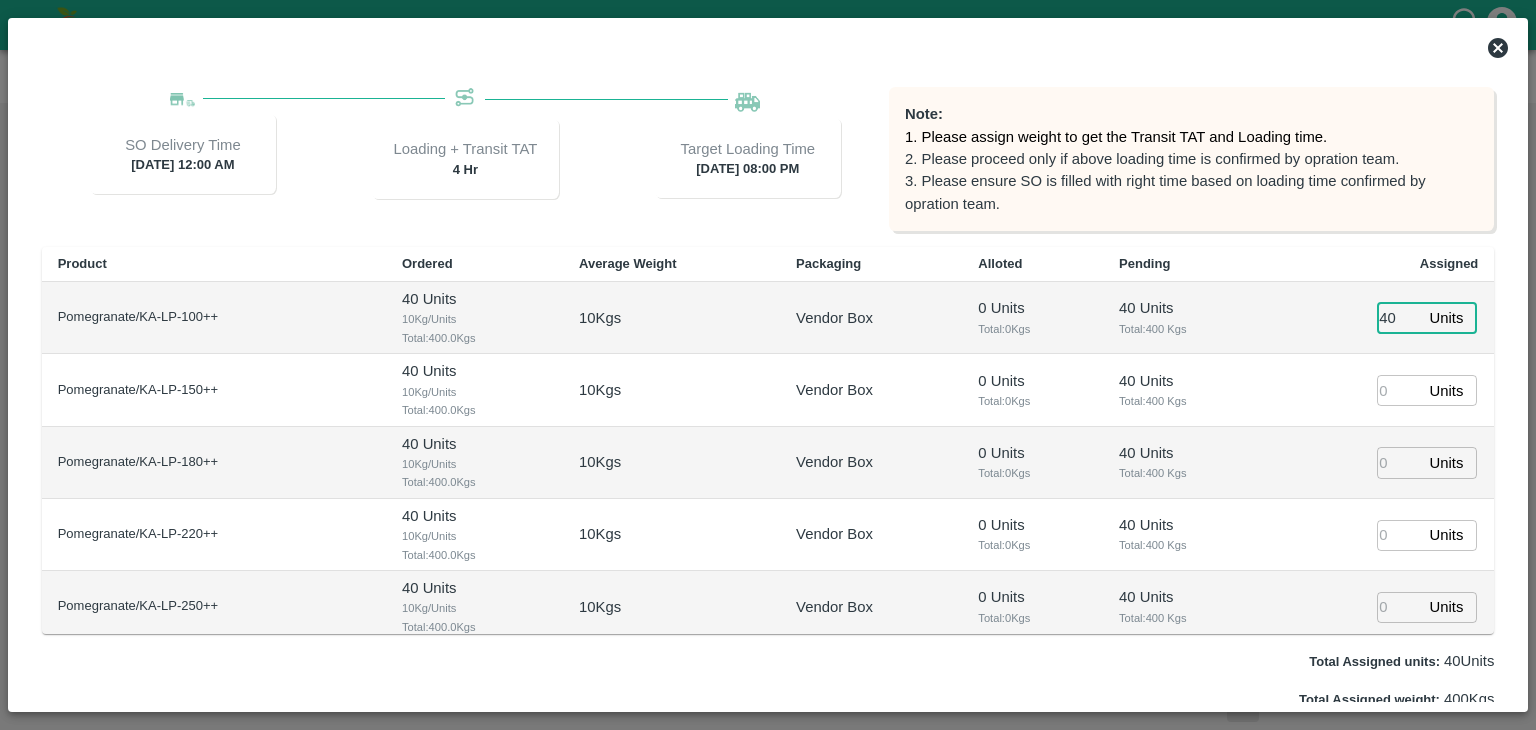 type on "40" 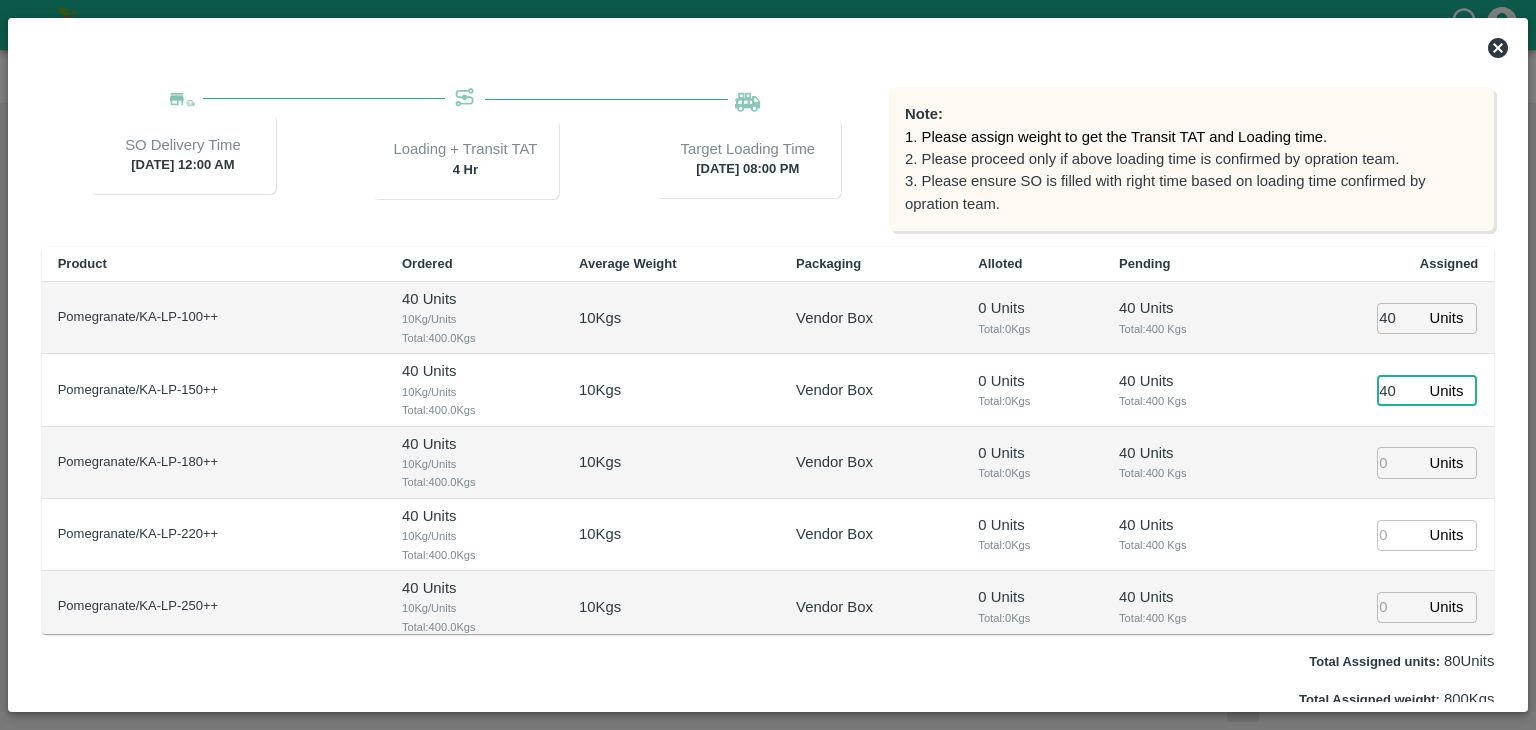 type on "40" 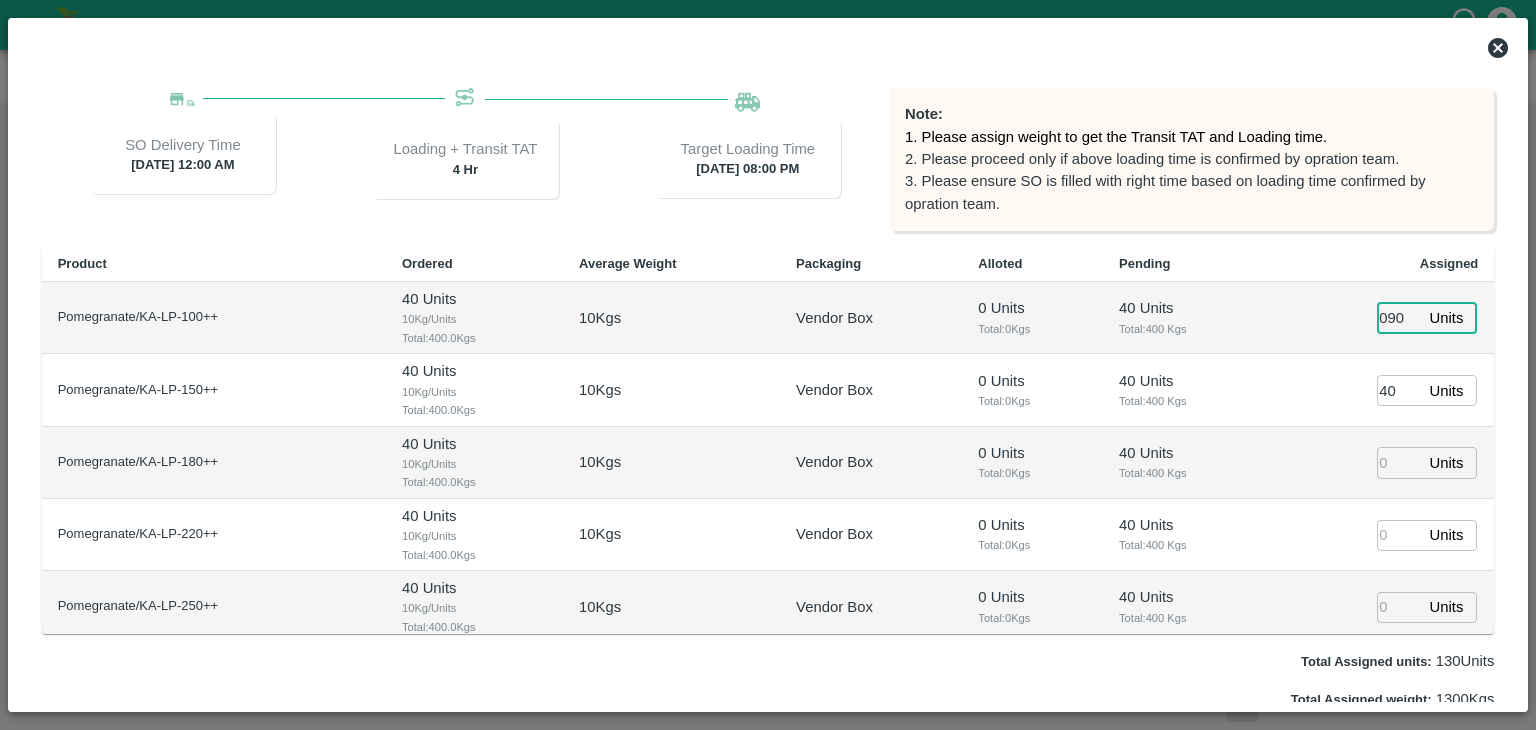 type on "090" 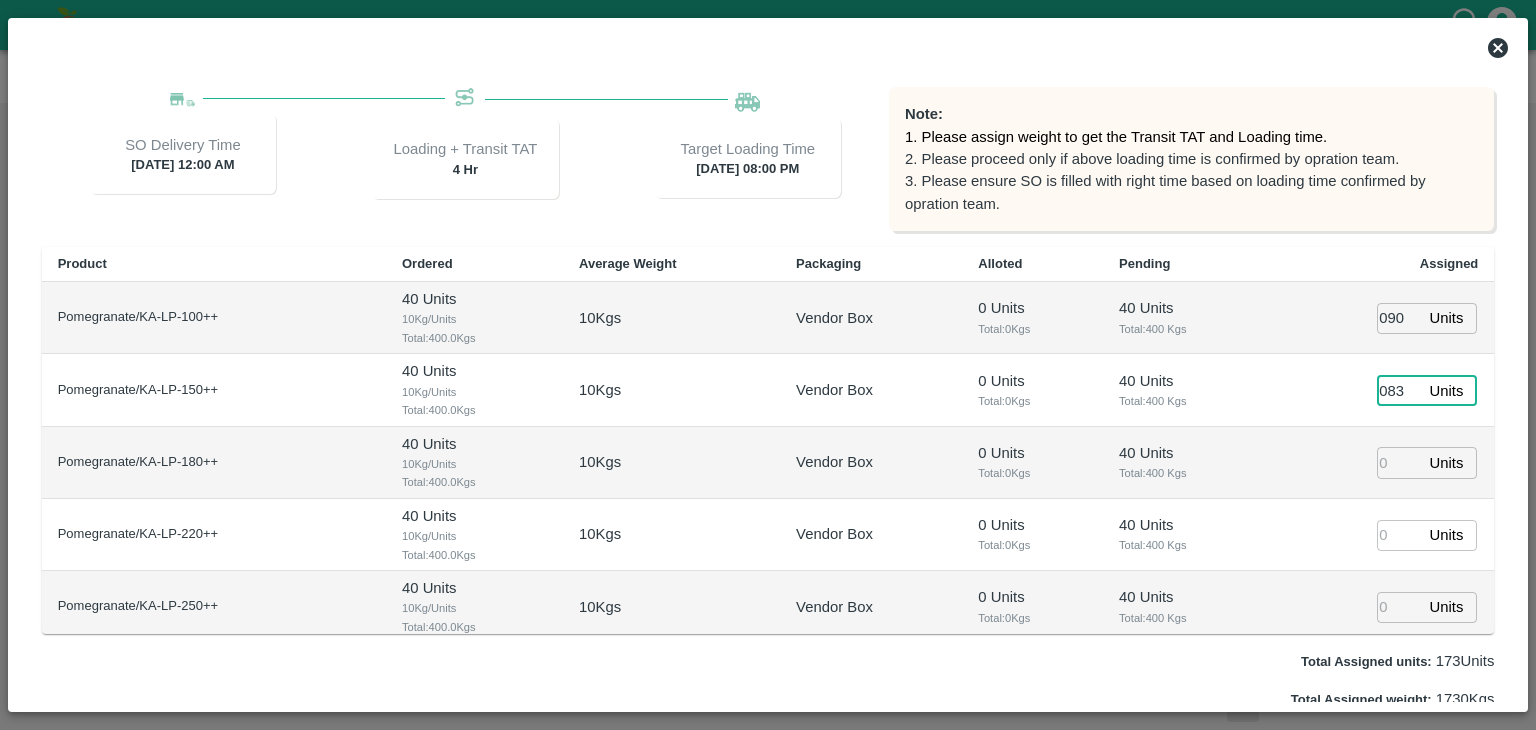 type on "083" 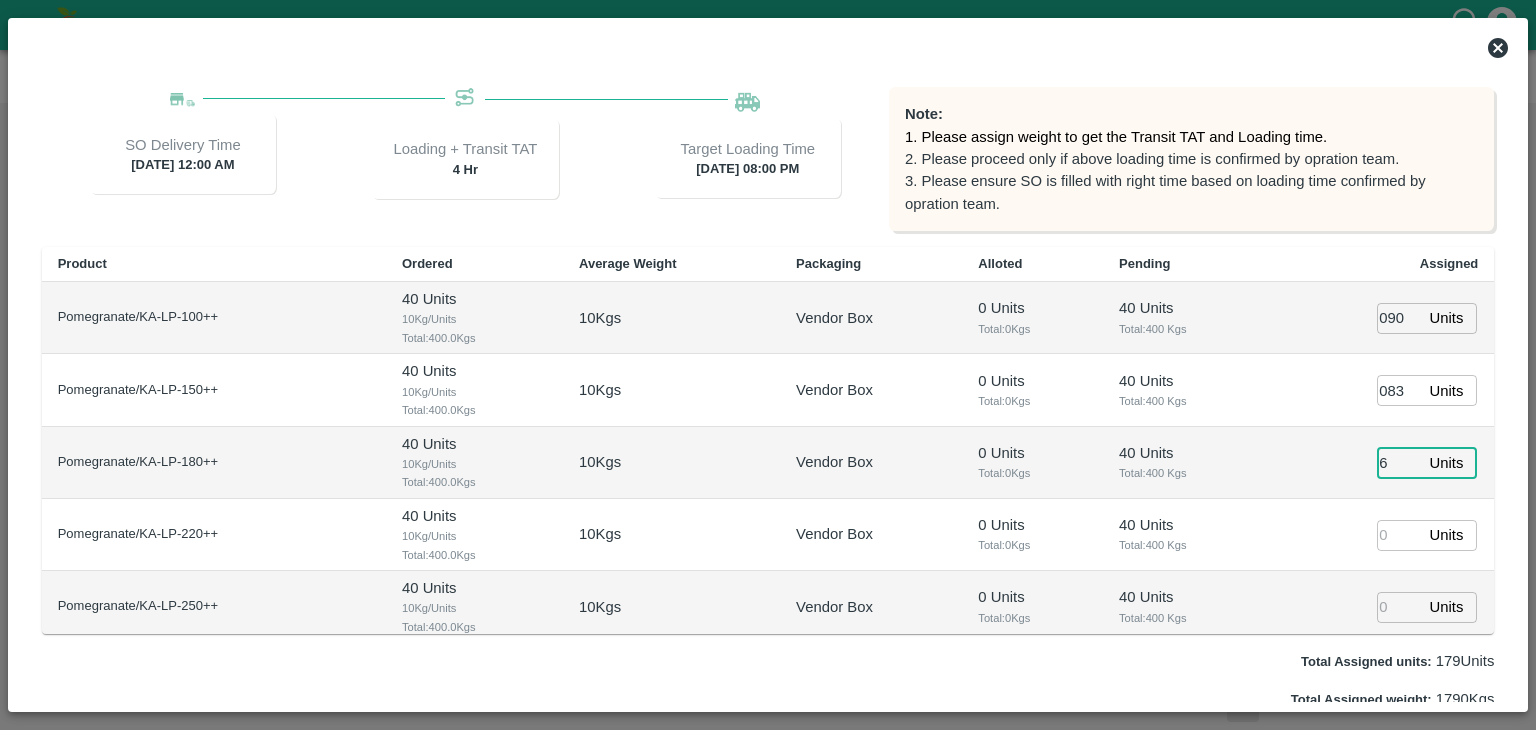 type on "67" 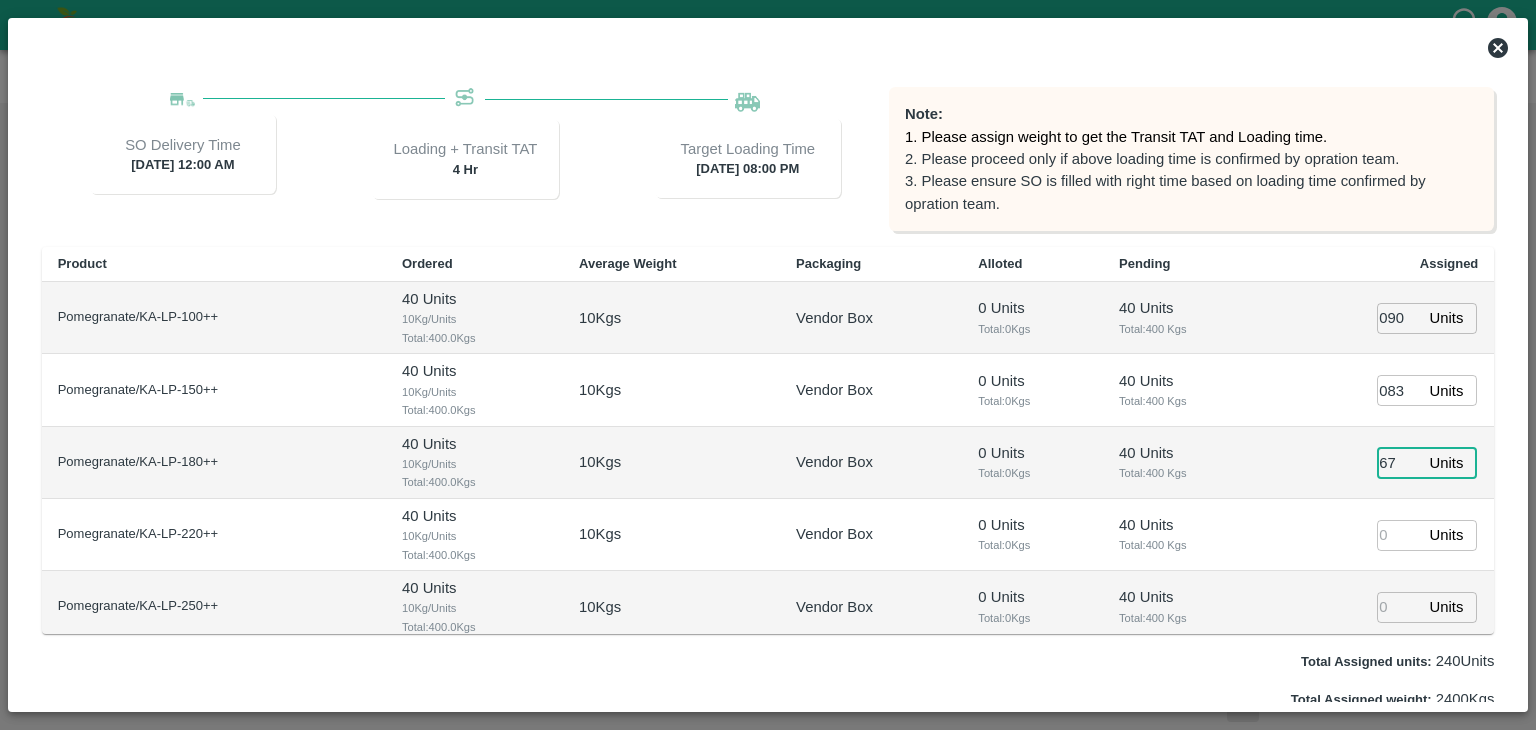type on "14/07/2025 06:00 PM" 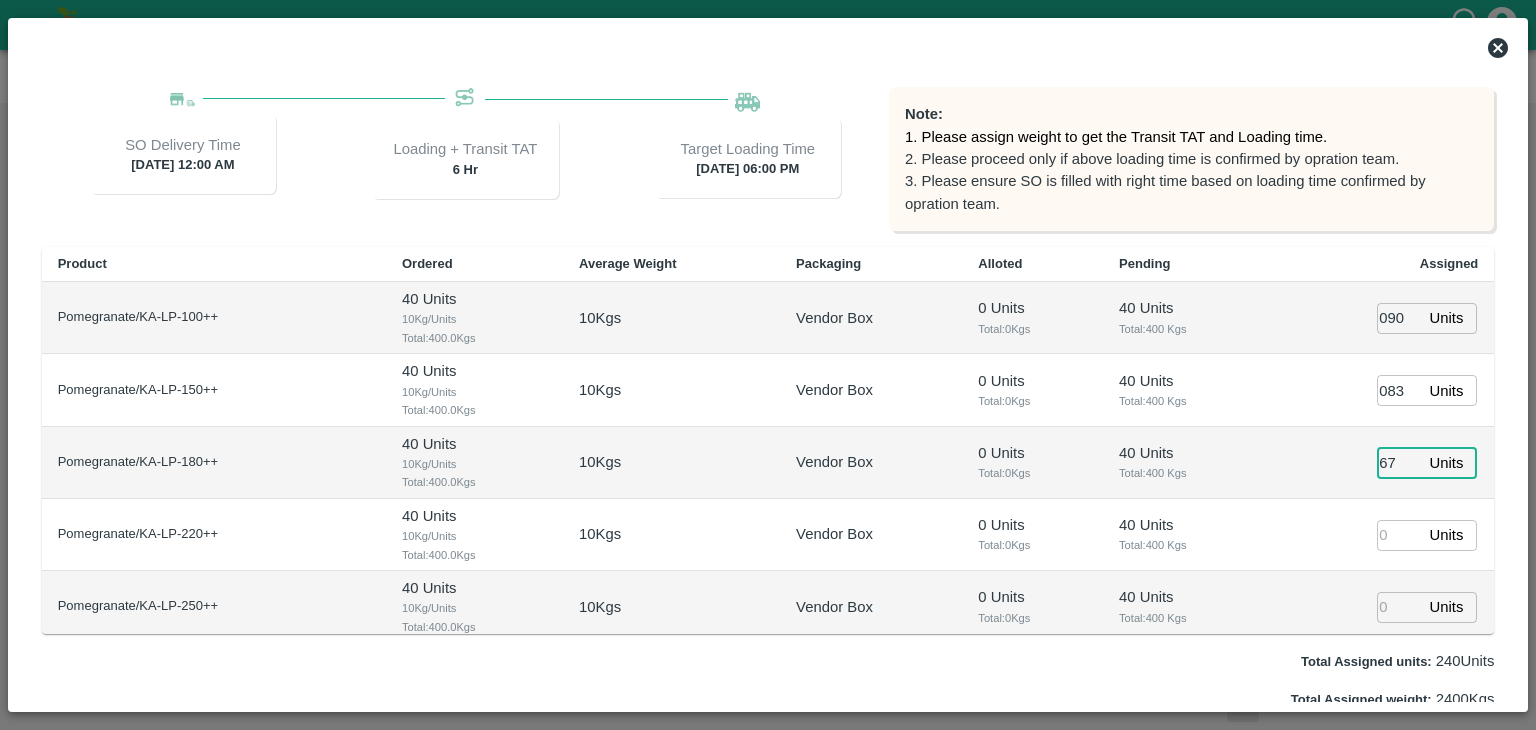 type on "67" 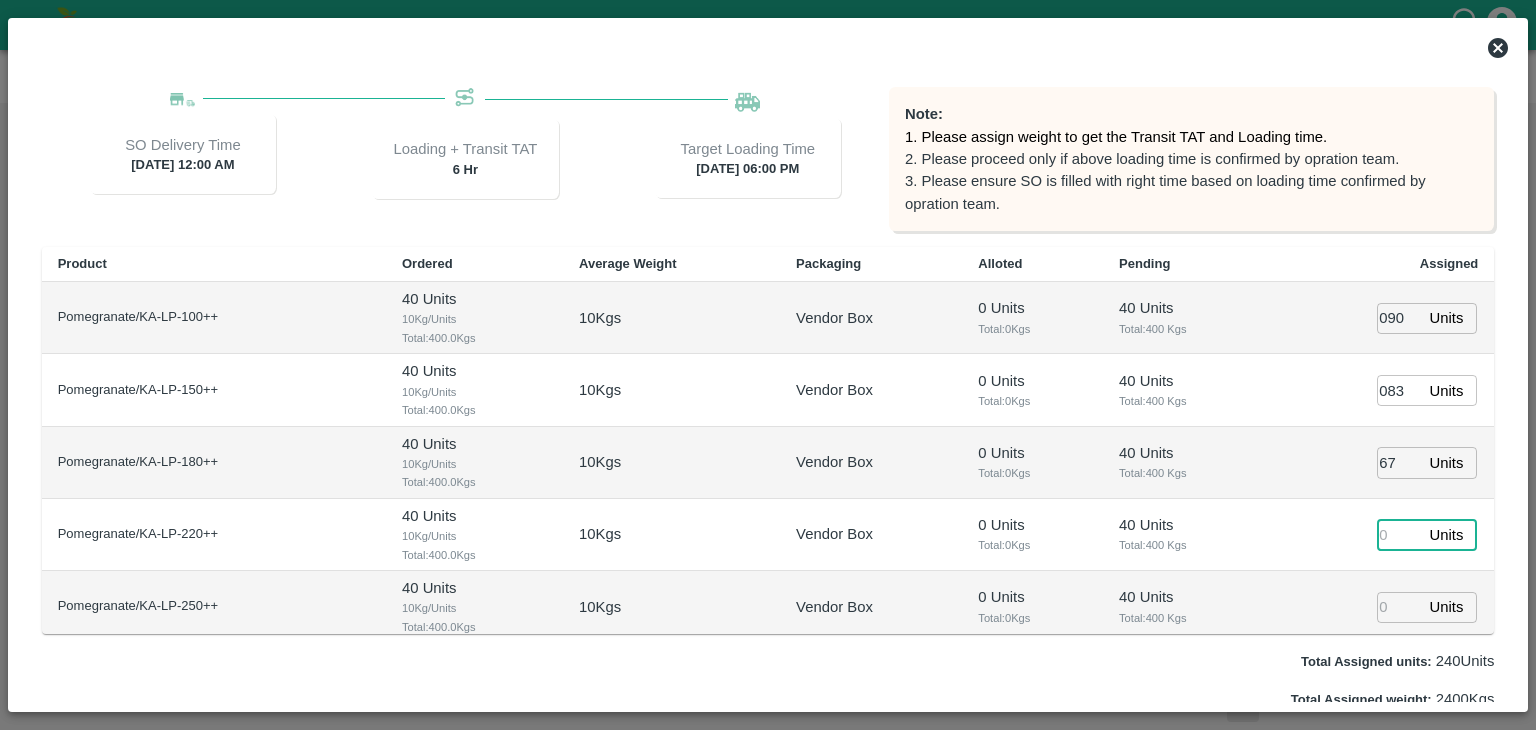 click at bounding box center [1399, 535] 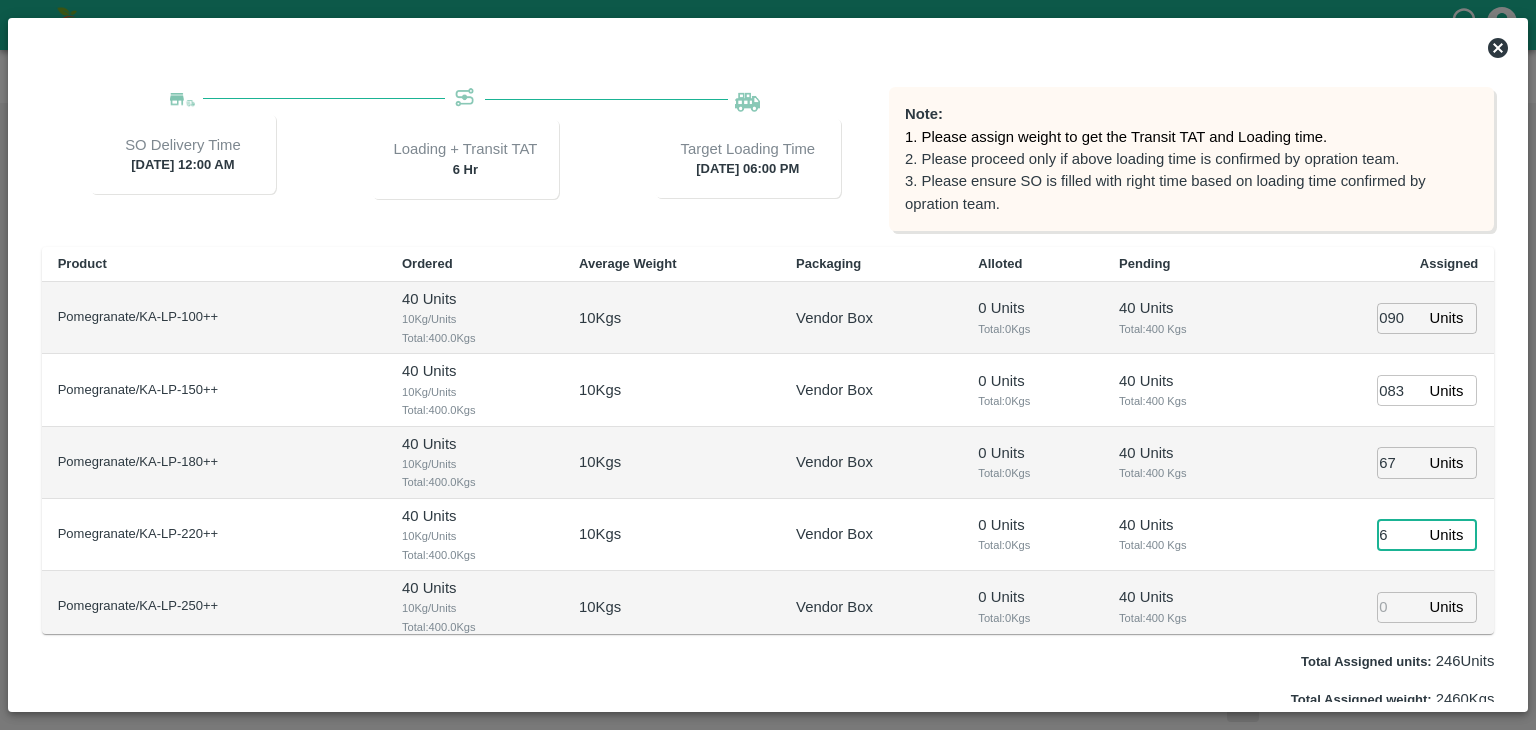 type on "67" 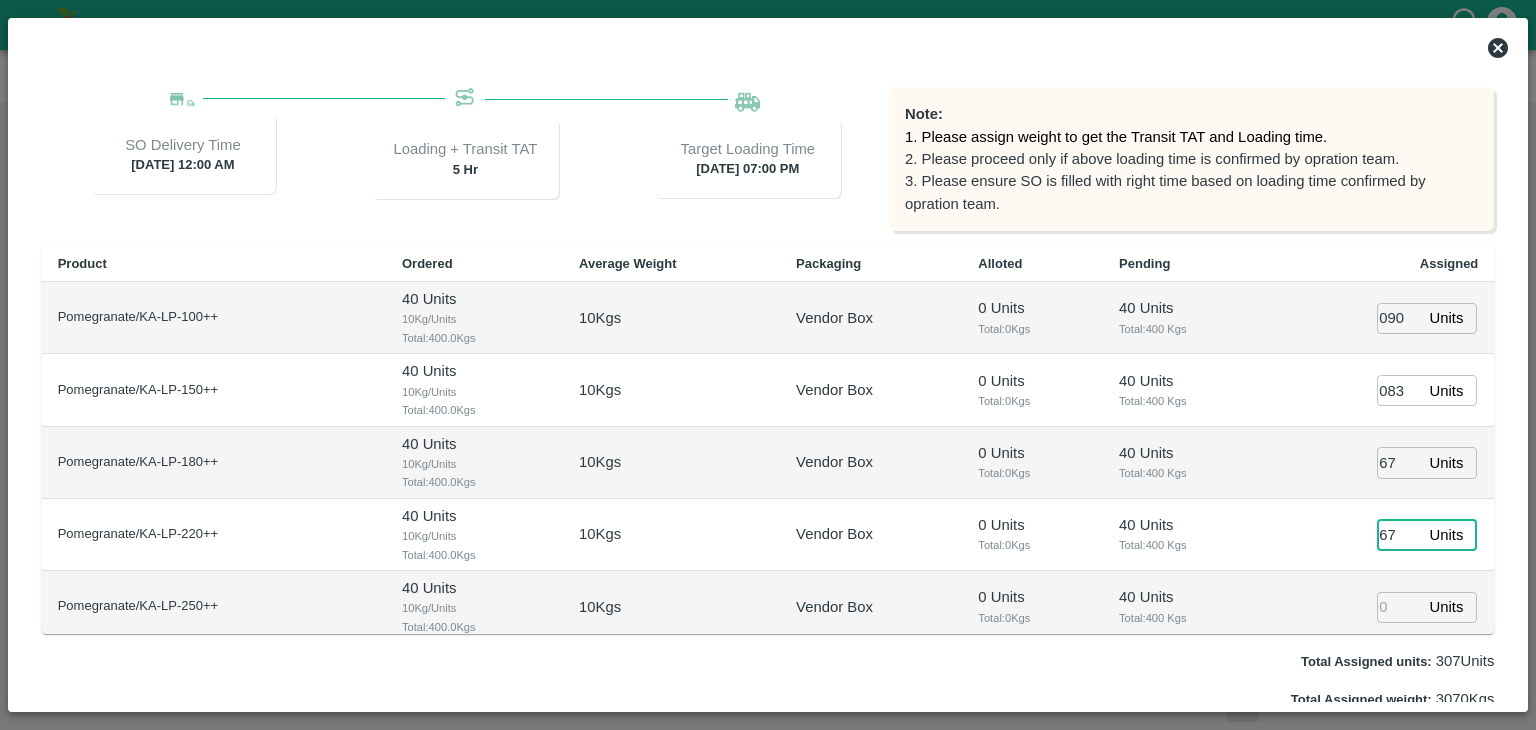 type on "14/07/2025 07:00 PM" 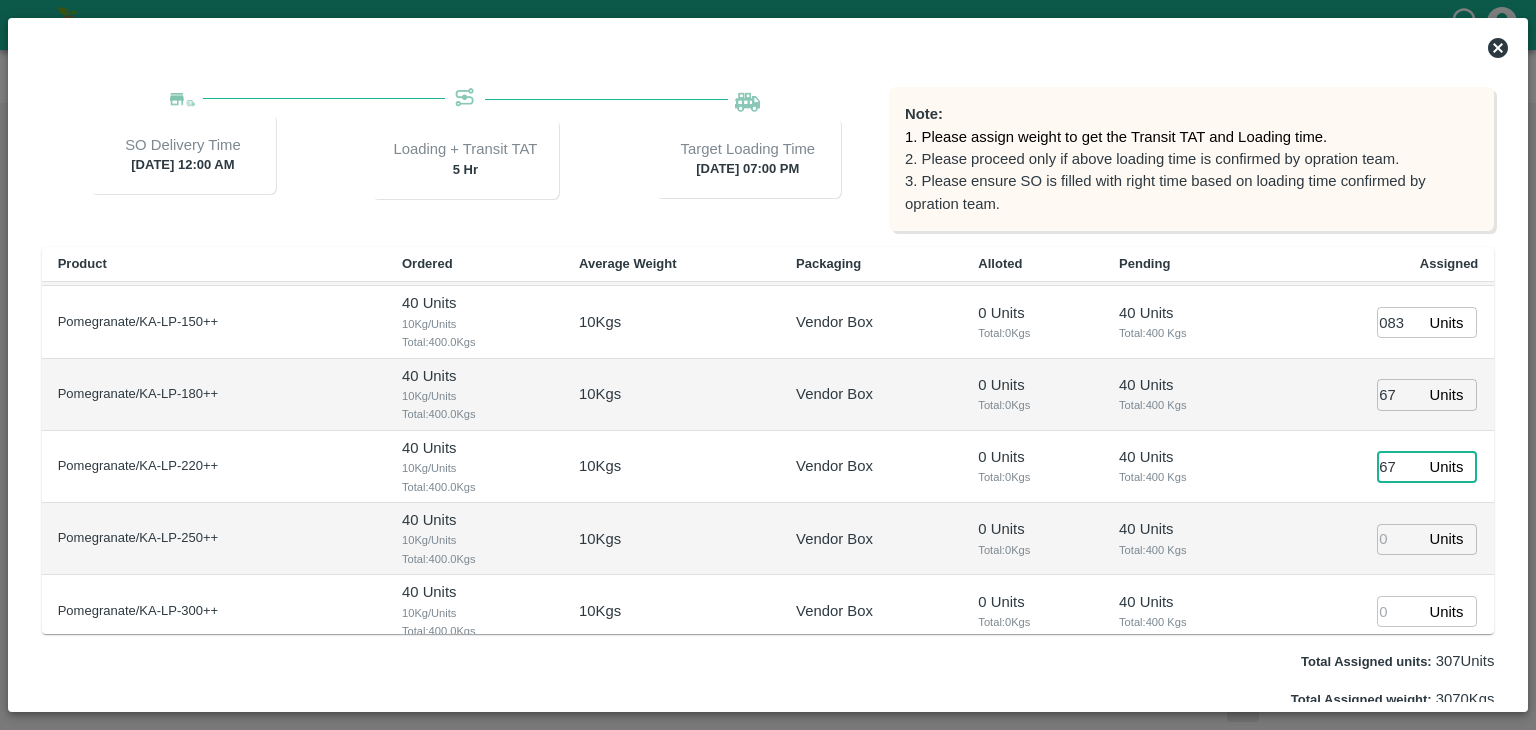 scroll, scrollTop: 100, scrollLeft: 0, axis: vertical 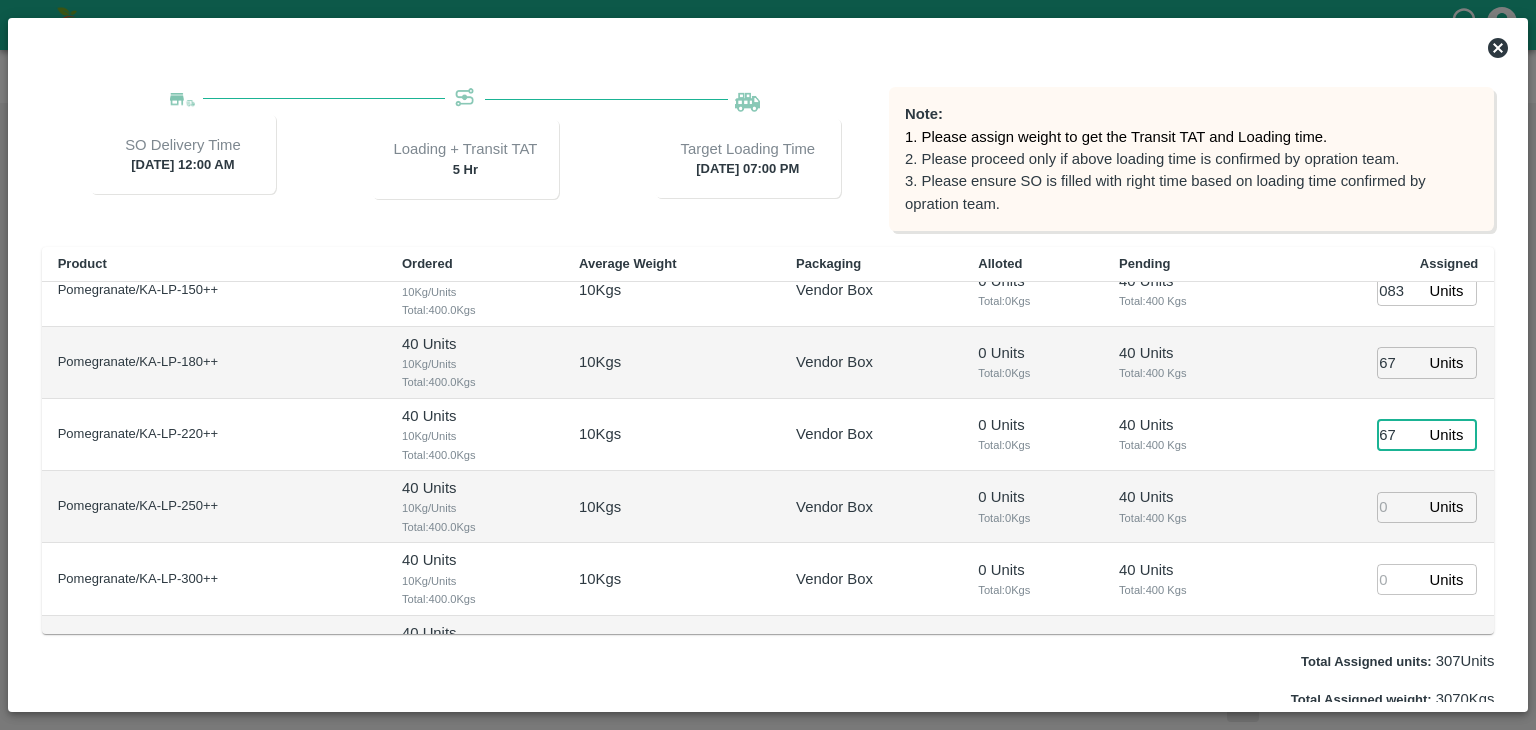 type on "67" 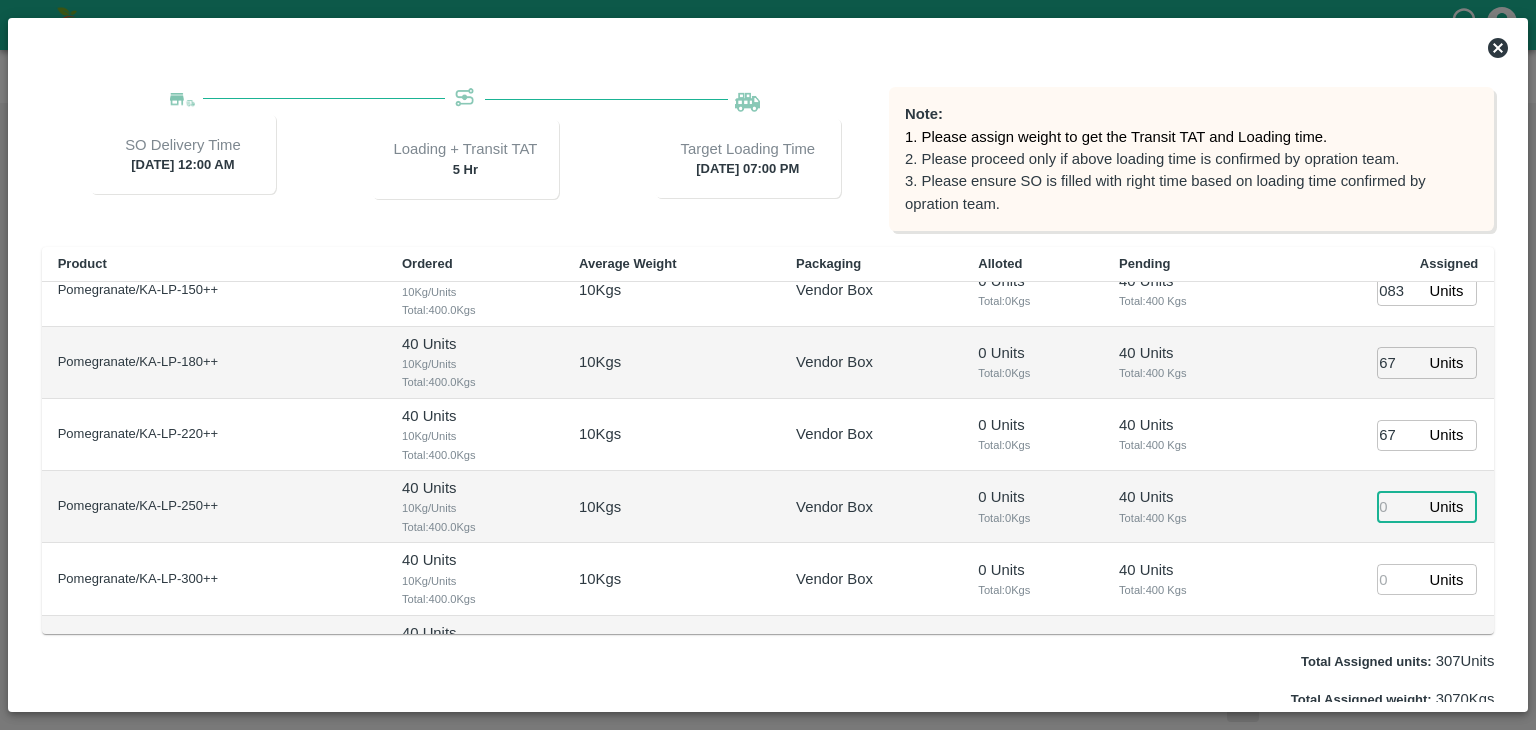 click at bounding box center [1399, 507] 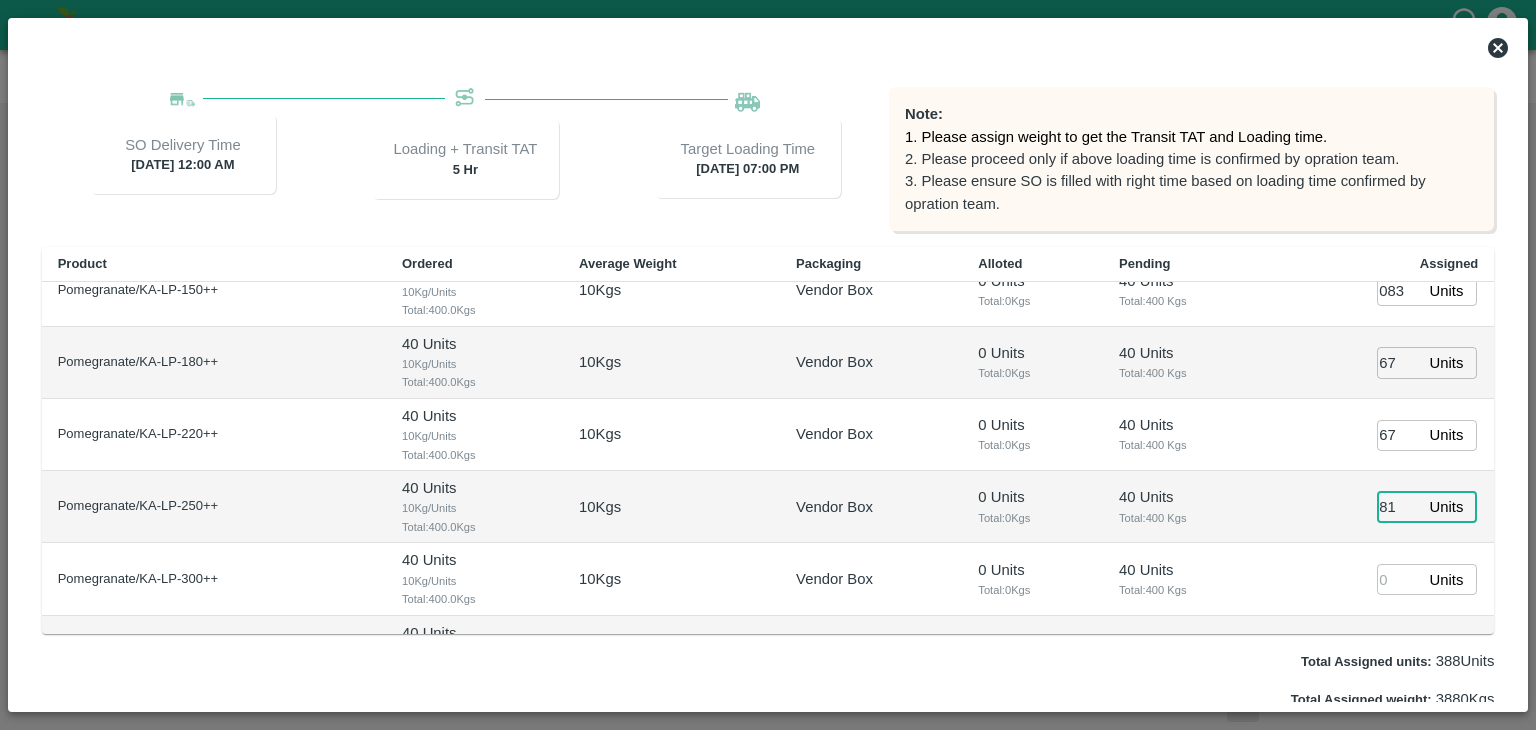 type on "81" 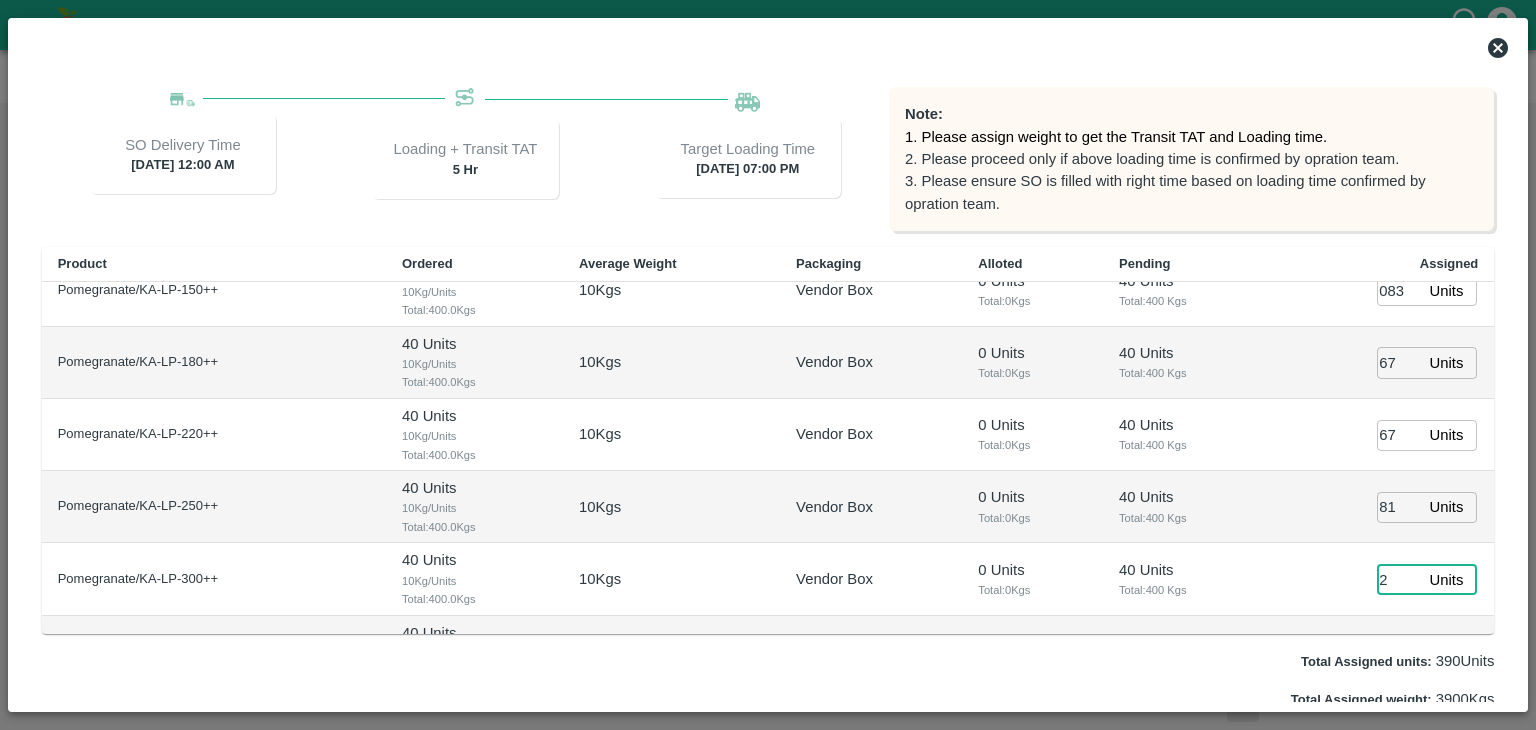 type on "22" 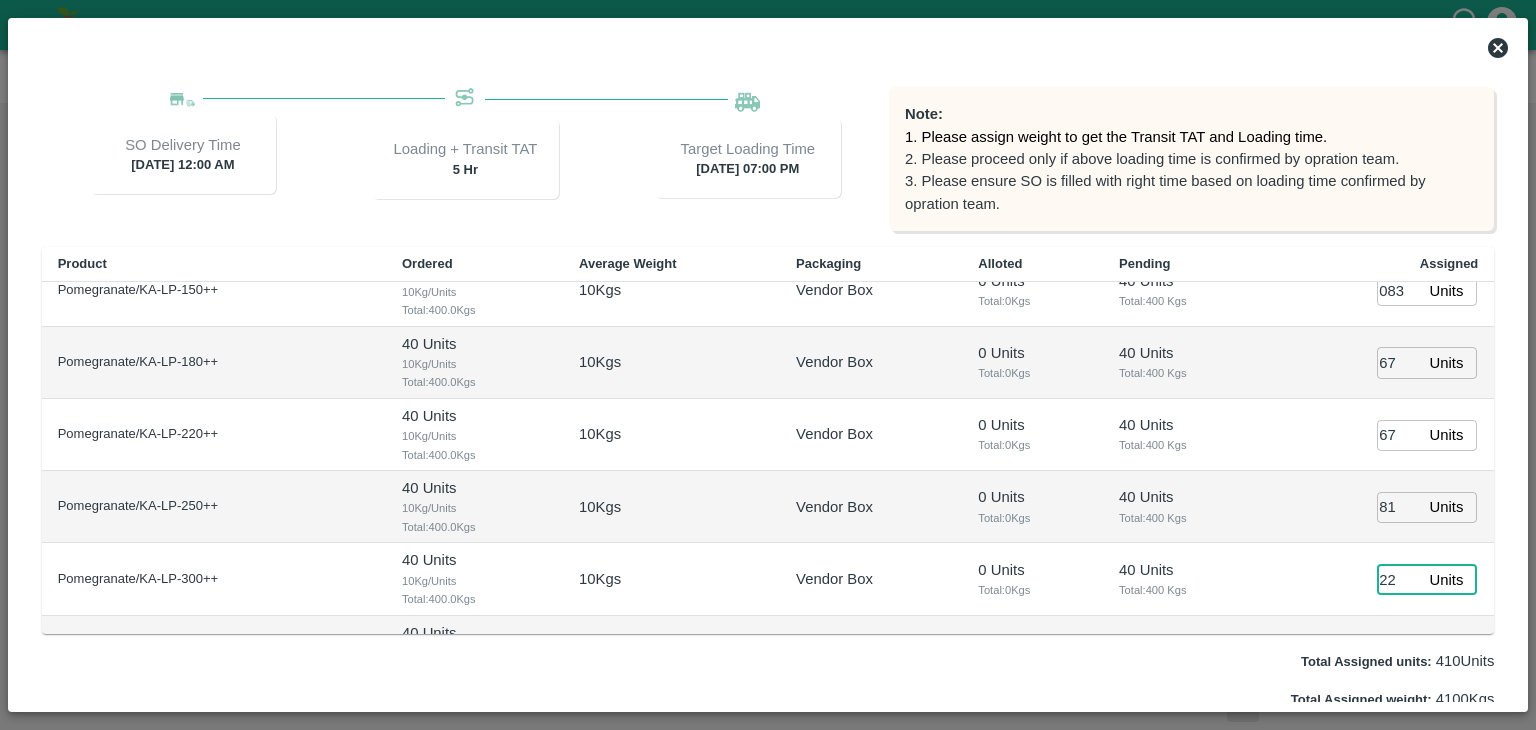 type on "14/07/2025 06:00 PM" 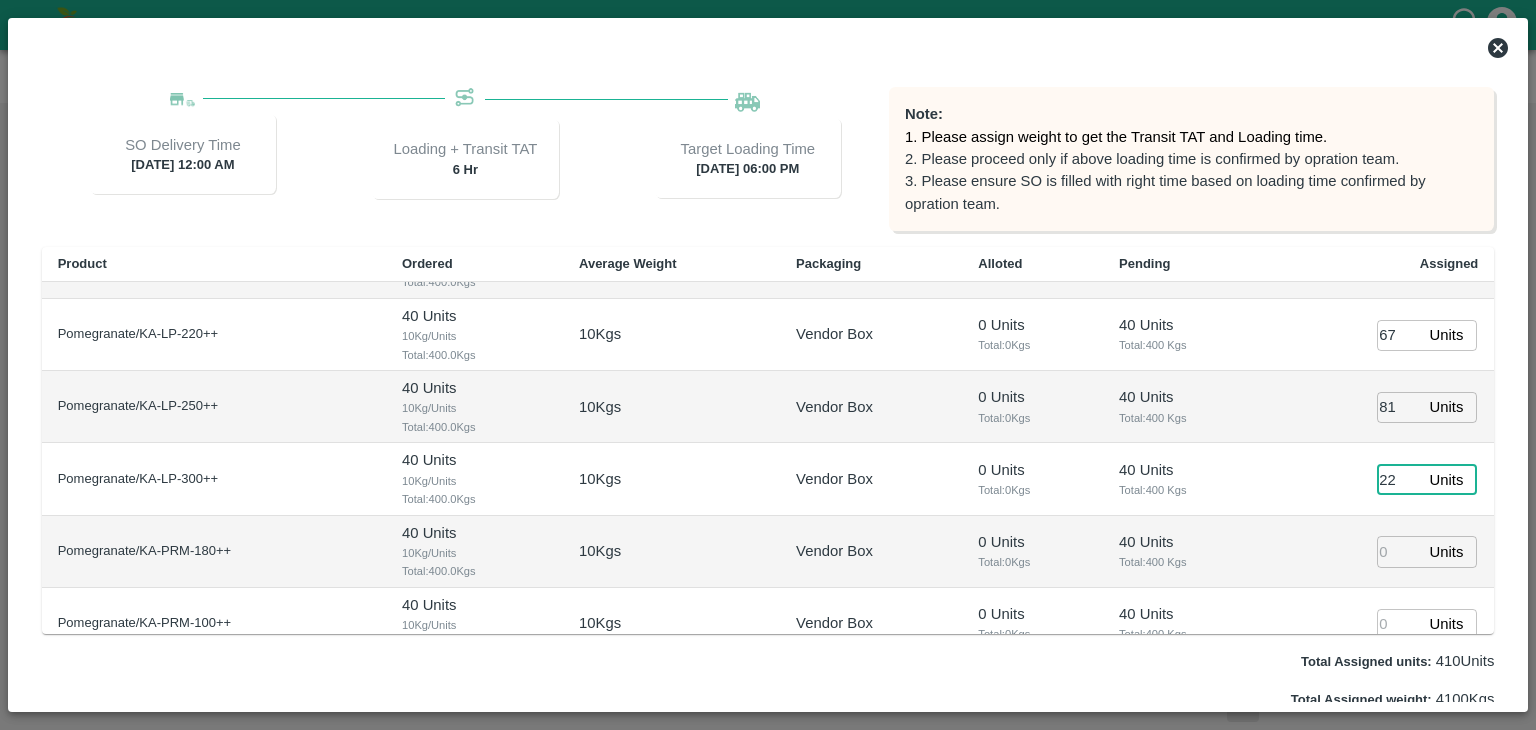 scroll, scrollTop: 296, scrollLeft: 0, axis: vertical 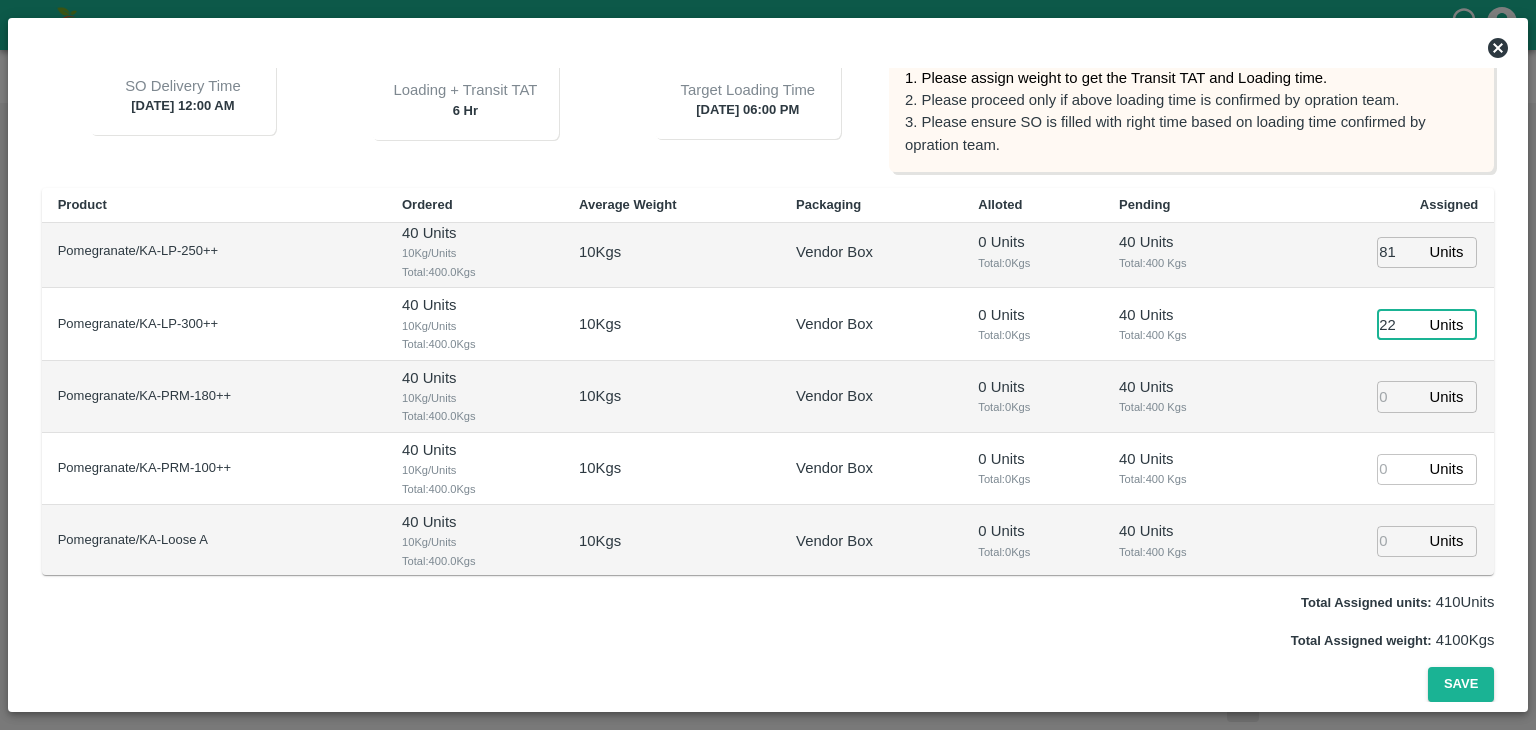 type on "22" 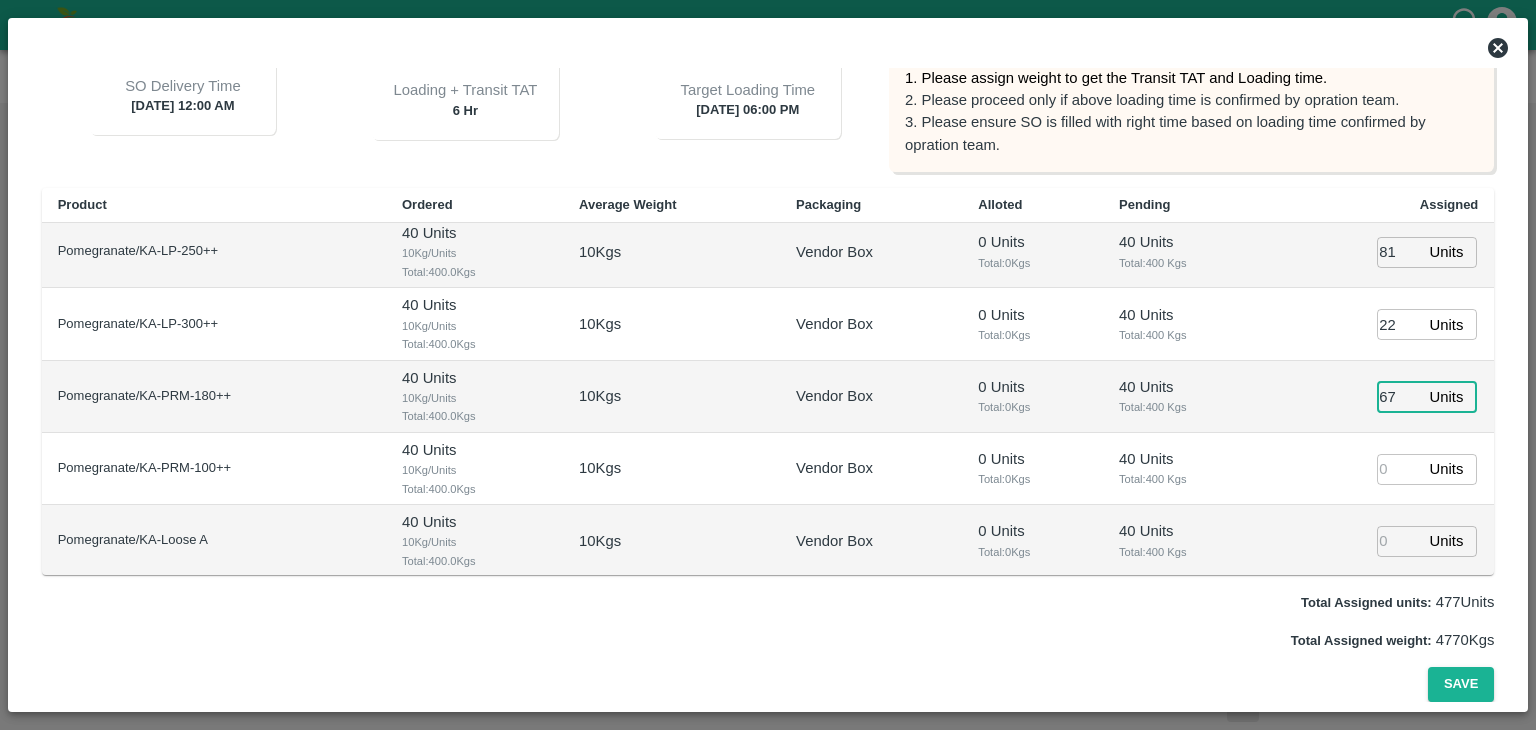 type on "67" 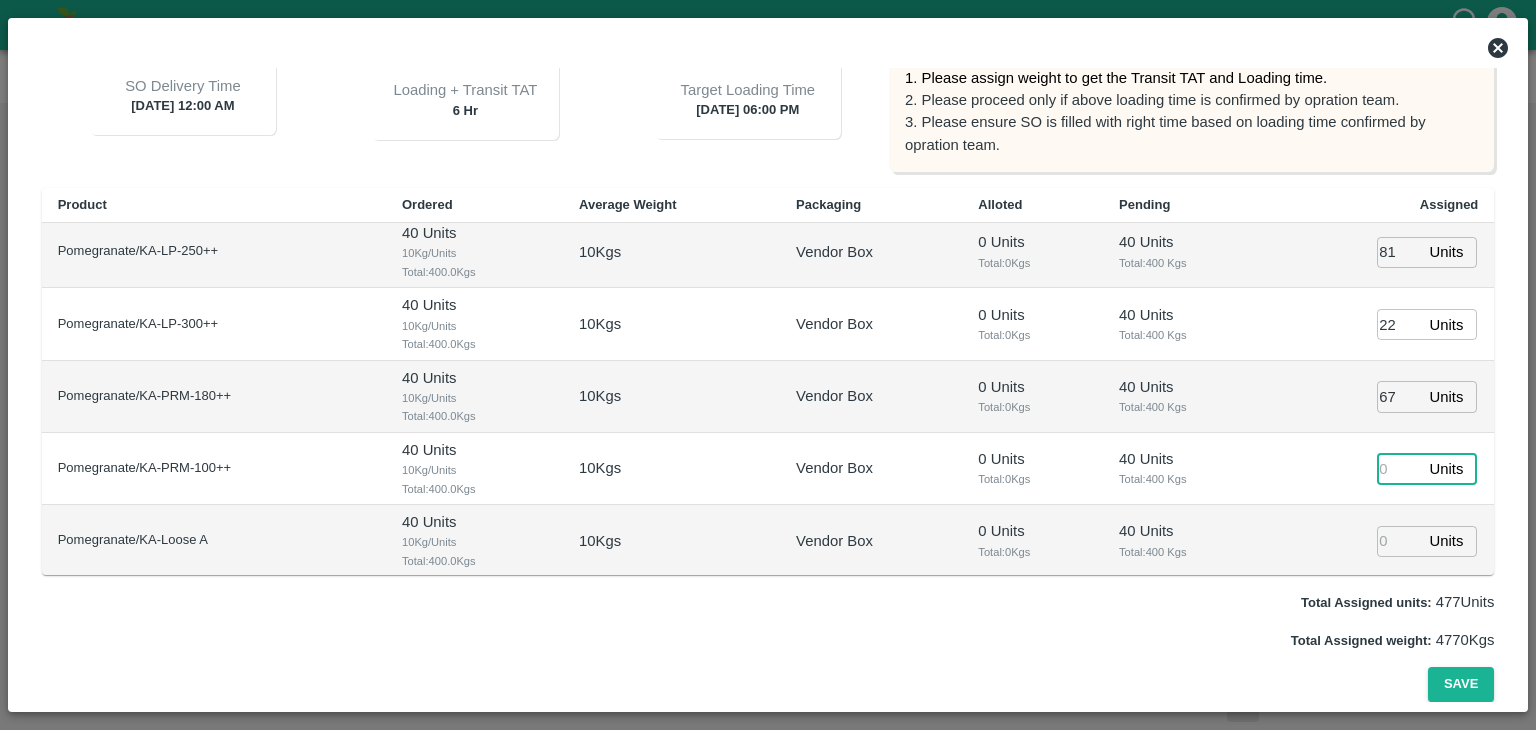 click at bounding box center [1399, 469] 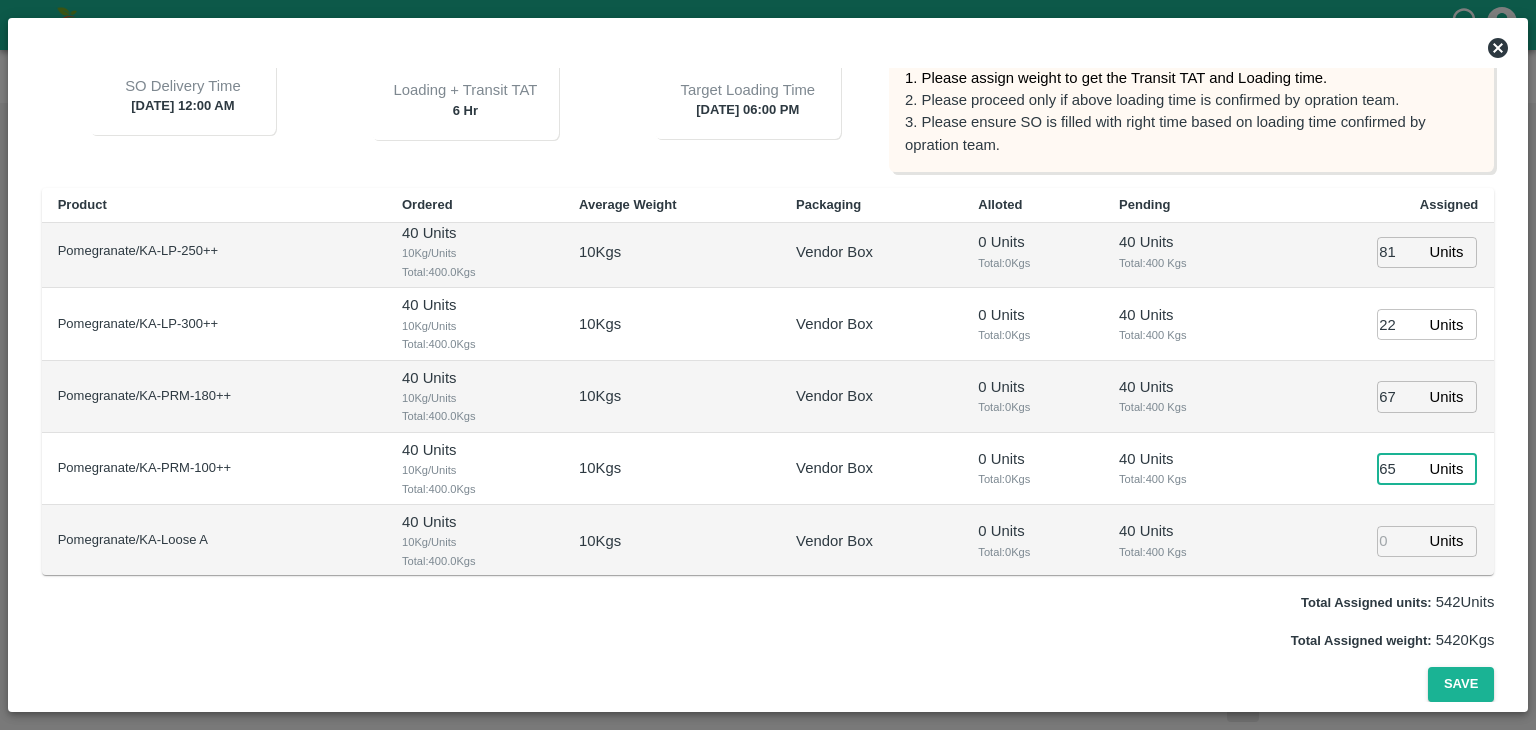 type on "65" 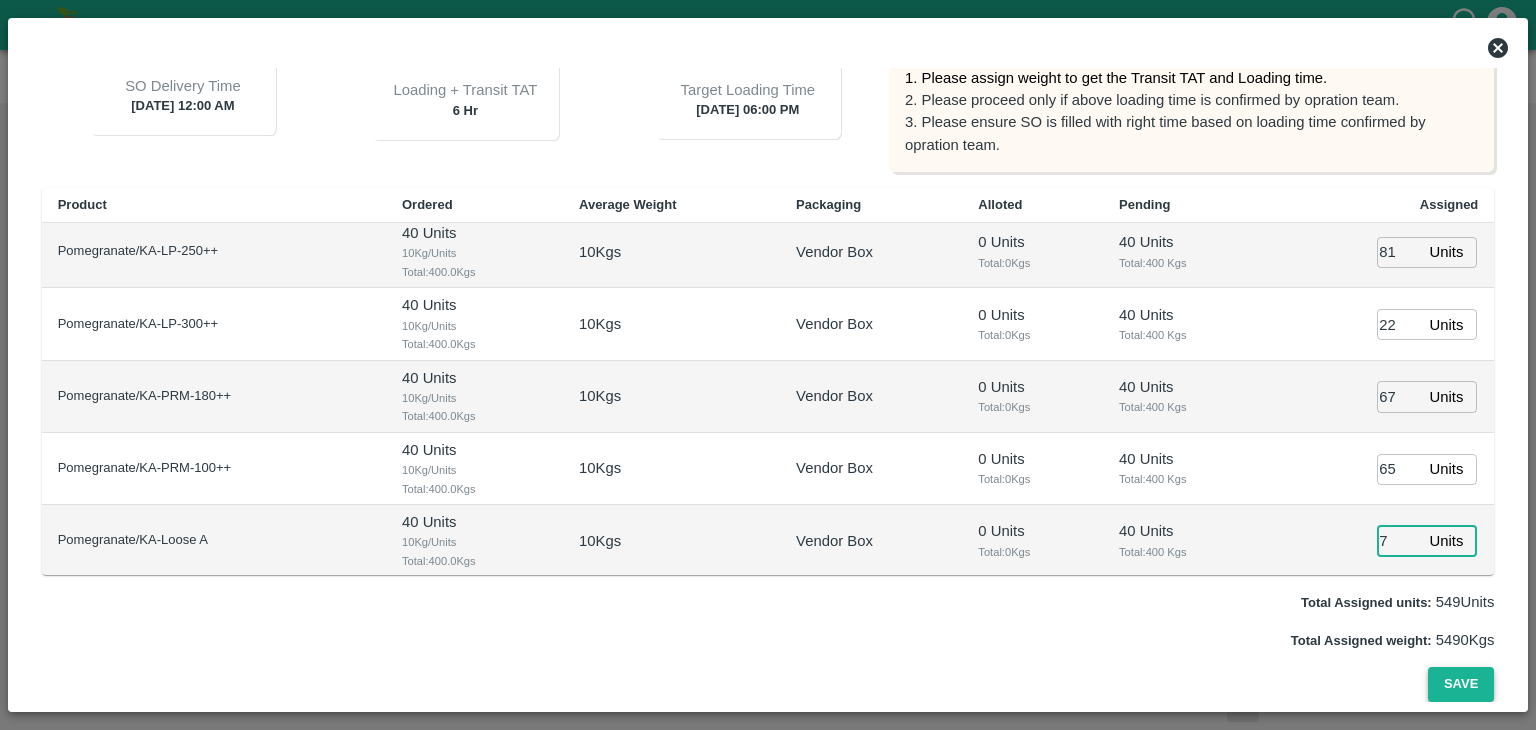 type on "7" 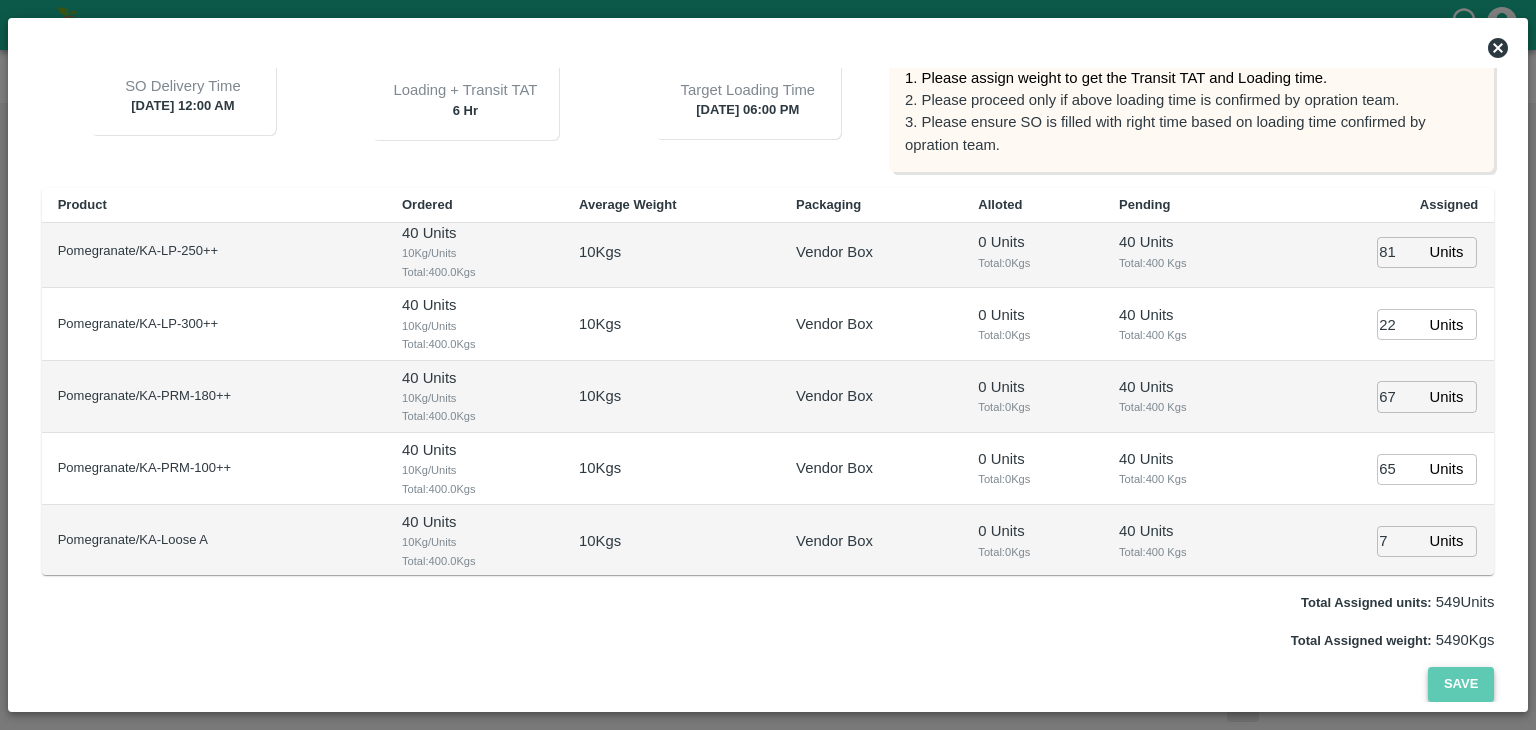click on "Save" at bounding box center [1461, 684] 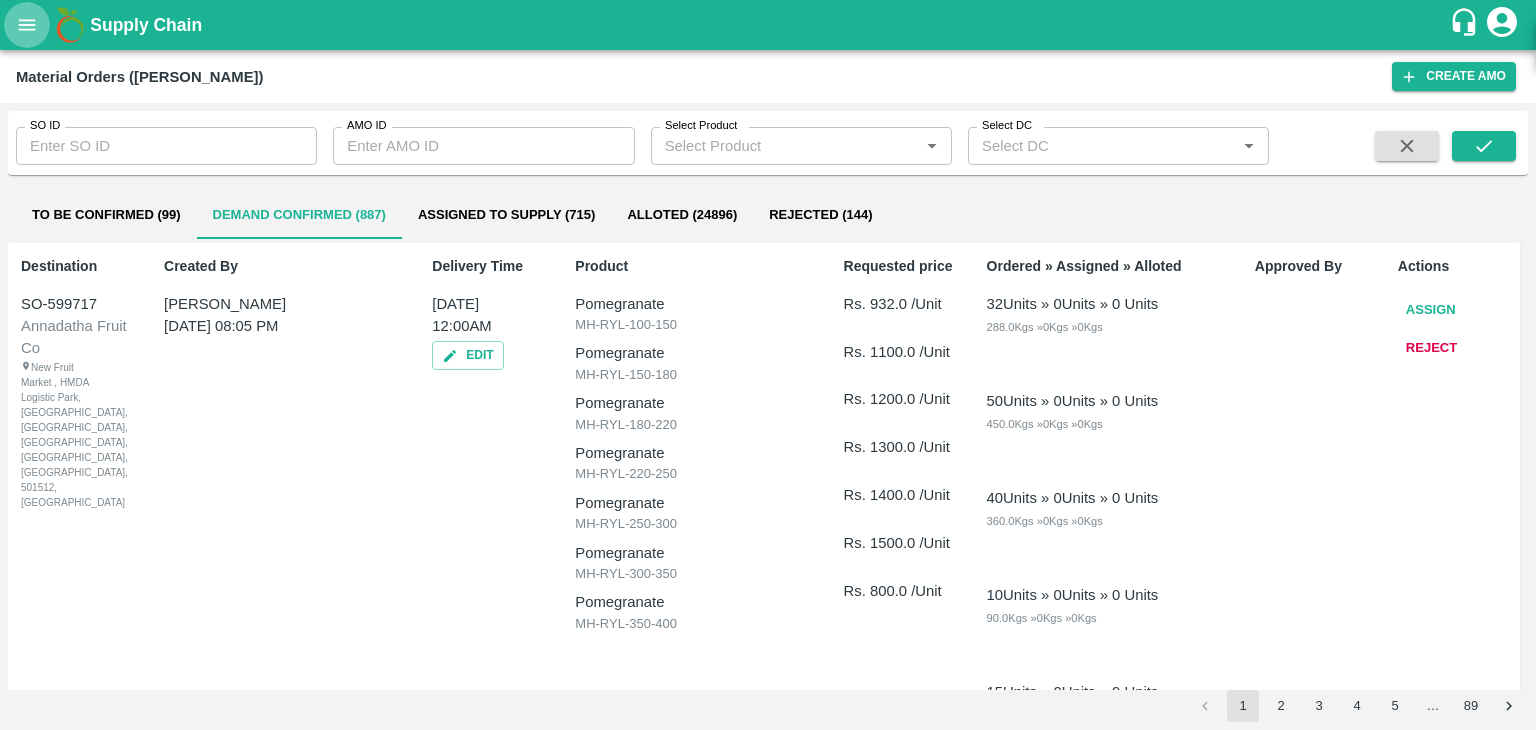 click at bounding box center (27, 25) 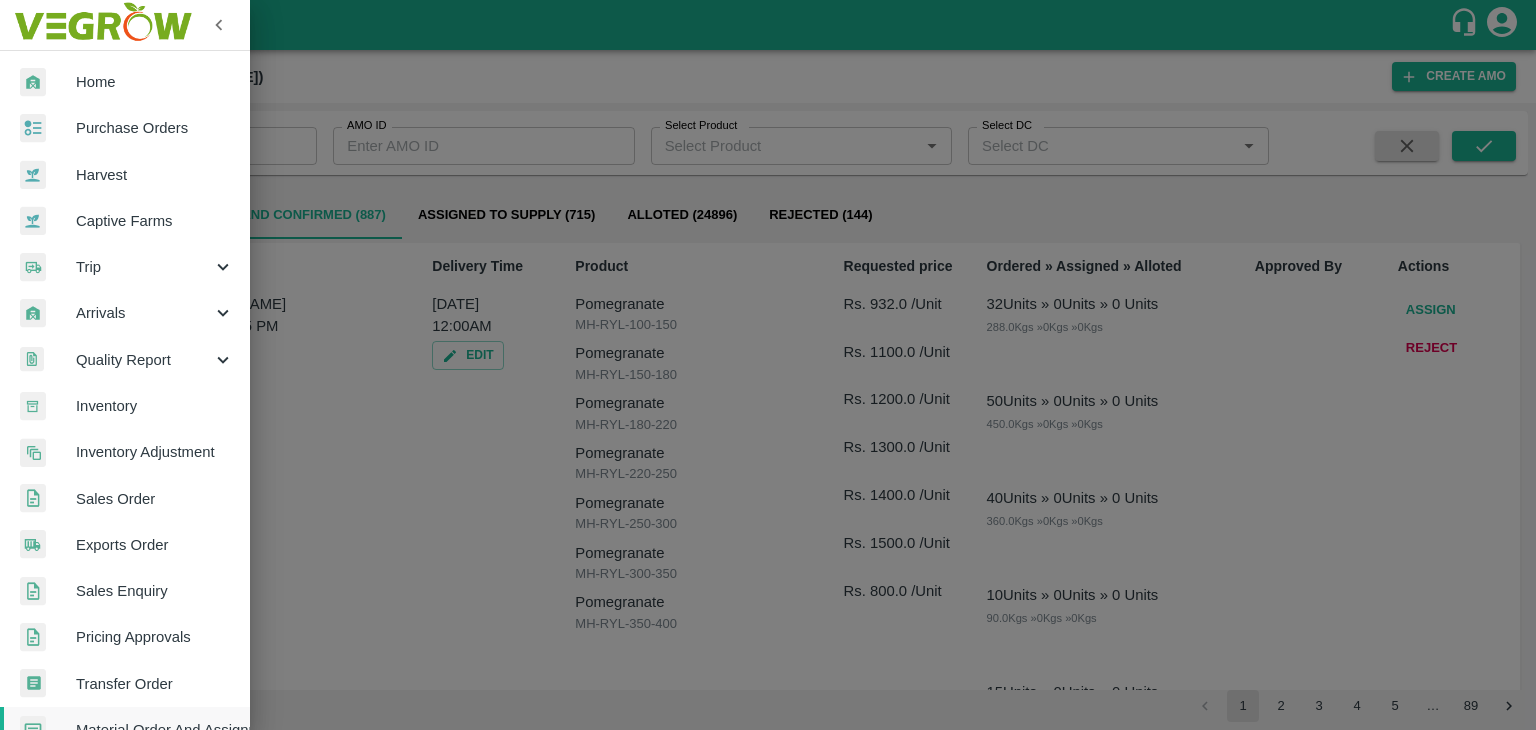 click at bounding box center (48, 128) 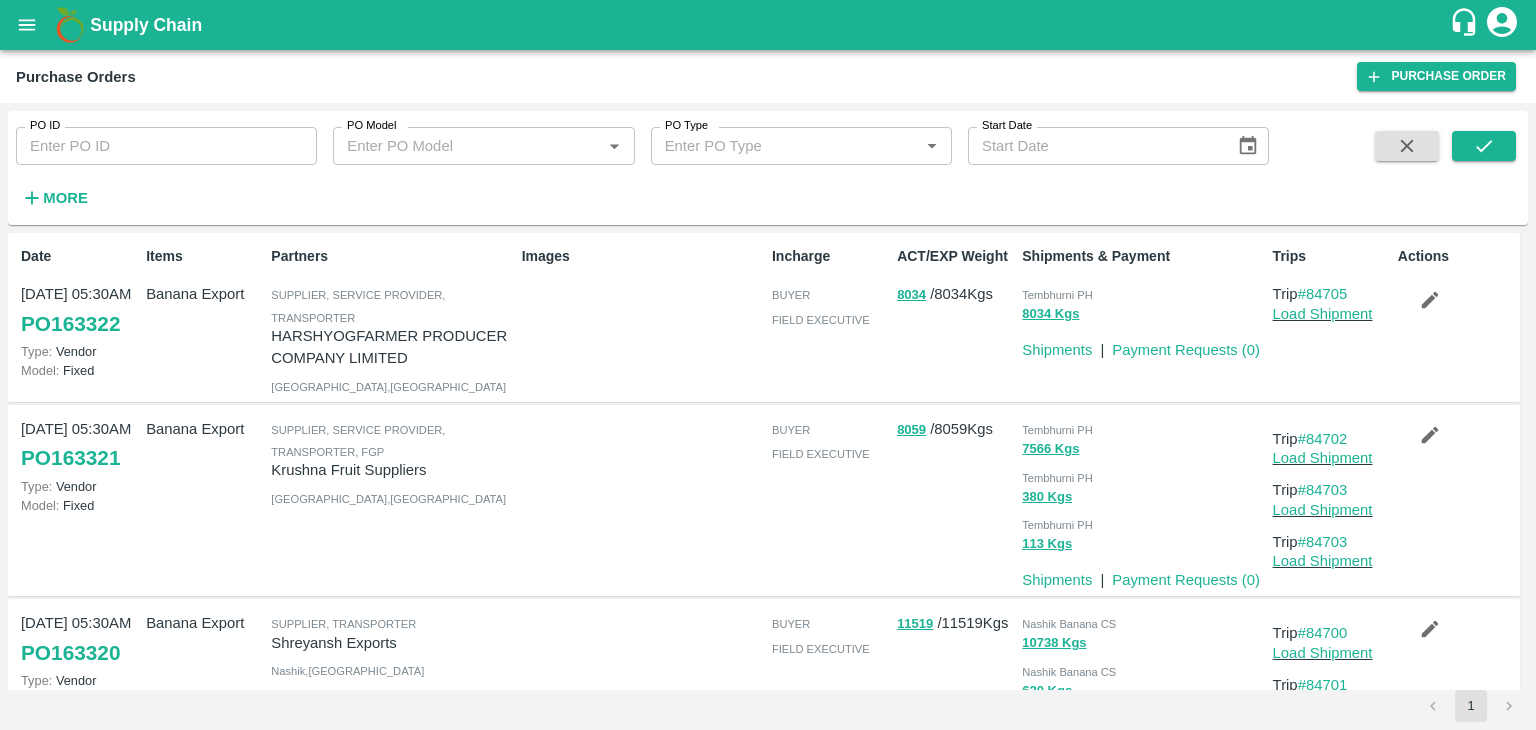 click on "More" at bounding box center [65, 198] 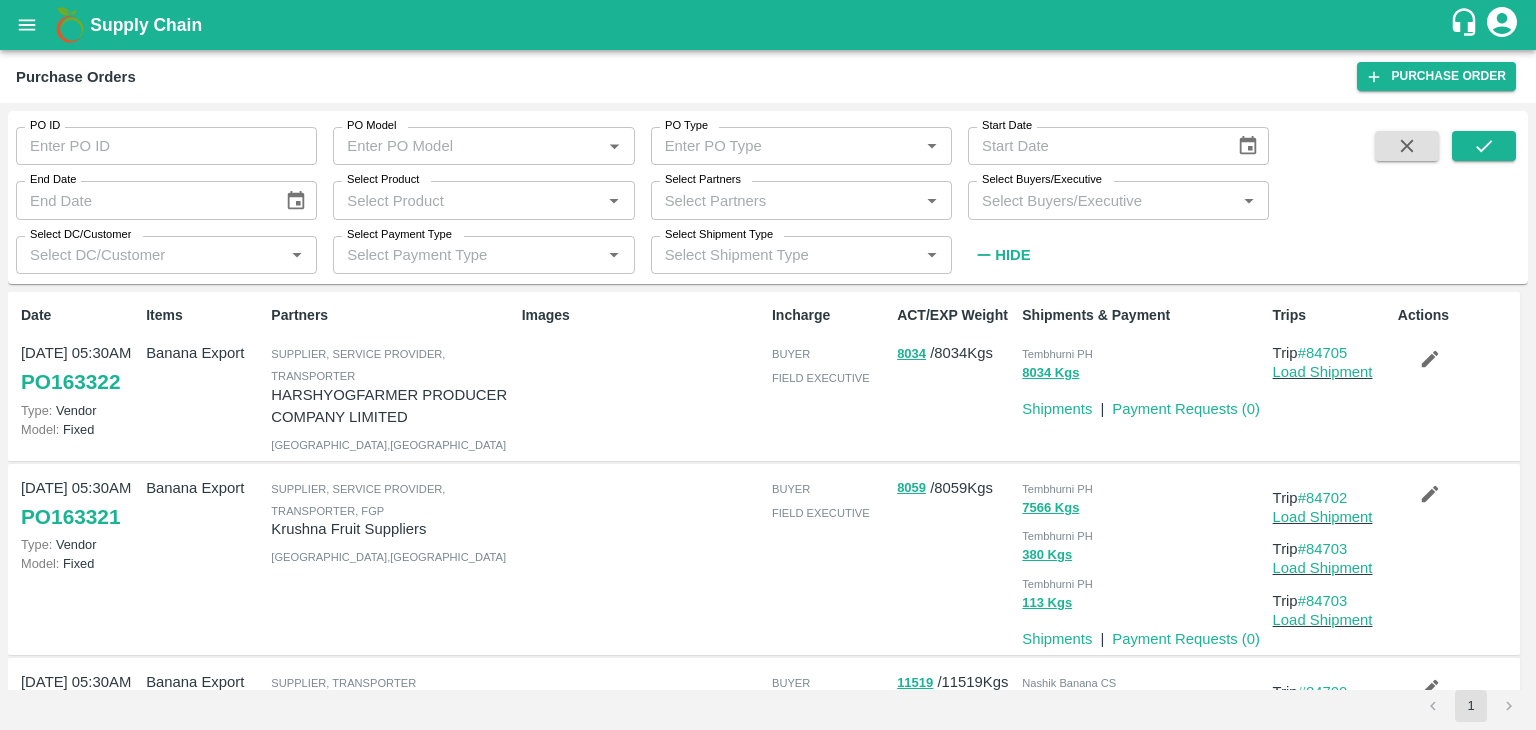 click on "Select Buyers/Executive   *" at bounding box center (1118, 200) 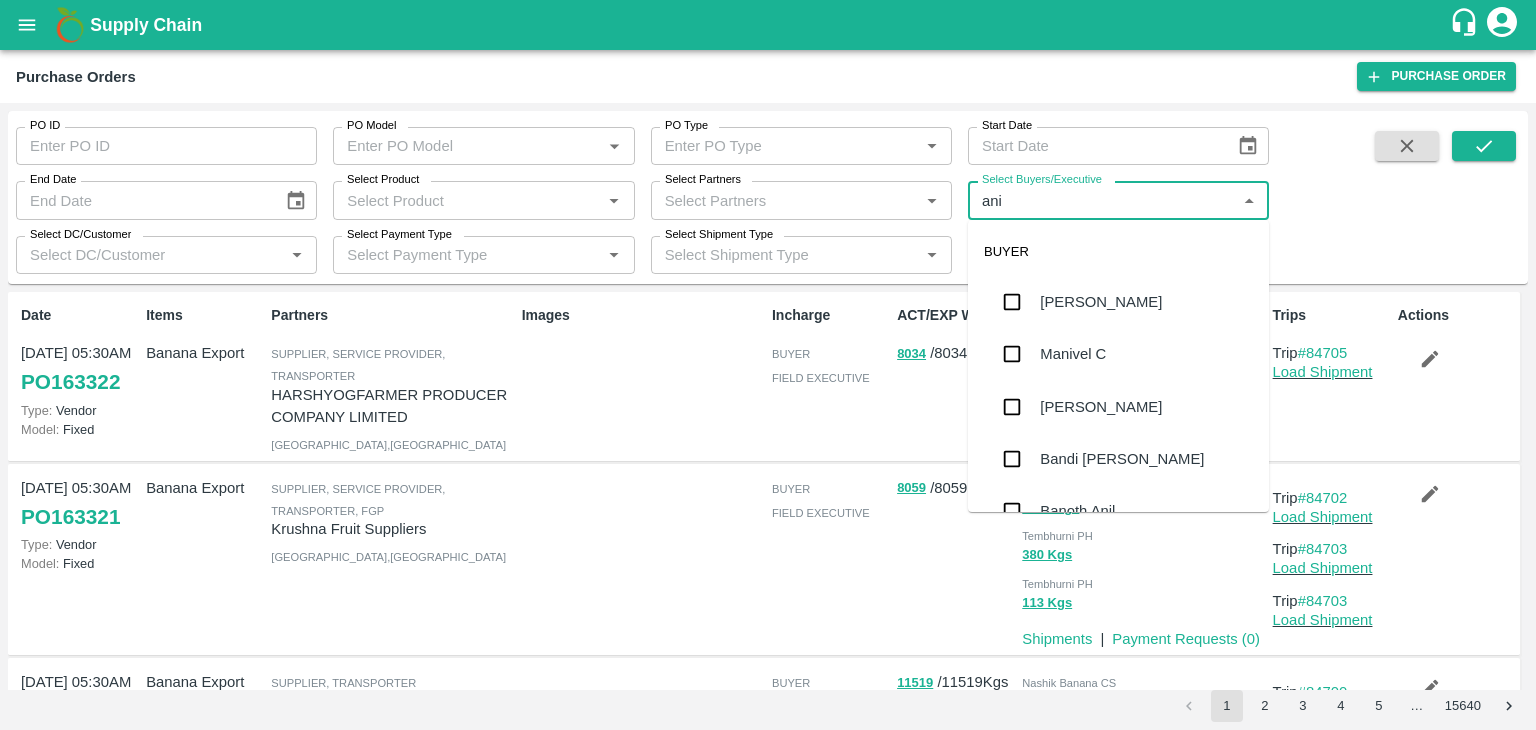 type on "anil" 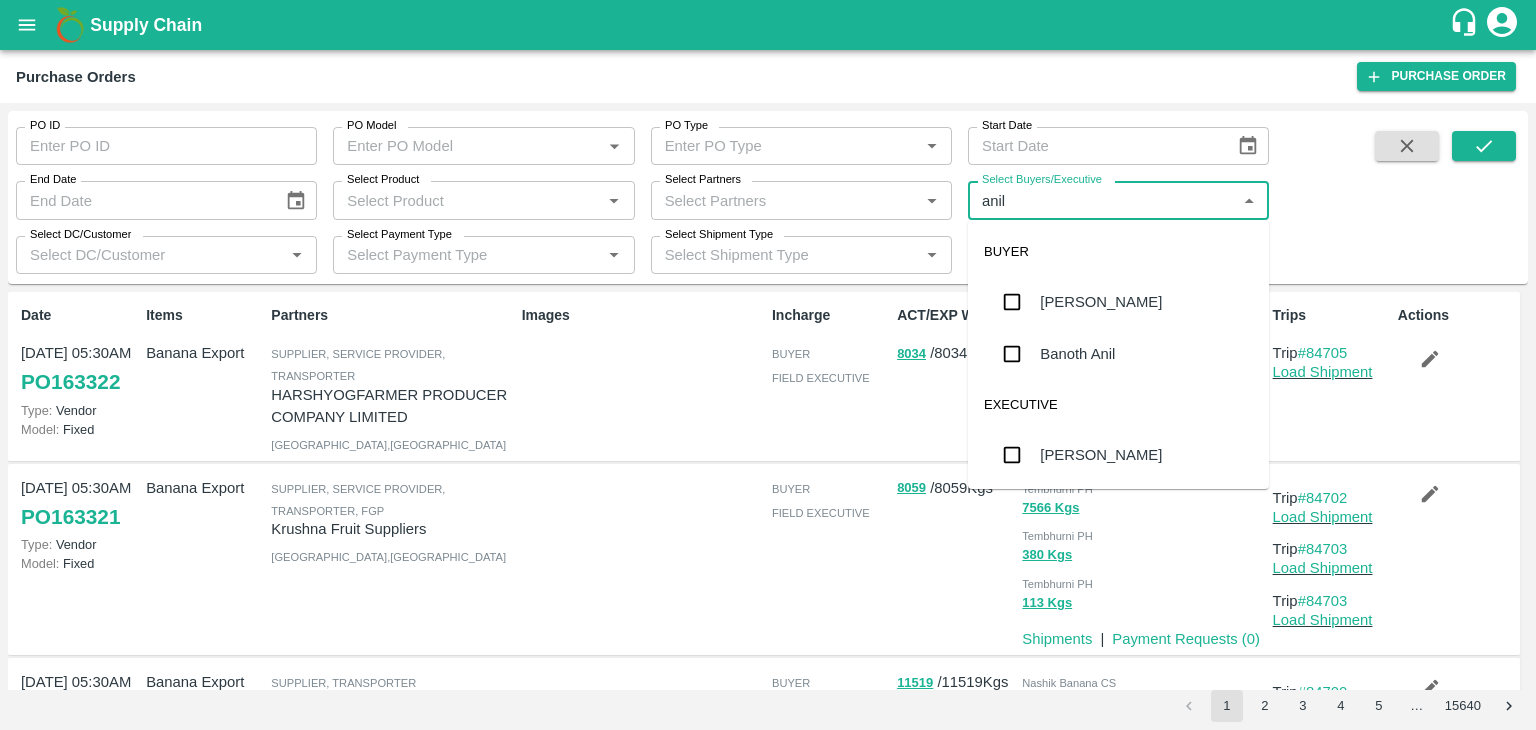 click on "[PERSON_NAME]" at bounding box center (1118, 302) 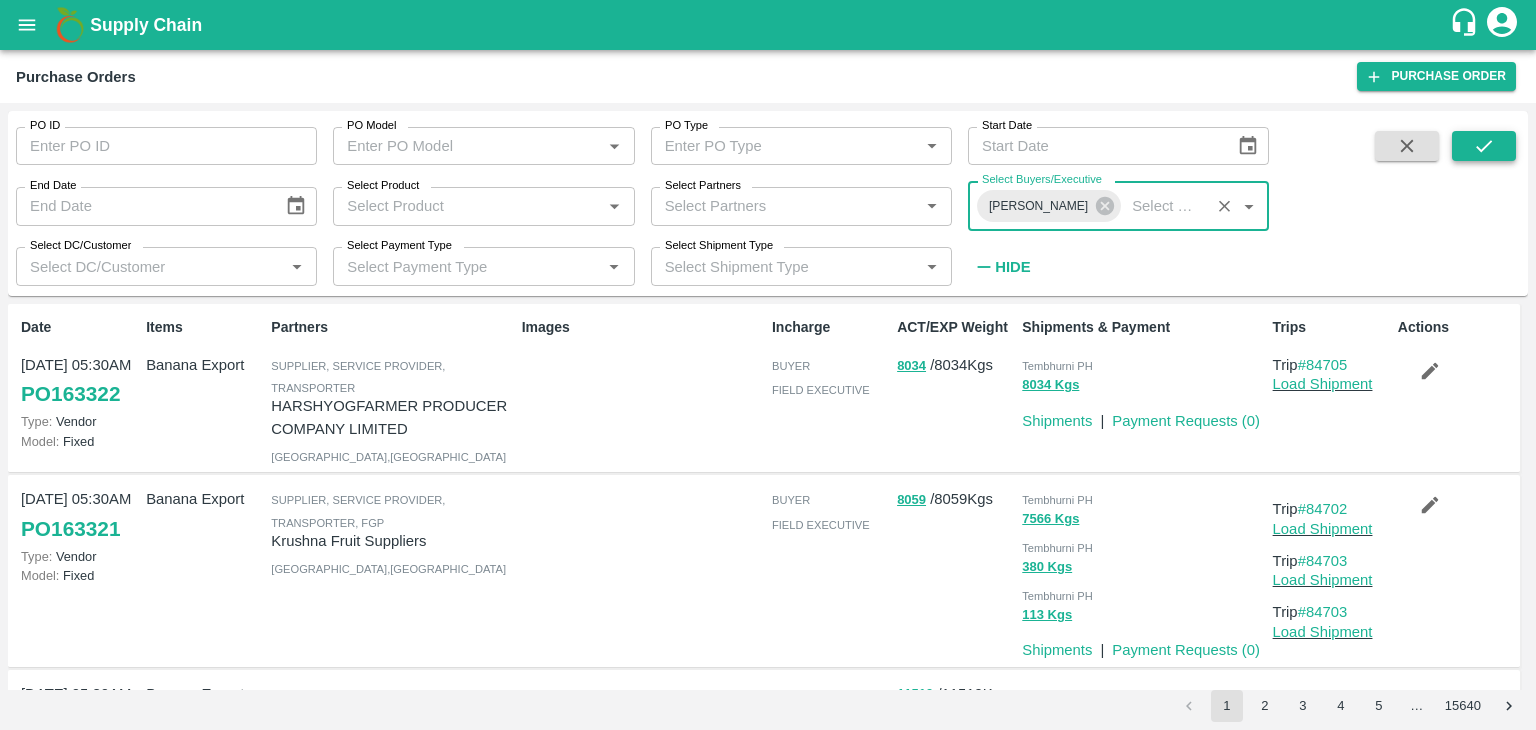 click 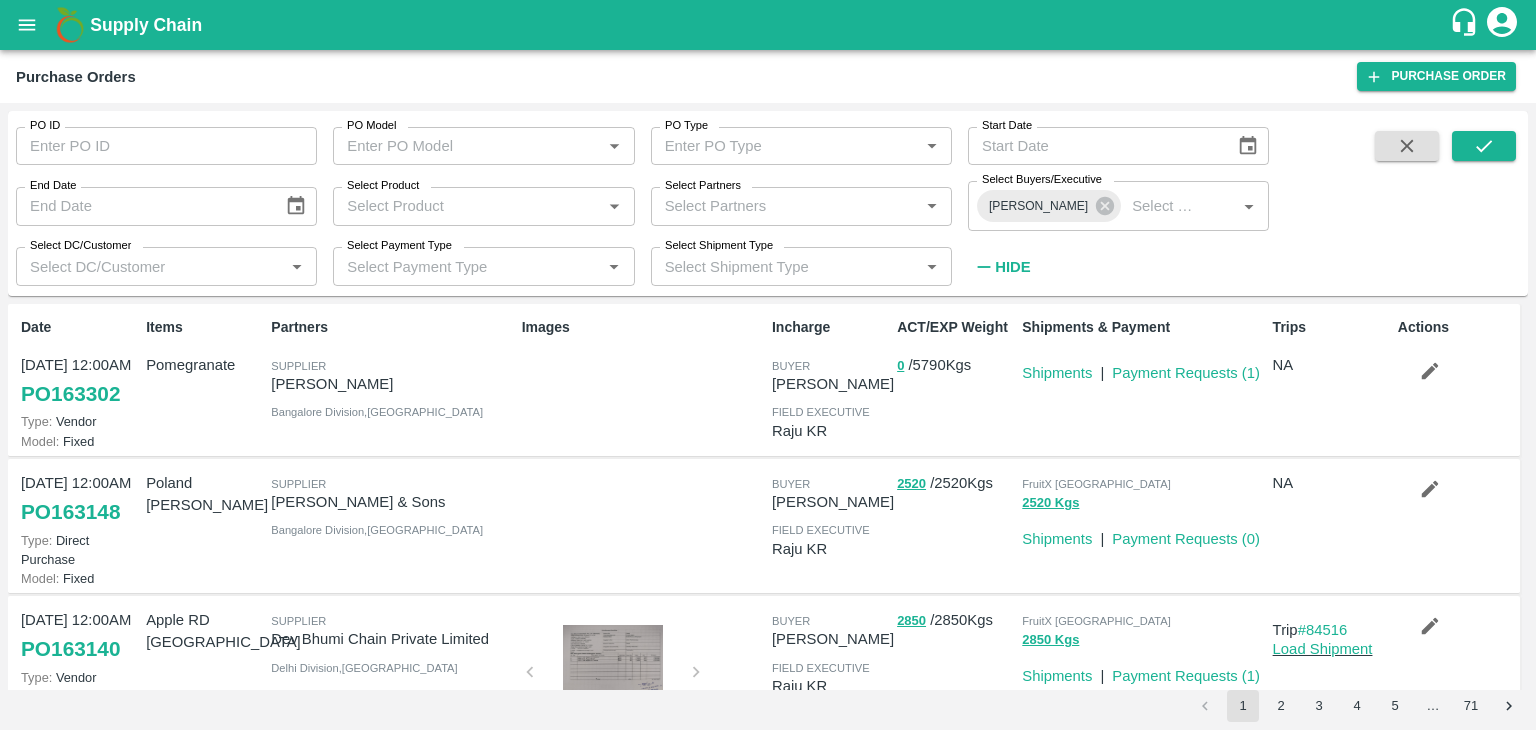click 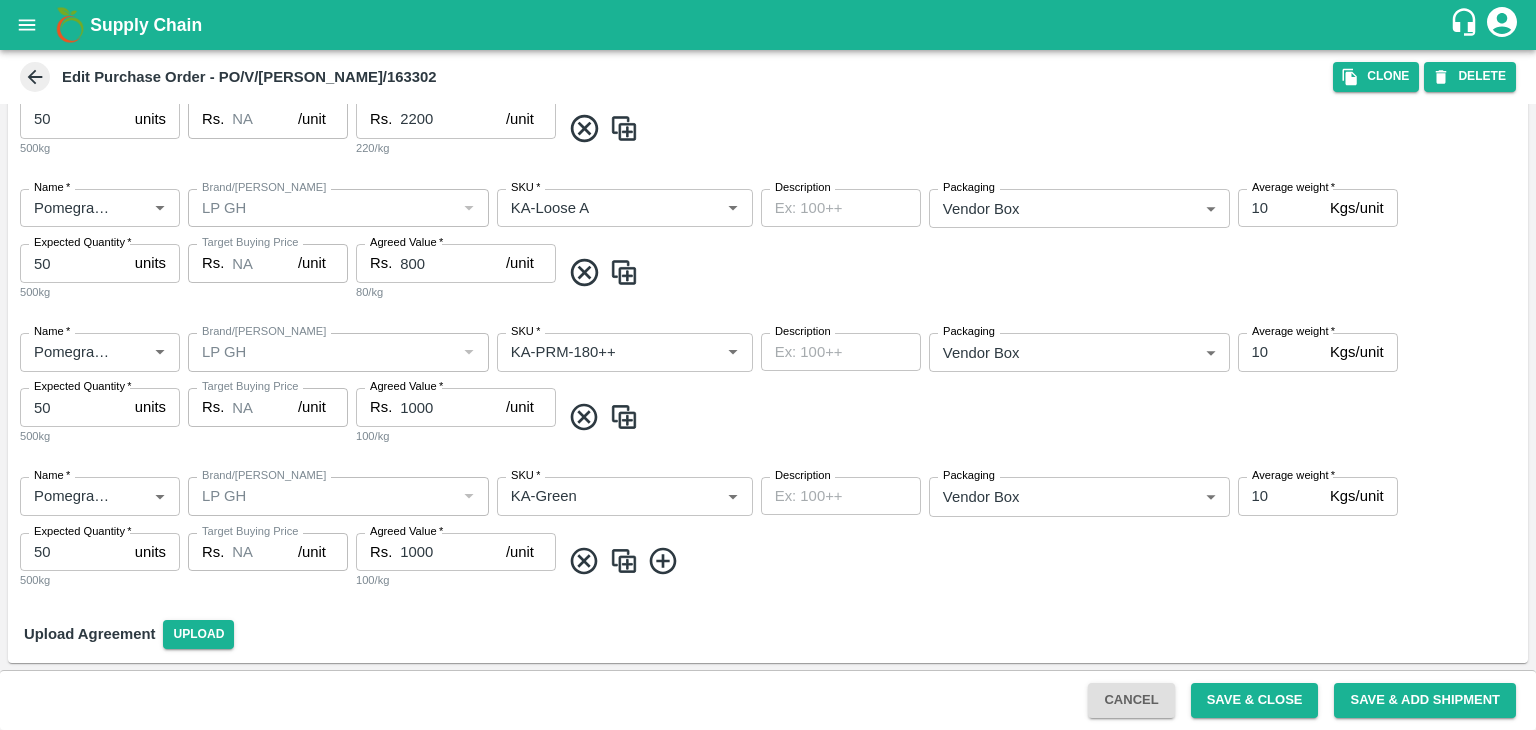 scroll, scrollTop: 1252, scrollLeft: 0, axis: vertical 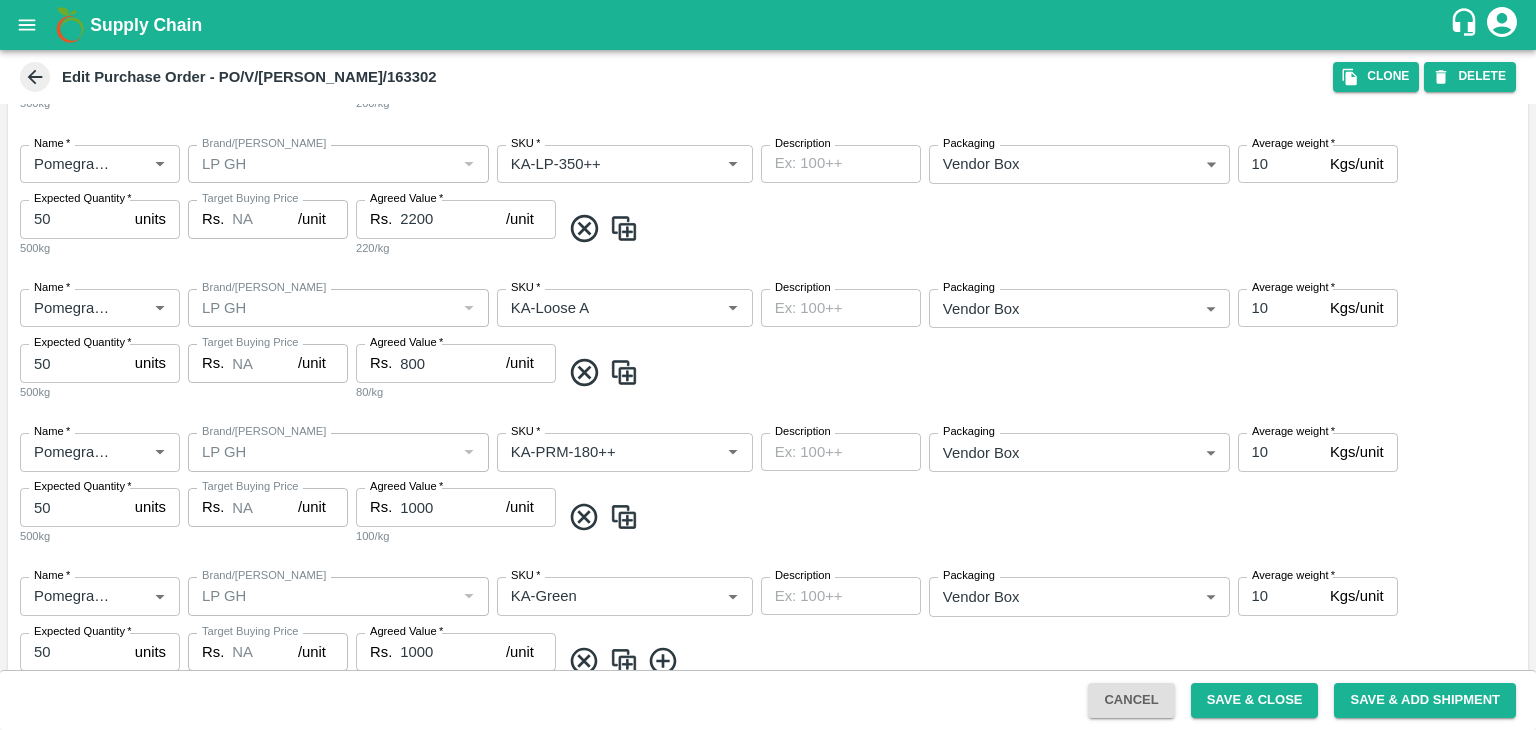 click at bounding box center [624, 228] 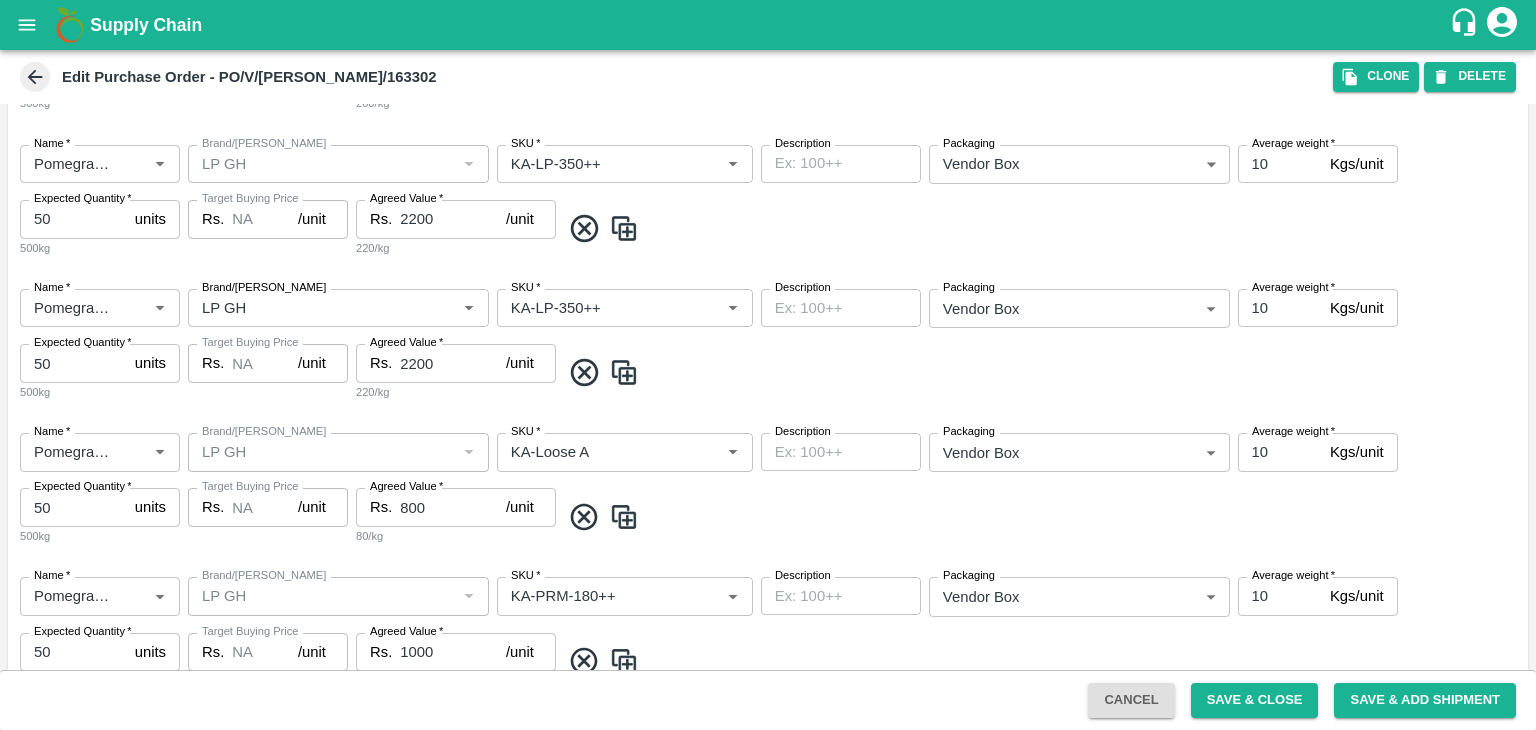 type on "KA-LP-350++" 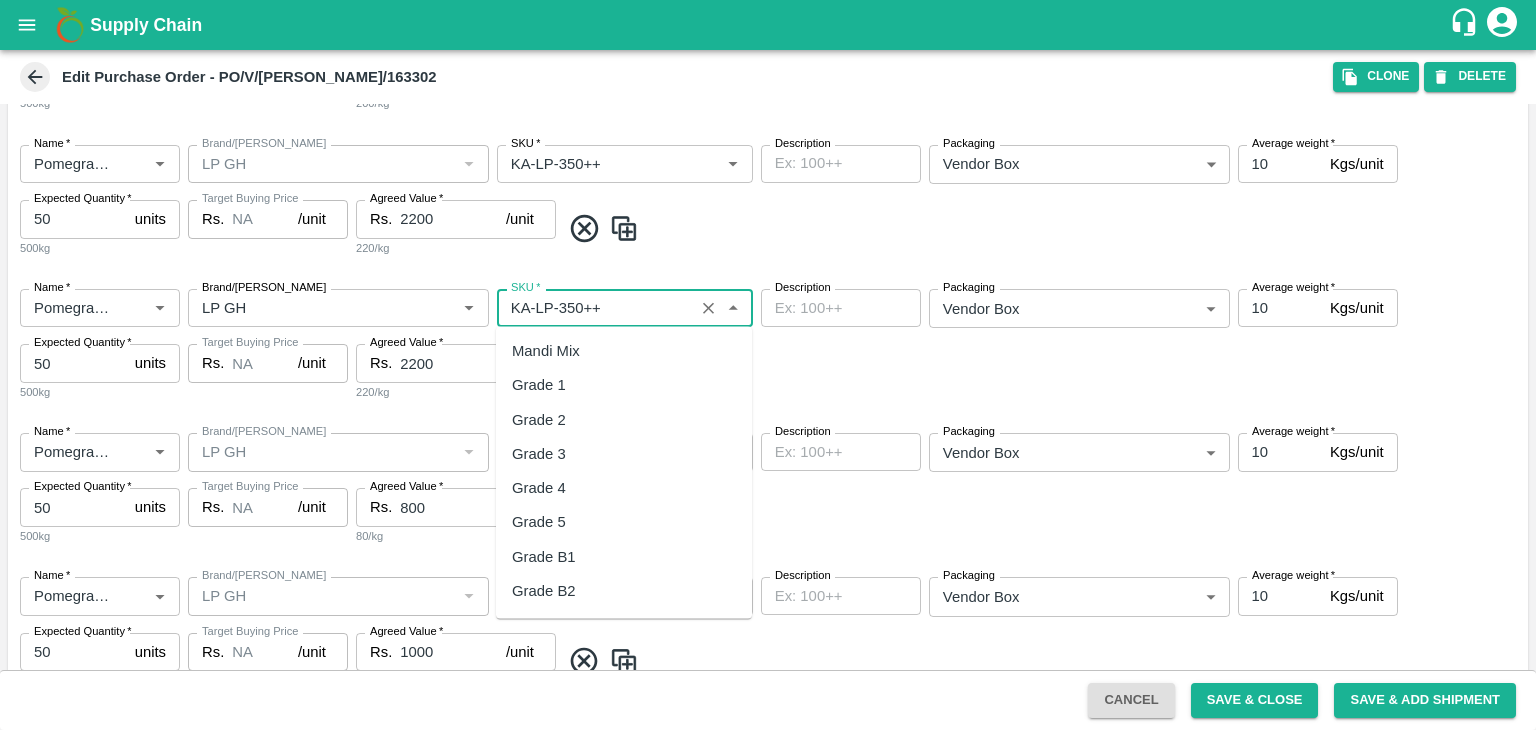 click on "SKU   *" at bounding box center (595, 308) 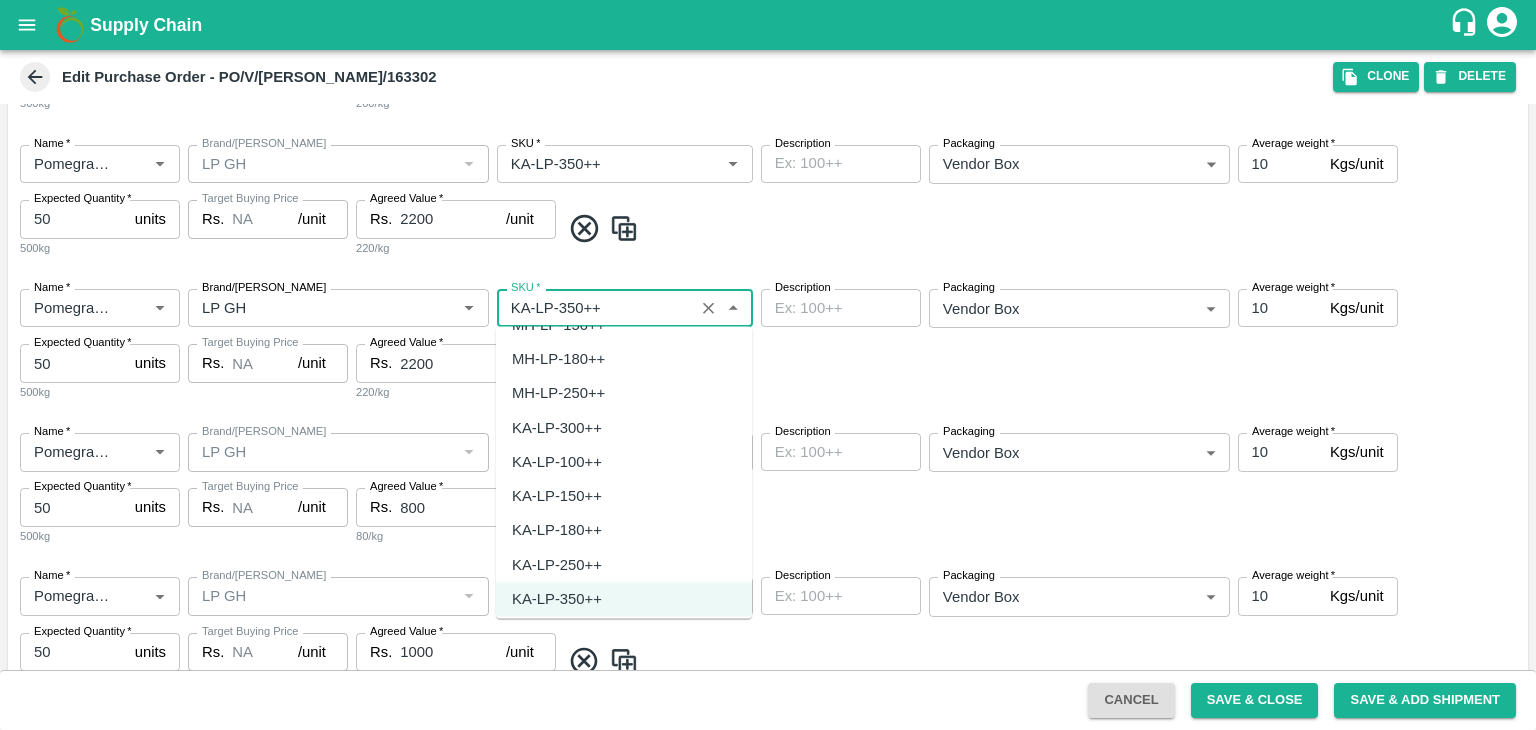 click on "SKU   *" at bounding box center [595, 308] 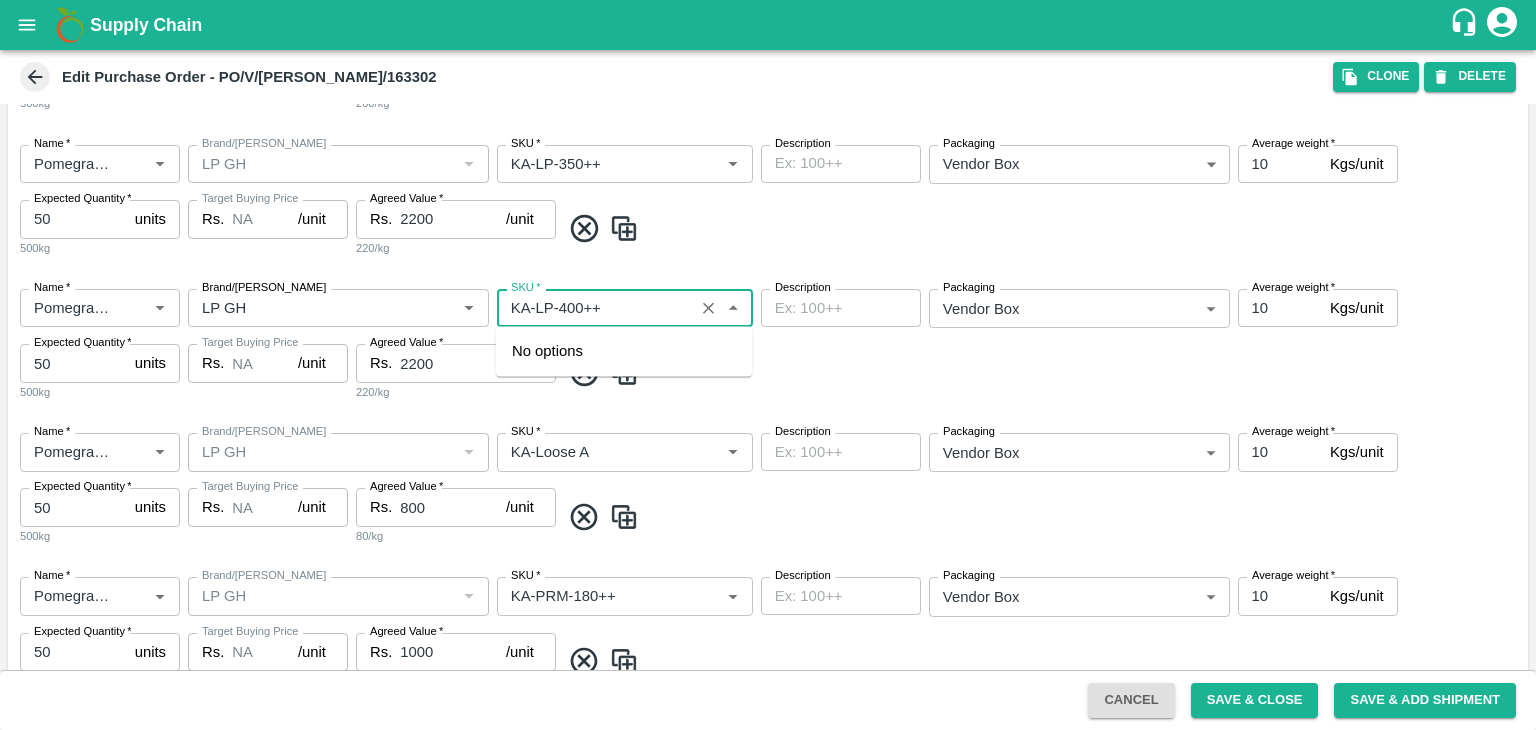 click on "SKU   *" at bounding box center (595, 308) 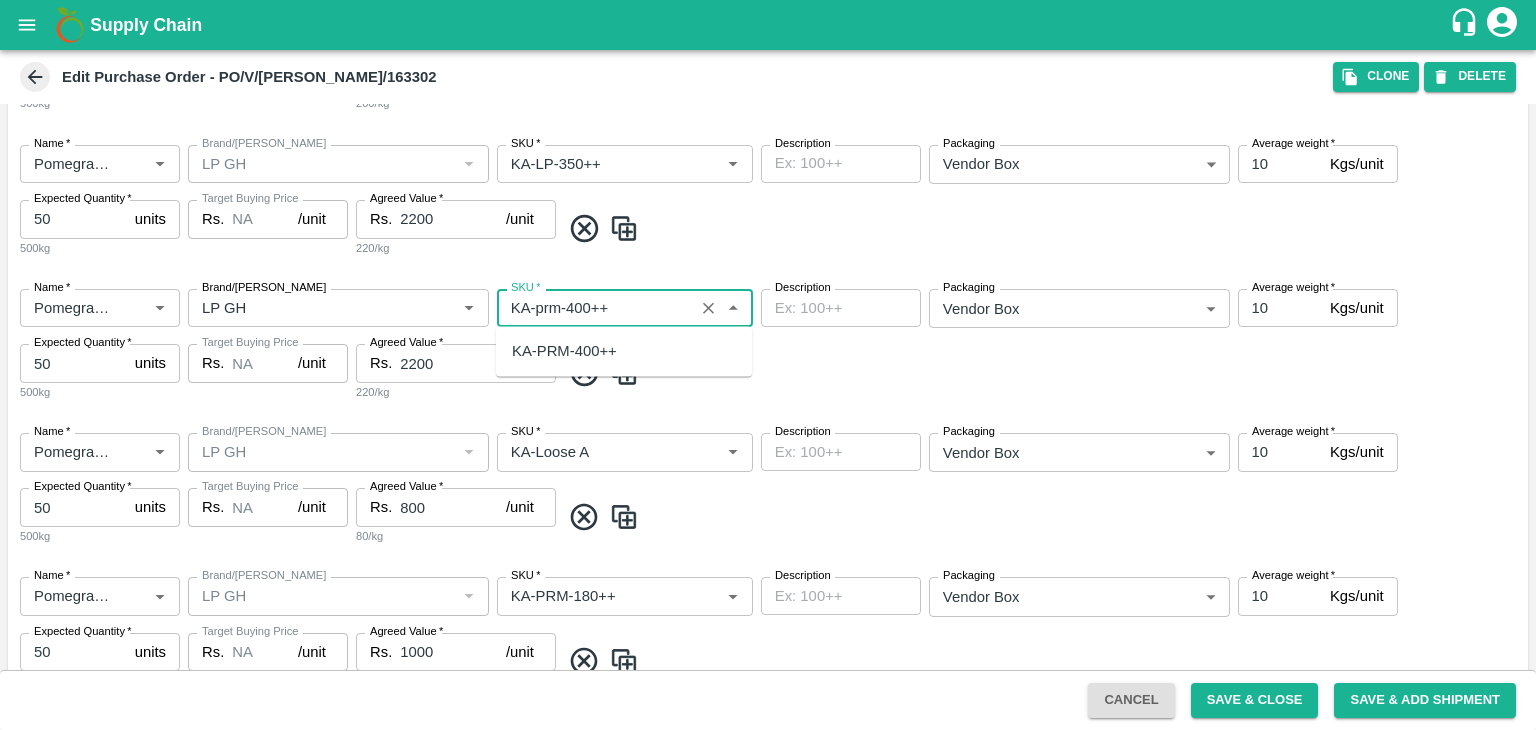 click on "KA-PRM-400++" at bounding box center [564, 351] 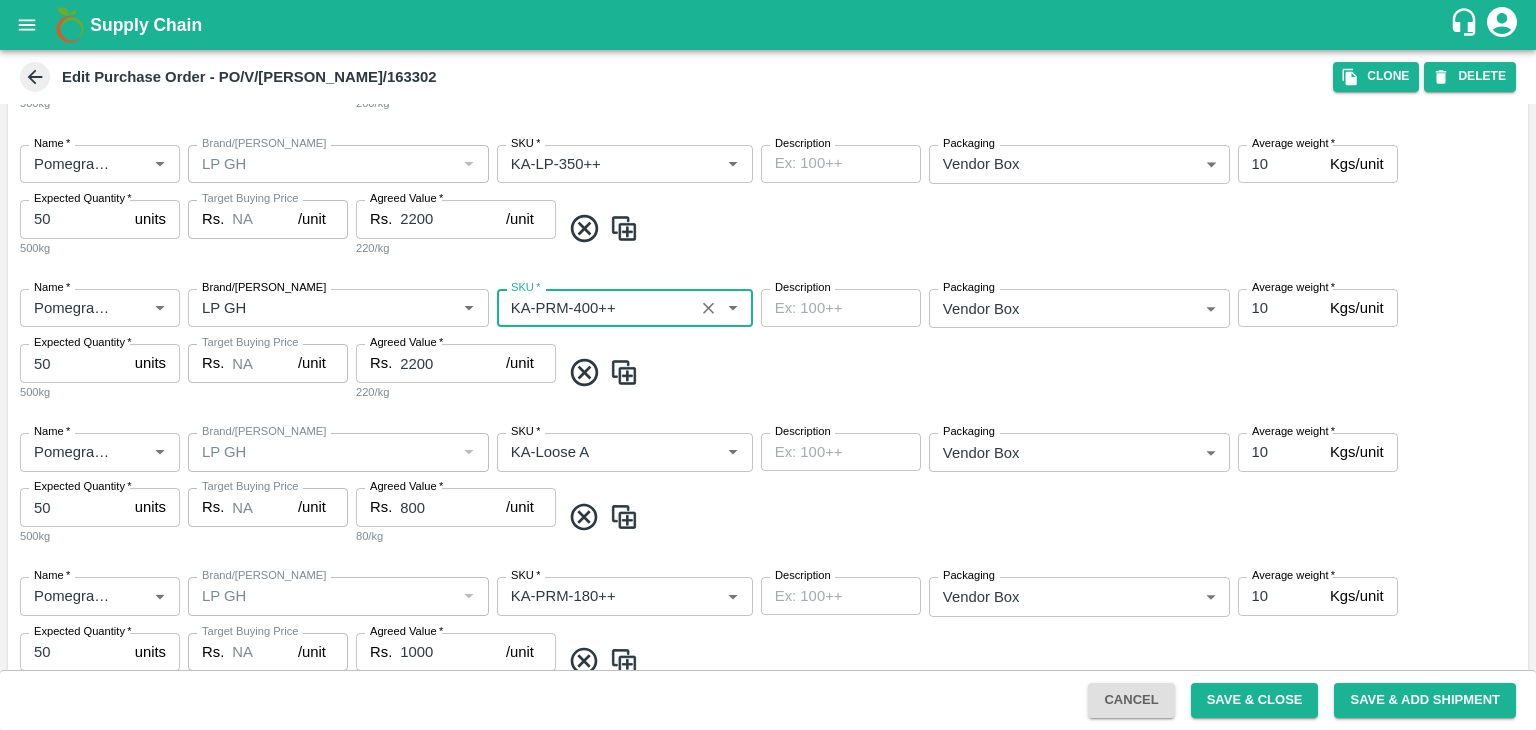 type on "KA-PRM-400++" 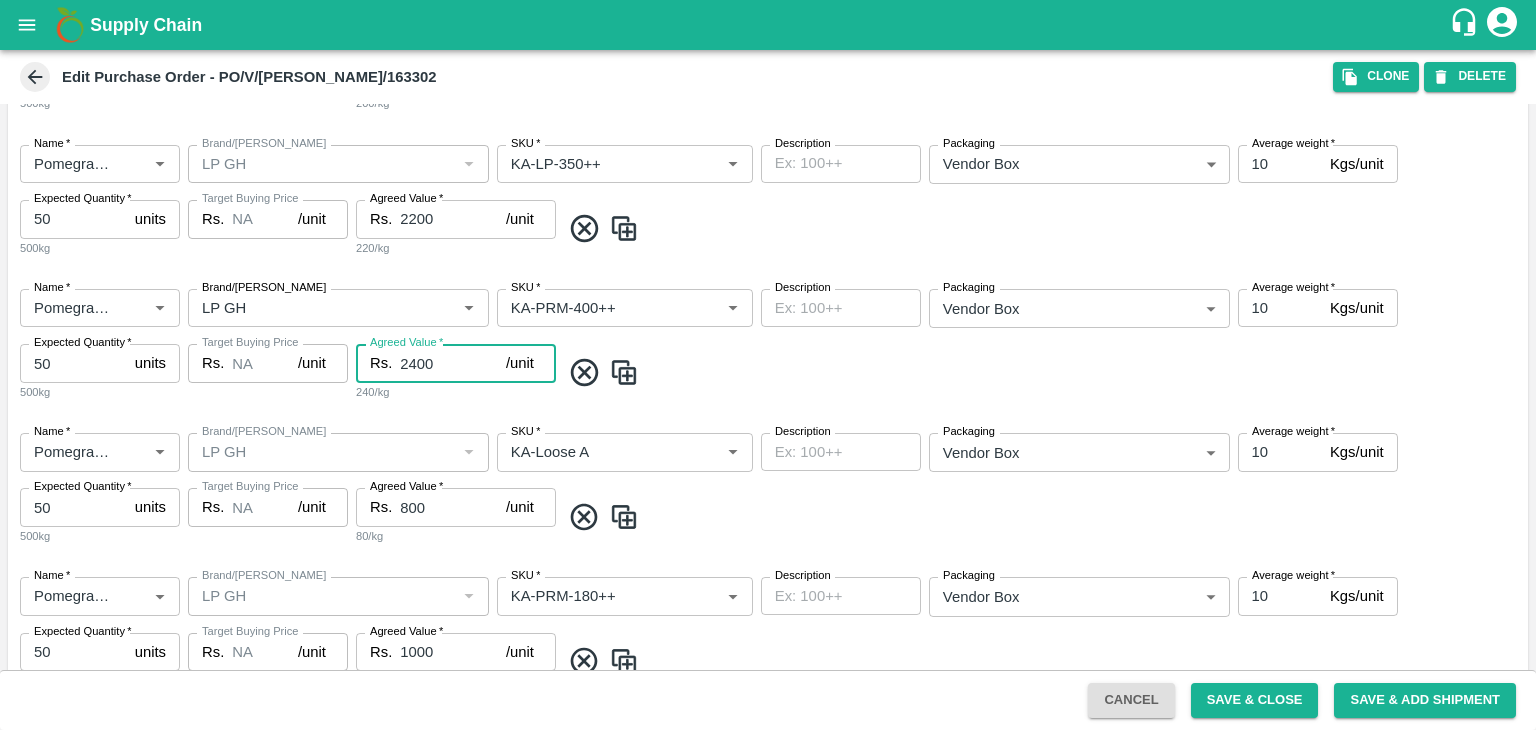 type on "2400" 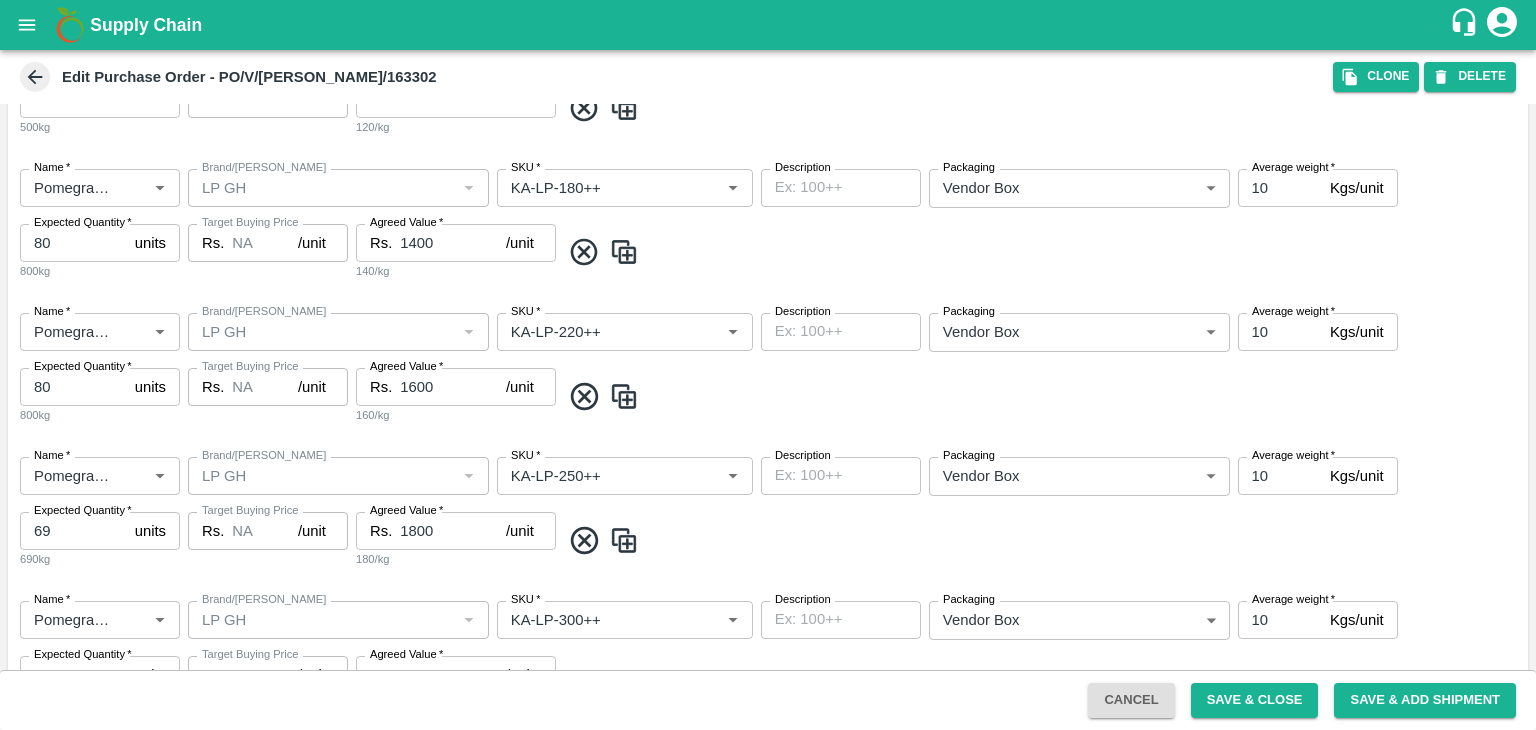 scroll, scrollTop: 352, scrollLeft: 0, axis: vertical 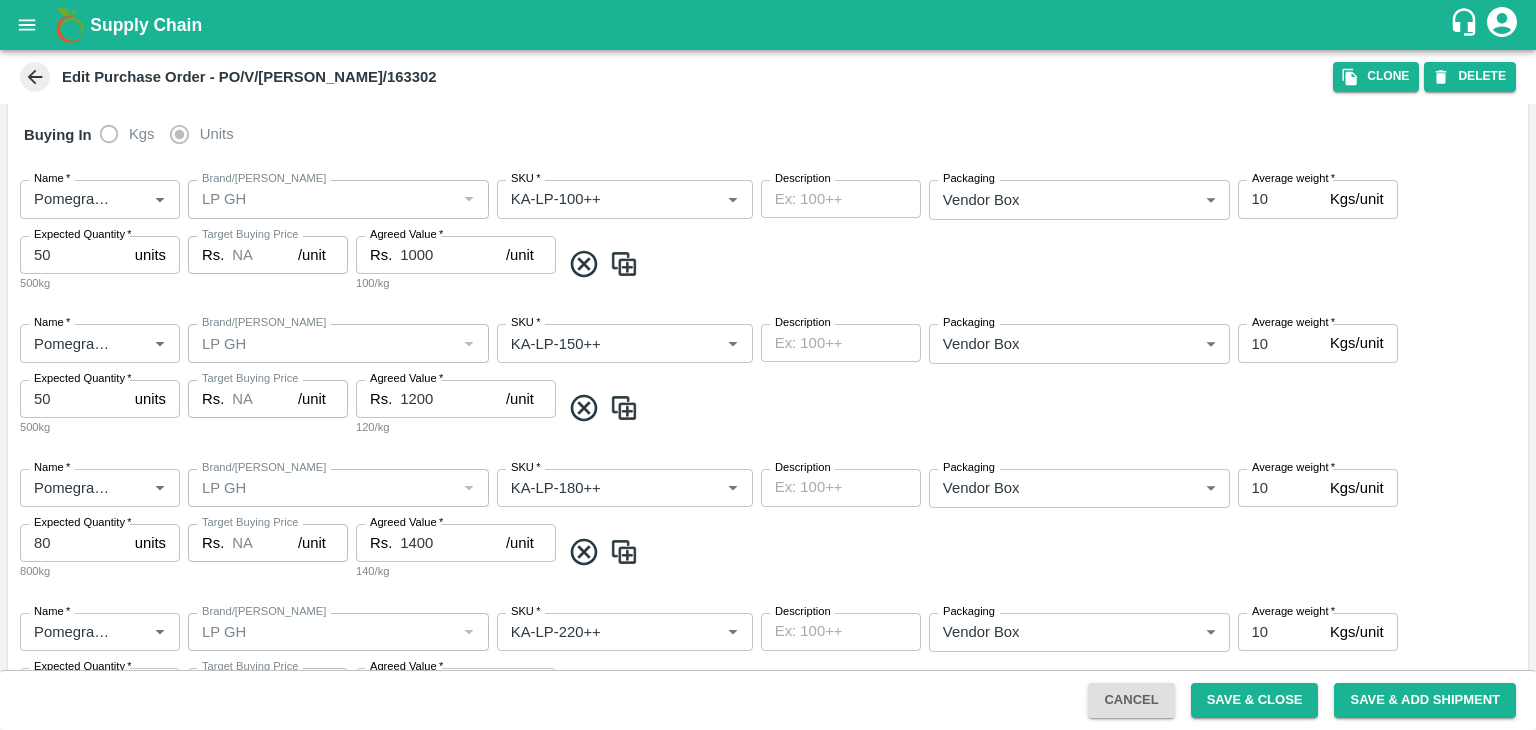 click on "50" at bounding box center [73, 255] 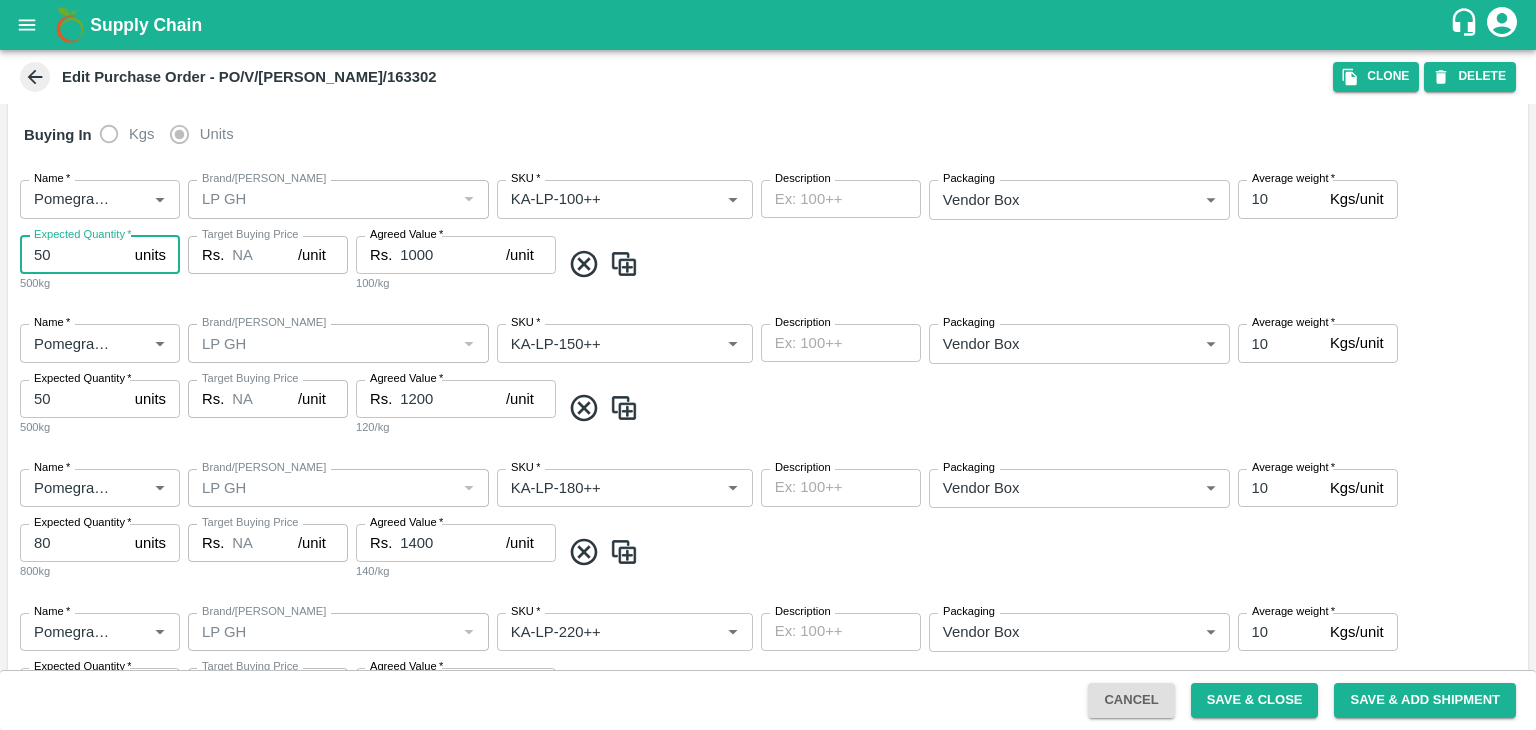 type on "5" 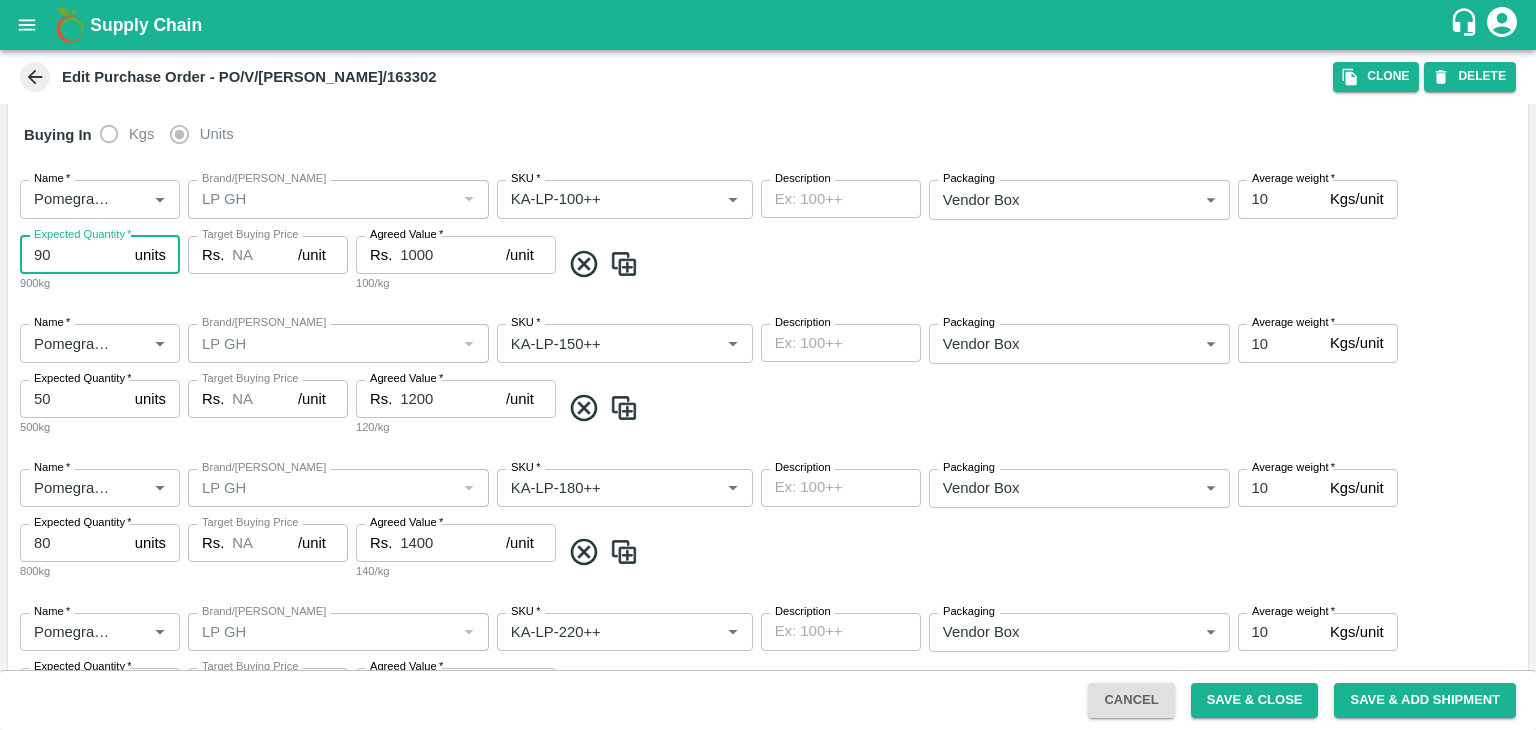 type on "90" 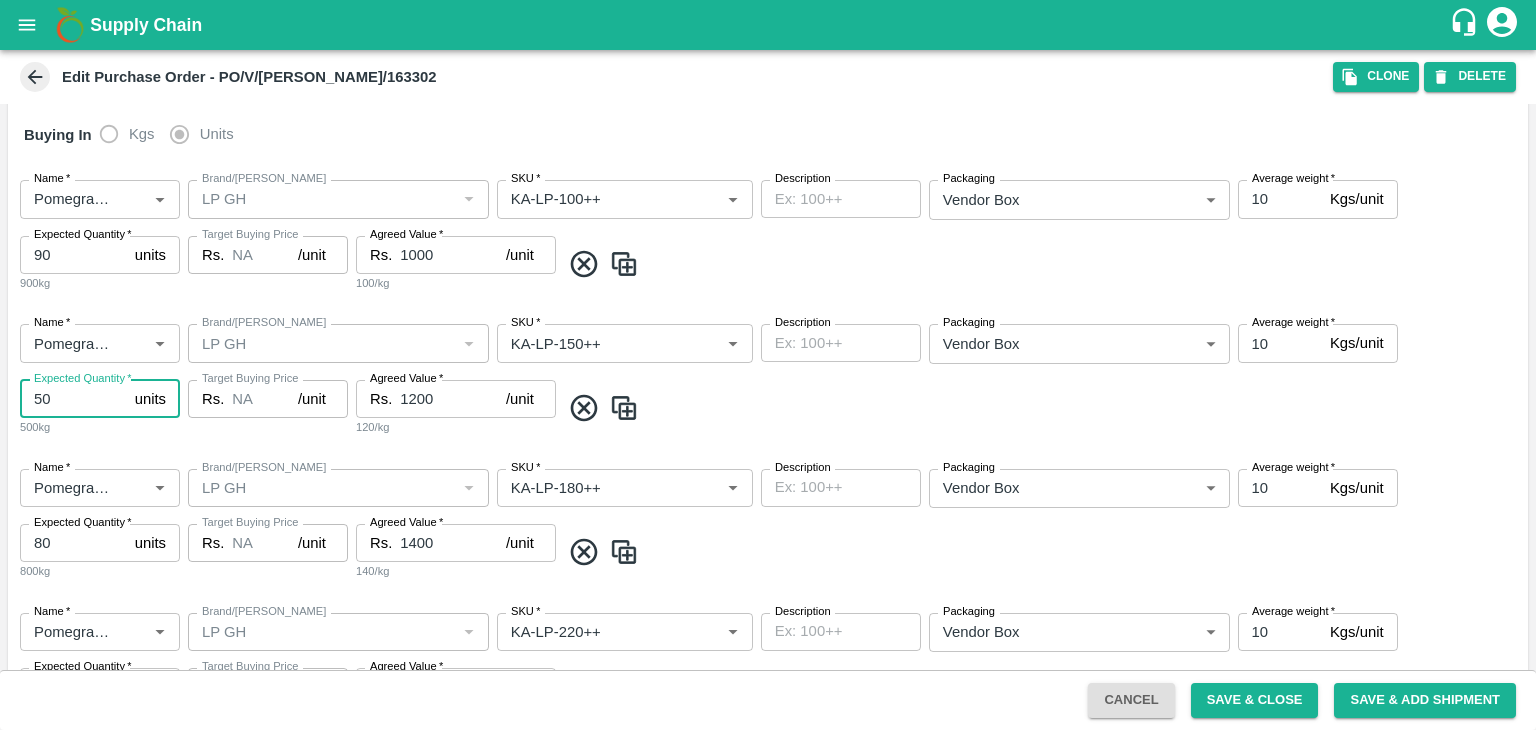 type on "5" 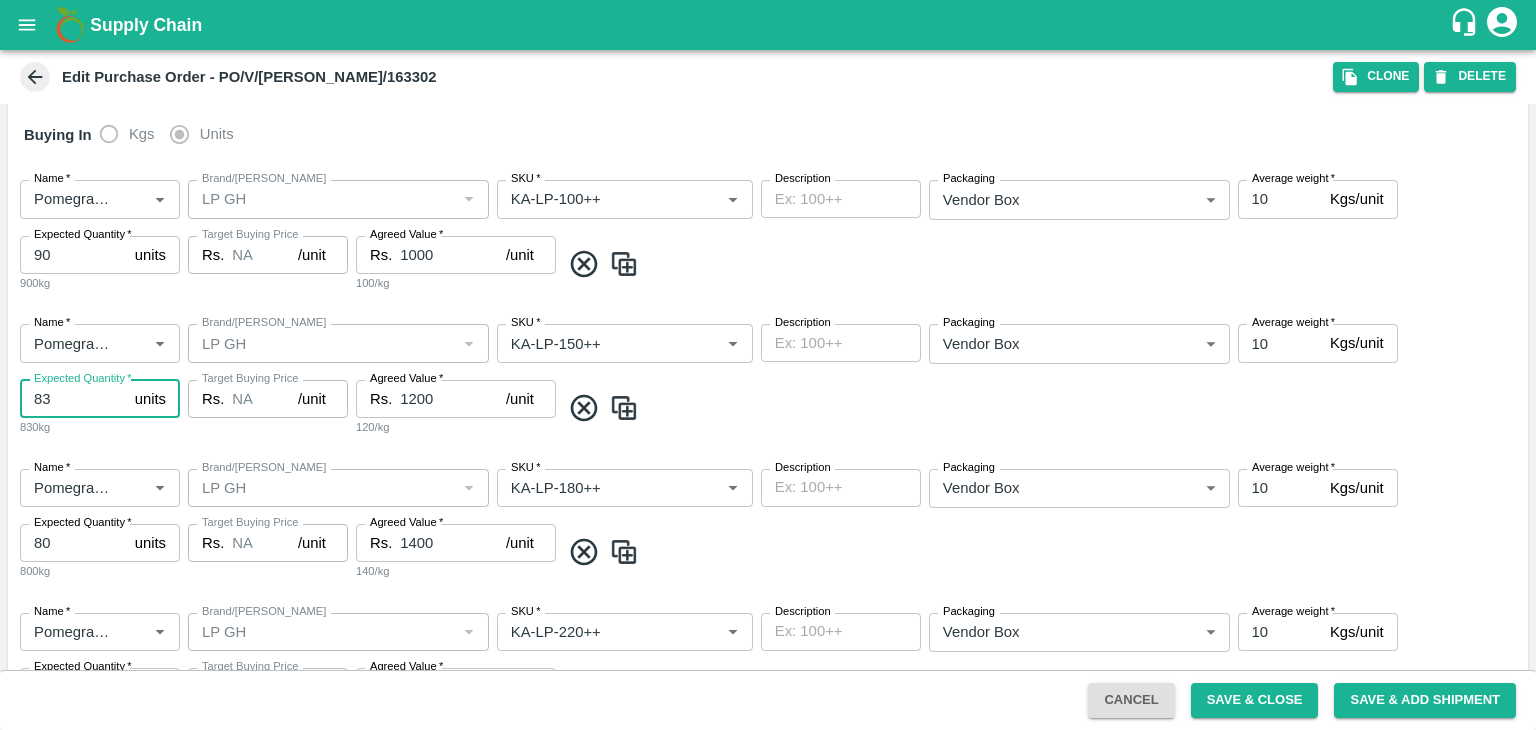 type on "83" 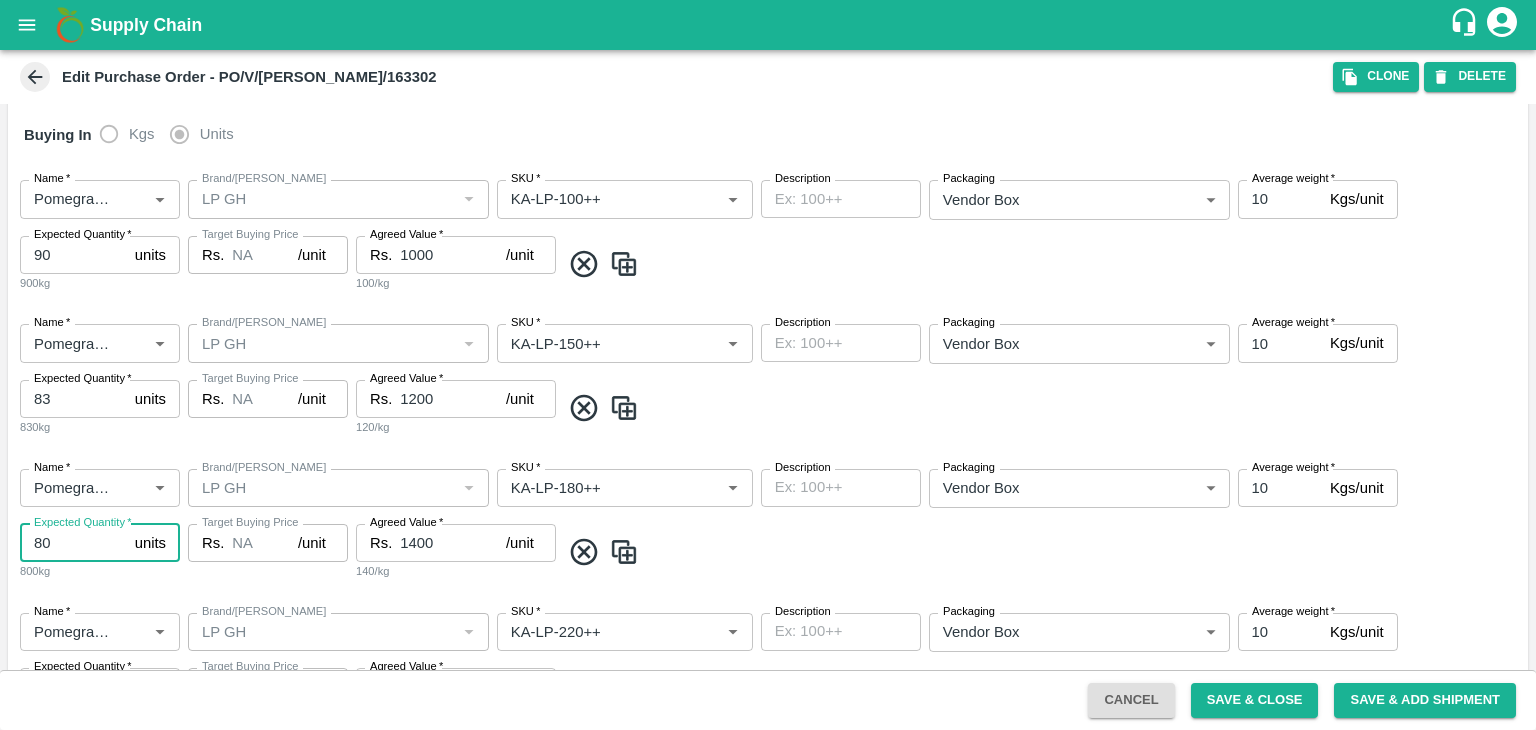 type on "8" 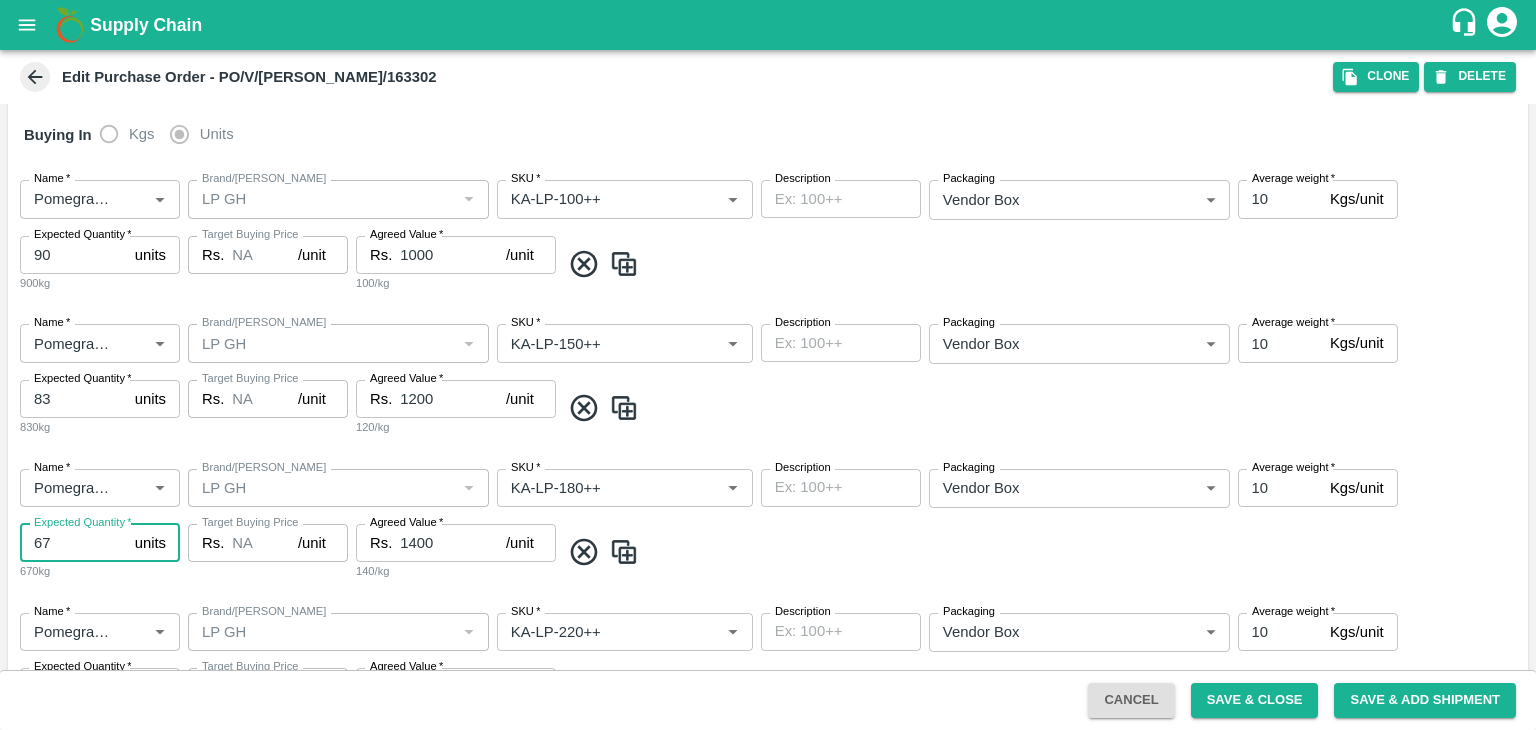 type on "67" 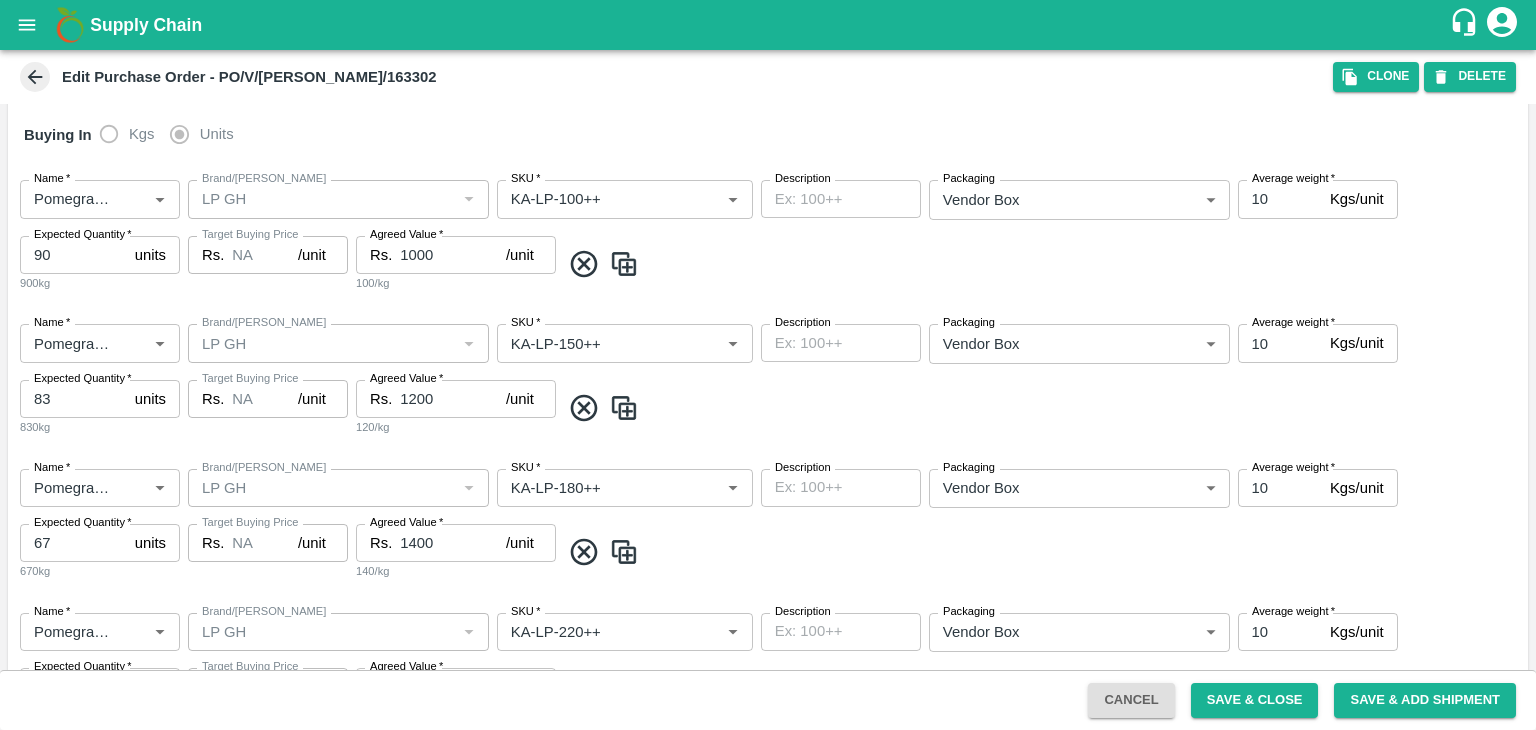 scroll, scrollTop: 552, scrollLeft: 0, axis: vertical 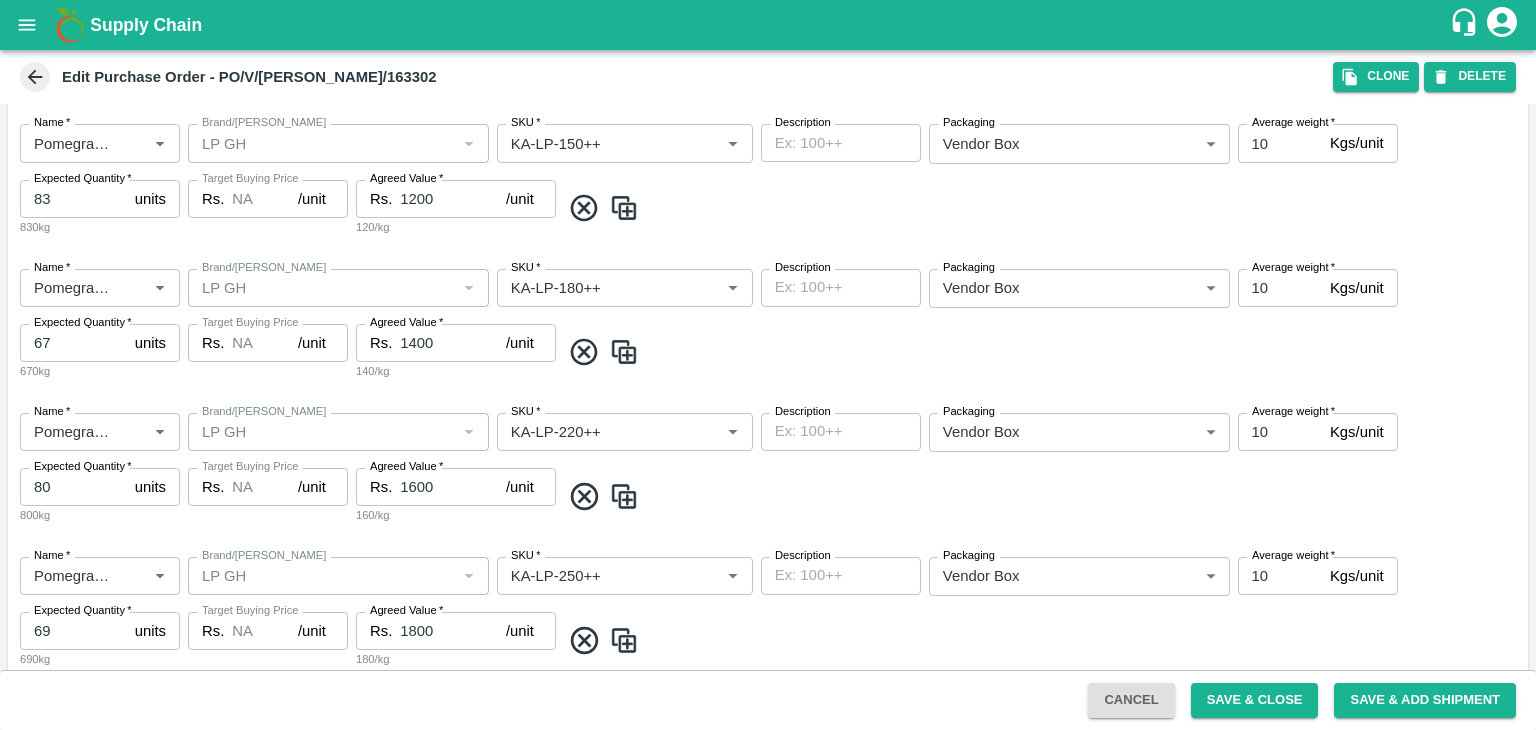 click on "80" at bounding box center (73, 487) 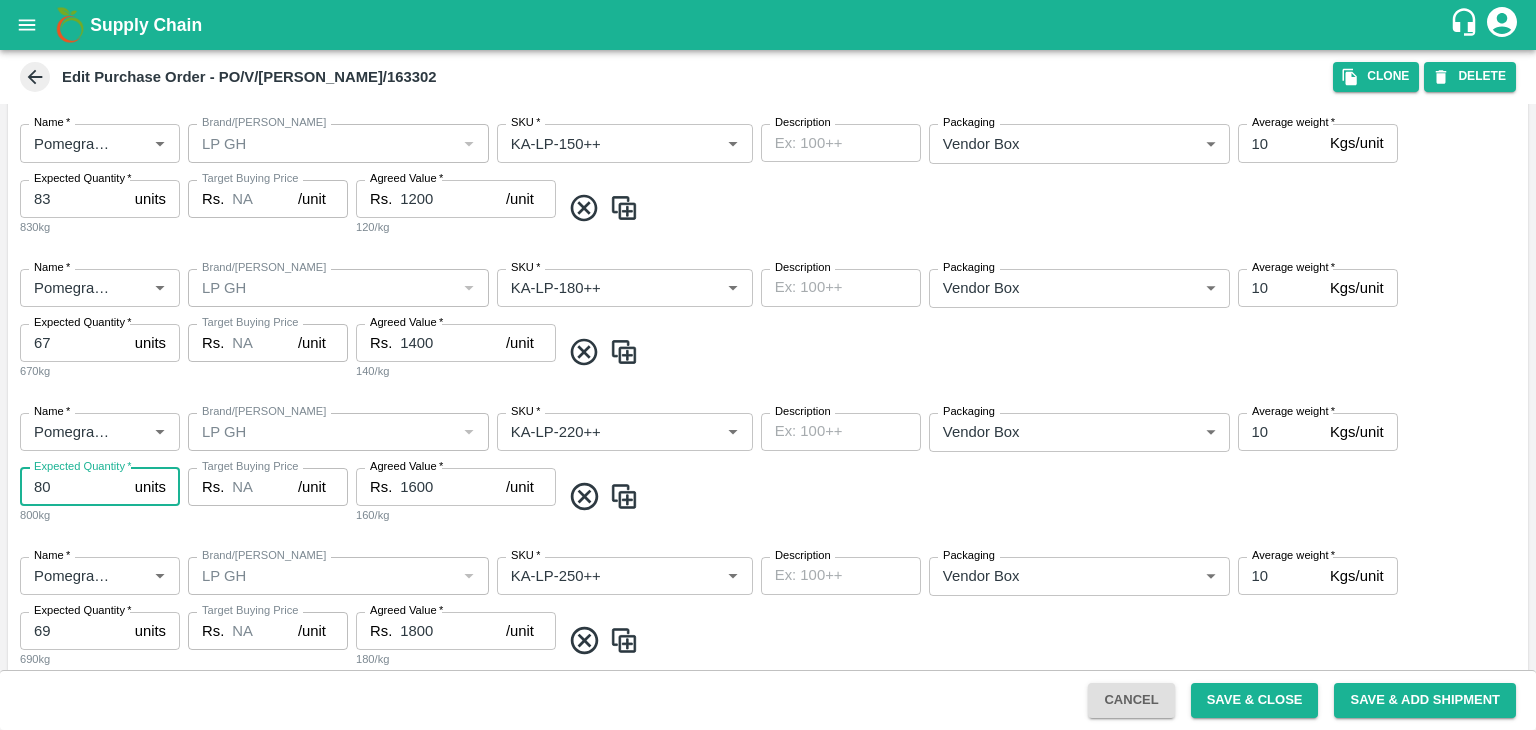 type on "8" 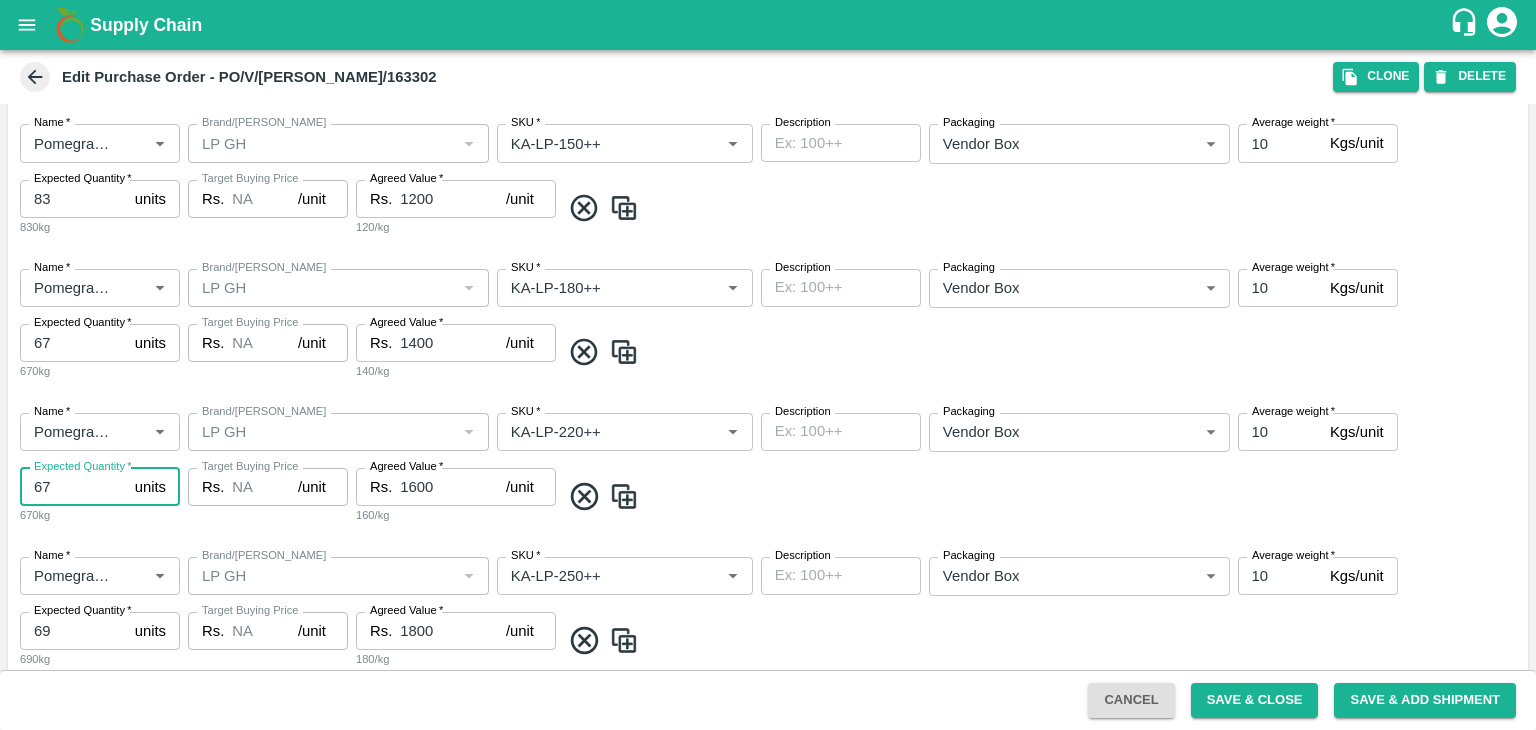 type on "67" 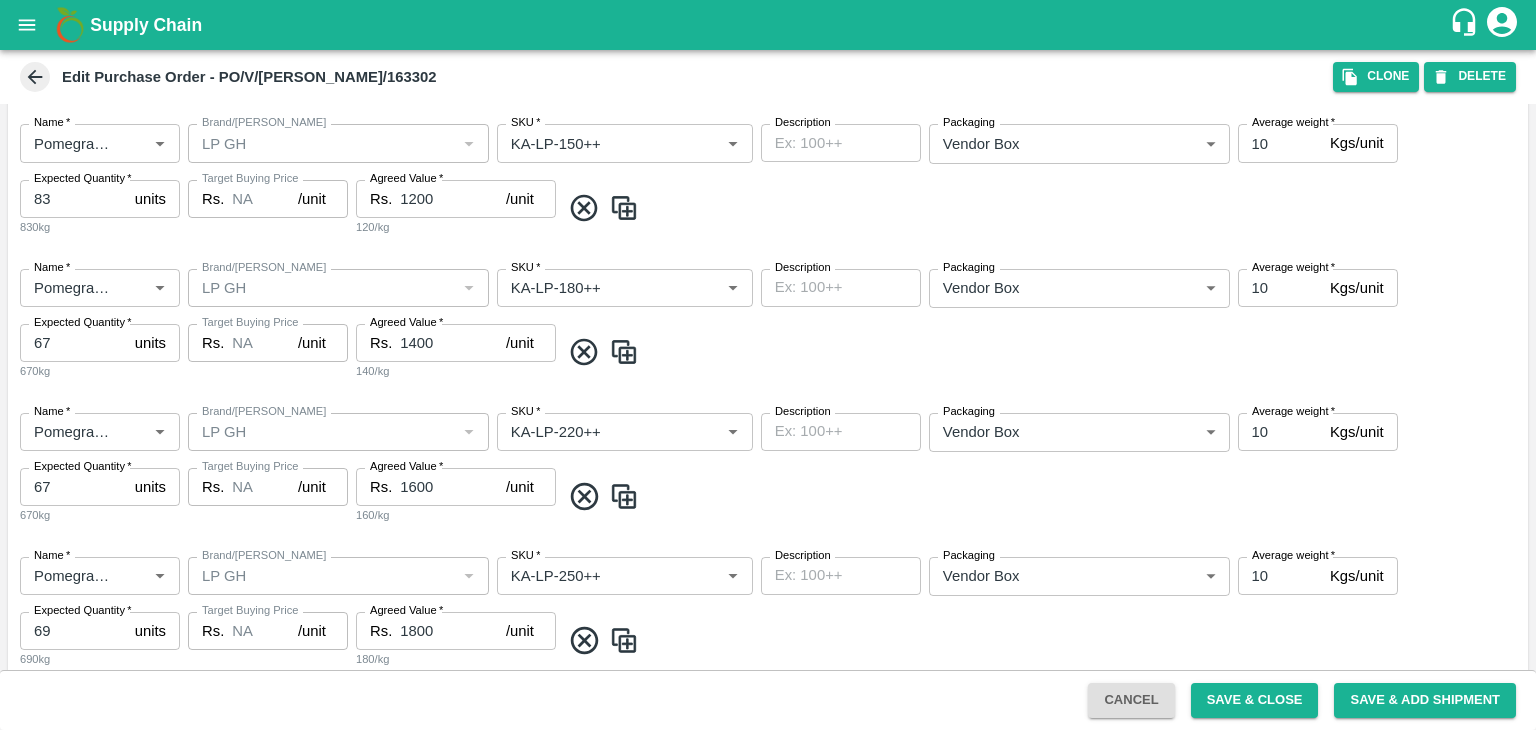 scroll, scrollTop: 652, scrollLeft: 0, axis: vertical 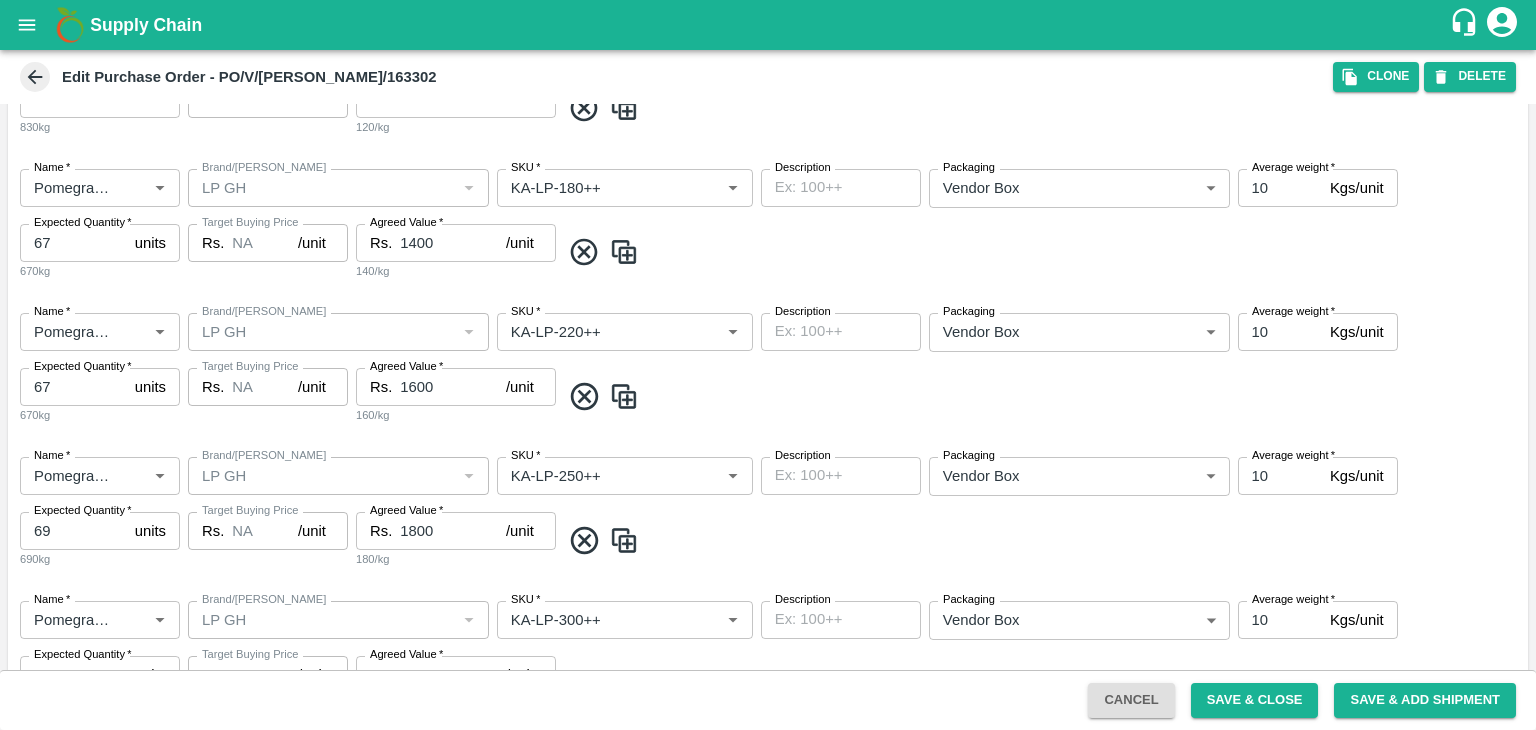 click on "69" at bounding box center (73, 531) 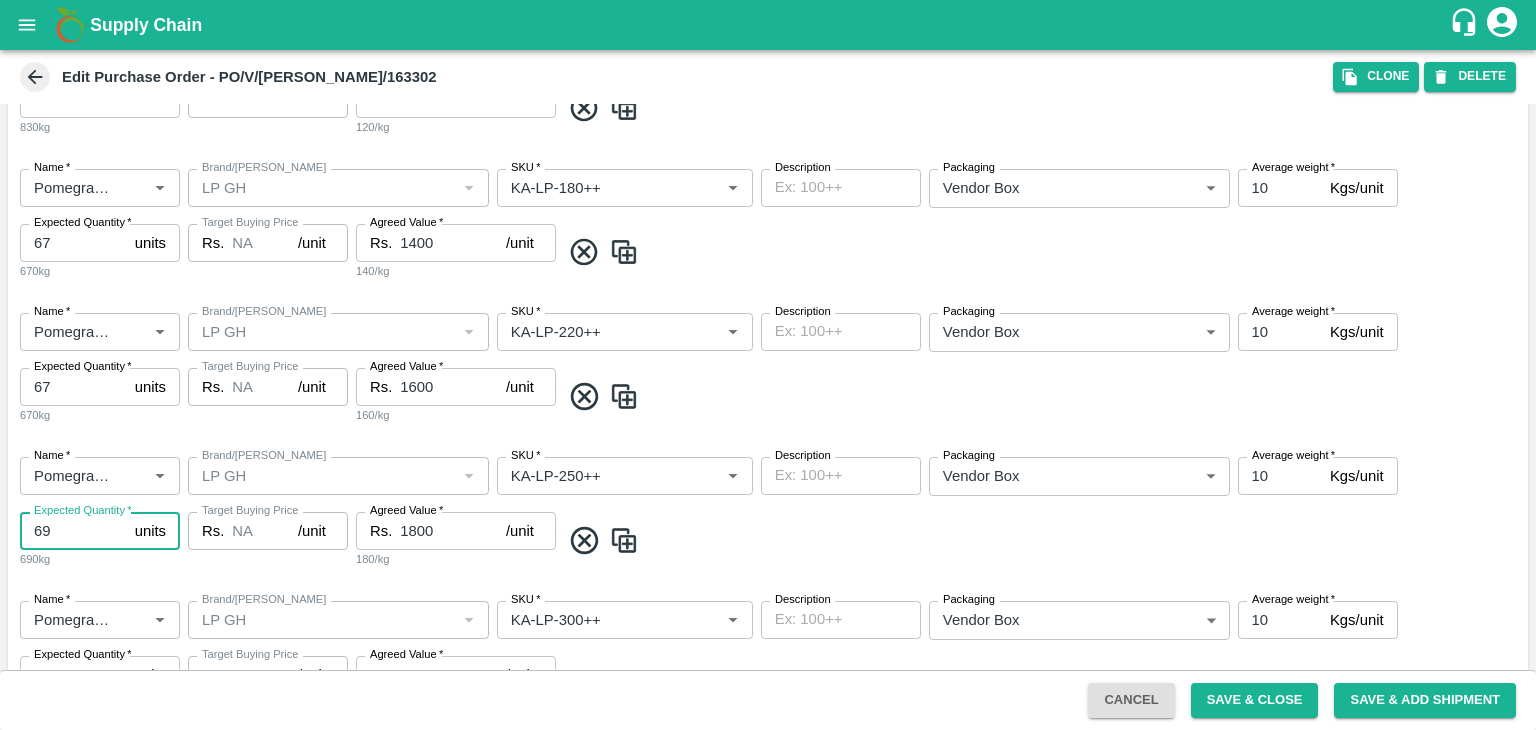 type on "6" 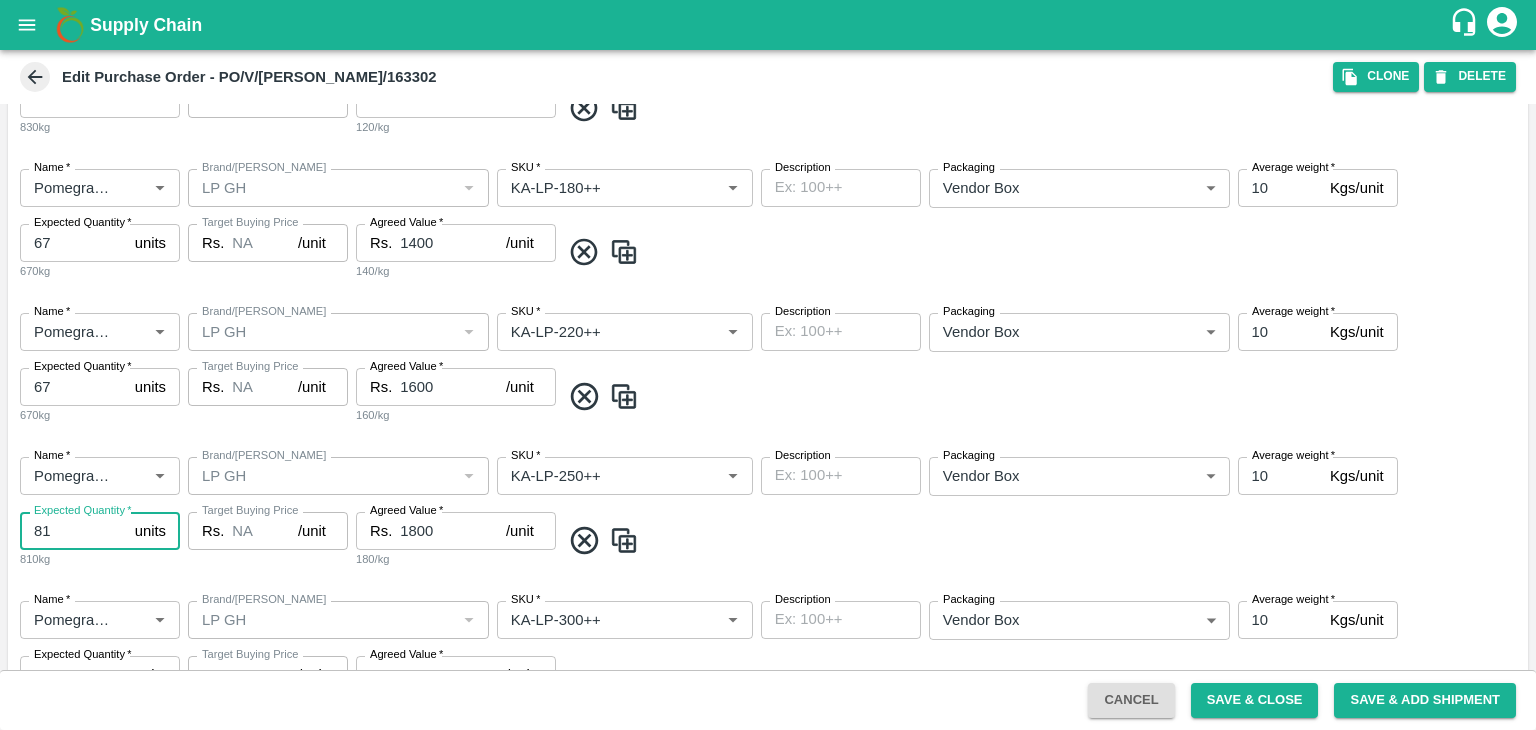 type on "81" 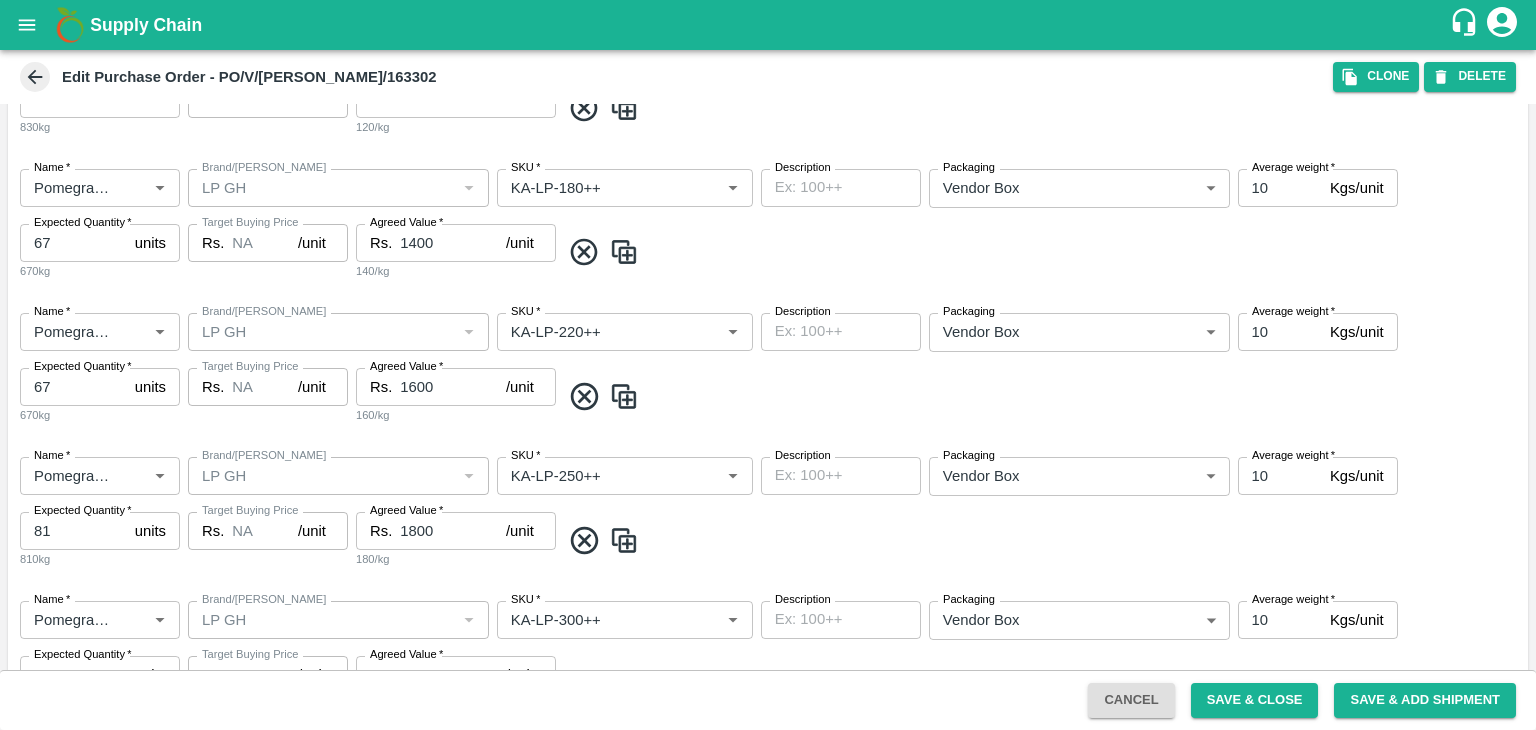 scroll, scrollTop: 952, scrollLeft: 0, axis: vertical 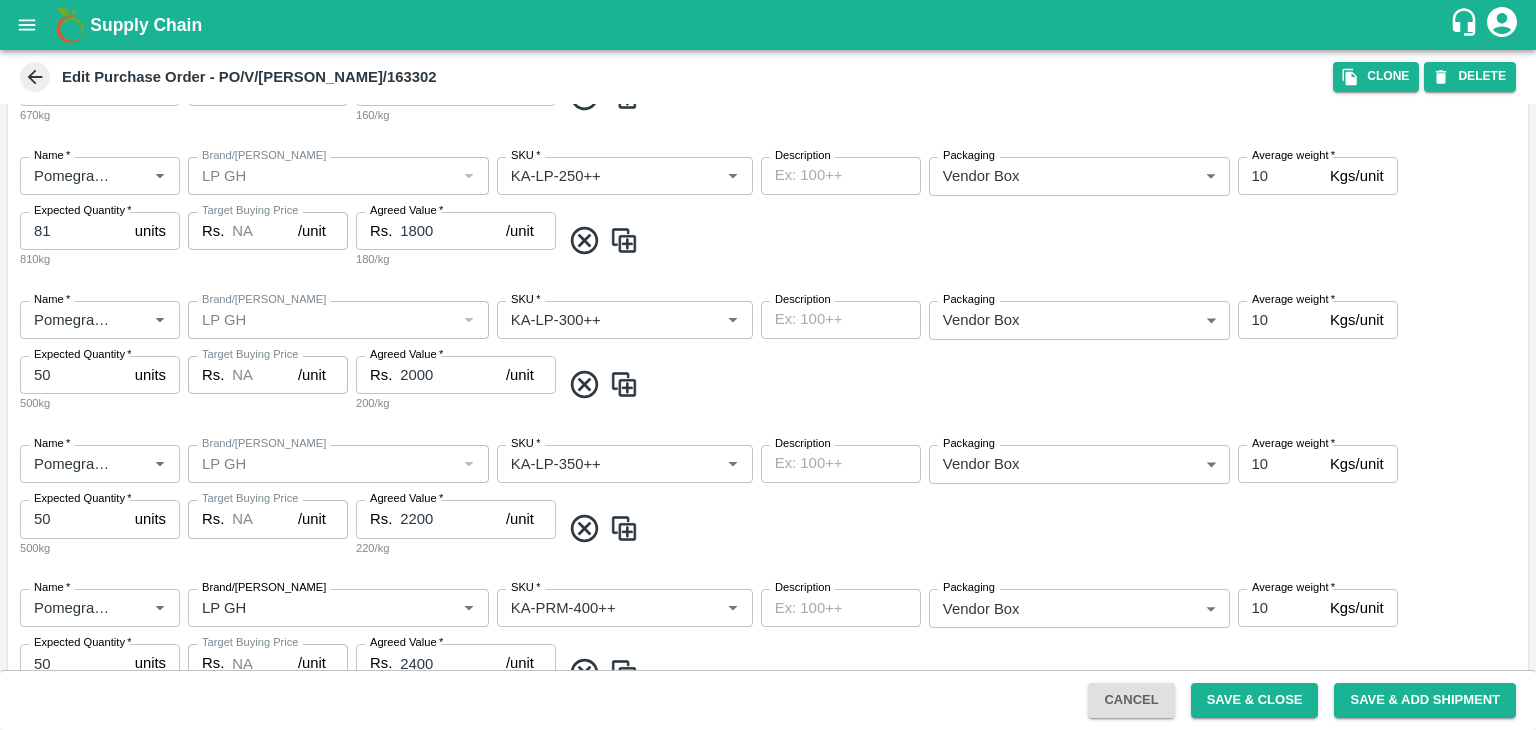click on "50" at bounding box center (73, 375) 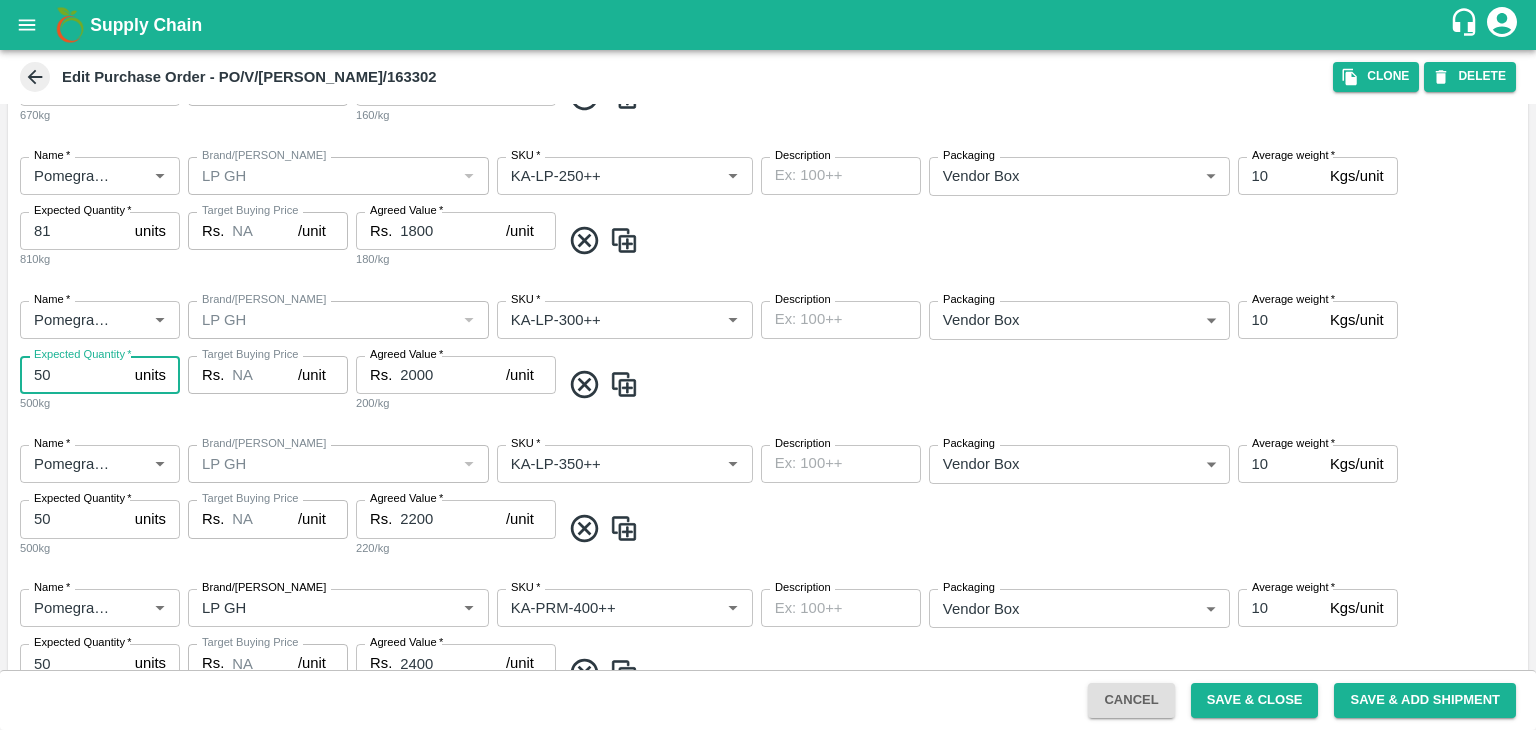 type on "5" 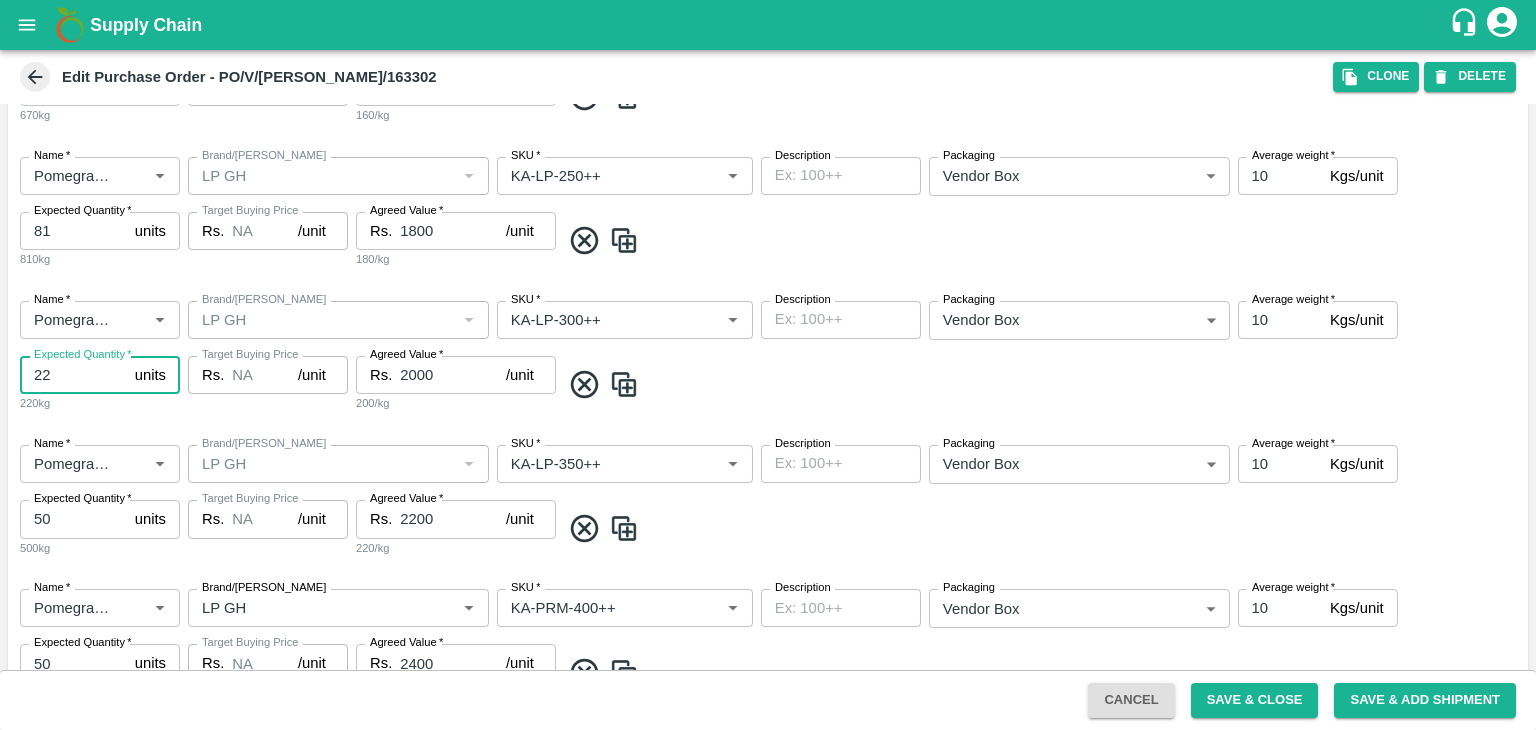 type on "22" 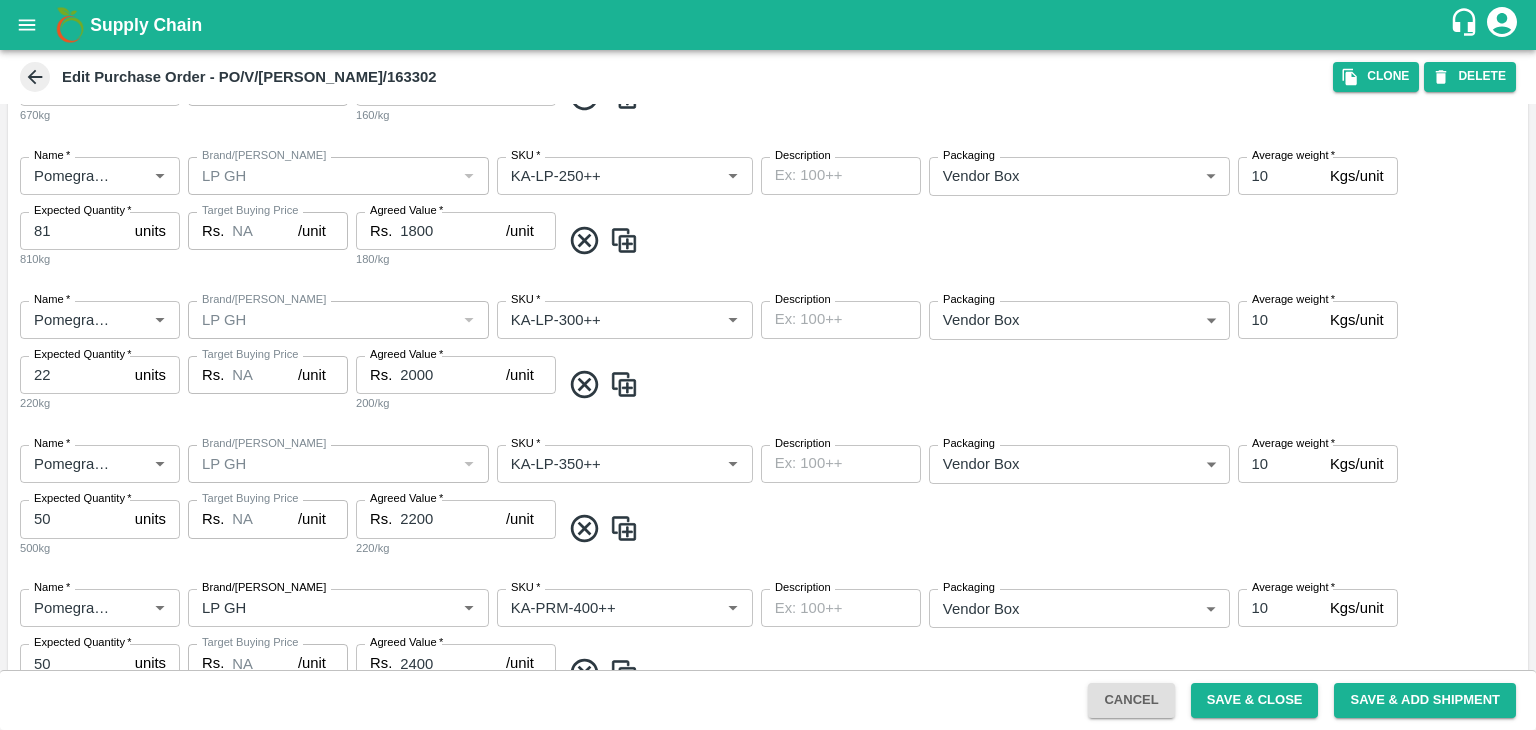 click on "50" at bounding box center (73, 519) 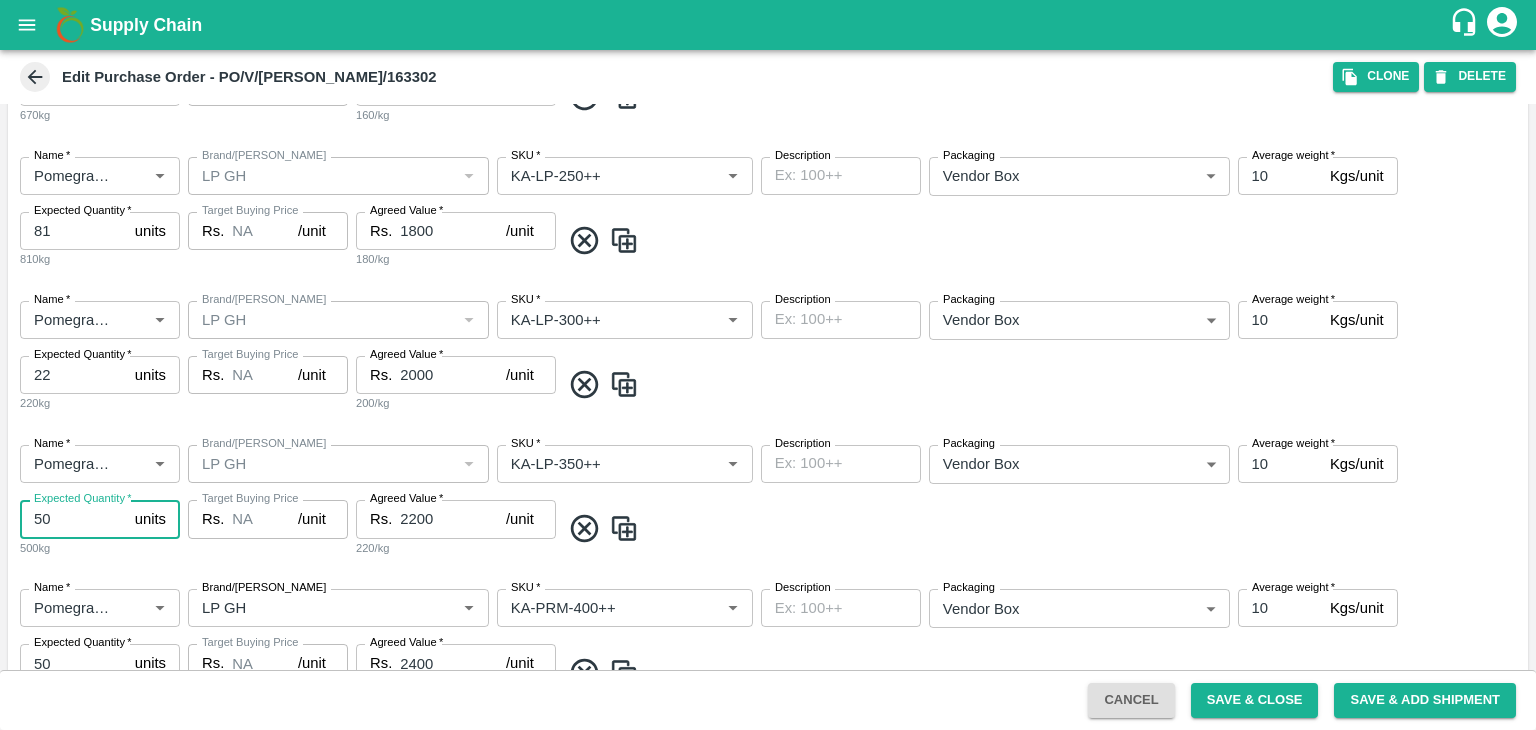 type on "5" 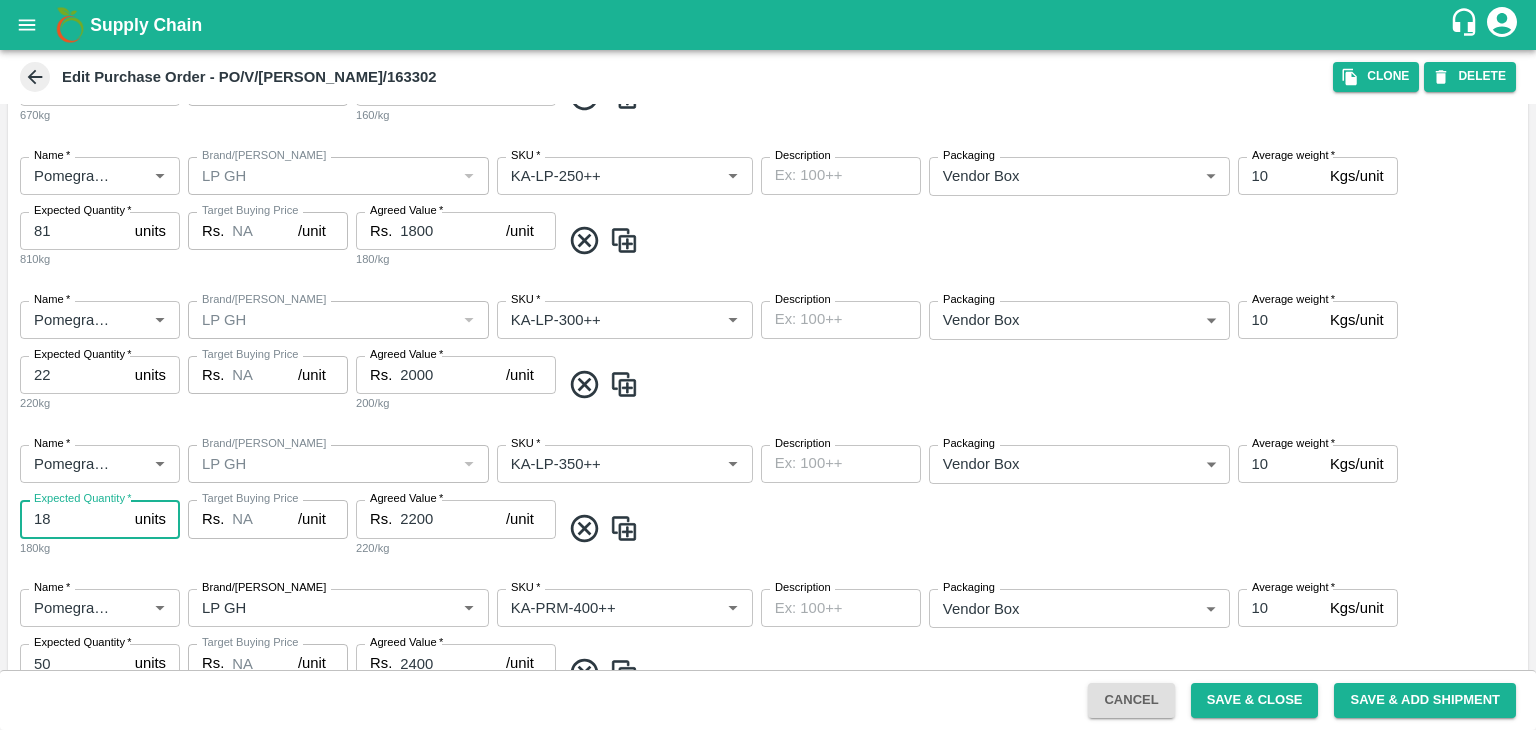 type on "18" 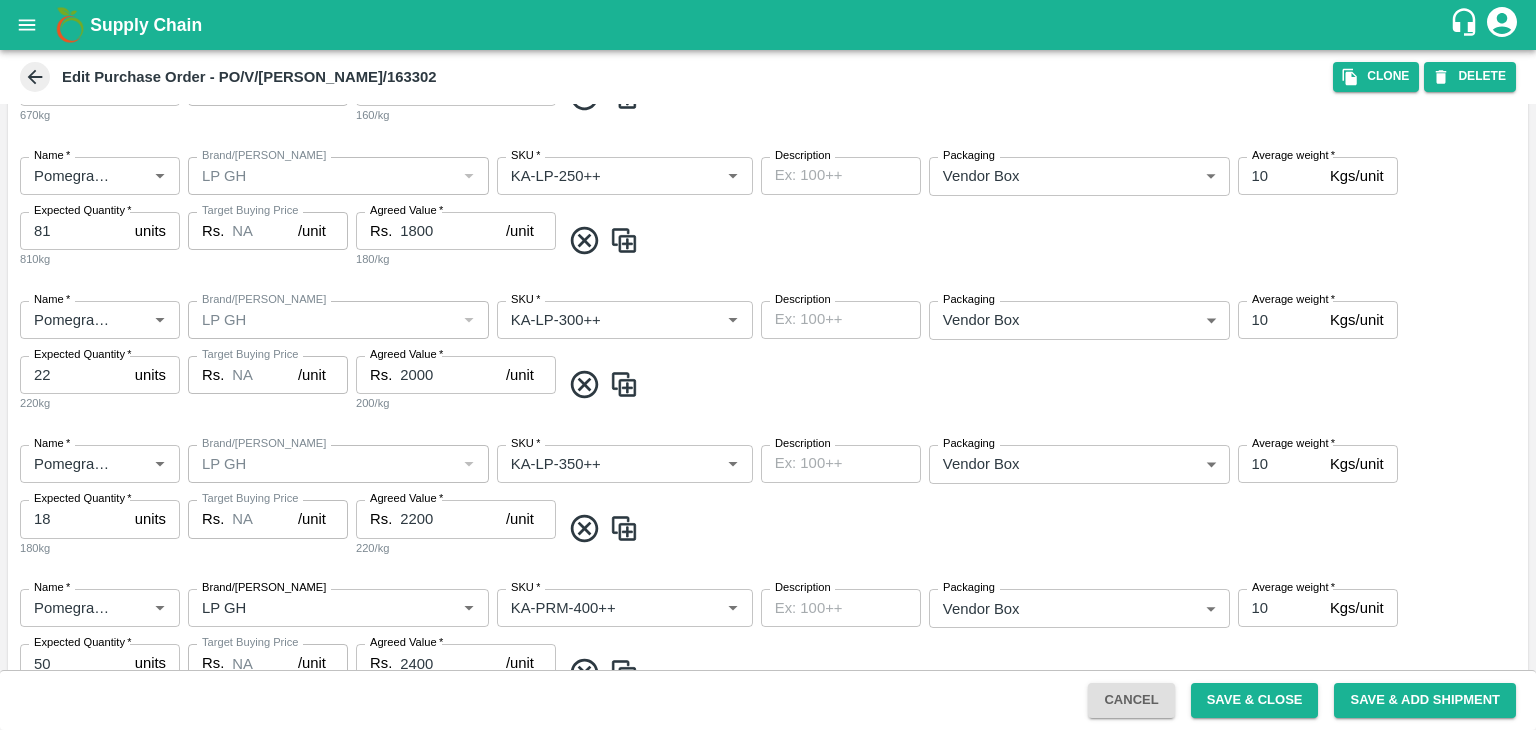 scroll, scrollTop: 1052, scrollLeft: 0, axis: vertical 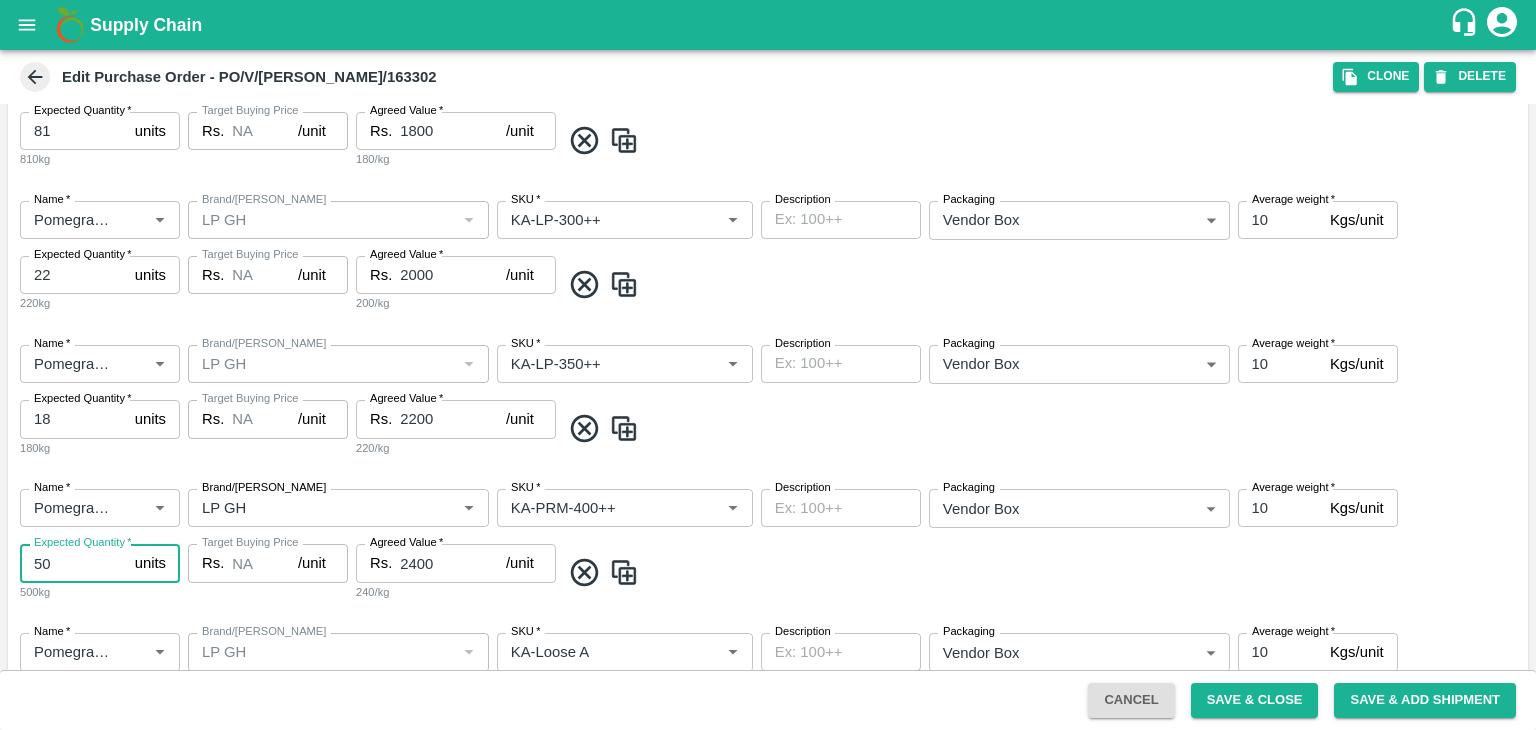 click on "50" at bounding box center [73, 563] 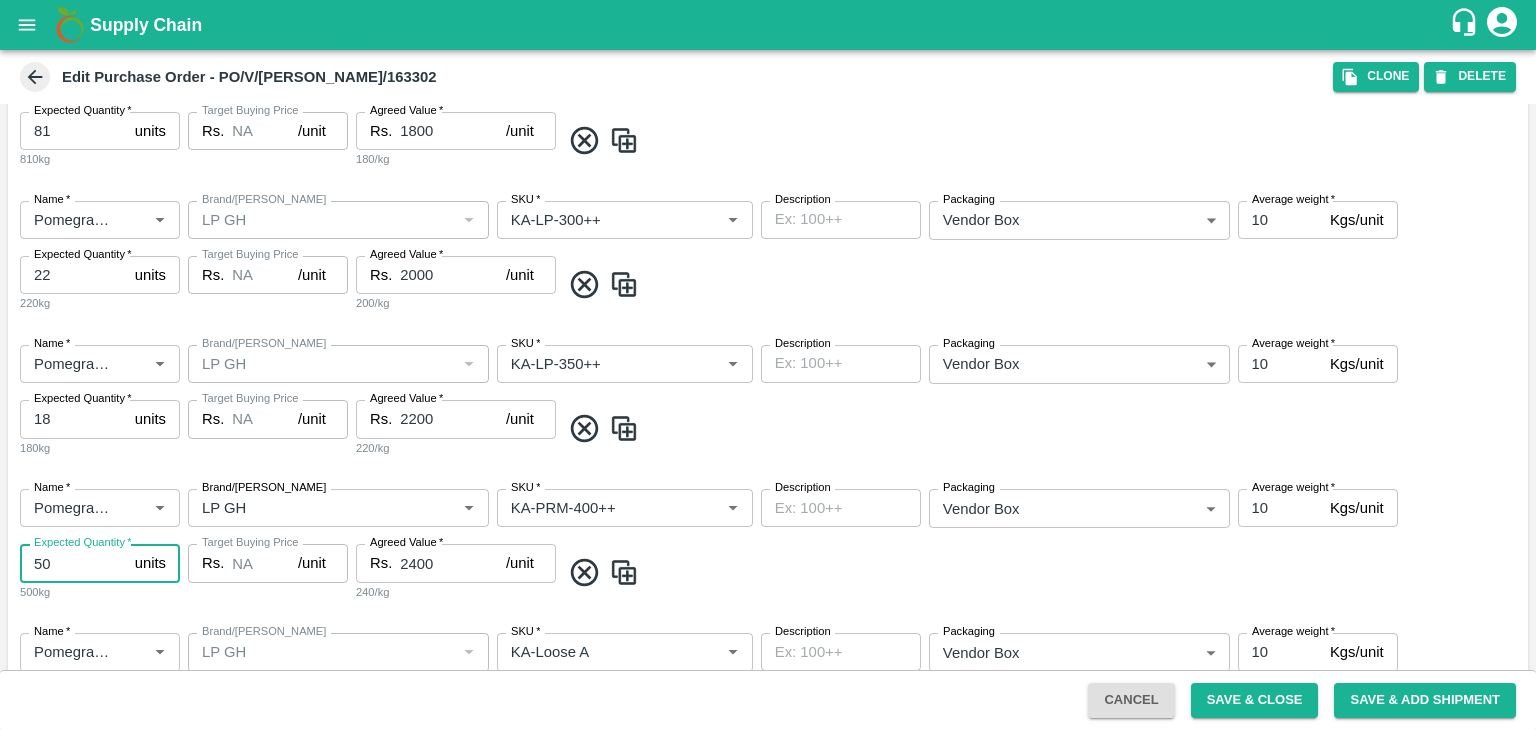 type on "5" 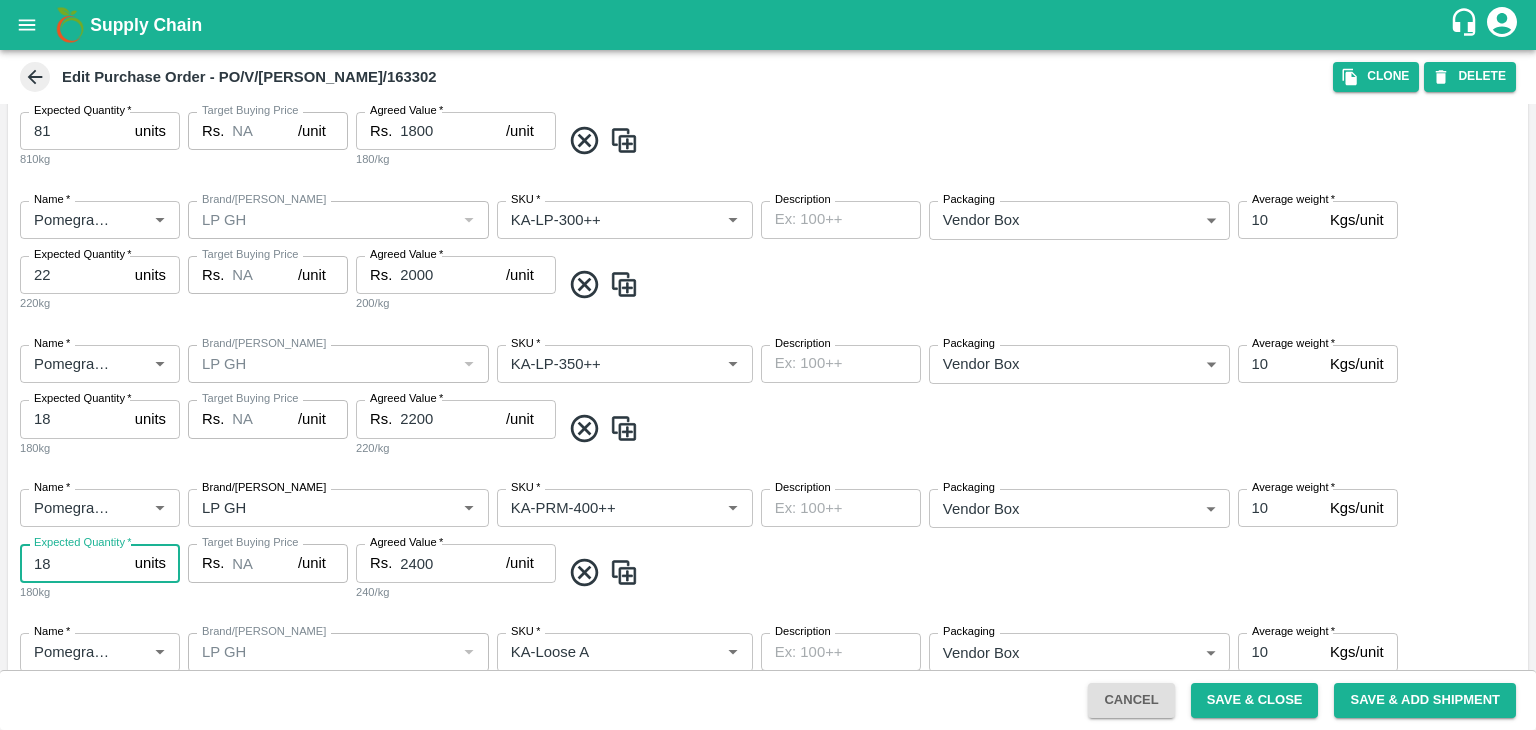 click on "Name   * Name   * Brand/Marka Brand/Marka SKU   * SKU   * Description x Description Packaging Vendor Box 276 Packaging Average weight   * 10 Kgs/unit Average weight Expected Quantity   * 18 units Expected Quantity 180kg Target Buying Price Rs. NA /unit Target Buying Price Agreed Value   * Rs. 2400 /unit Agreed Value 240/kg" at bounding box center (768, 545) 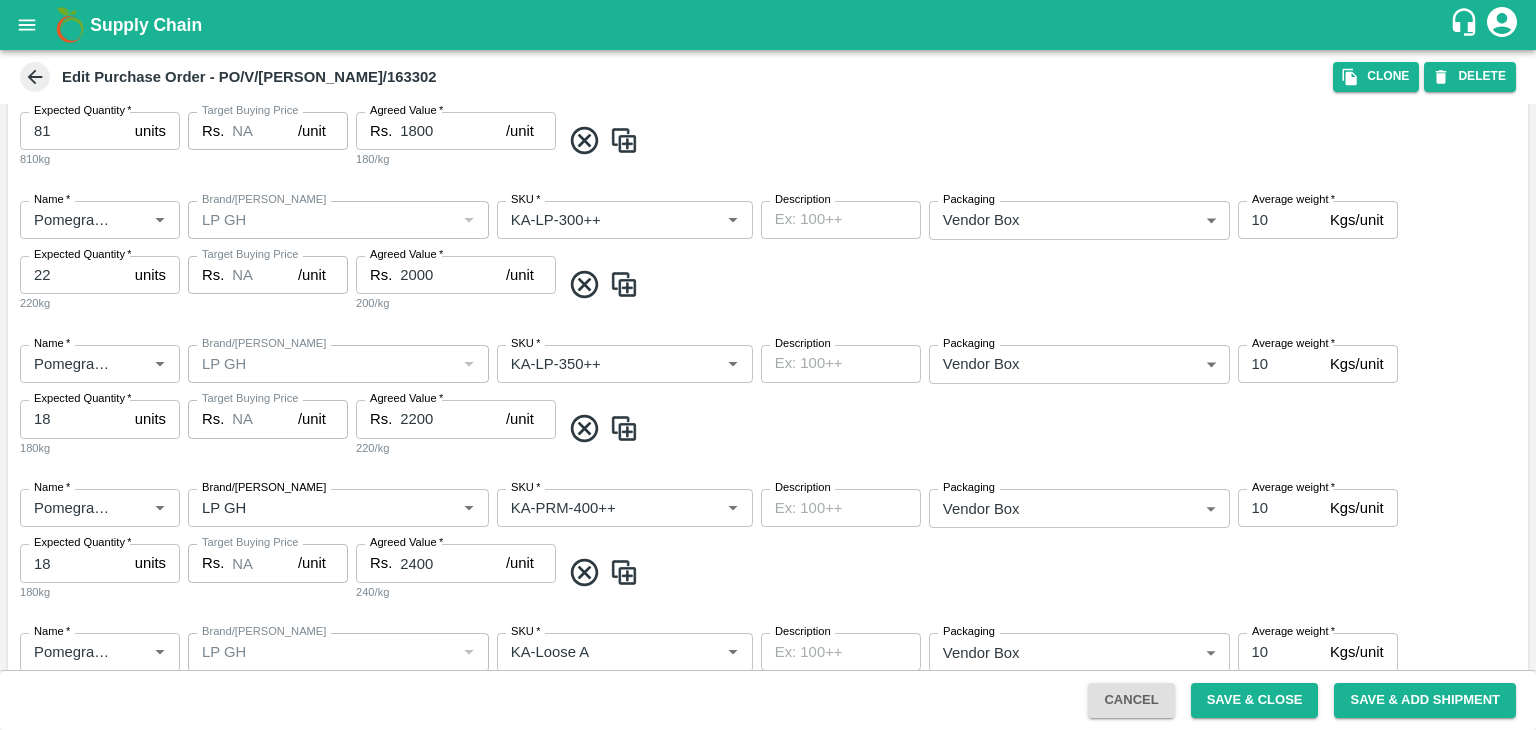 click on "18" at bounding box center [73, 563] 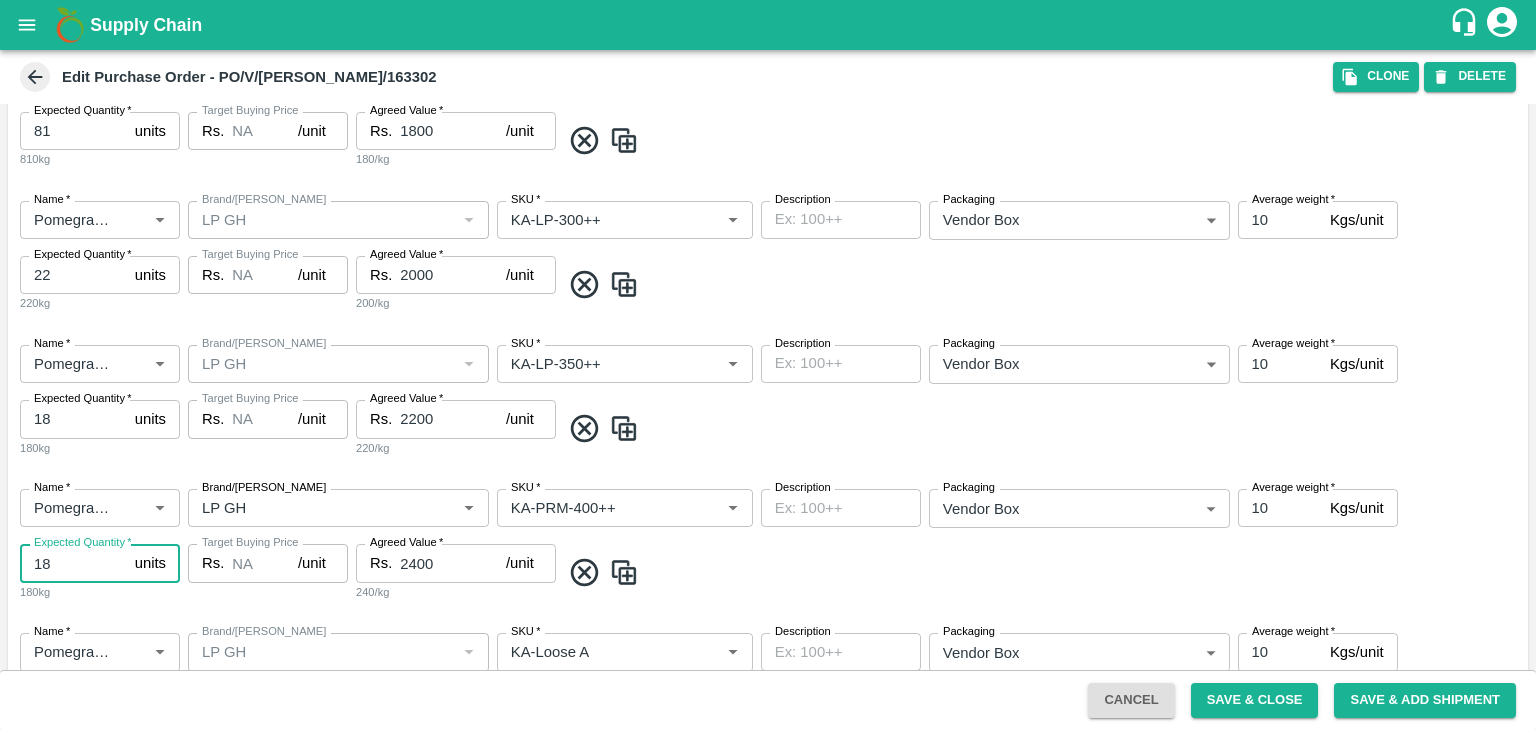 type on "1" 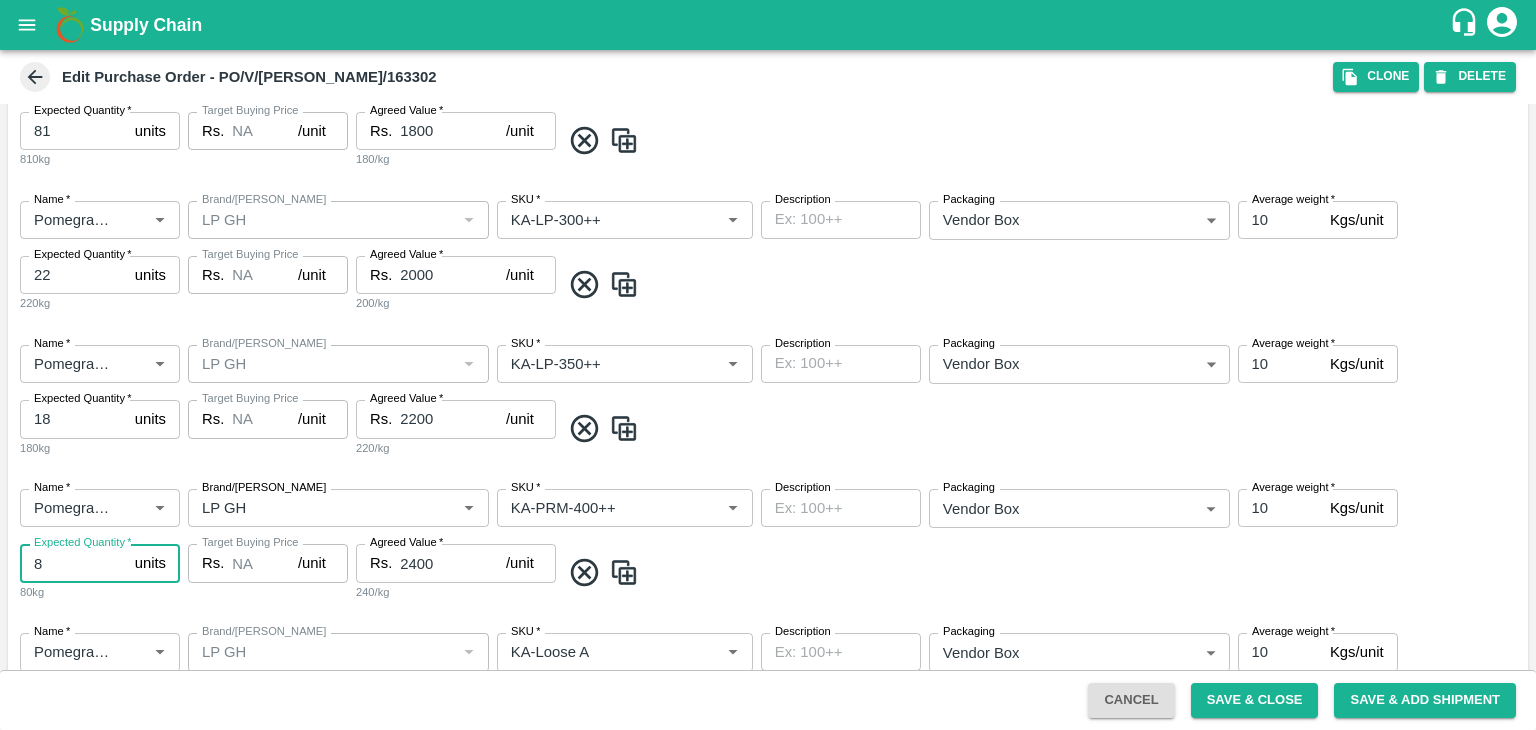 type on "8" 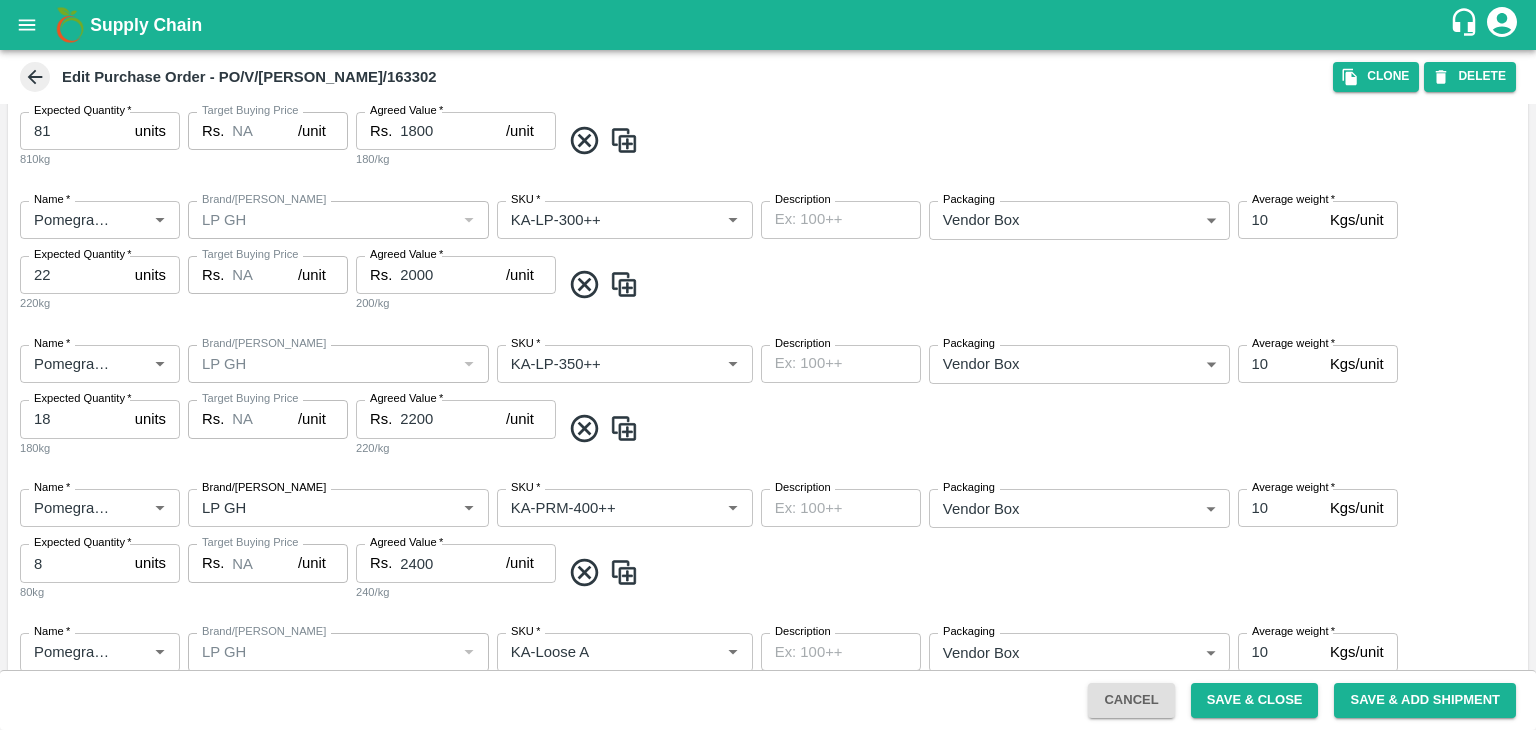 scroll, scrollTop: 1252, scrollLeft: 0, axis: vertical 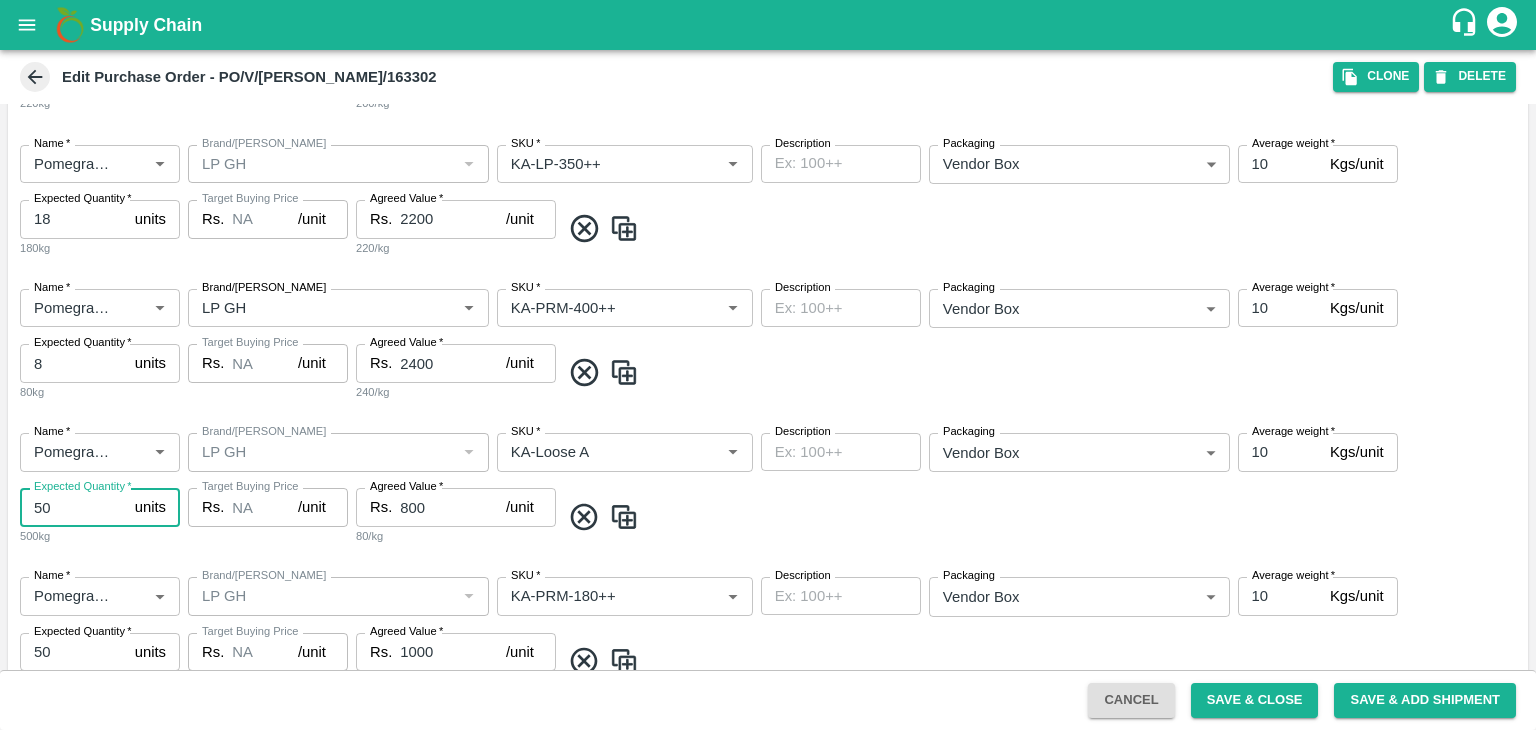 click on "50" at bounding box center [73, 507] 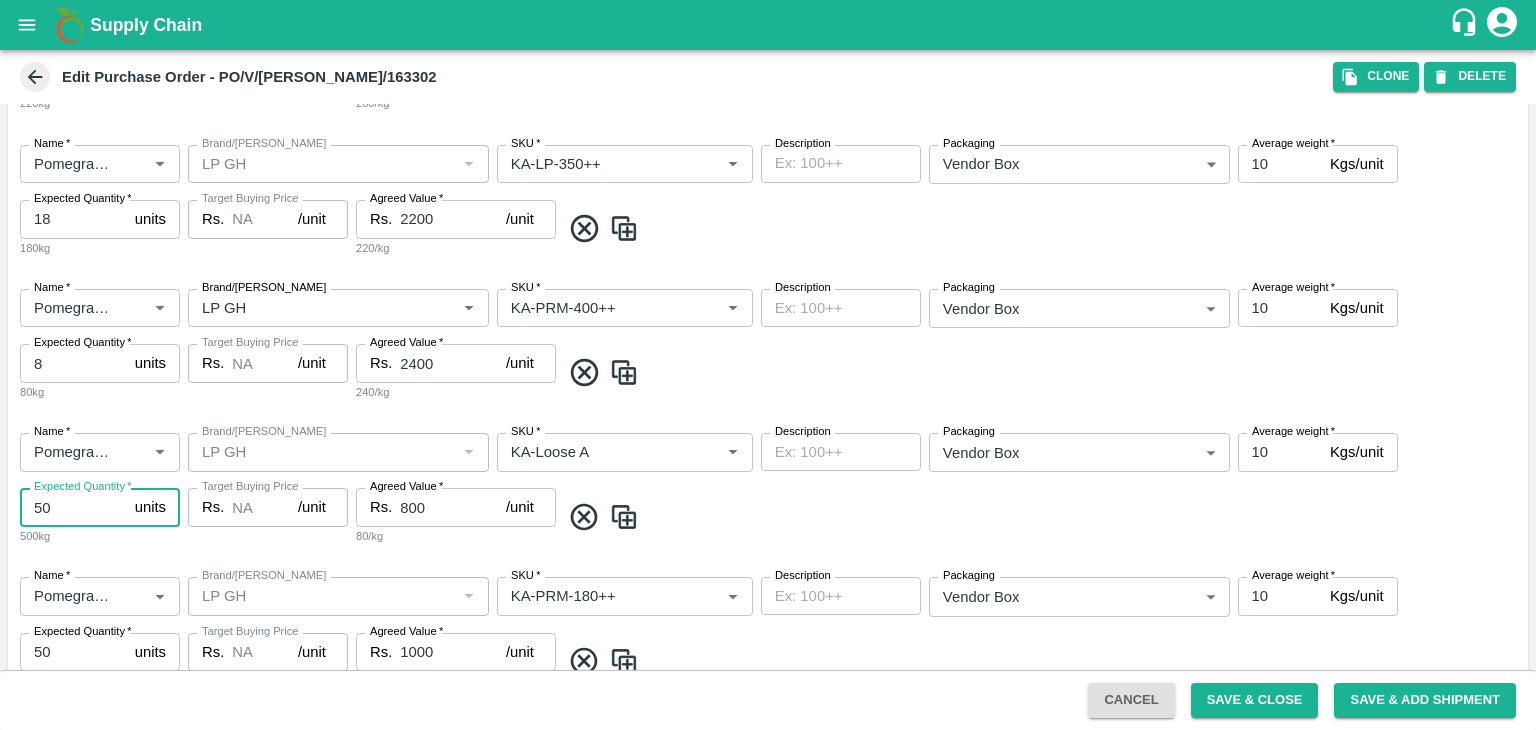 type on "5" 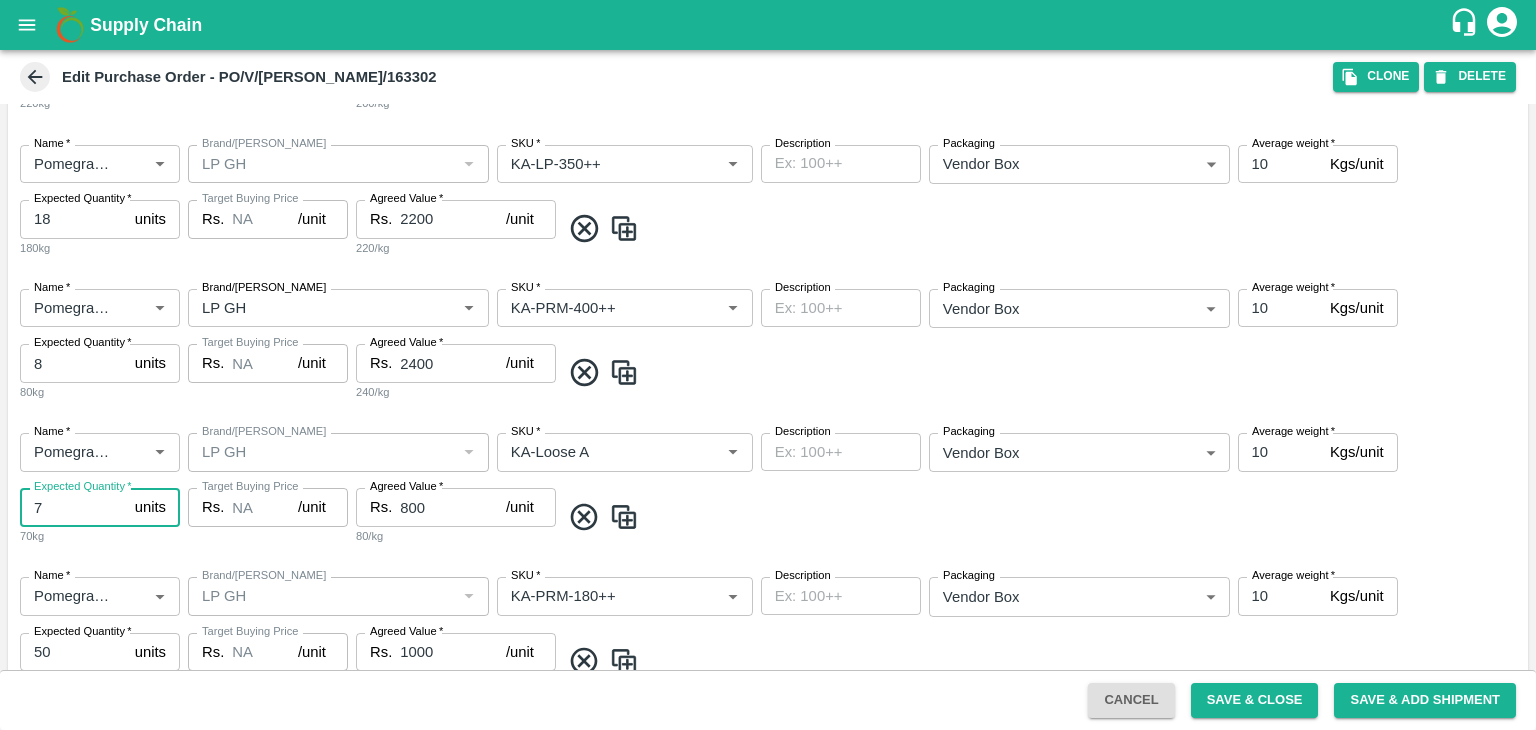type on "7" 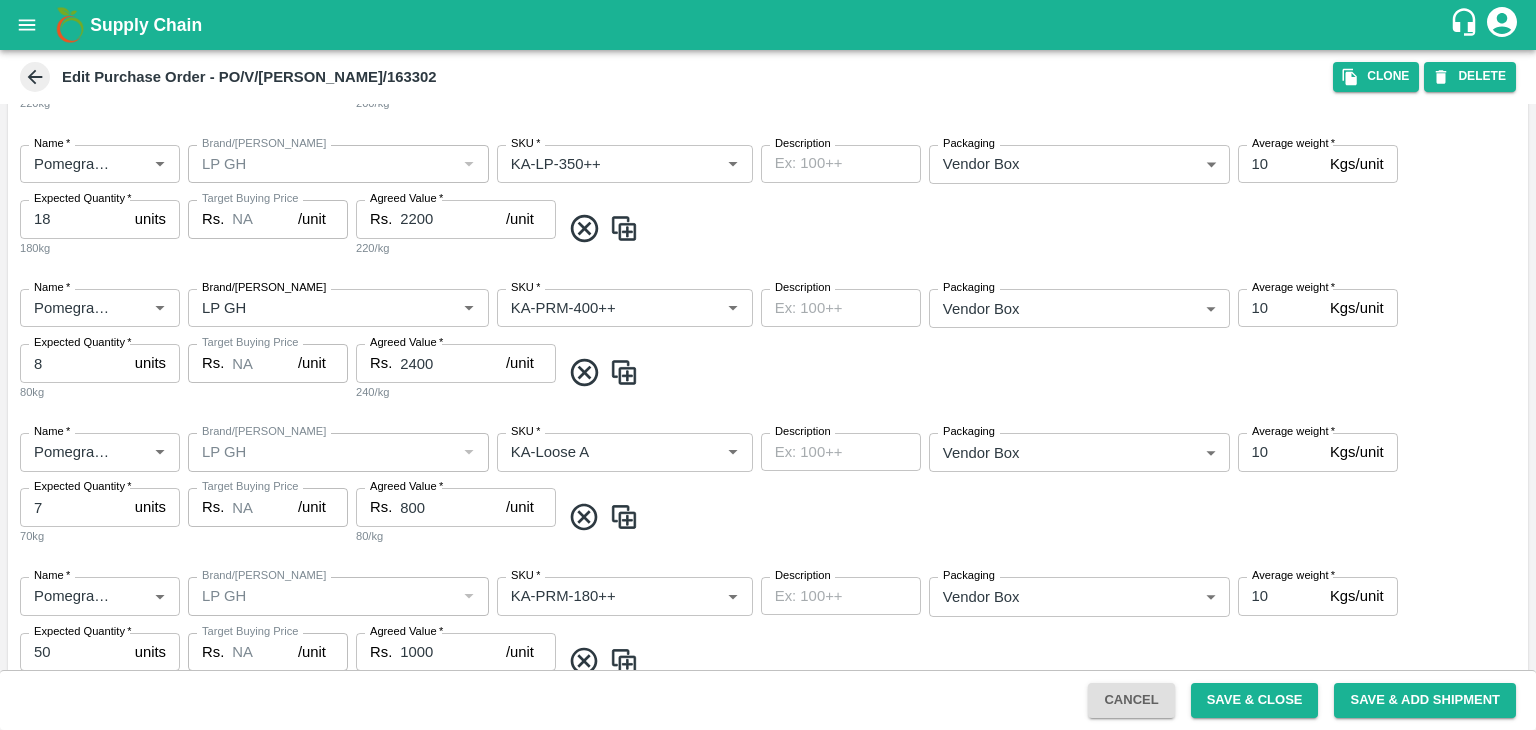 scroll, scrollTop: 1352, scrollLeft: 0, axis: vertical 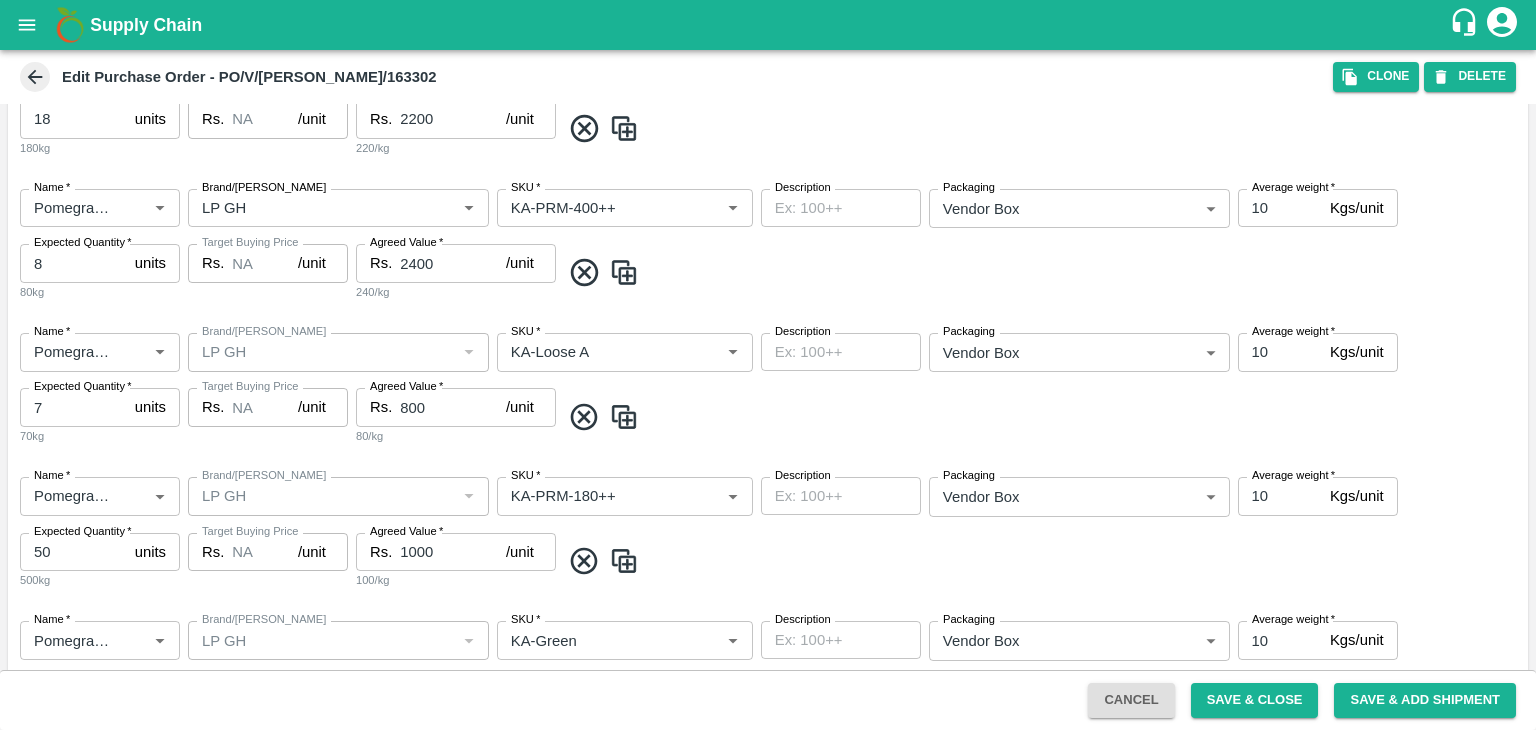 click on "50" at bounding box center [73, 552] 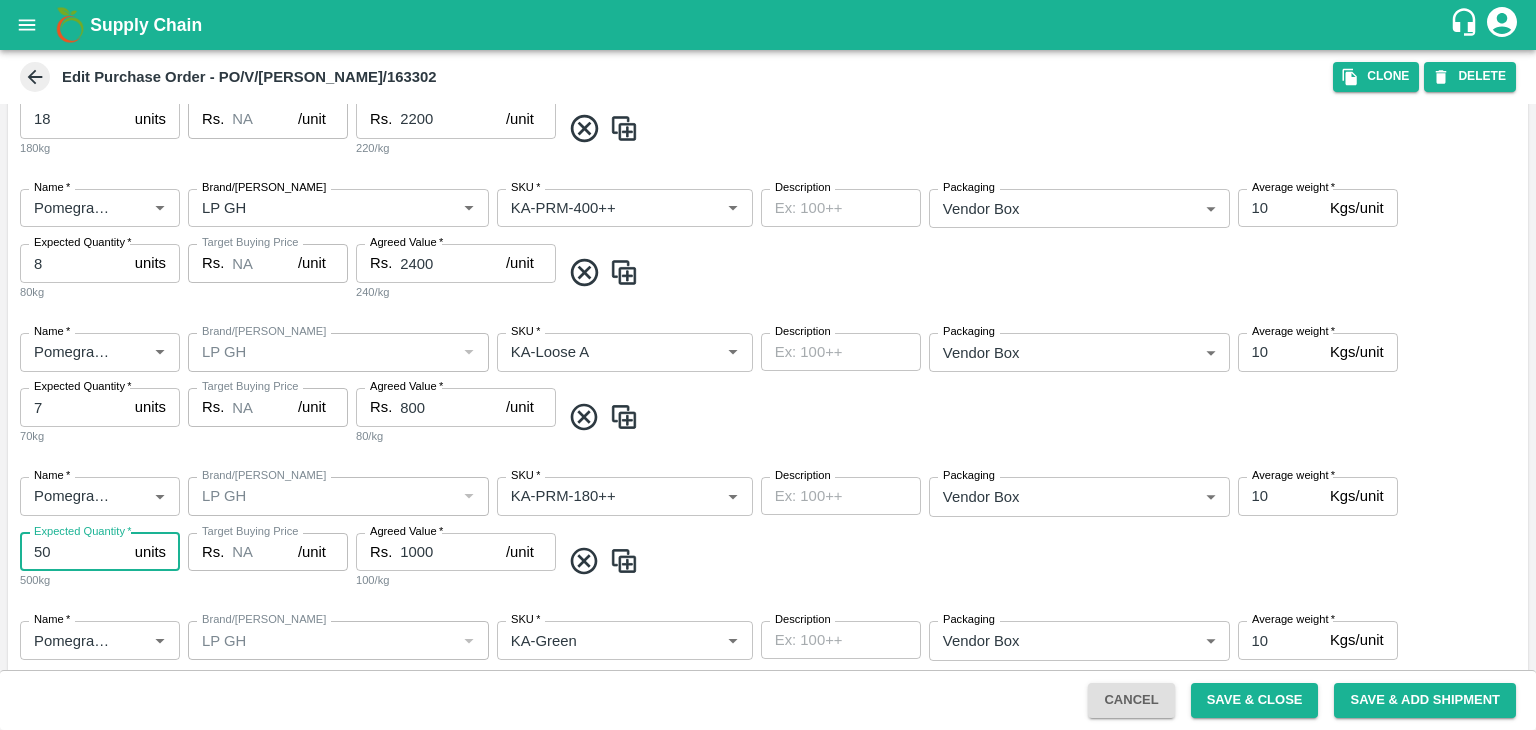 type on "5" 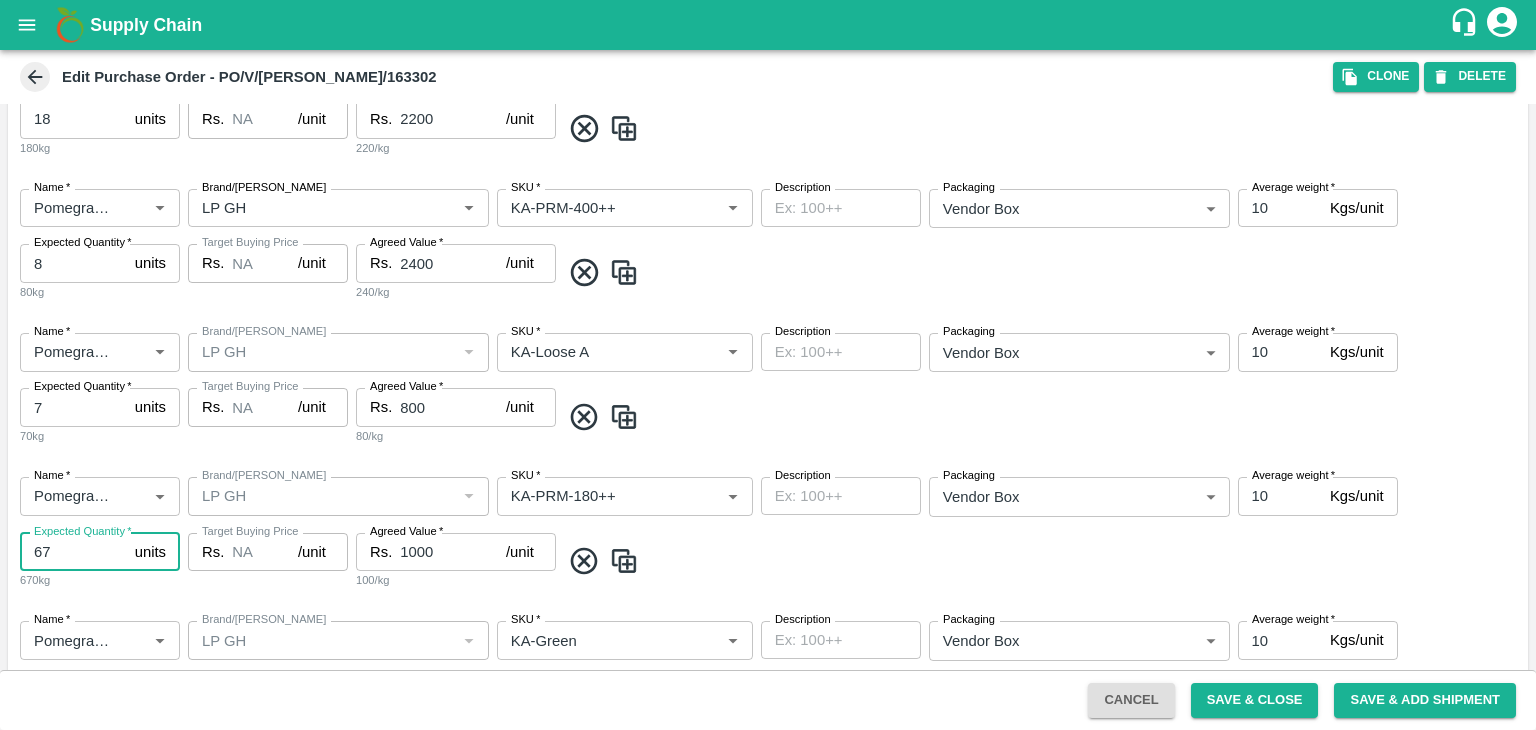 type on "67" 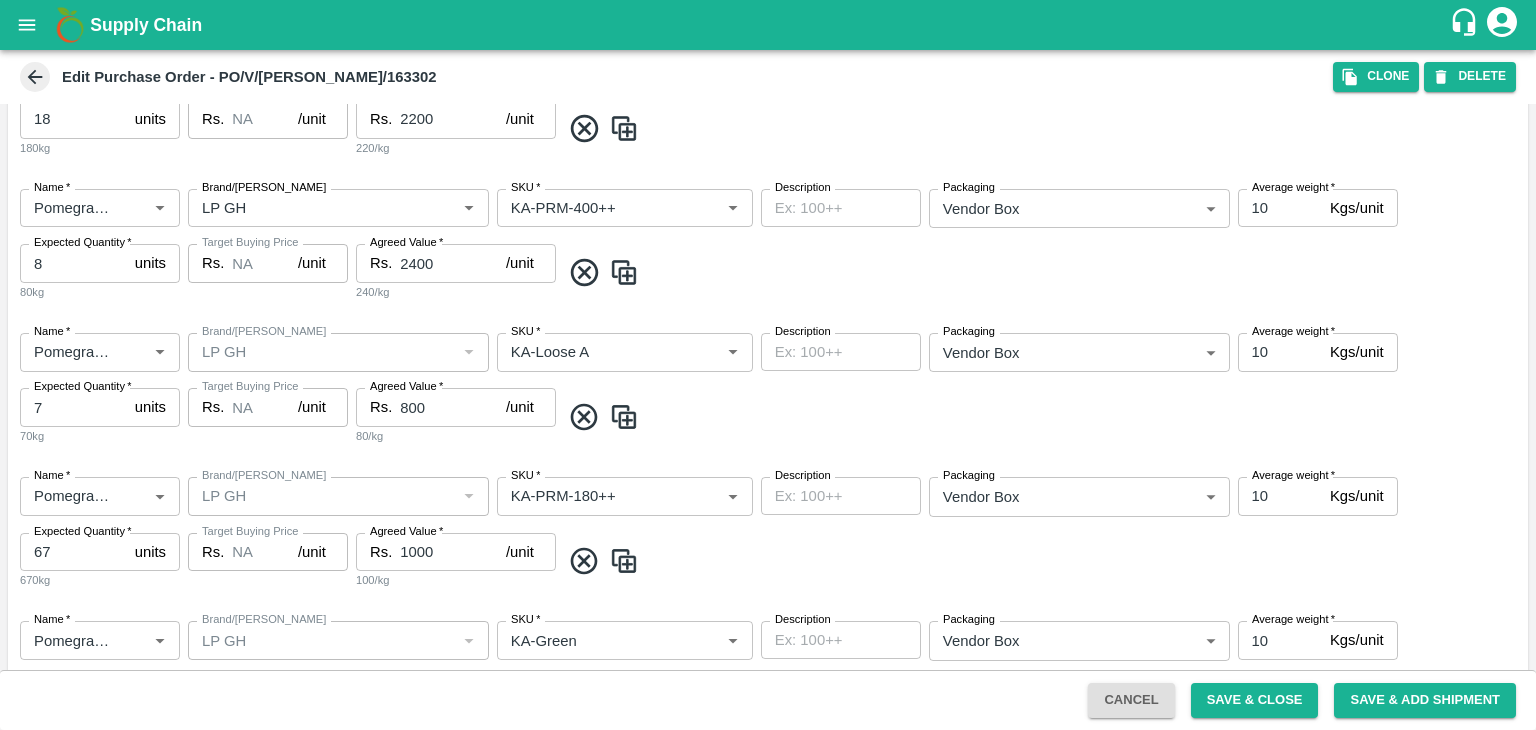 scroll, scrollTop: 1452, scrollLeft: 0, axis: vertical 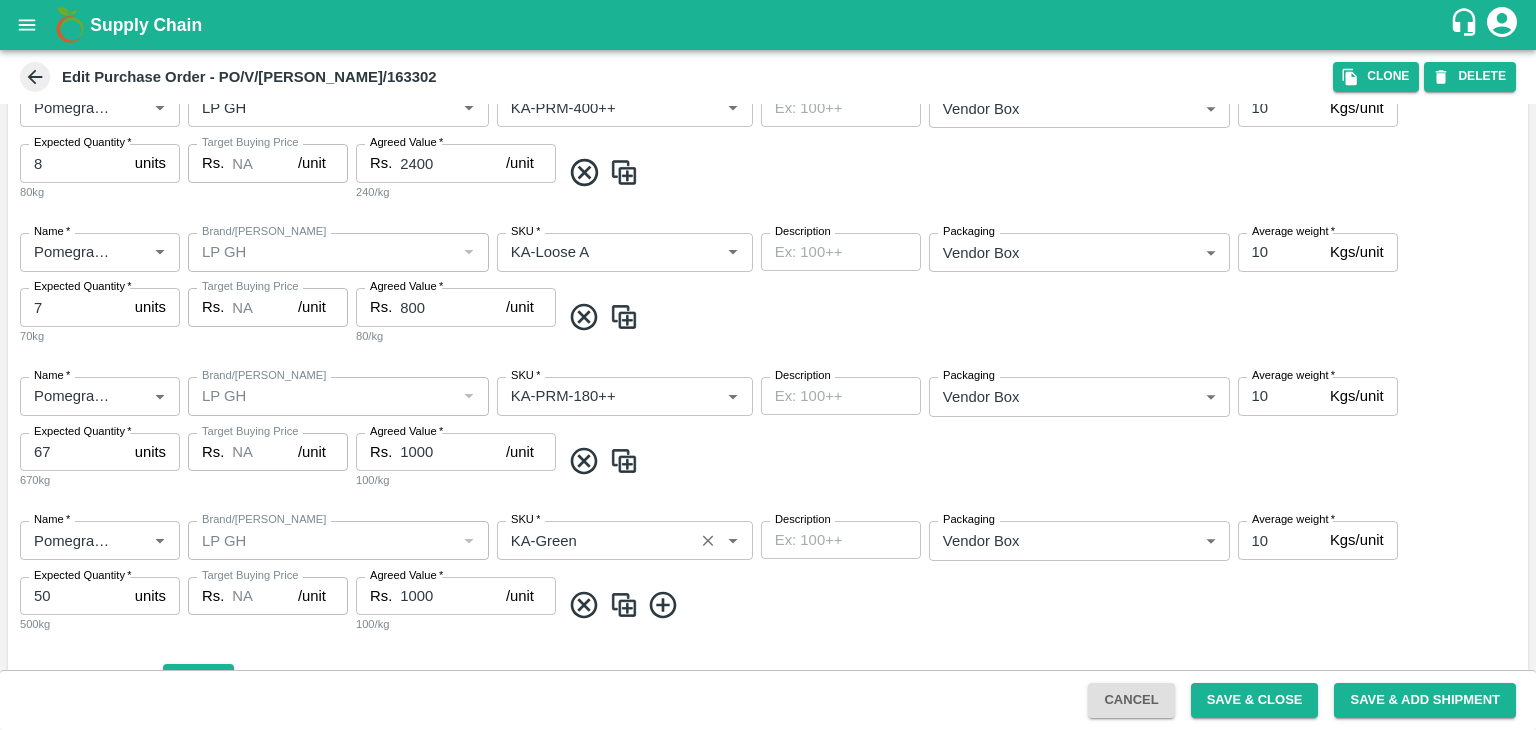 click on "SKU   *" at bounding box center [595, 540] 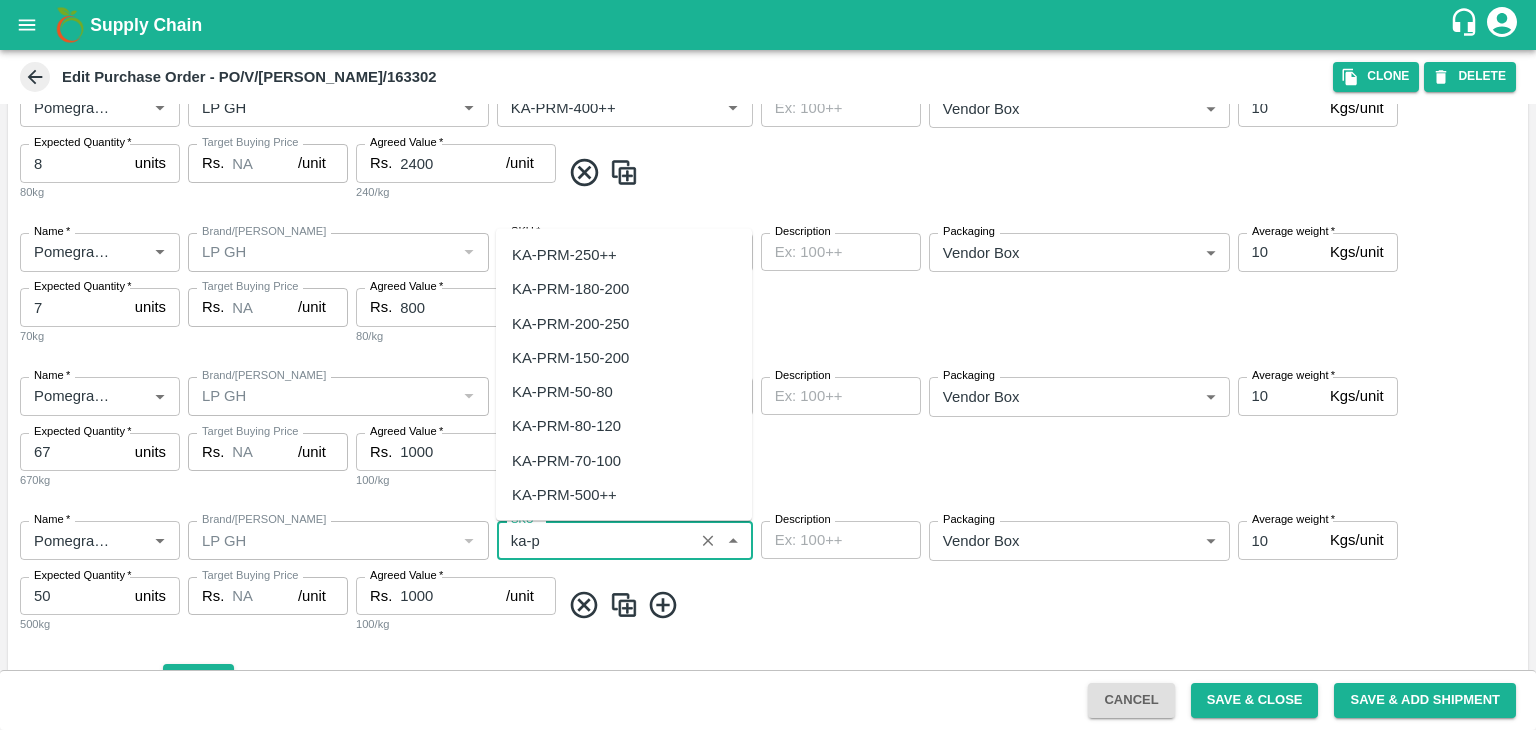 scroll, scrollTop: 0, scrollLeft: 0, axis: both 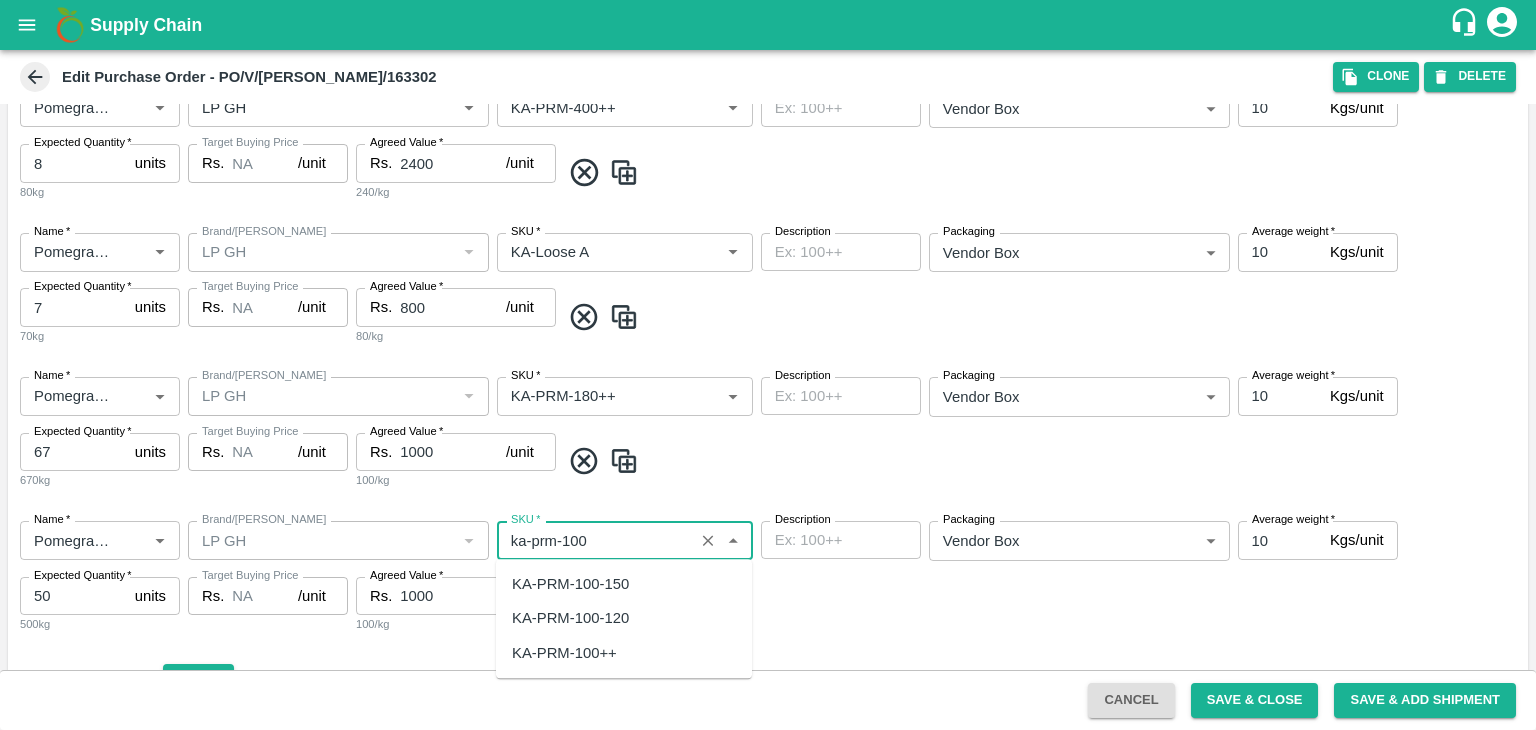 click on "KA-PRM-100++" at bounding box center [564, 653] 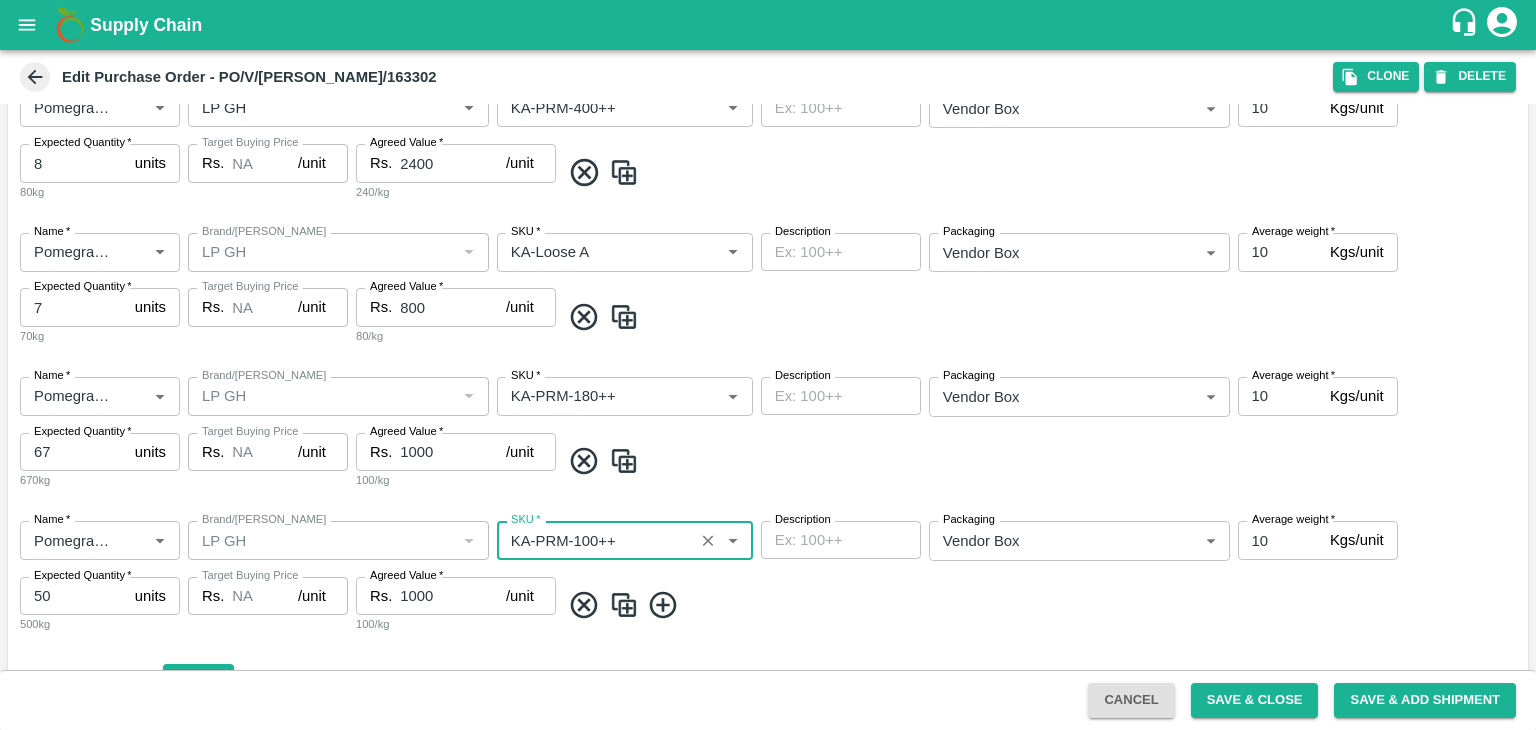 type on "KA-PRM-100++" 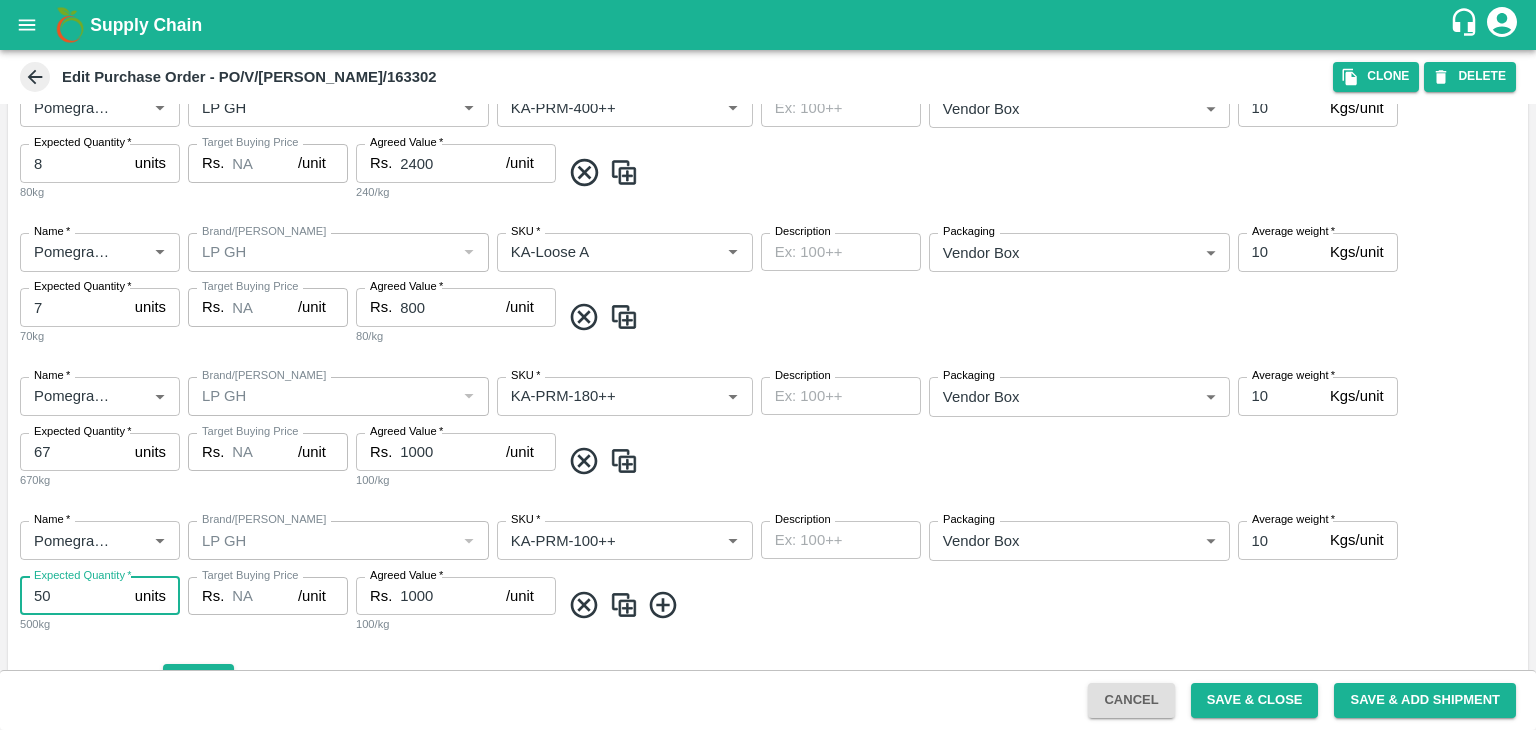 type on "5" 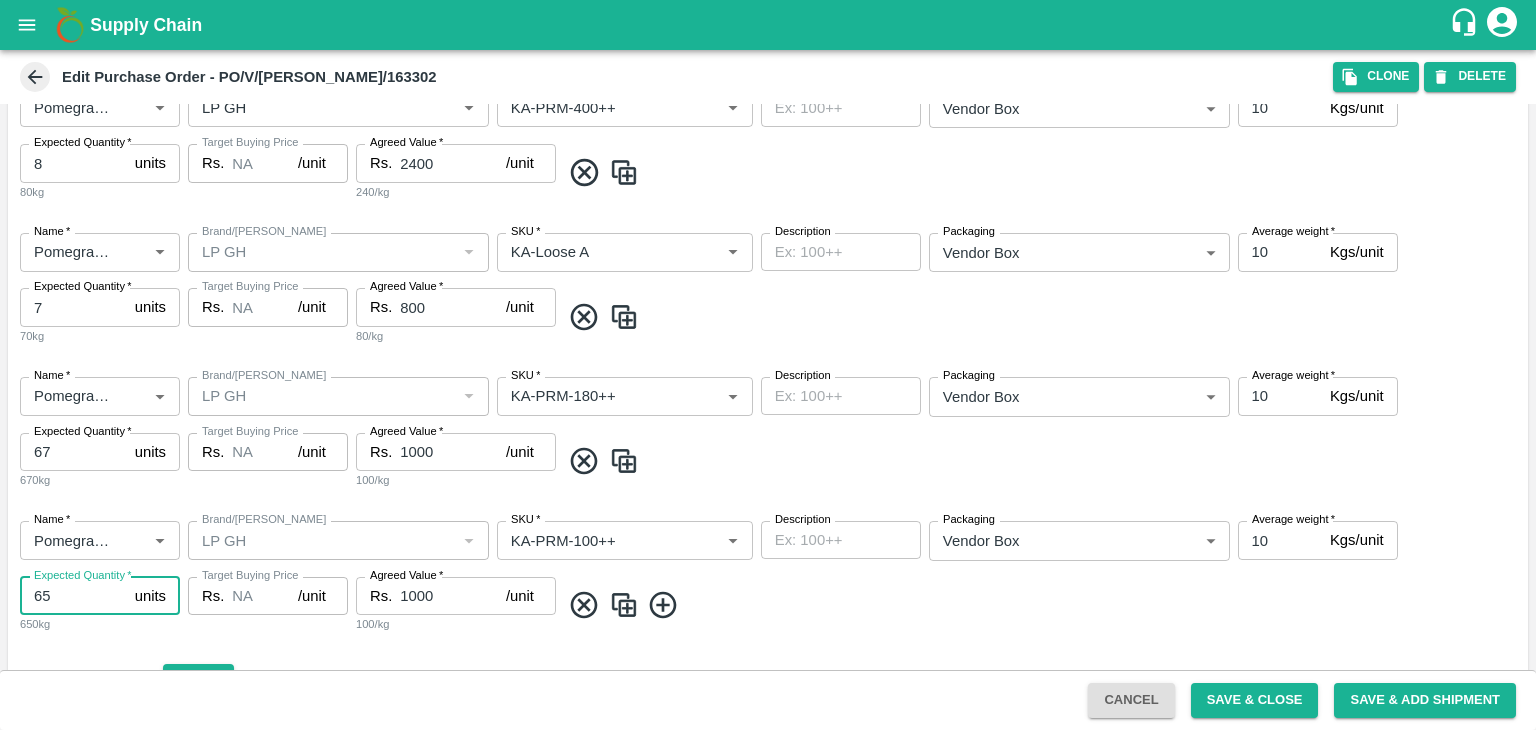 scroll, scrollTop: 1497, scrollLeft: 0, axis: vertical 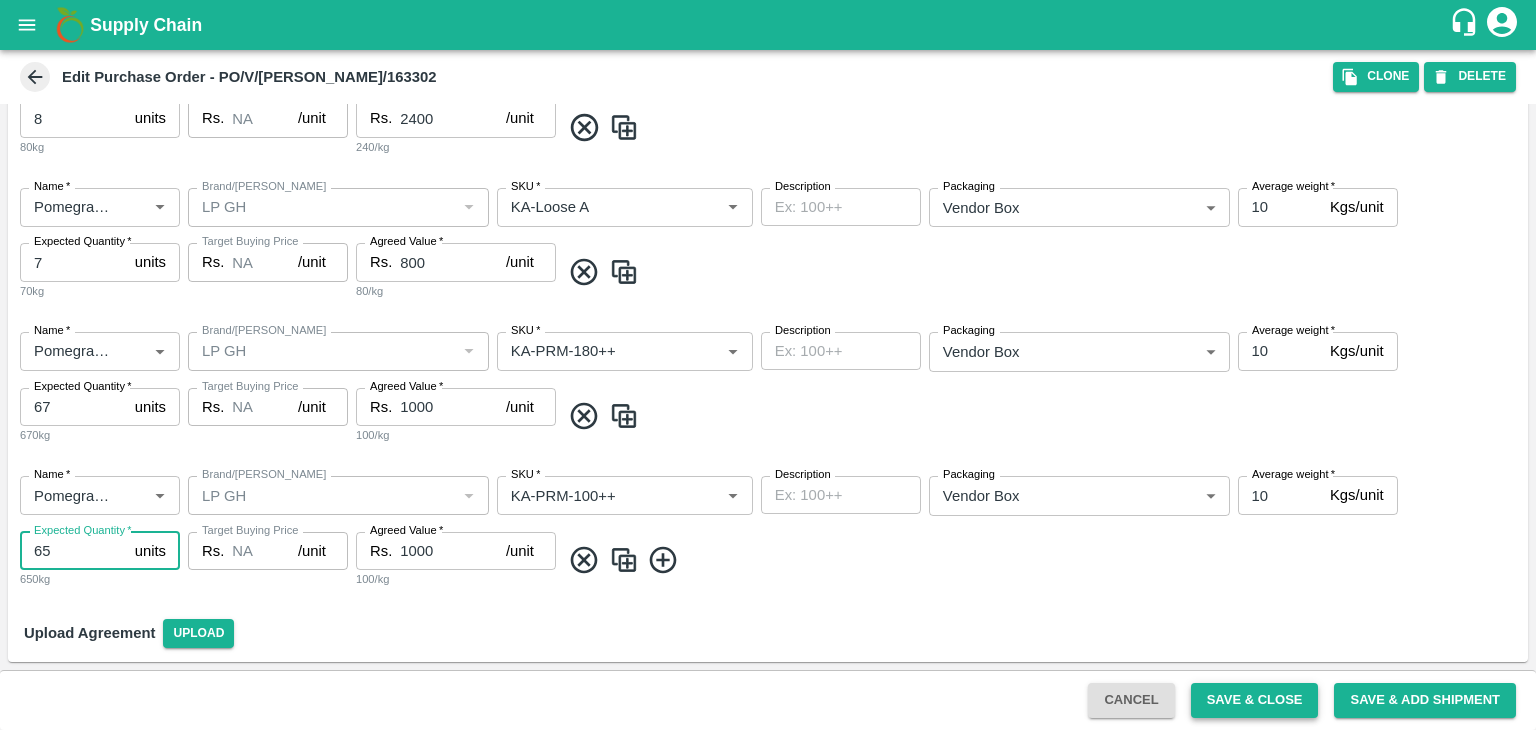 type on "65" 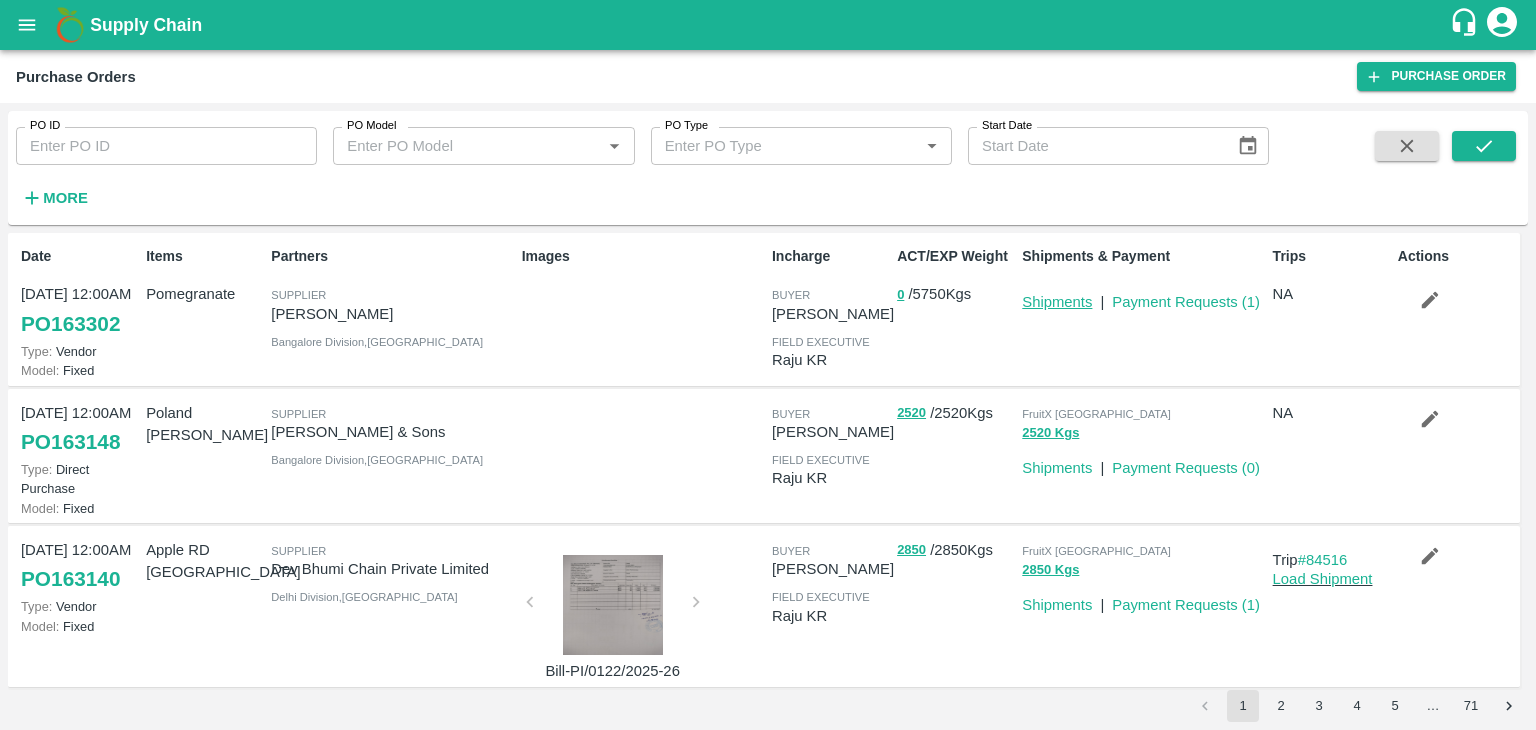 click on "Shipments" at bounding box center [1057, 302] 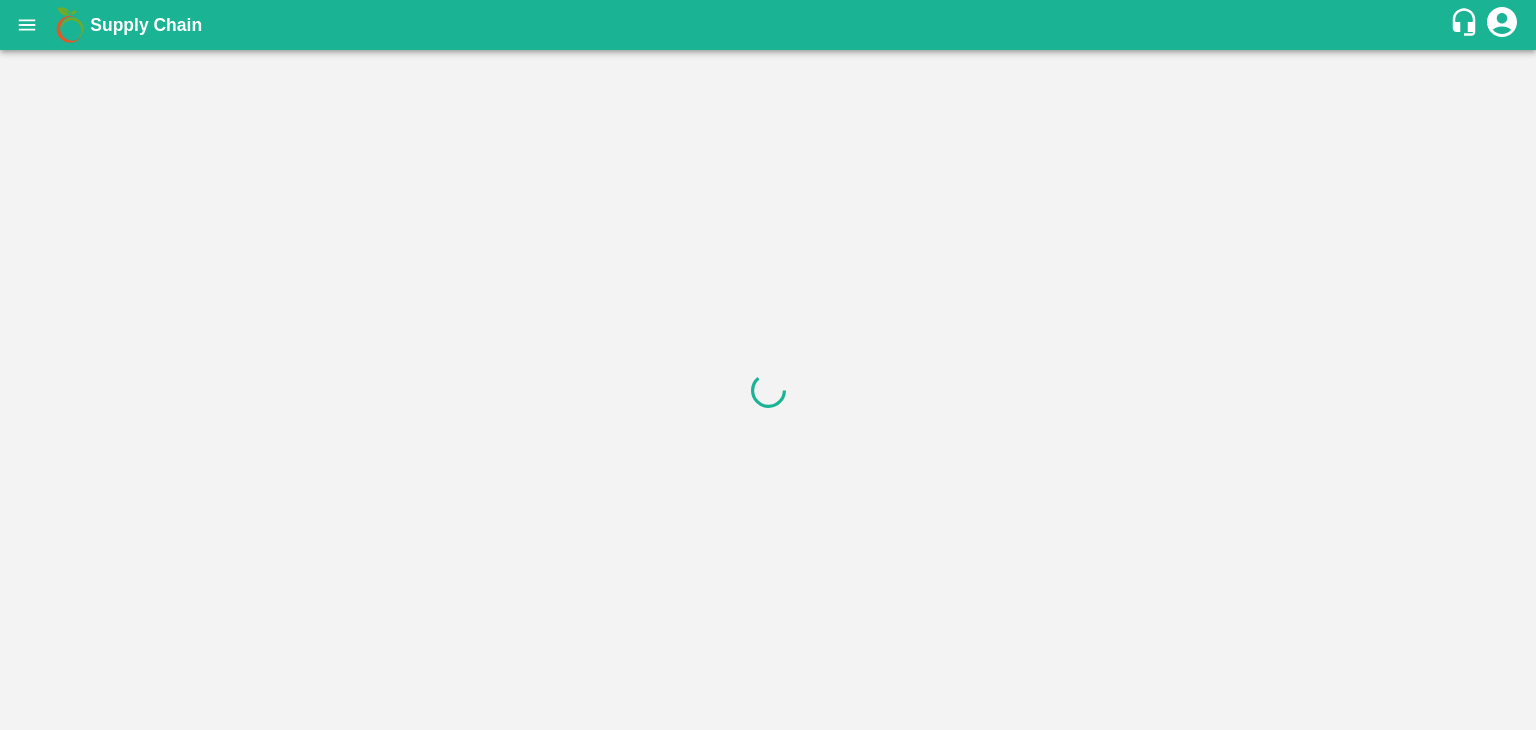 scroll, scrollTop: 0, scrollLeft: 0, axis: both 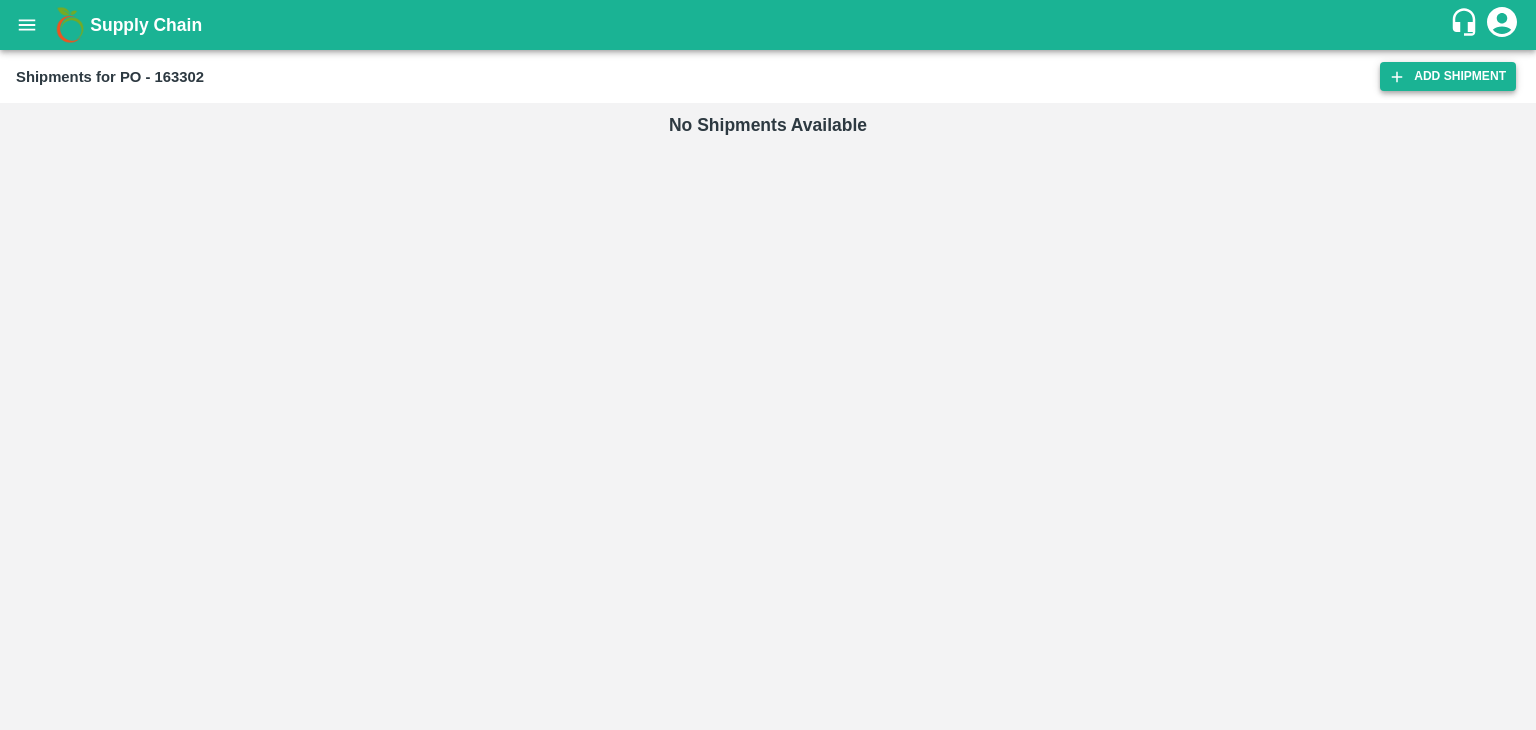 click on "Add Shipment" at bounding box center (1448, 76) 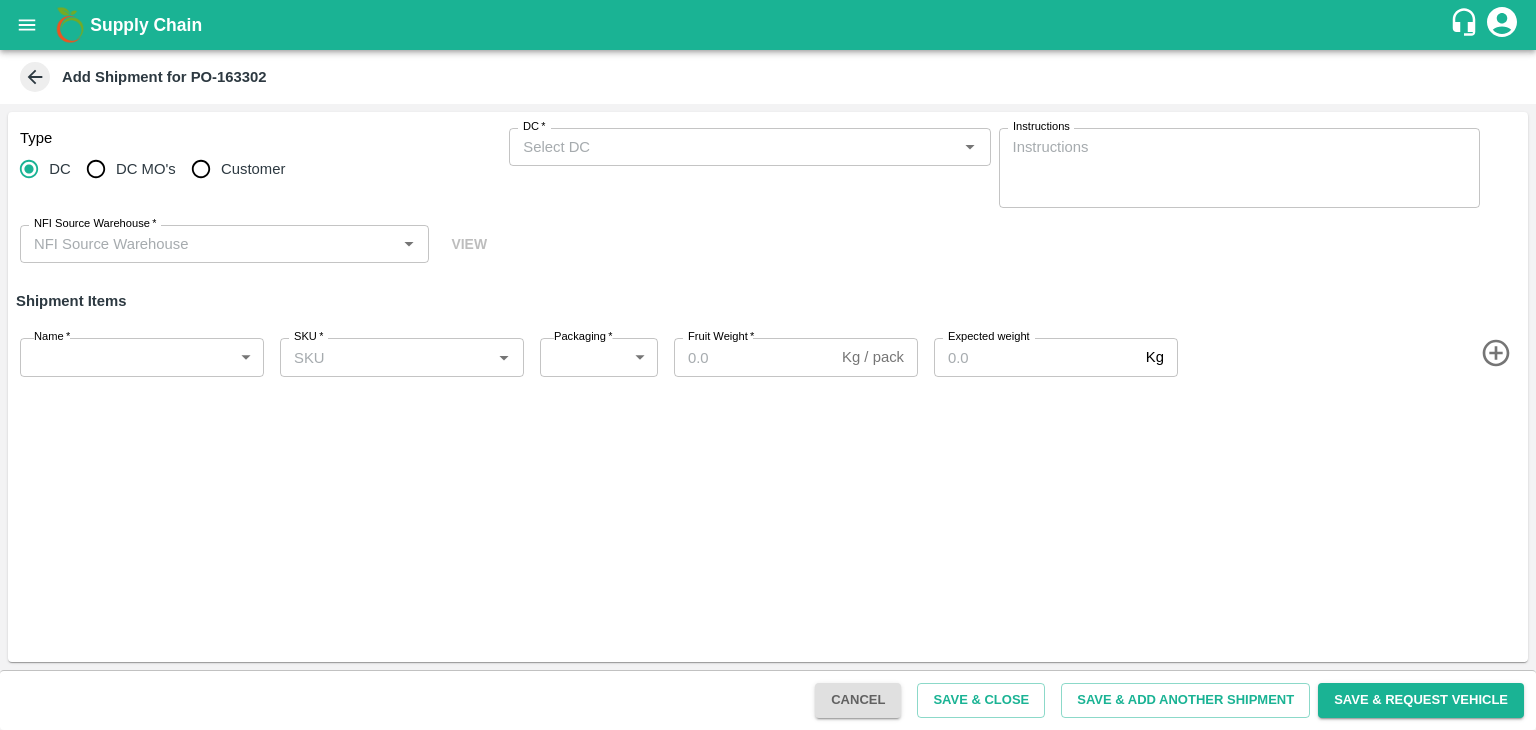 scroll, scrollTop: 0, scrollLeft: 0, axis: both 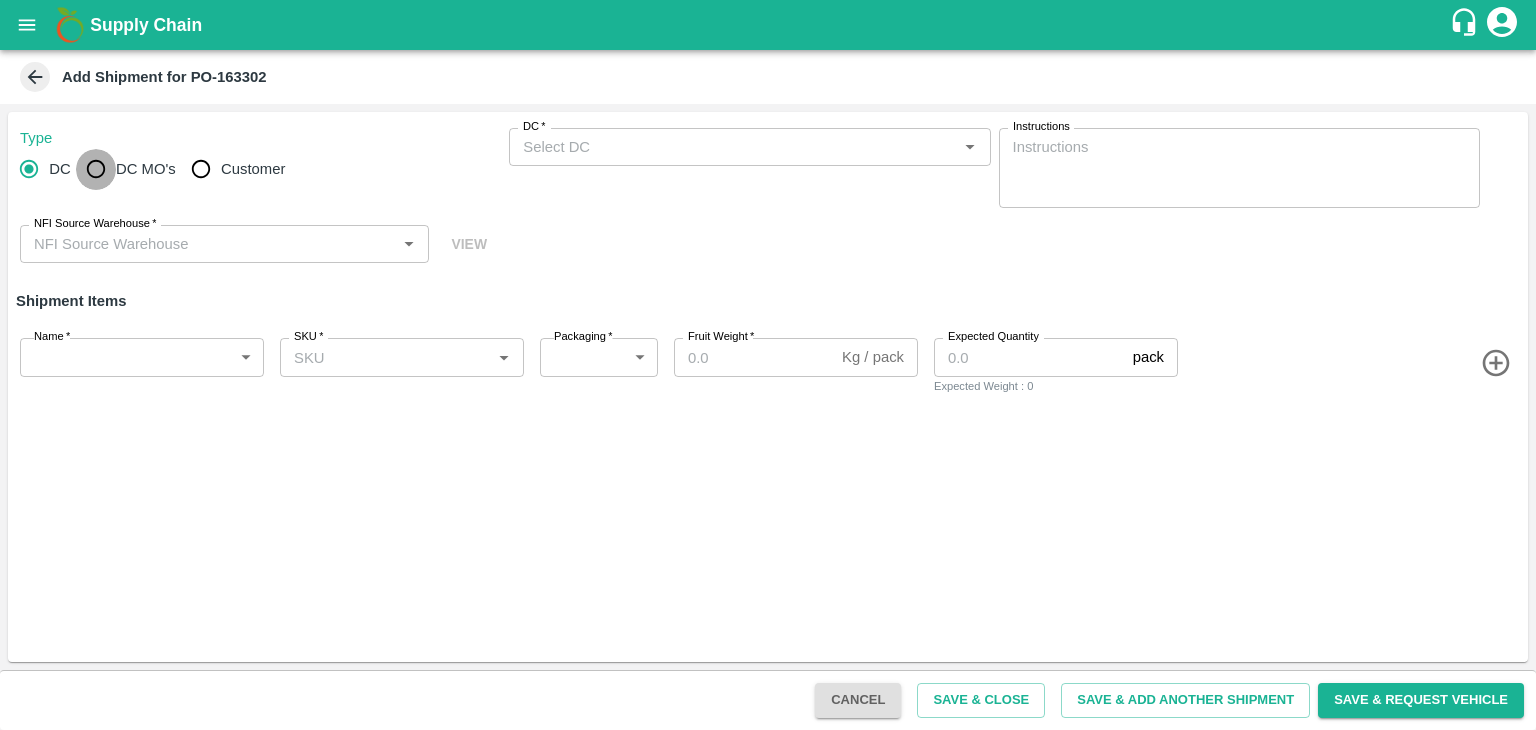 click on "DC MO's" at bounding box center (96, 169) 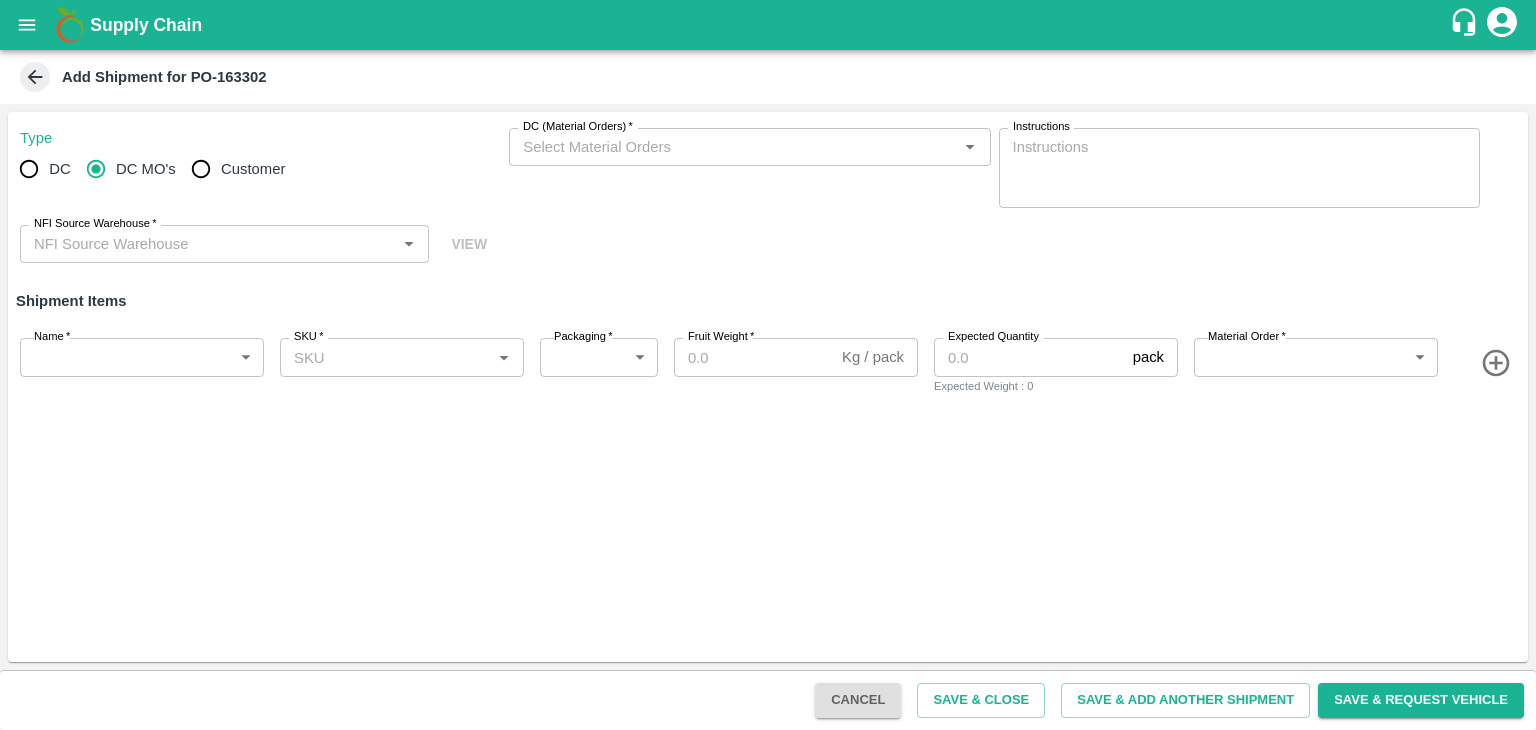 click on "DC (Material Orders)   *" at bounding box center (733, 147) 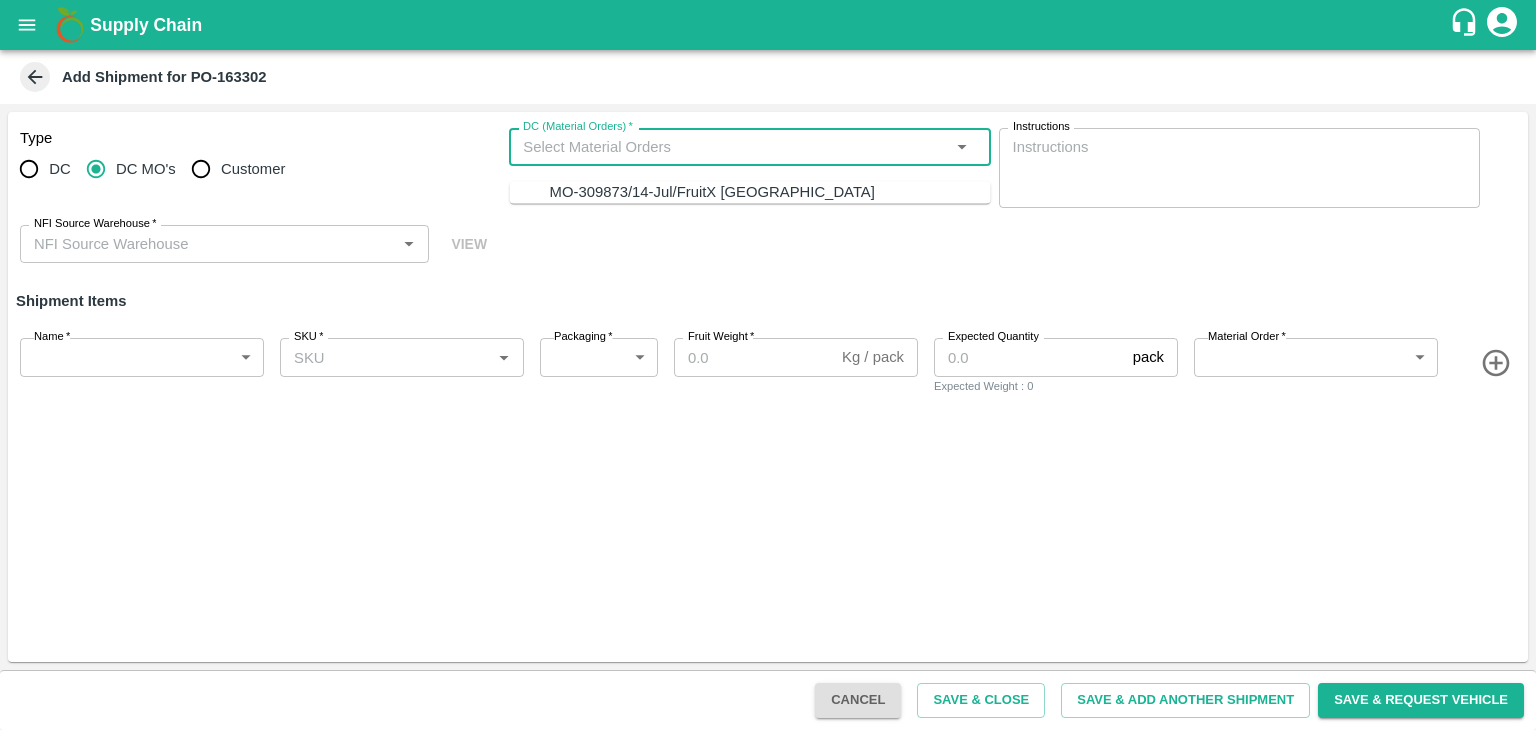 click on "MO-309873/14-Jul/FruitX [GEOGRAPHIC_DATA]" at bounding box center (712, 192) 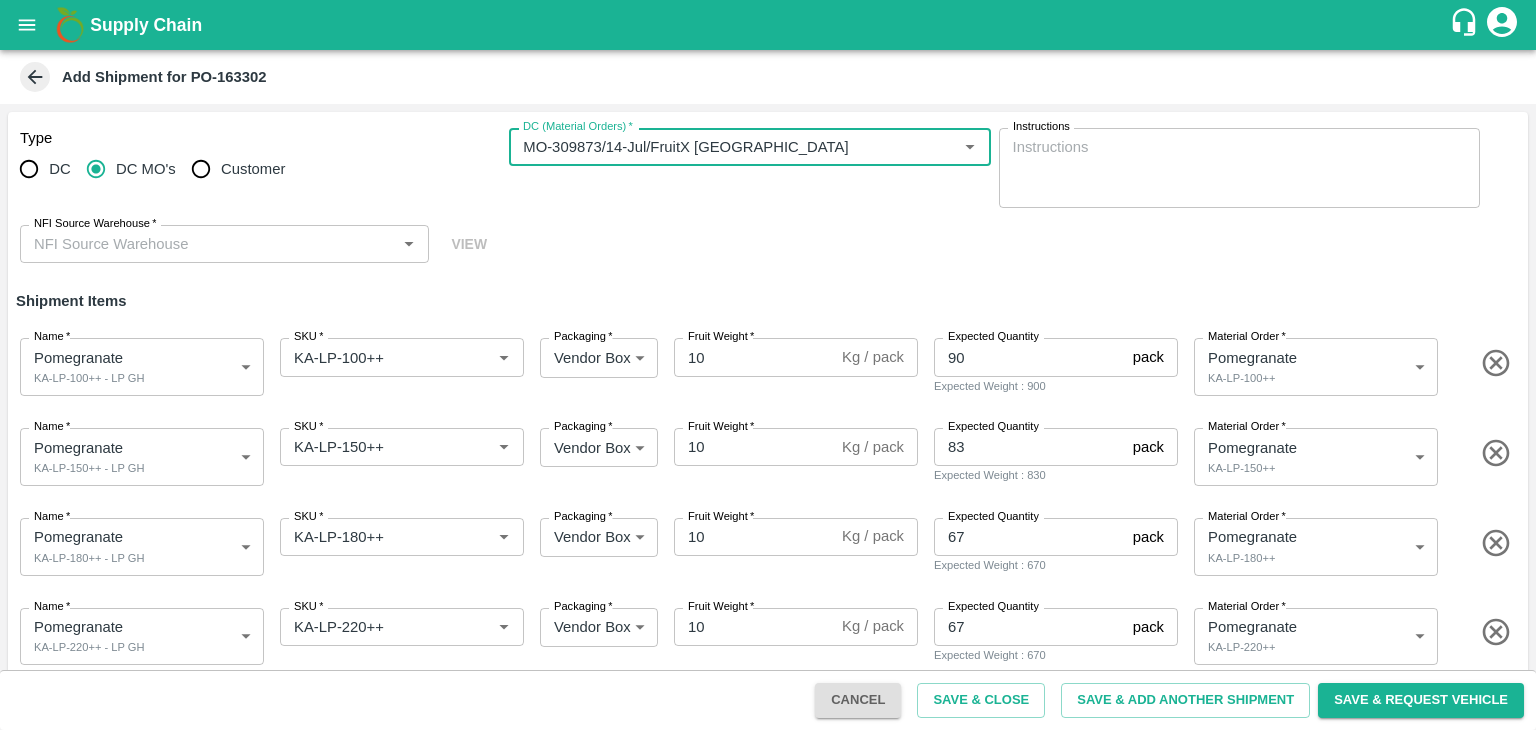 click on "NFI Source Warehouse   *" at bounding box center [208, 244] 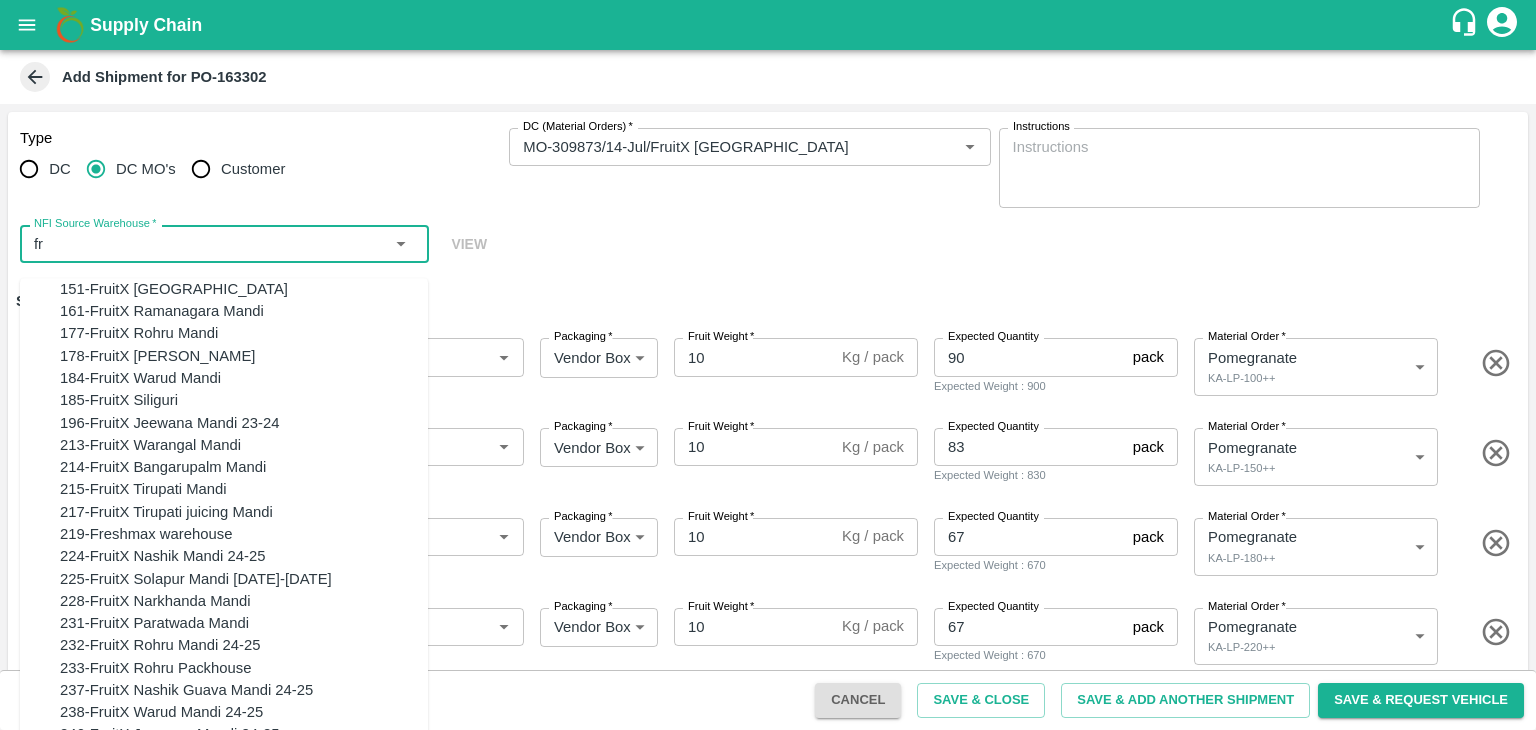 type on "f" 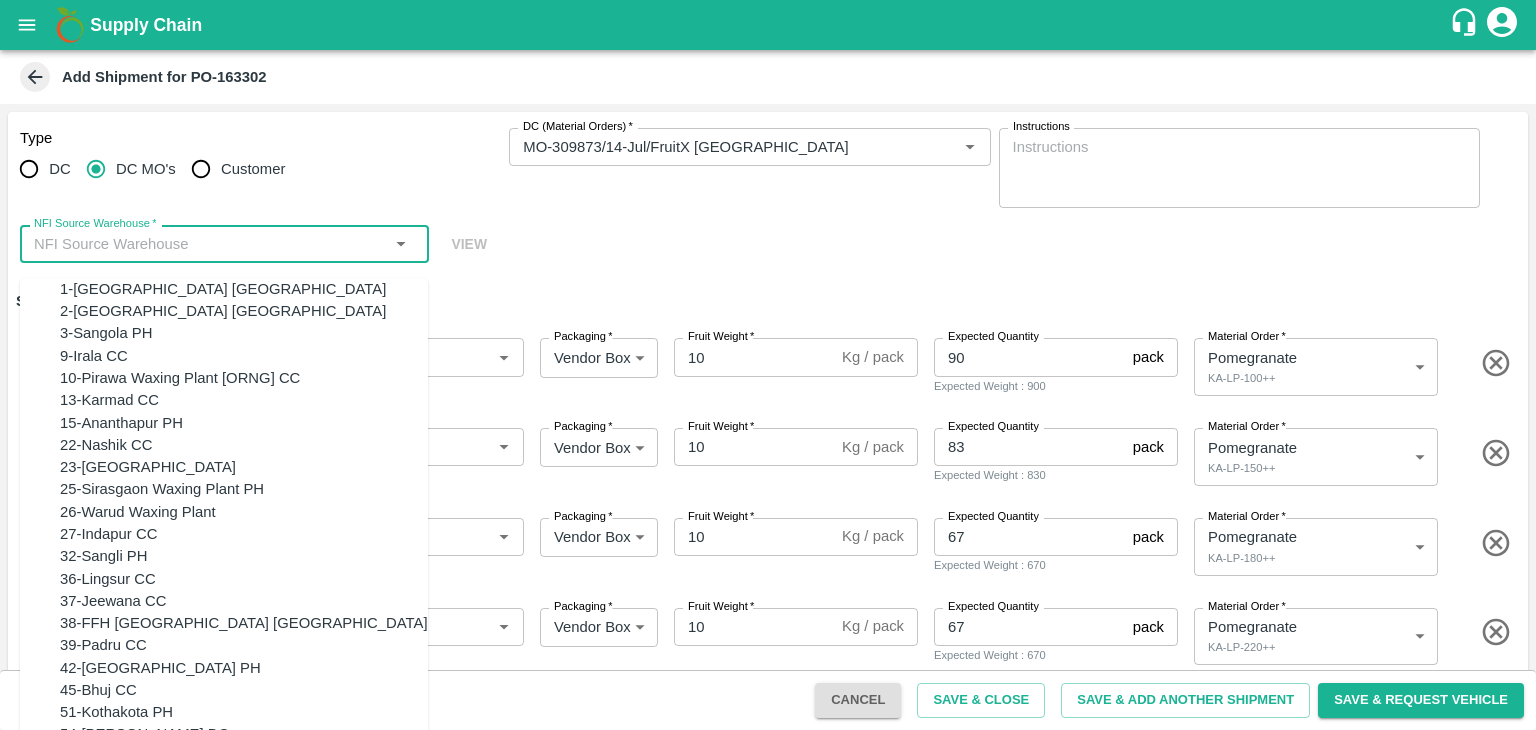 click on "2-[GEOGRAPHIC_DATA] [GEOGRAPHIC_DATA]" at bounding box center (244, 311) 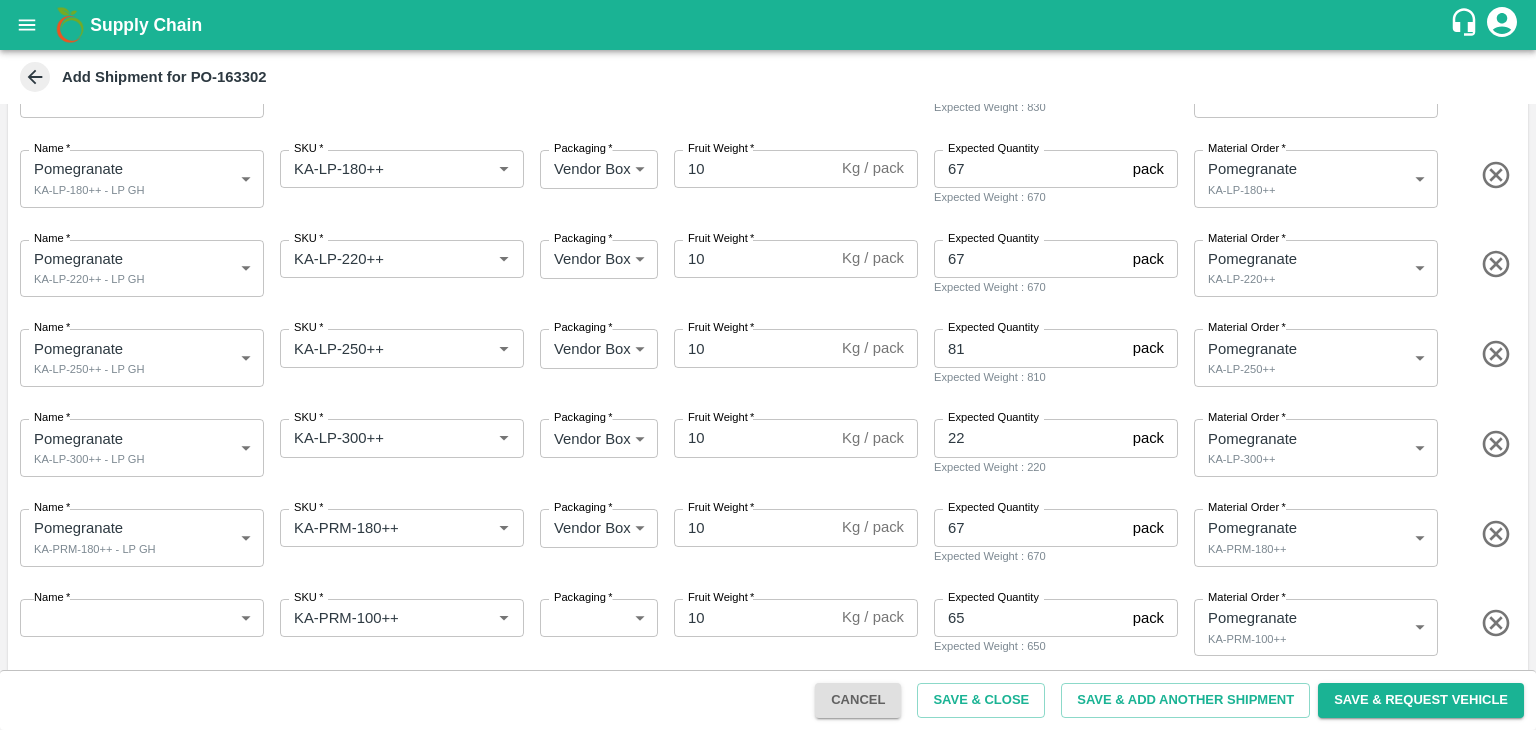 scroll, scrollTop: 468, scrollLeft: 0, axis: vertical 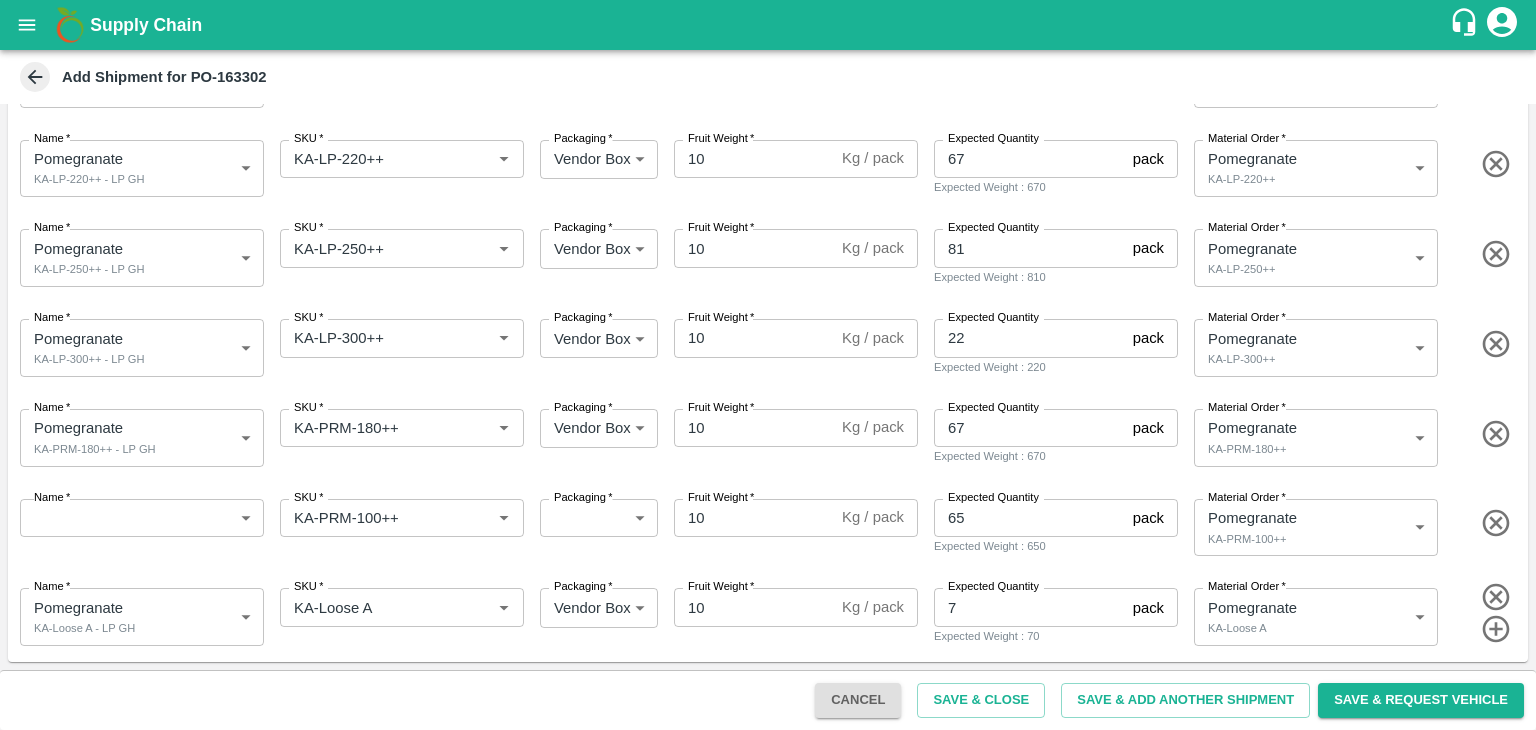 click 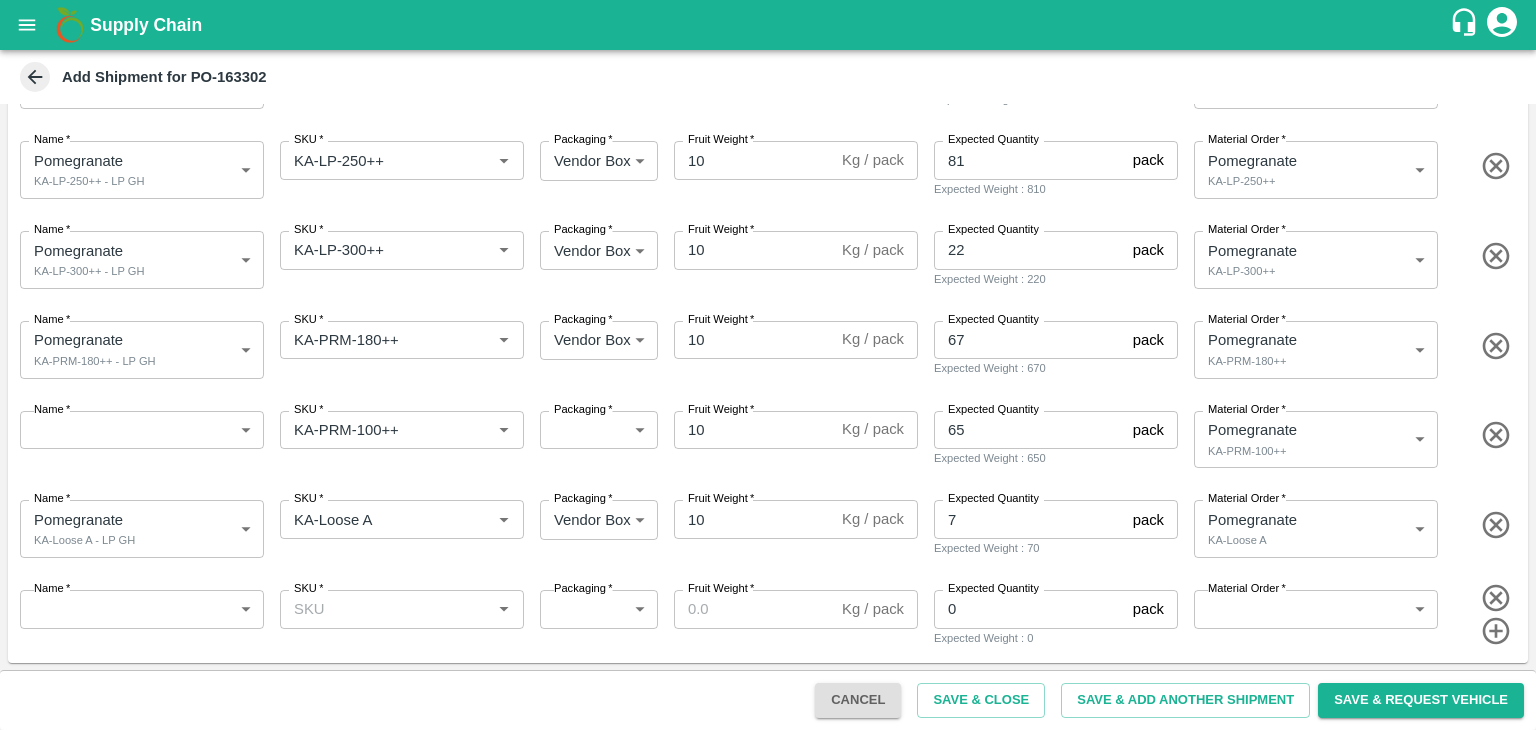 scroll, scrollTop: 556, scrollLeft: 0, axis: vertical 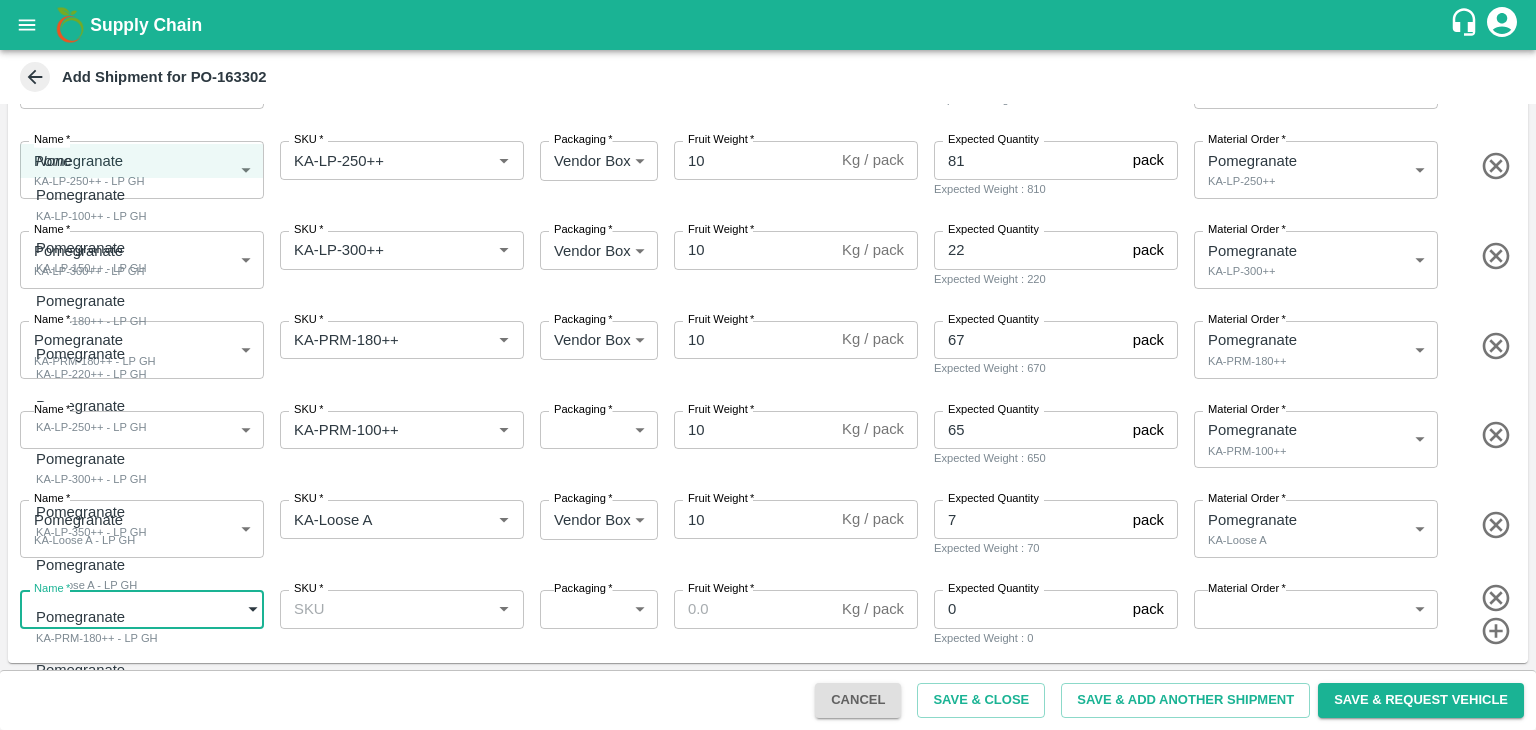click on "Supply Chain Add Shipment for PO-163302 Type DC DC MO's Customer DC (Material Orders)   * DC (Material Orders)   * Instructions x Instructions NFI Source Warehouse   * NFI Source Warehouse   * VIEW Shipment Items Name   * Pomegranate KA-LP-100++ - LP GH  1819615 Name SKU   * SKU   * Packaging   * Vendor Box 276 Packaging Fruit Weight   * 10 Kg /   pack Fruit Weight Expected Quantity 90 pack Expected Quantity Expected Weight :   900 Material Order   * Pomegranate KA-LP-100++ 448118 Material Order Name   * Pomegranate KA-LP-150++ - LP GH  1819616 Name SKU   * SKU   * Packaging   * Vendor Box 276 Packaging Fruit Weight   * 10 Kg /   pack Fruit Weight Expected Quantity 83 pack Expected Quantity Expected Weight :   830 Material Order   * Pomegranate KA-LP-150++ 448119 Material Order Name   * Pomegranate KA-LP-180++ - LP GH  1819617 Name SKU   * SKU   * Packaging   * Vendor Box 276 Packaging Fruit Weight   * 10 Kg /   pack Fruit Weight Expected Quantity 67 pack   670   *" at bounding box center (768, 365) 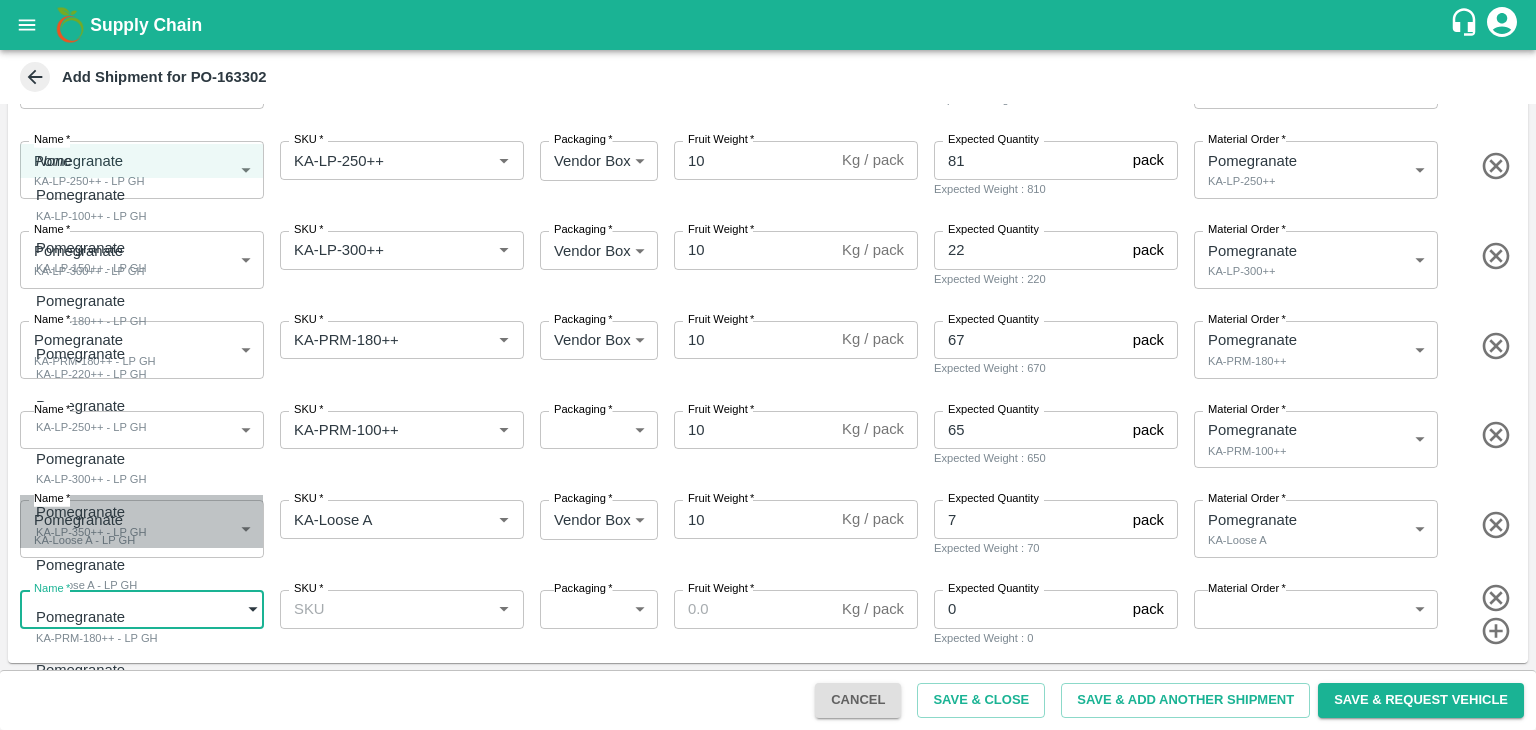 click on "KA-LP-350++ - LP GH" at bounding box center (91, 532) 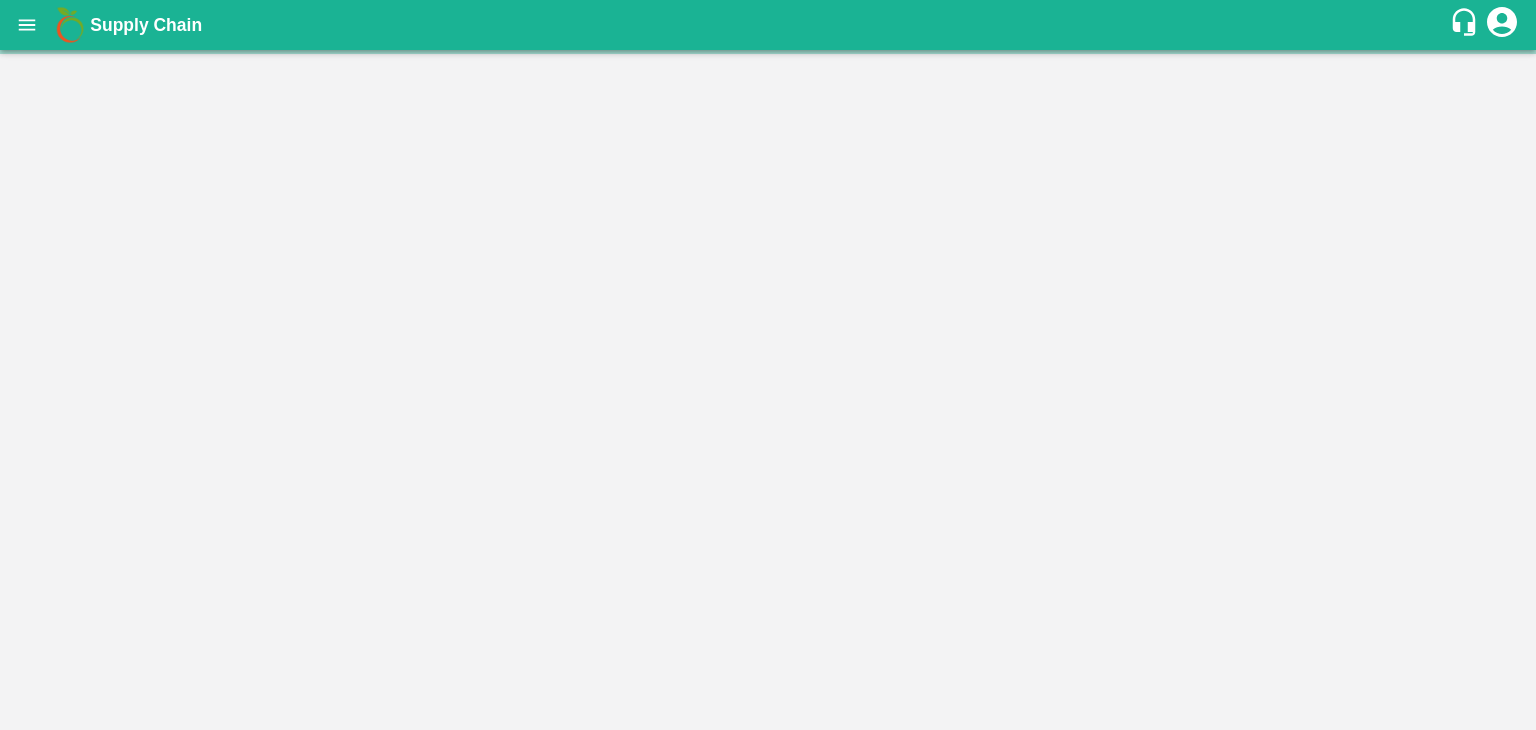 scroll, scrollTop: 0, scrollLeft: 0, axis: both 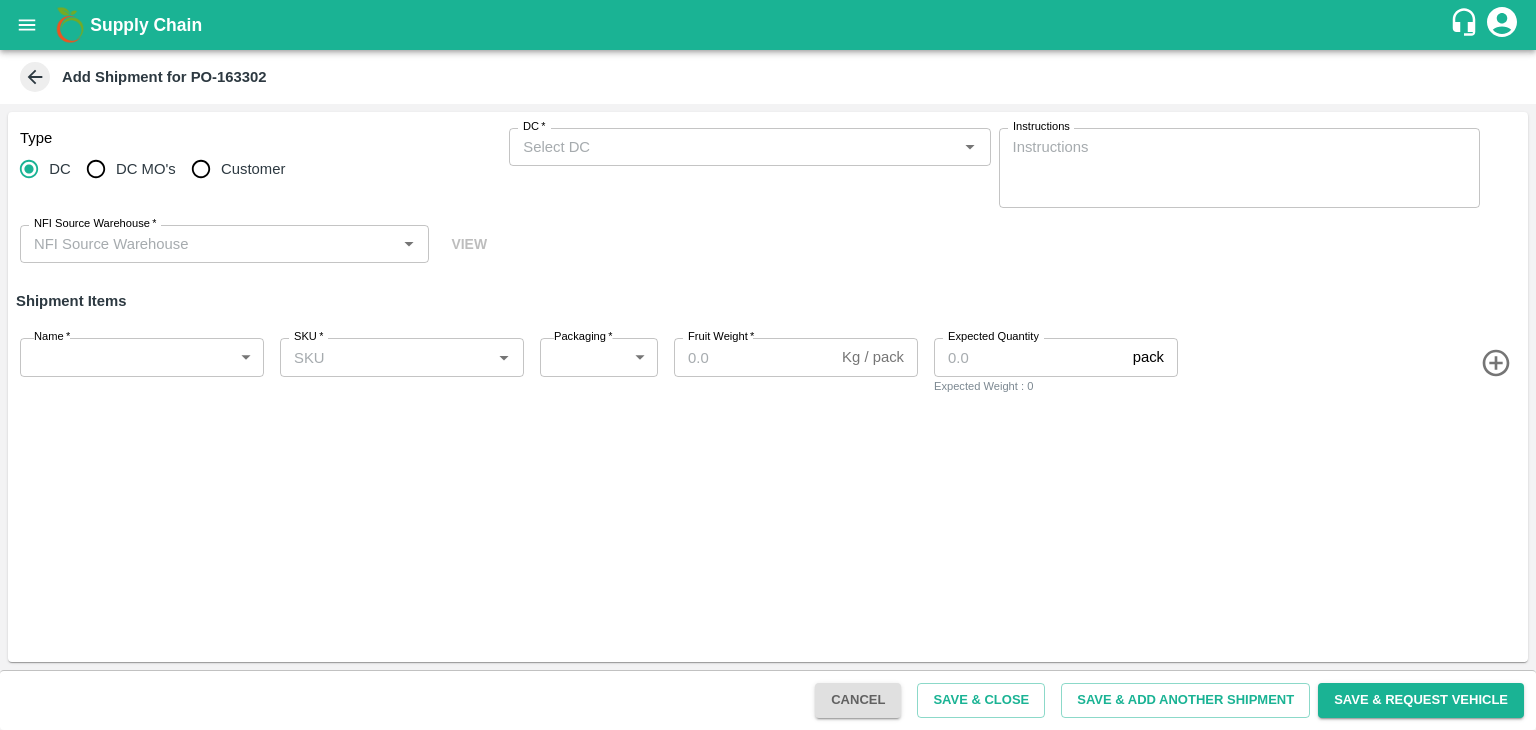 click on "DC MO's" at bounding box center [96, 169] 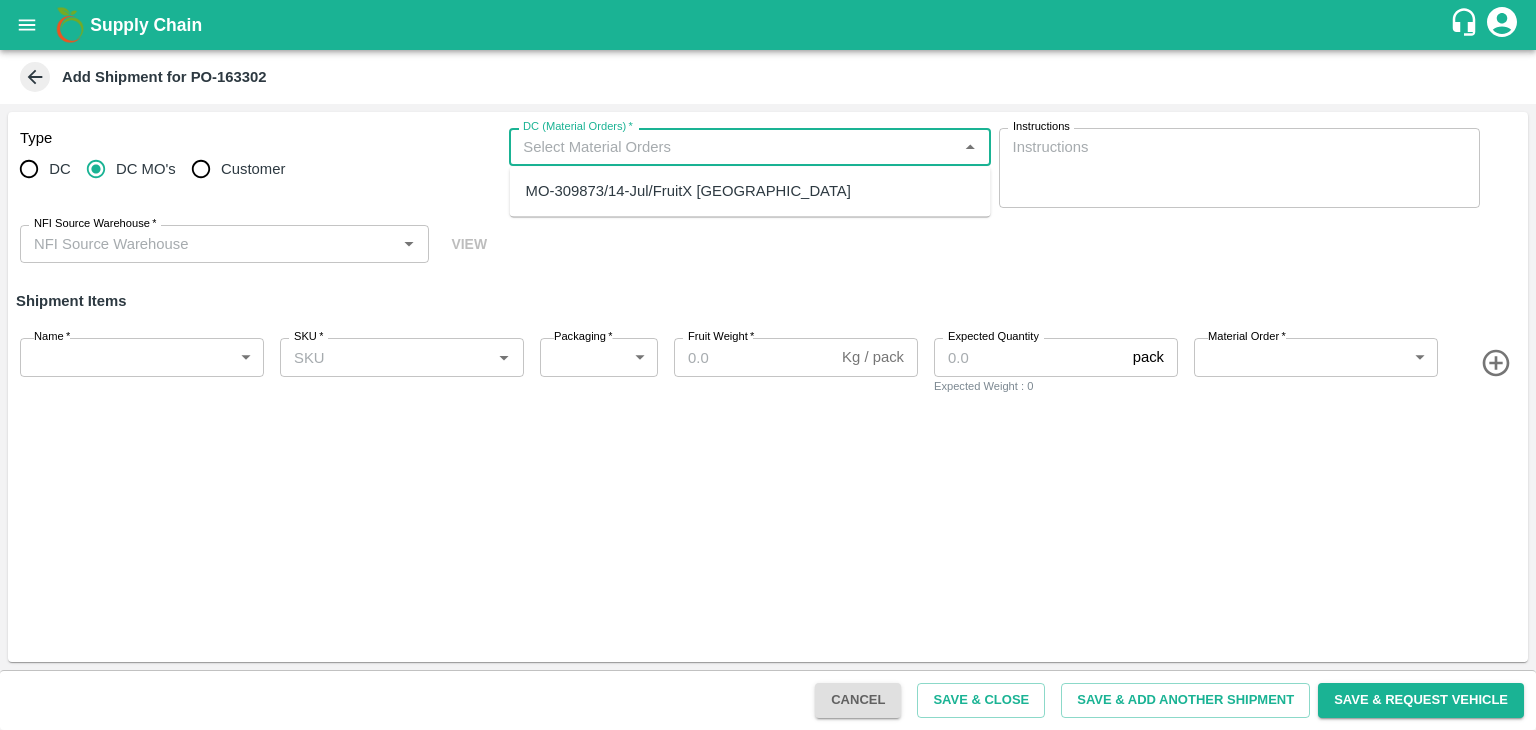 click on "DC (Material Orders)   *" at bounding box center [733, 147] 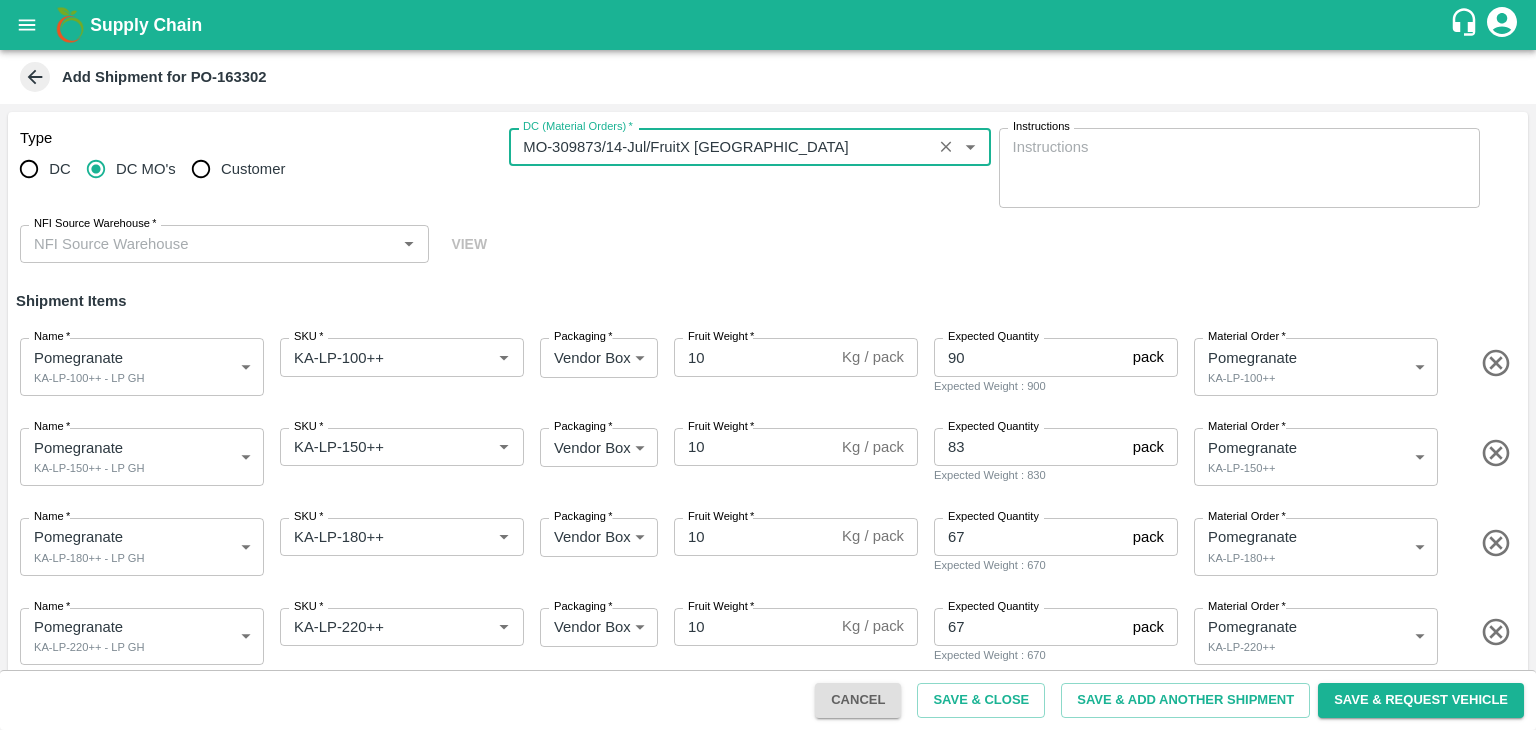 click on "NFI Source Warehouse   *" at bounding box center (208, 244) 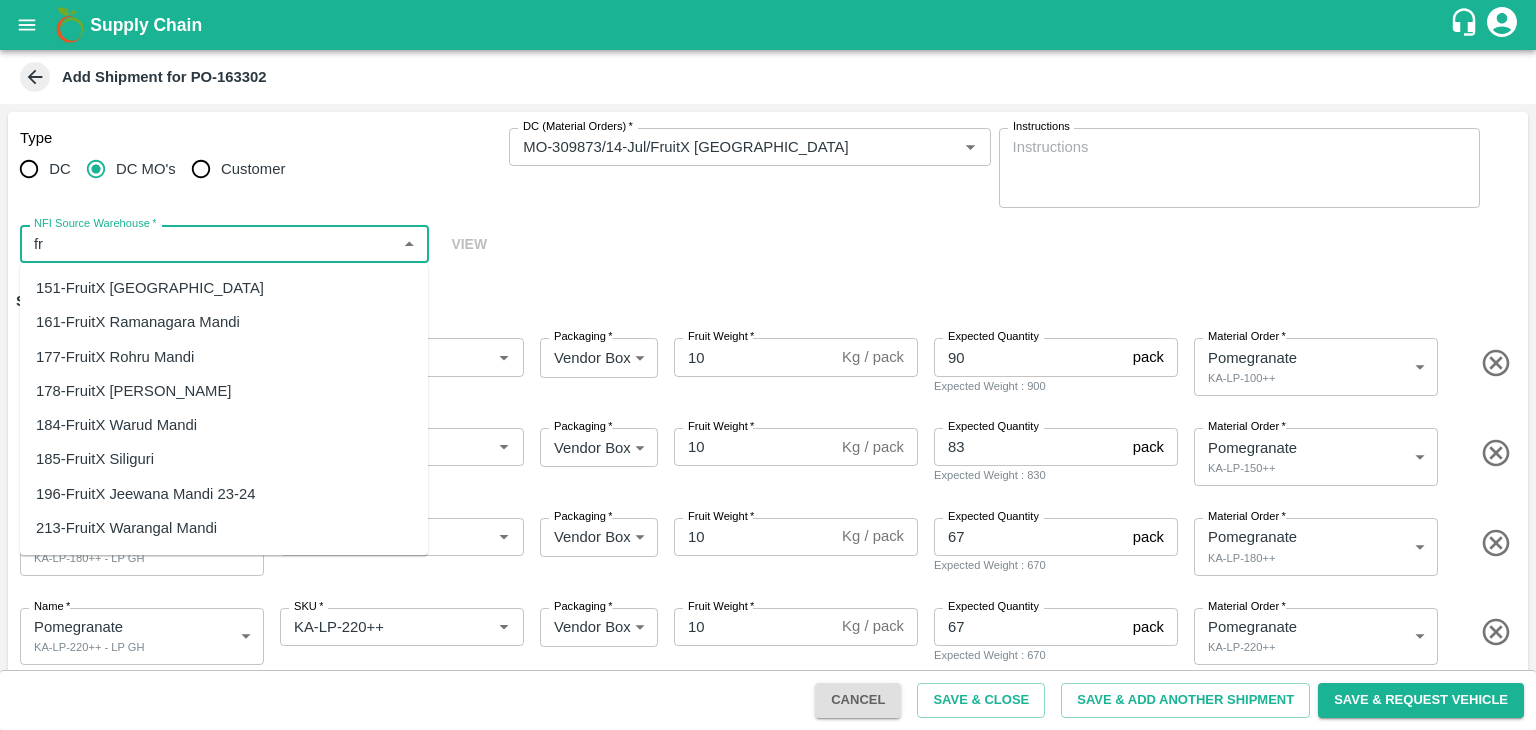 type on "f" 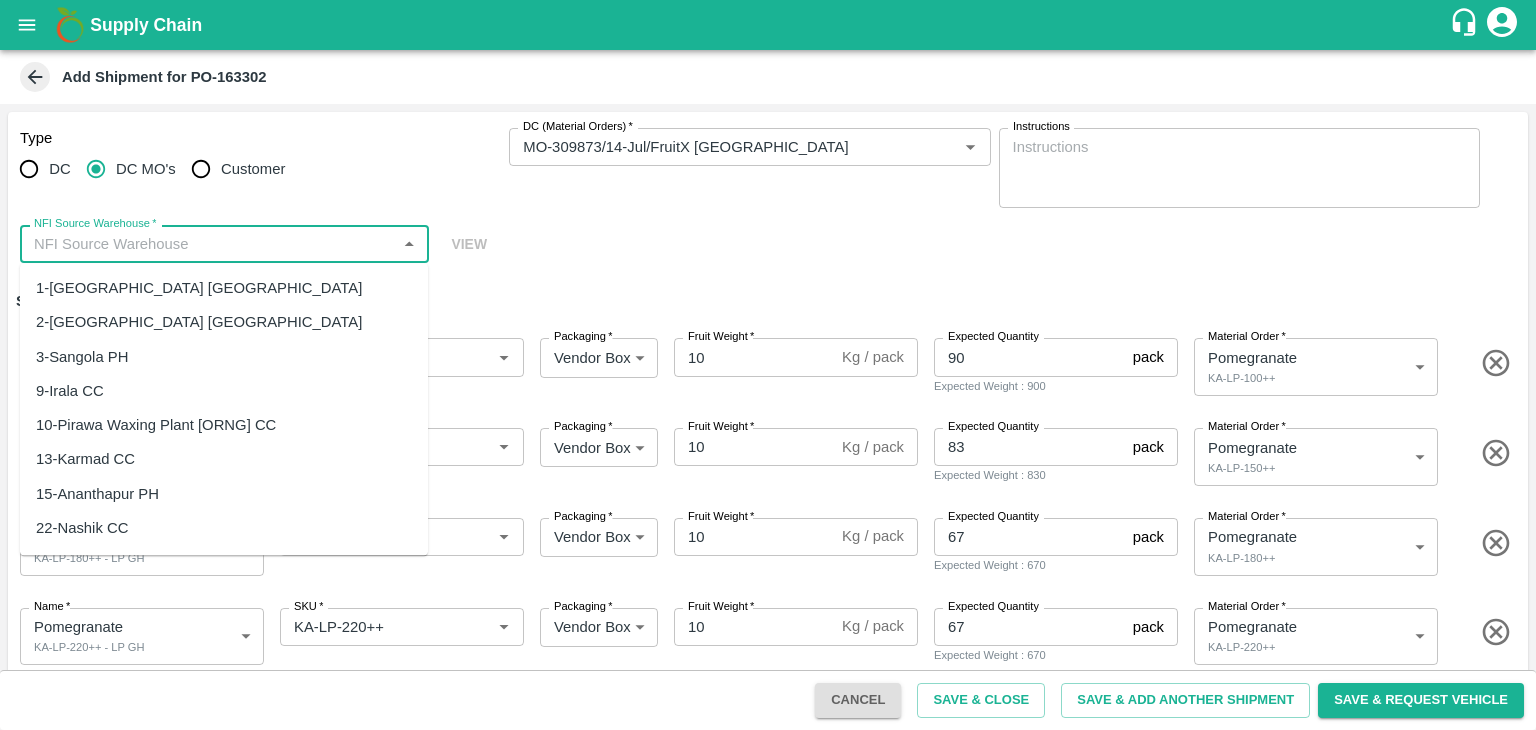 click on "2-[GEOGRAPHIC_DATA] [GEOGRAPHIC_DATA]" at bounding box center (199, 322) 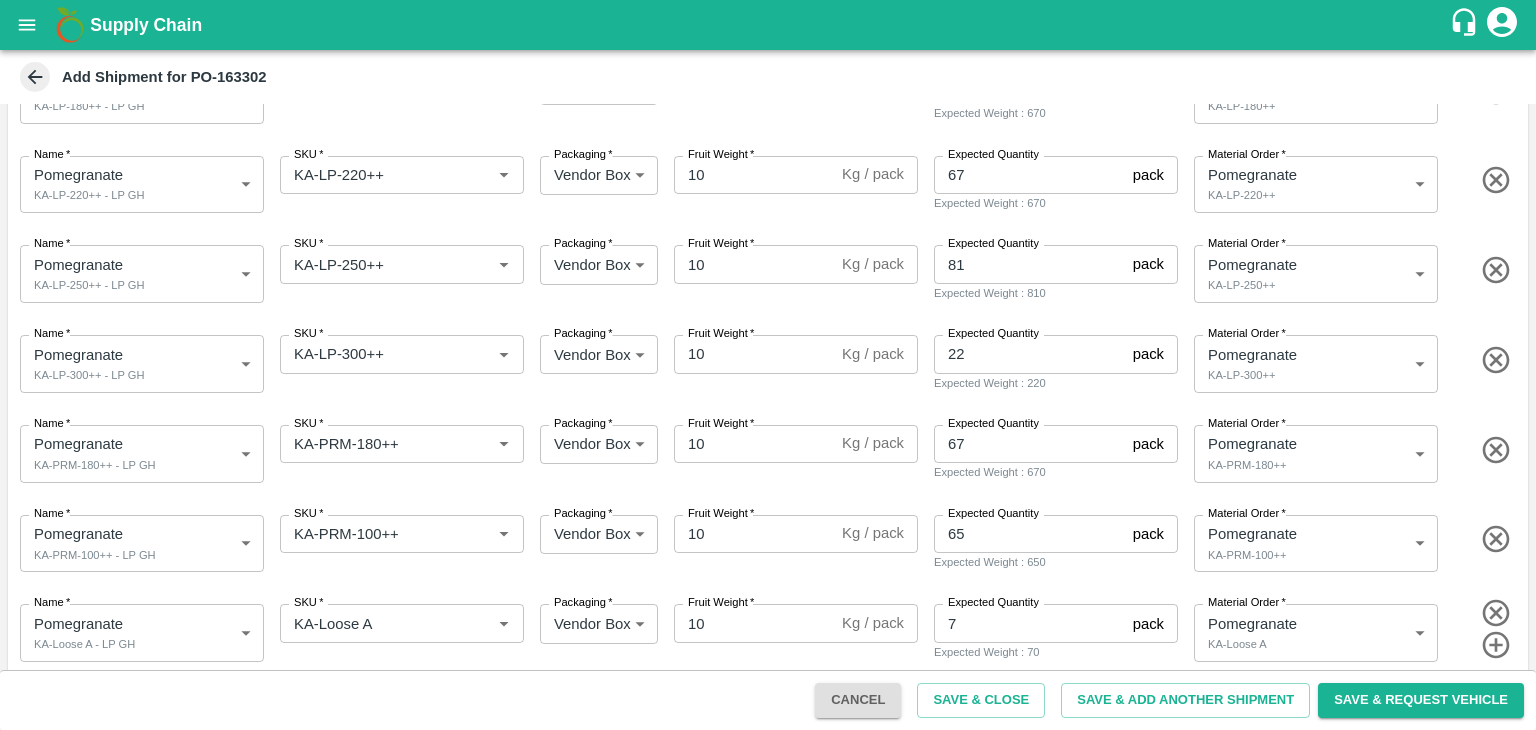 scroll, scrollTop: 468, scrollLeft: 0, axis: vertical 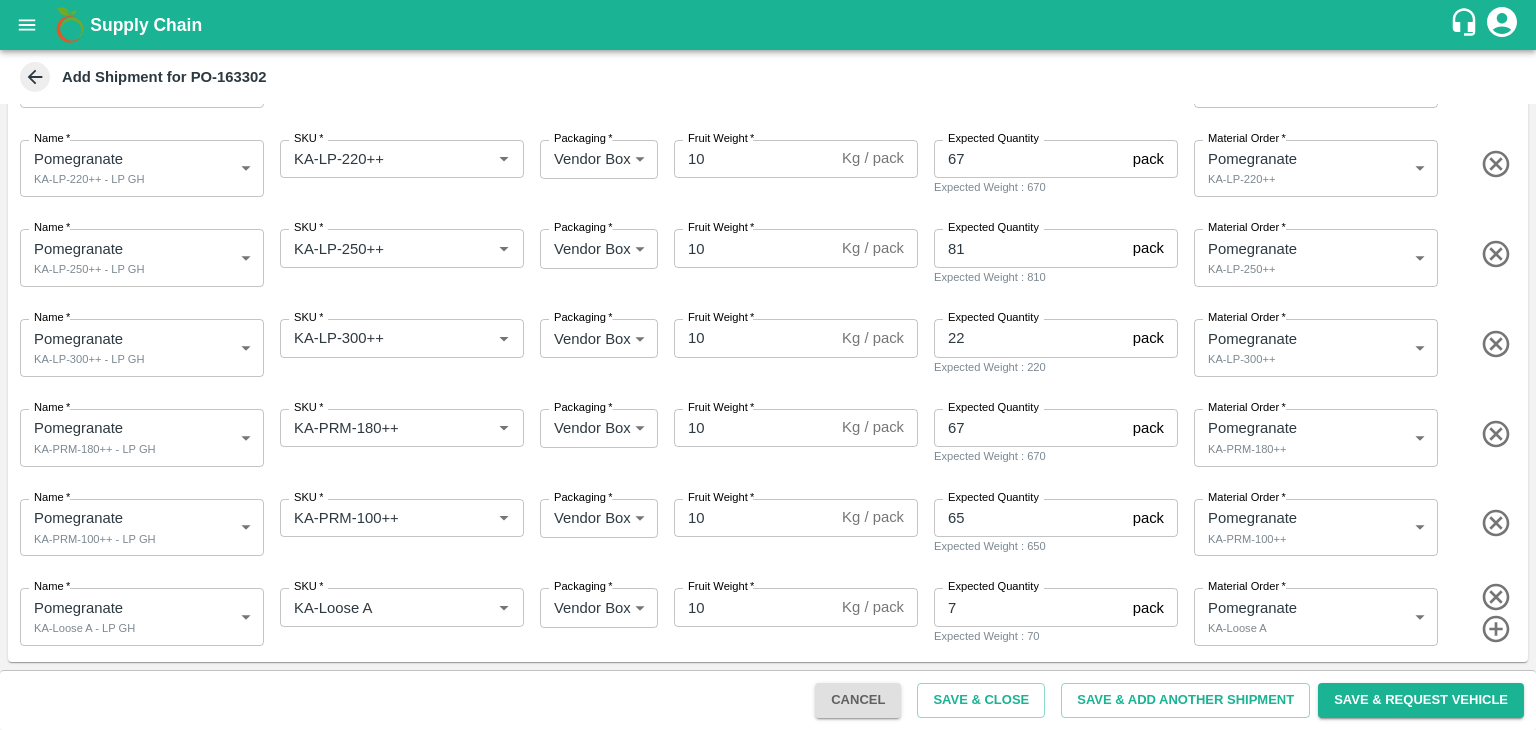 click 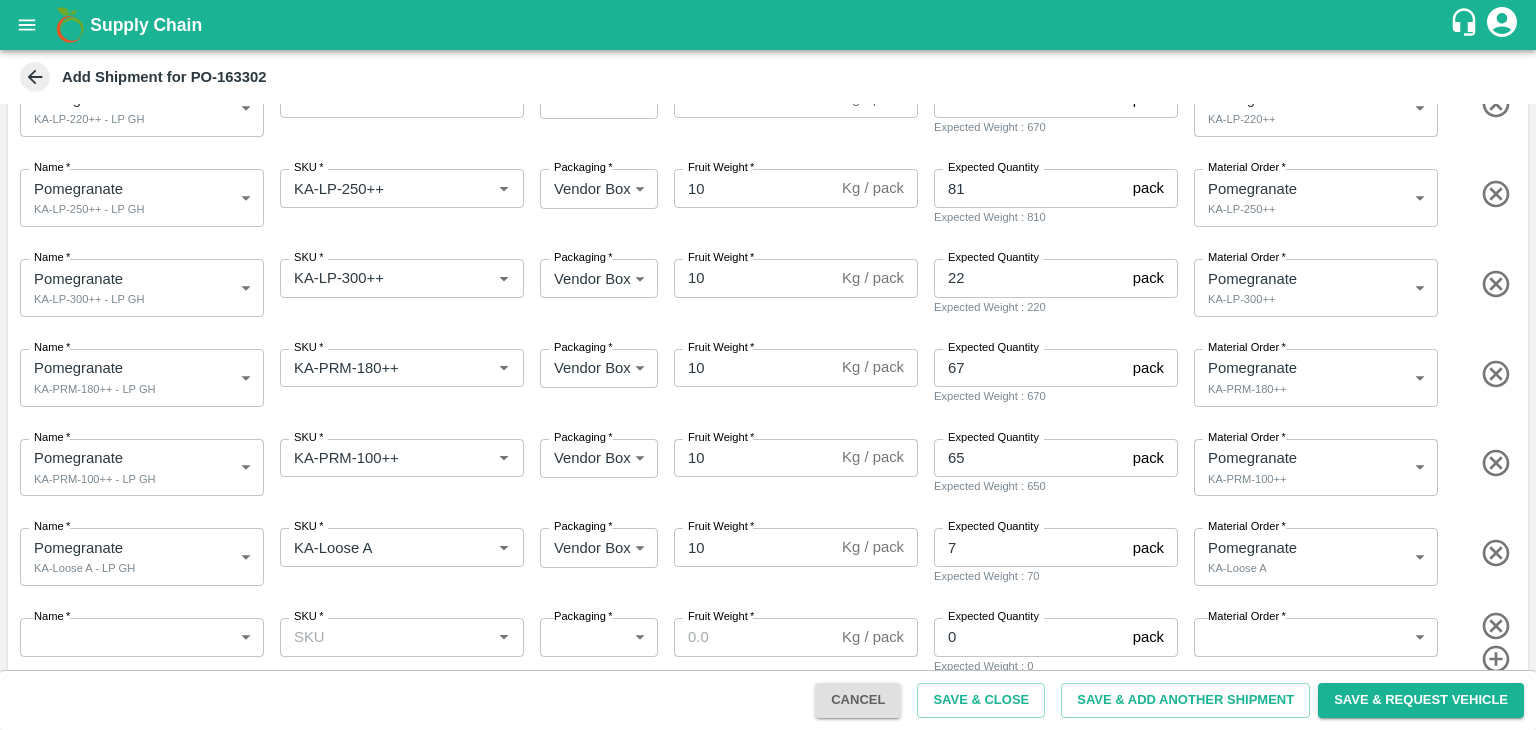 scroll, scrollTop: 556, scrollLeft: 0, axis: vertical 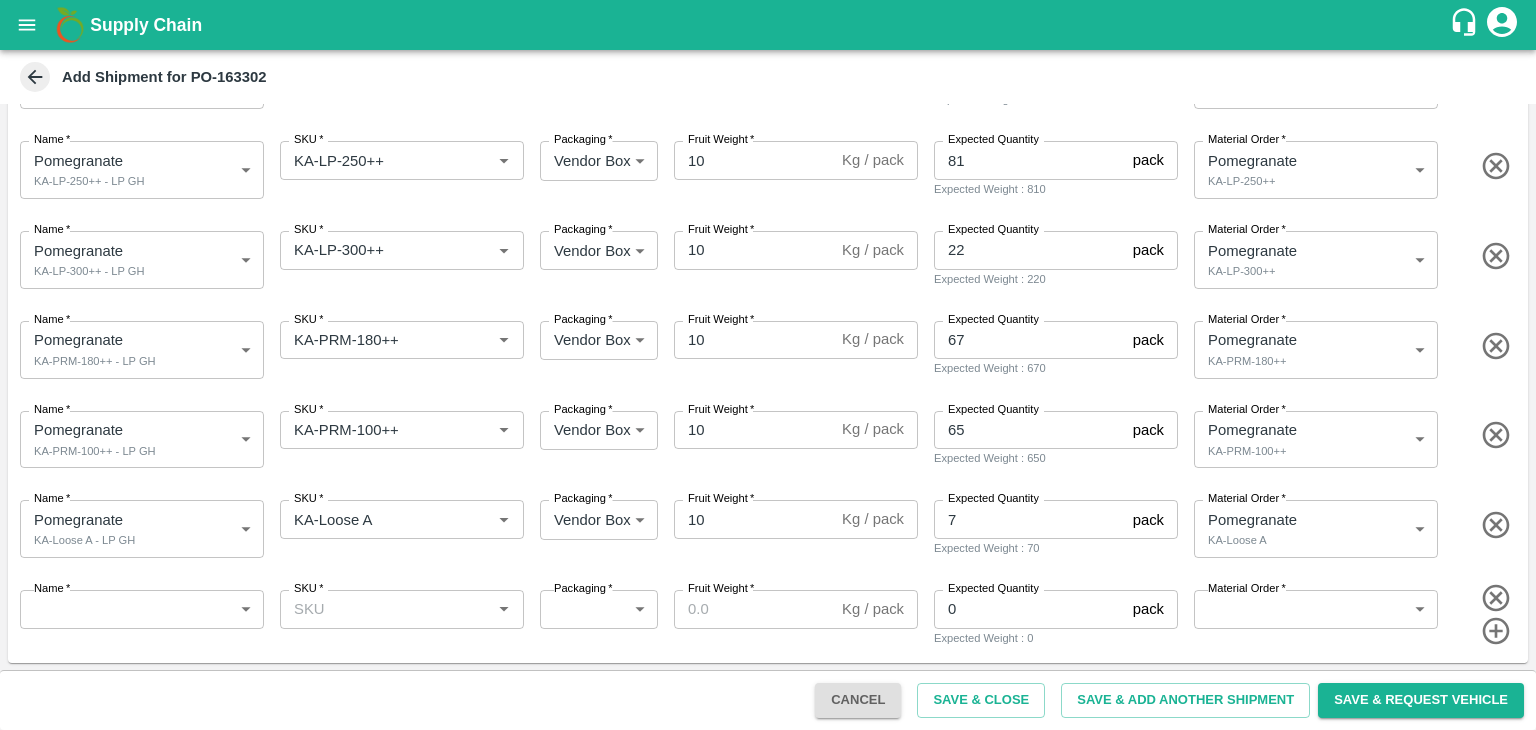 click on "Supply Chain Add Shipment for PO-163302 Type DC DC MO's Customer DC (Material Orders)   * DC (Material Orders)   * Instructions x Instructions NFI Source Warehouse   * NFI Source Warehouse   * VIEW Shipment Items Name   * Pomegranate KA-LP-100++ - LP GH  1819615 Name SKU   * SKU   * Packaging   * Vendor Box 276 Packaging Fruit Weight   * 10 Kg /   pack Fruit Weight Expected Quantity 90 pack Expected Quantity Expected Weight :   900 Material Order   * Pomegranate KA-LP-100++ 448118 Material Order Name   * Pomegranate KA-LP-150++ - LP GH  1819616 Name SKU   * SKU   * Packaging   * Vendor Box 276 Packaging Fruit Weight   * 10 Kg /   pack Fruit Weight Expected Quantity 83 pack Expected Quantity Expected Weight :   830 Material Order   * Pomegranate KA-LP-150++ 448119 Material Order Name   * Pomegranate KA-LP-180++ - LP GH  1819617 Name SKU   * SKU   * Packaging   * Vendor Box 276 Packaging Fruit Weight   * 10 Kg /   pack Fruit Weight Expected Quantity 67 pack   670   *" at bounding box center (768, 365) 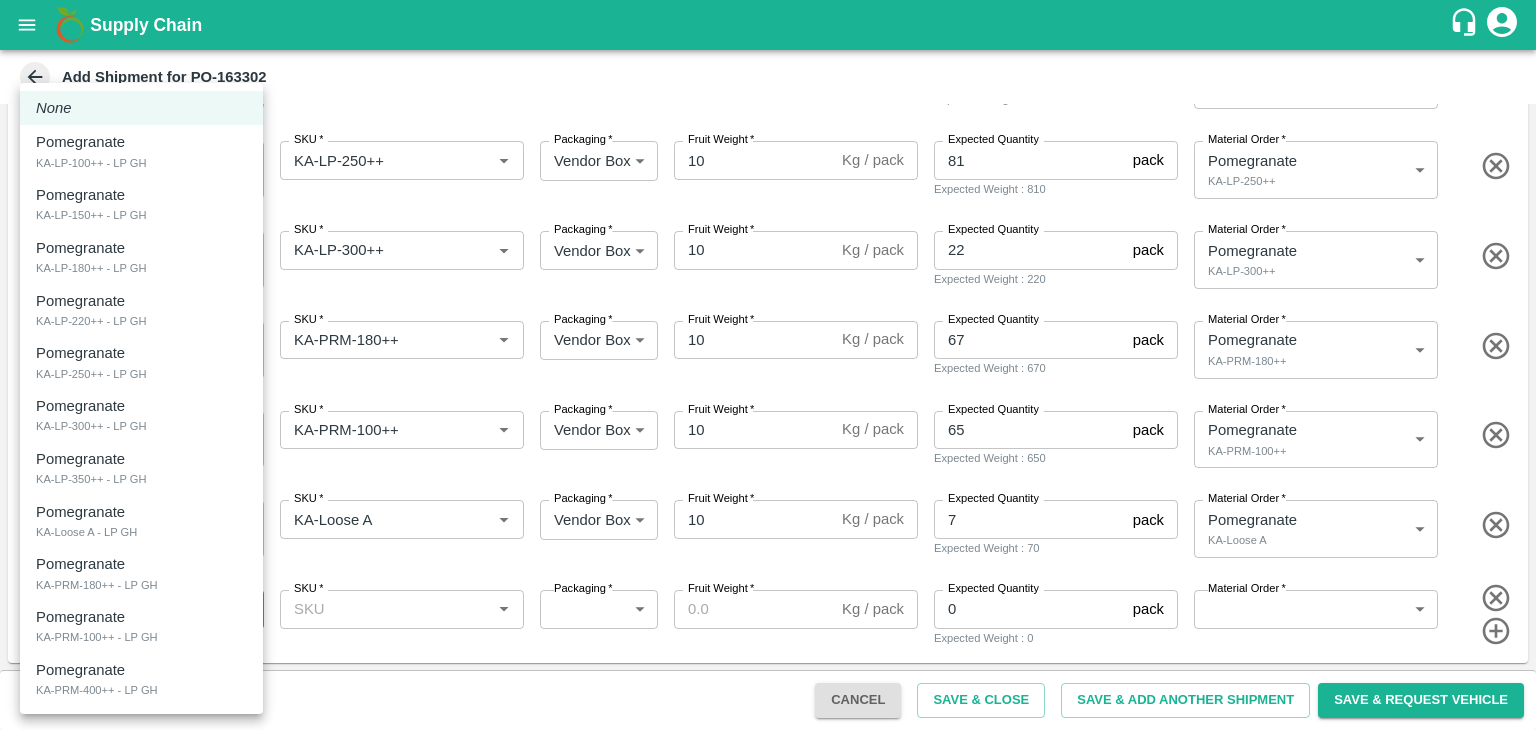 click on "Pomegranate" at bounding box center [80, 459] 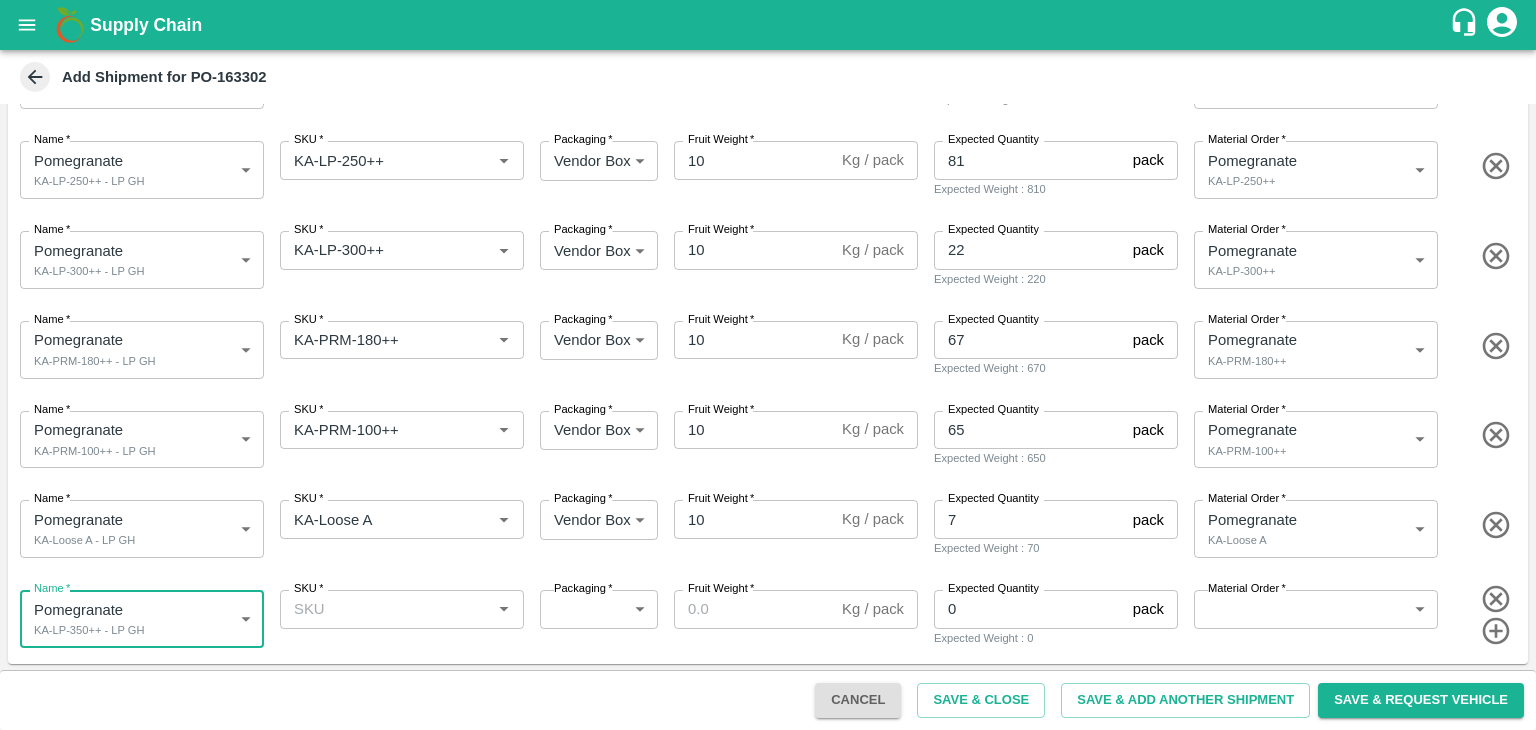 click on "SKU   *" at bounding box center (385, 609) 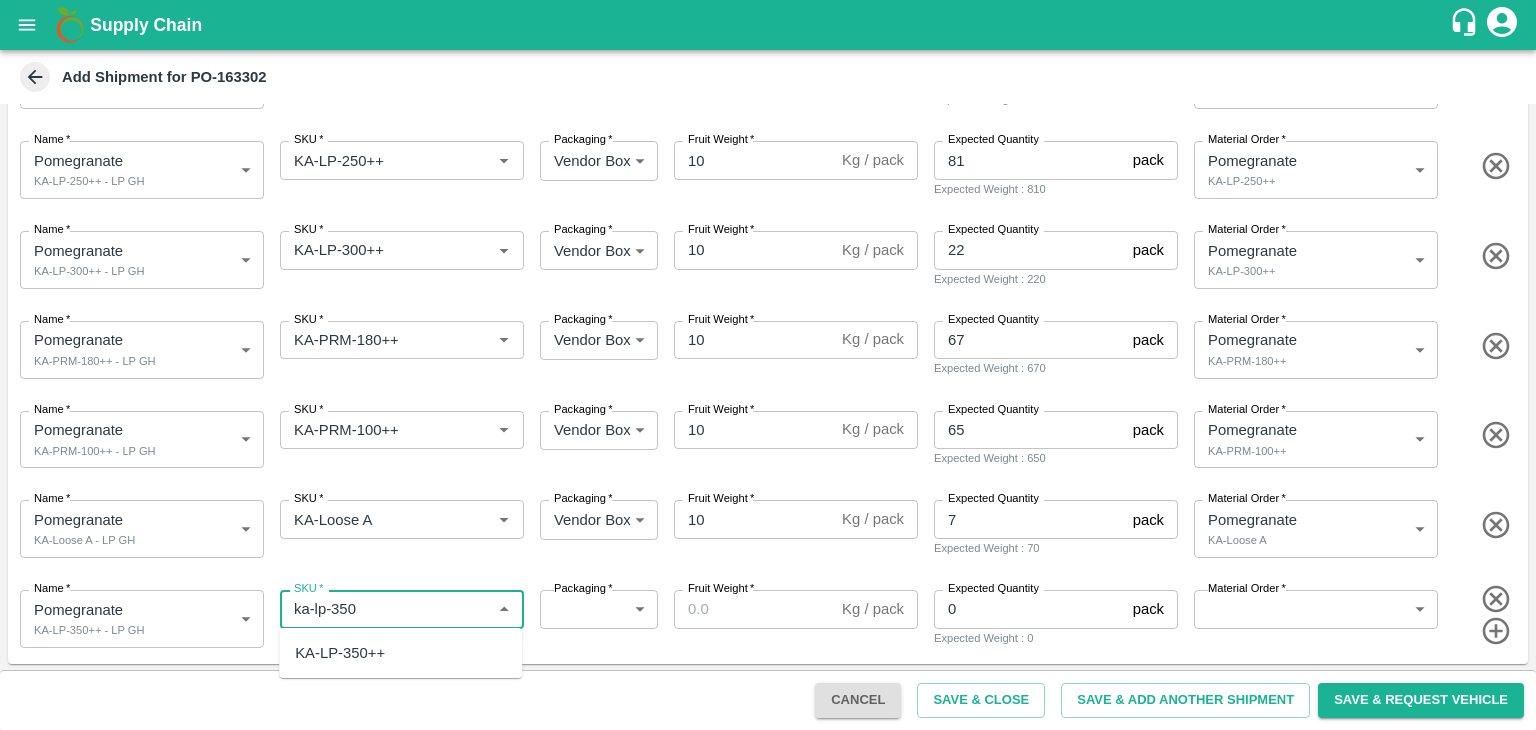 click on "KA-LP-350++" at bounding box center [340, 653] 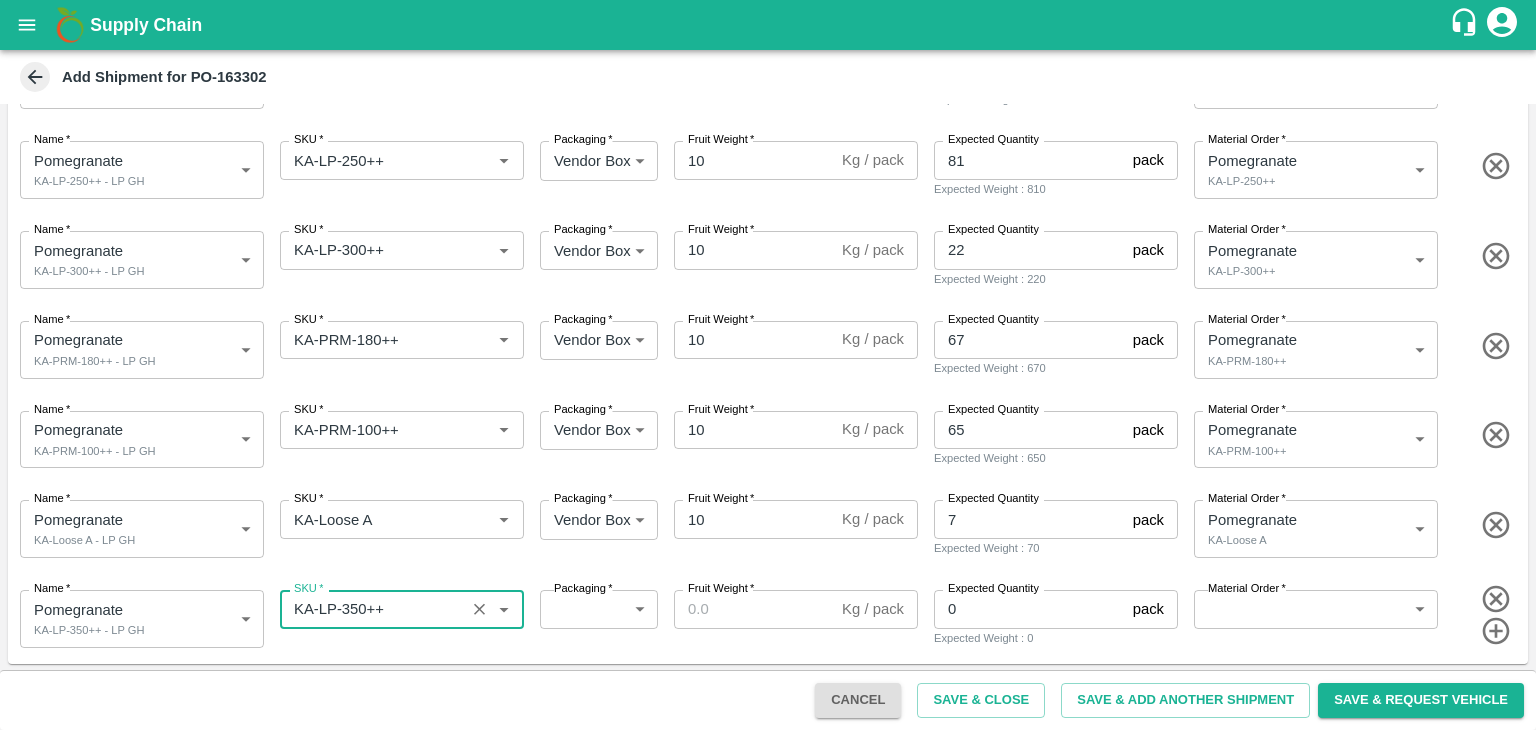 type on "KA-LP-350++" 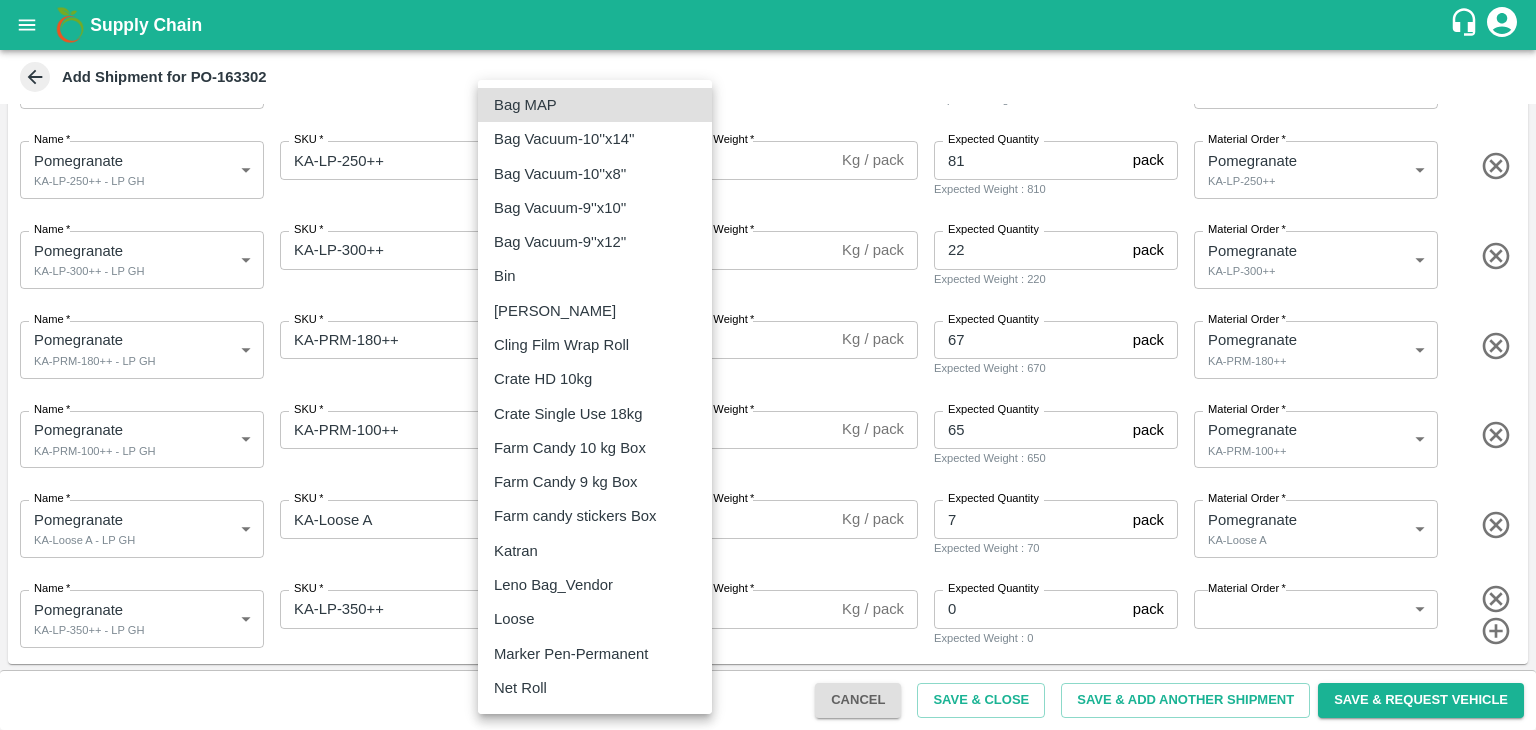 type 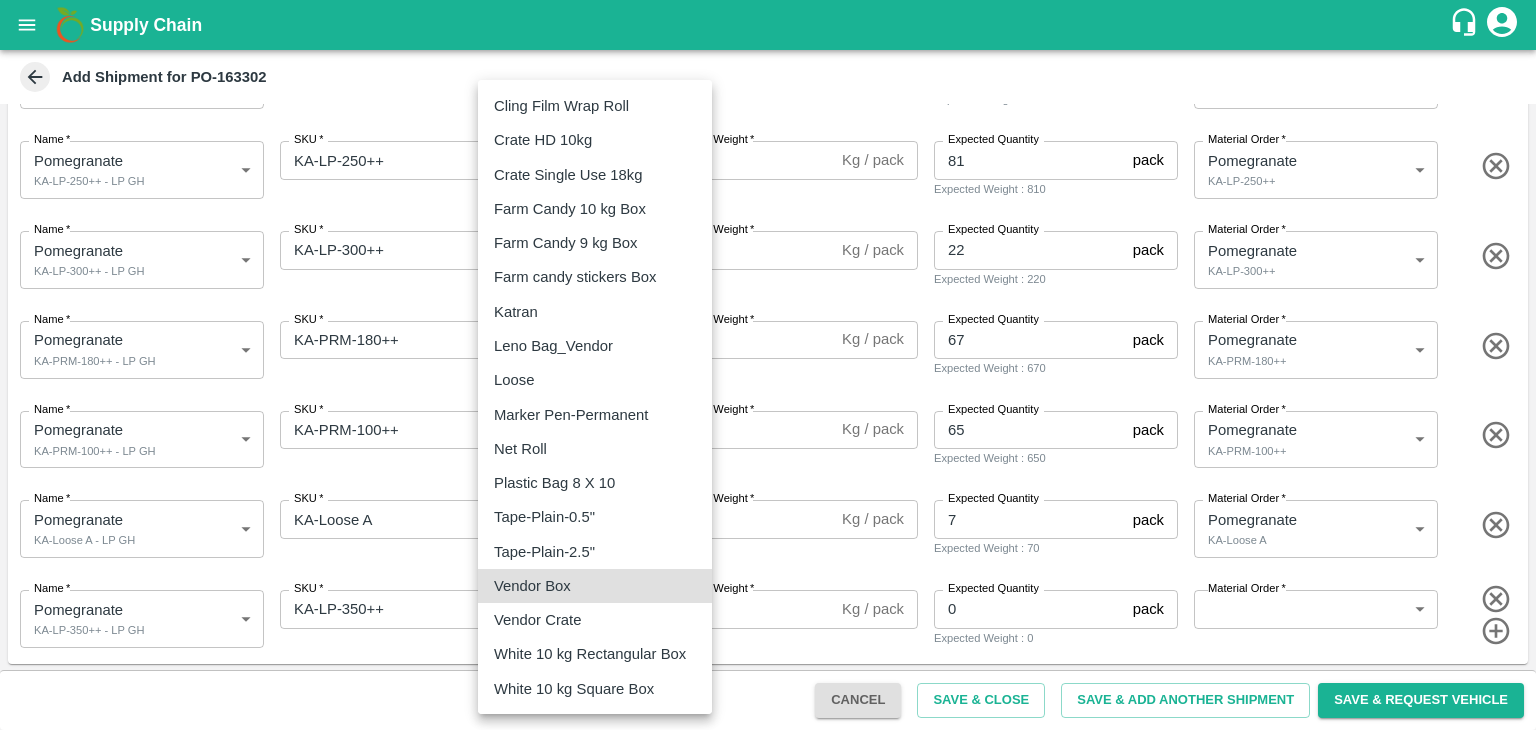 type on "276" 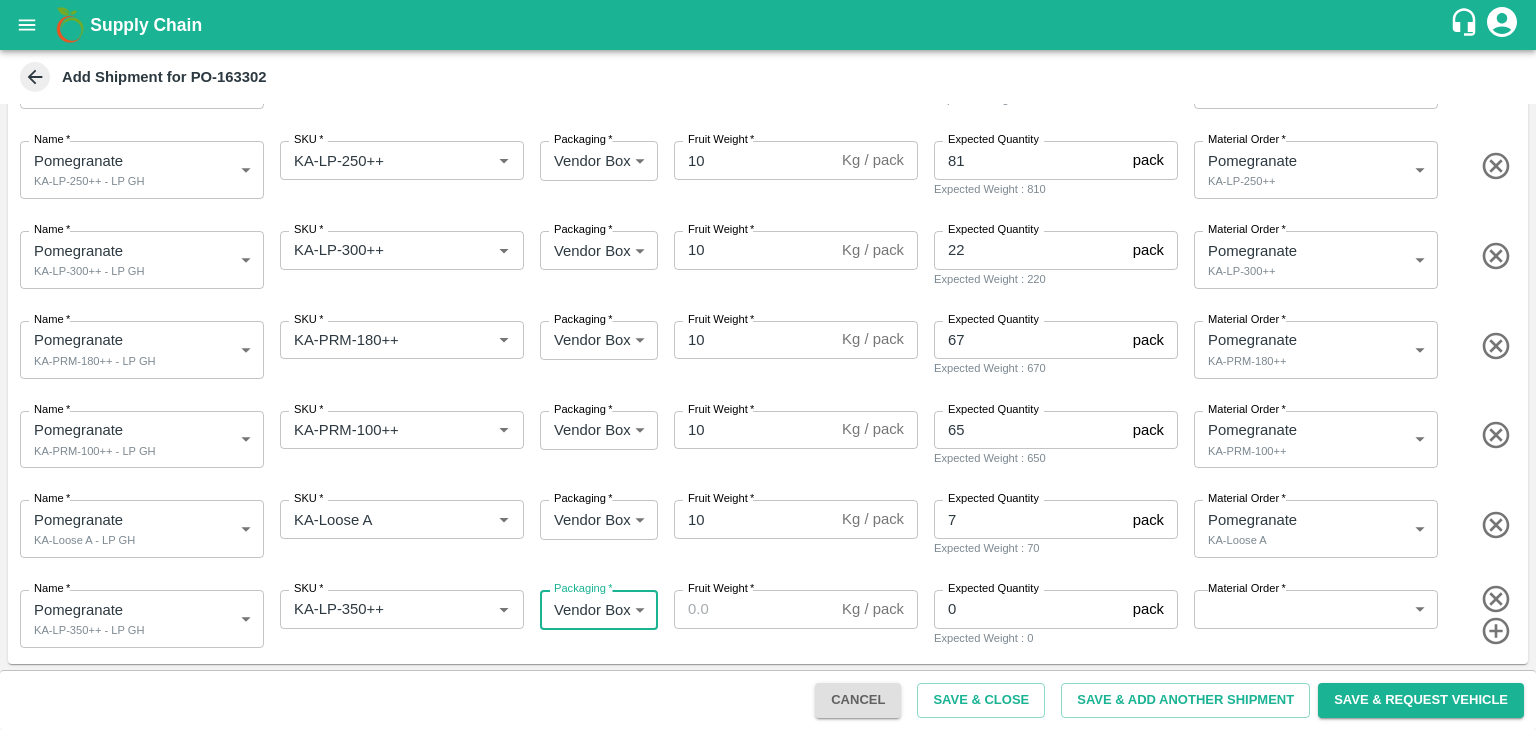 click on "0" at bounding box center (1029, 609) 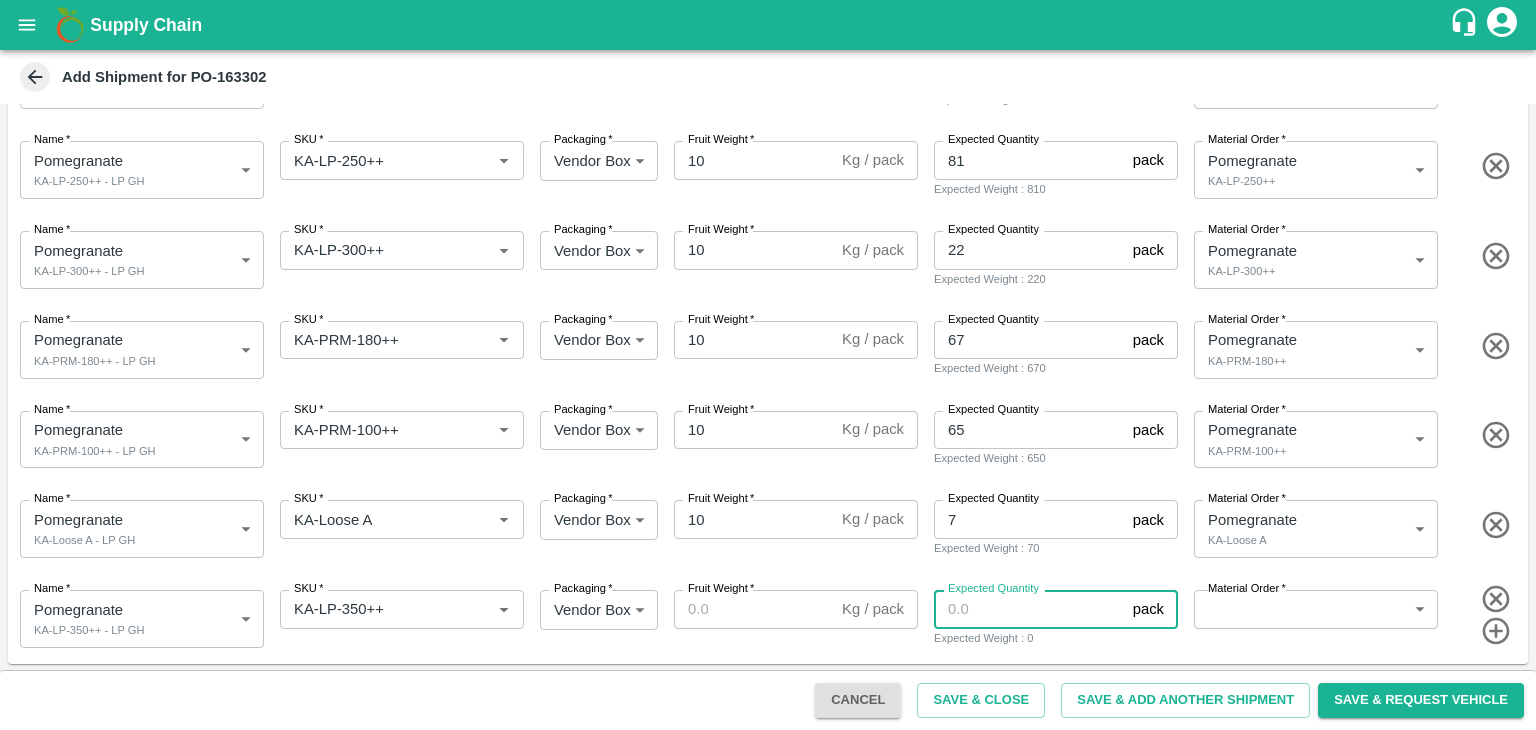 type on "8" 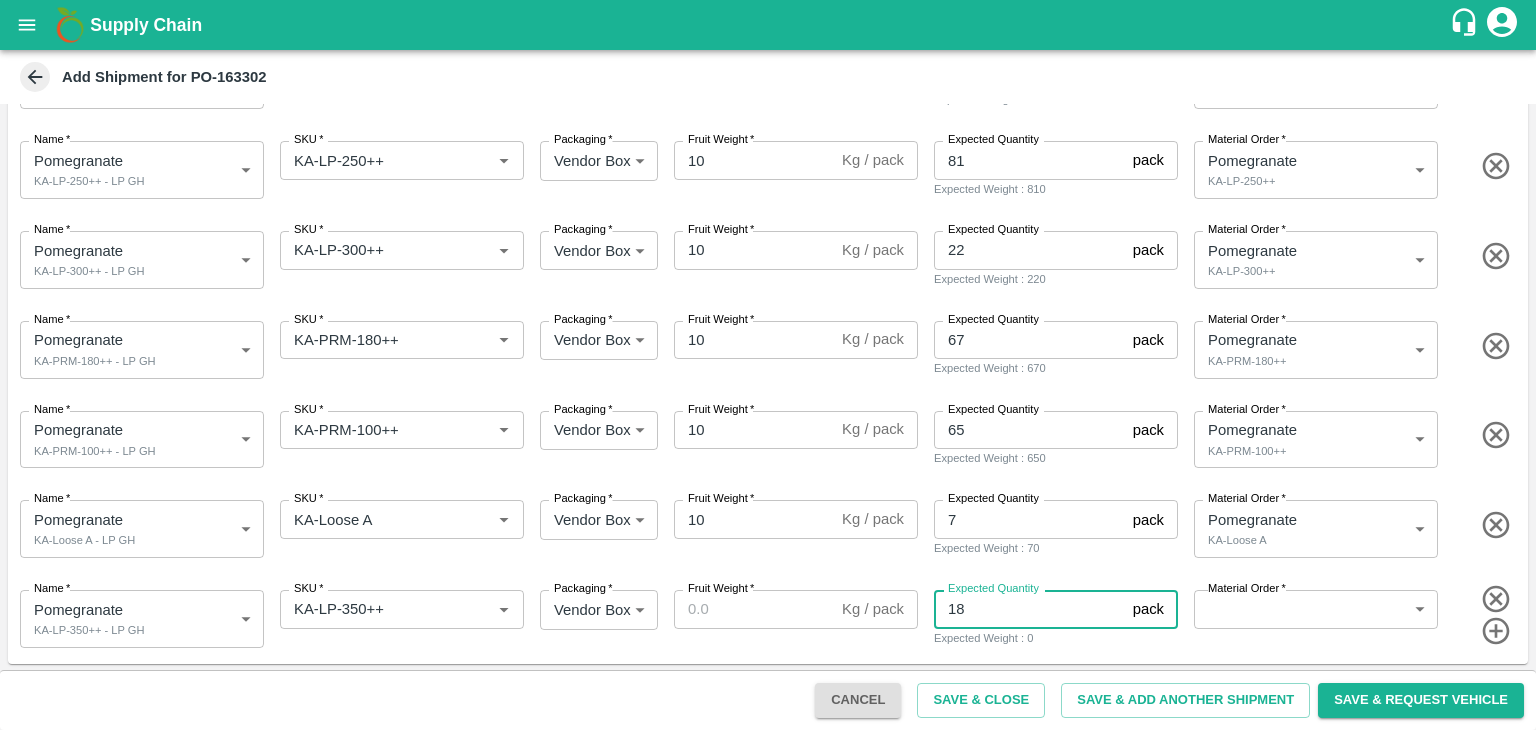 type on "18" 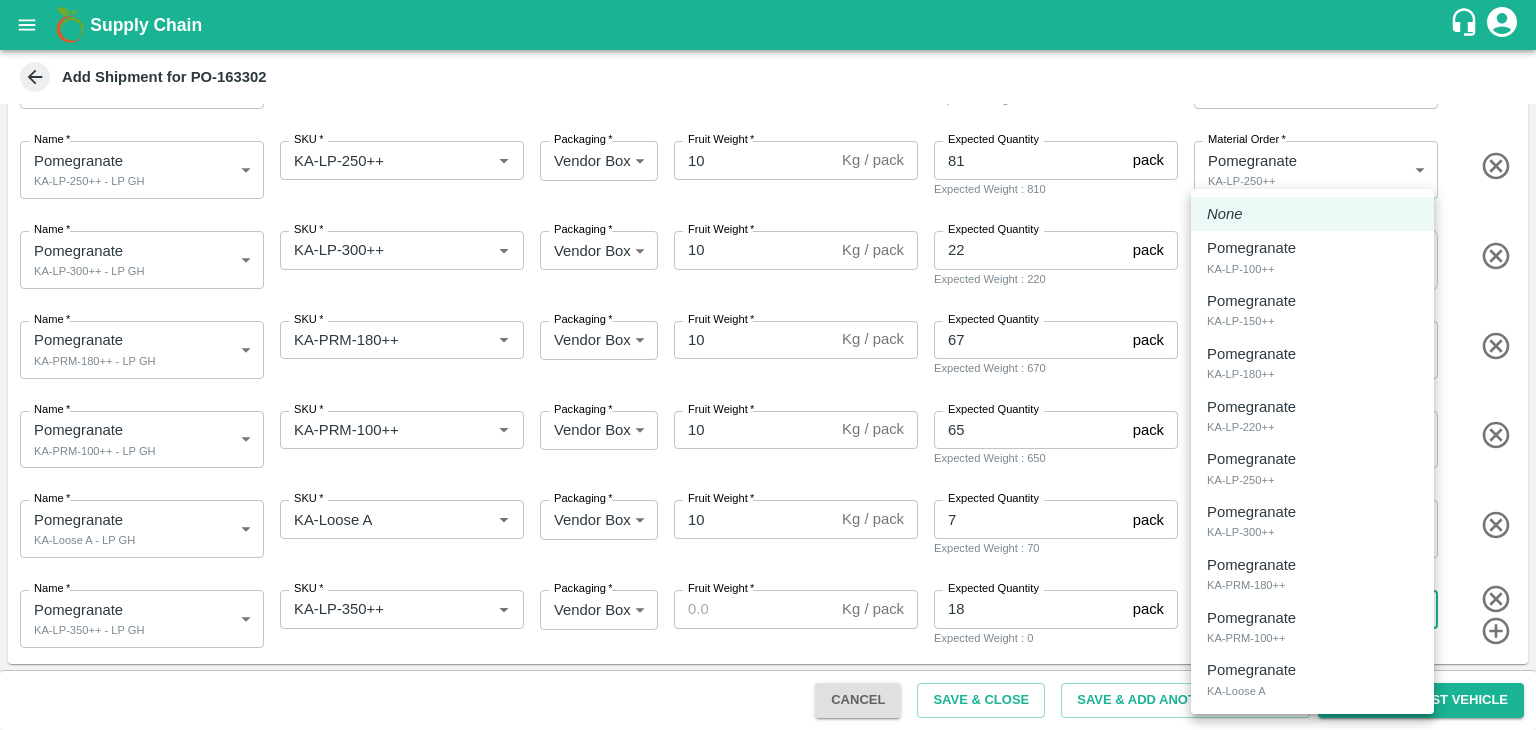 click on "None" at bounding box center (1312, 214) 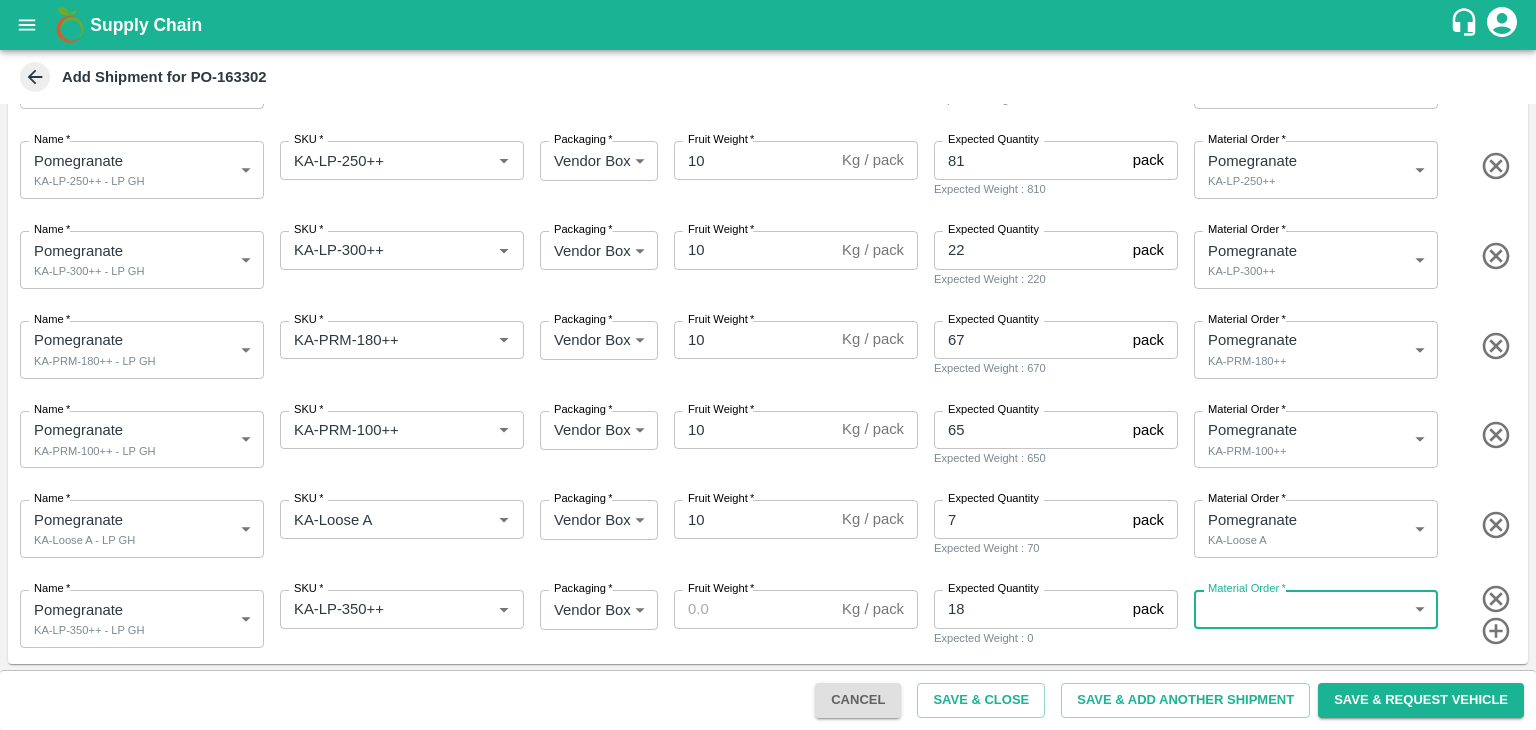 click on "Supply Chain Add Shipment for PO-163302 Type DC DC MO's Customer DC (Material Orders)   * DC (Material Orders)   * Instructions x Instructions NFI Source Warehouse   * NFI Source Warehouse   * VIEW Shipment Items Name   * Pomegranate KA-LP-100++ - LP GH  1819615 Name SKU   * SKU   * Packaging   * Vendor Box 276 Packaging Fruit Weight   * 10 Kg /   pack Fruit Weight Expected Quantity 90 pack Expected Quantity Expected Weight :   900 Material Order   * Pomegranate KA-LP-100++ 448118 Material Order Name   * Pomegranate KA-LP-150++ - LP GH  1819616 Name SKU   * SKU   * Packaging   * Vendor Box 276 Packaging Fruit Weight   * 10 Kg /   pack Fruit Weight Expected Quantity 83 pack Expected Quantity Expected Weight :   830 Material Order   * Pomegranate KA-LP-150++ 448119 Material Order Name   * Pomegranate KA-LP-180++ - LP GH  1819617 Name SKU   * SKU   * Packaging   * Vendor Box 276 Packaging Fruit Weight   * 10 Kg /   pack Fruit Weight Expected Quantity 67 pack   670   *" at bounding box center (768, 365) 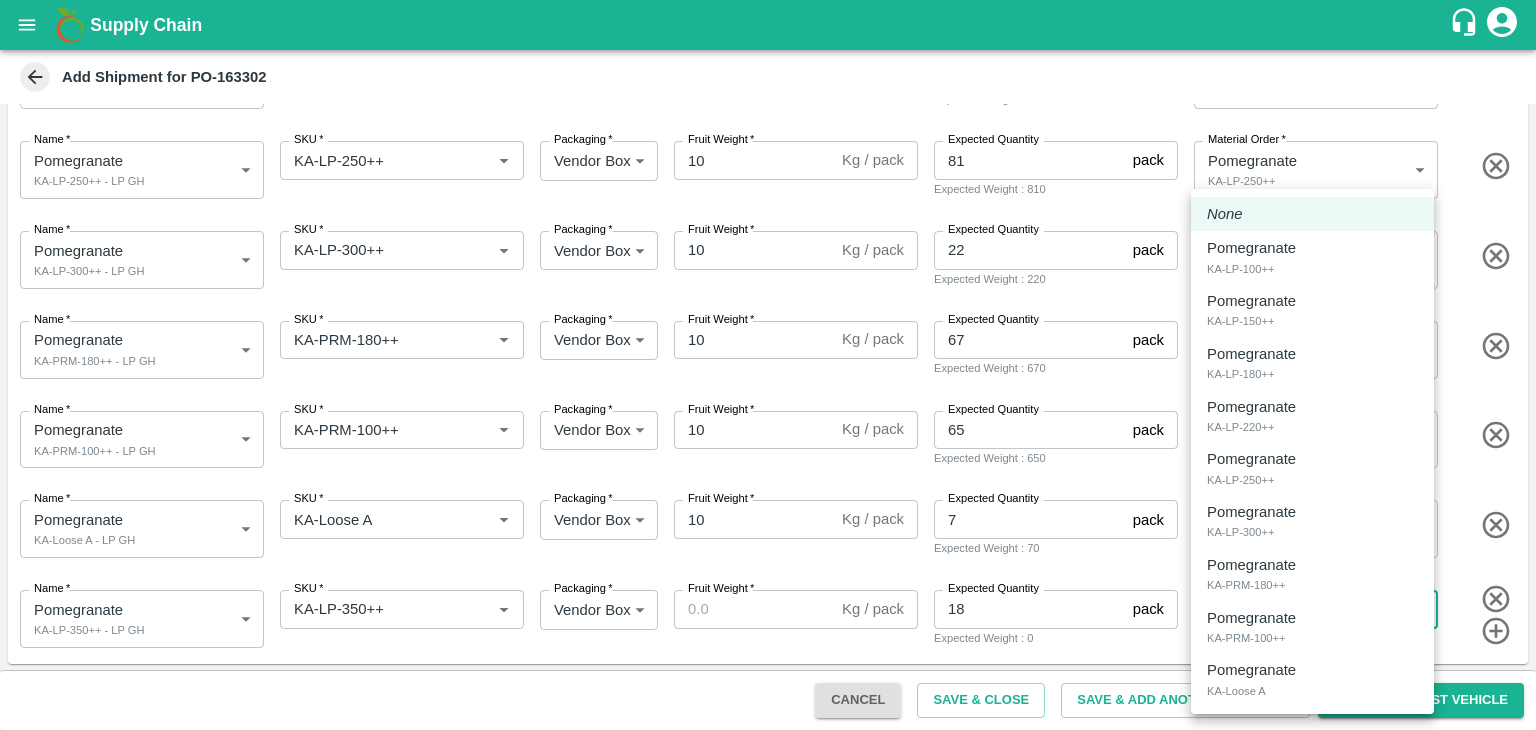 click at bounding box center (768, 365) 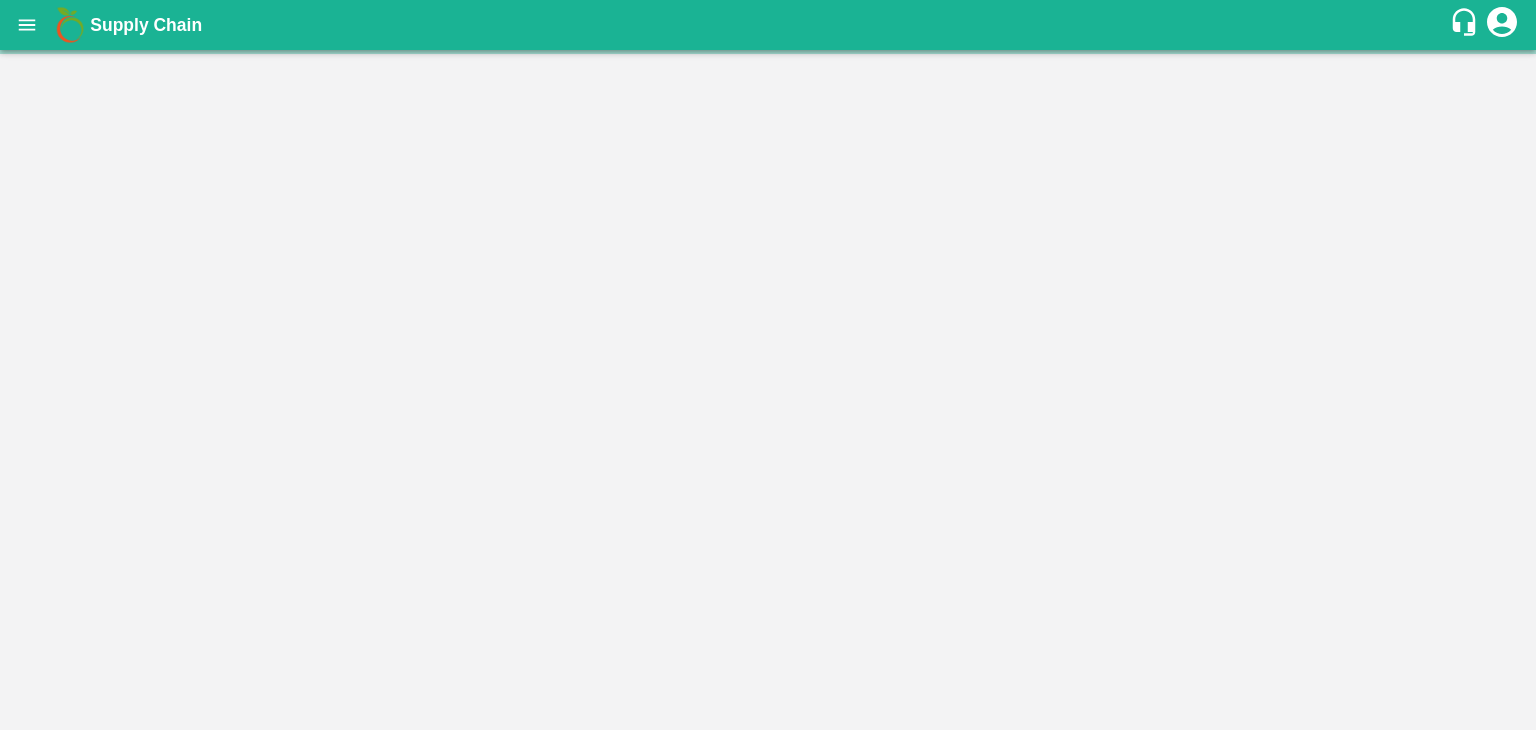 scroll, scrollTop: 0, scrollLeft: 0, axis: both 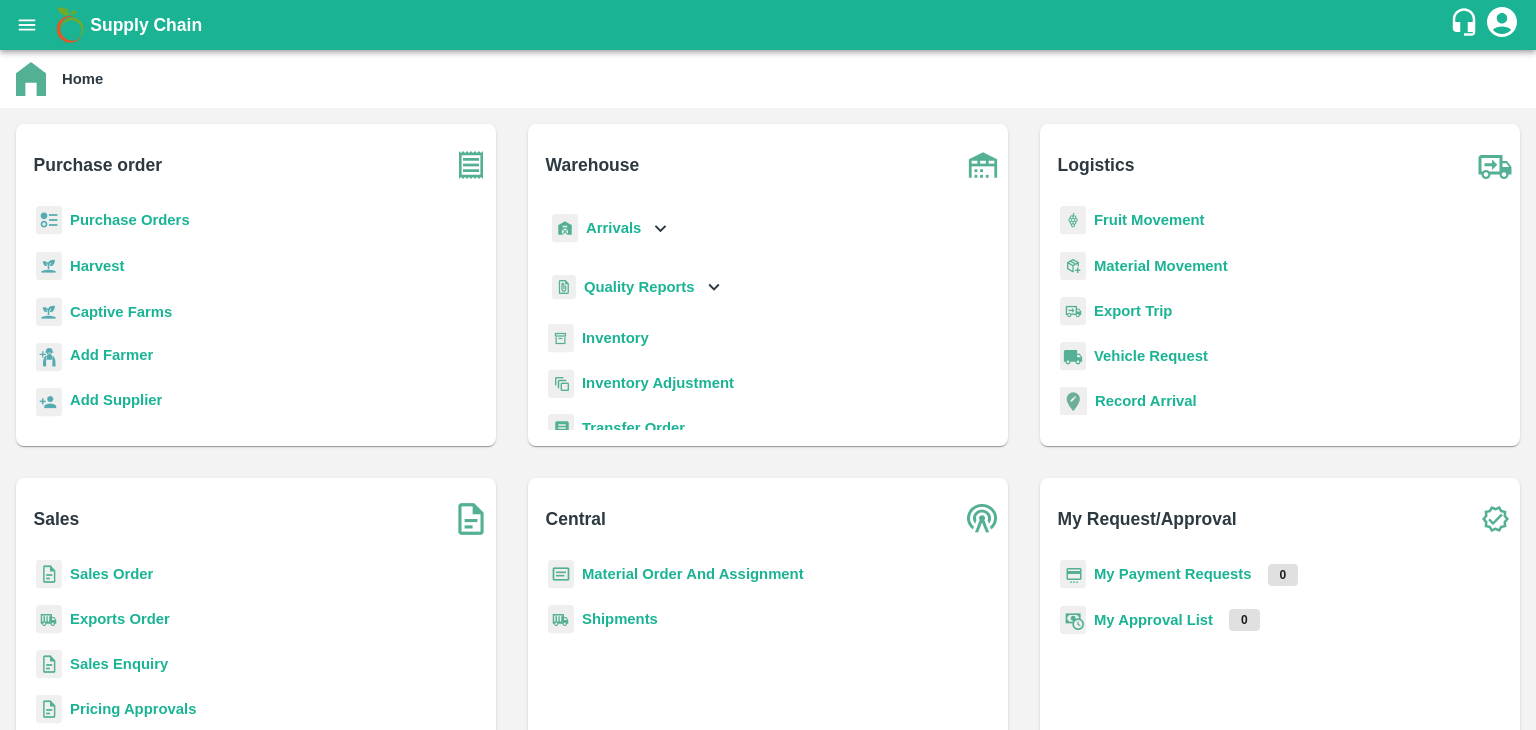click on "Material Order And Assignment" at bounding box center (693, 574) 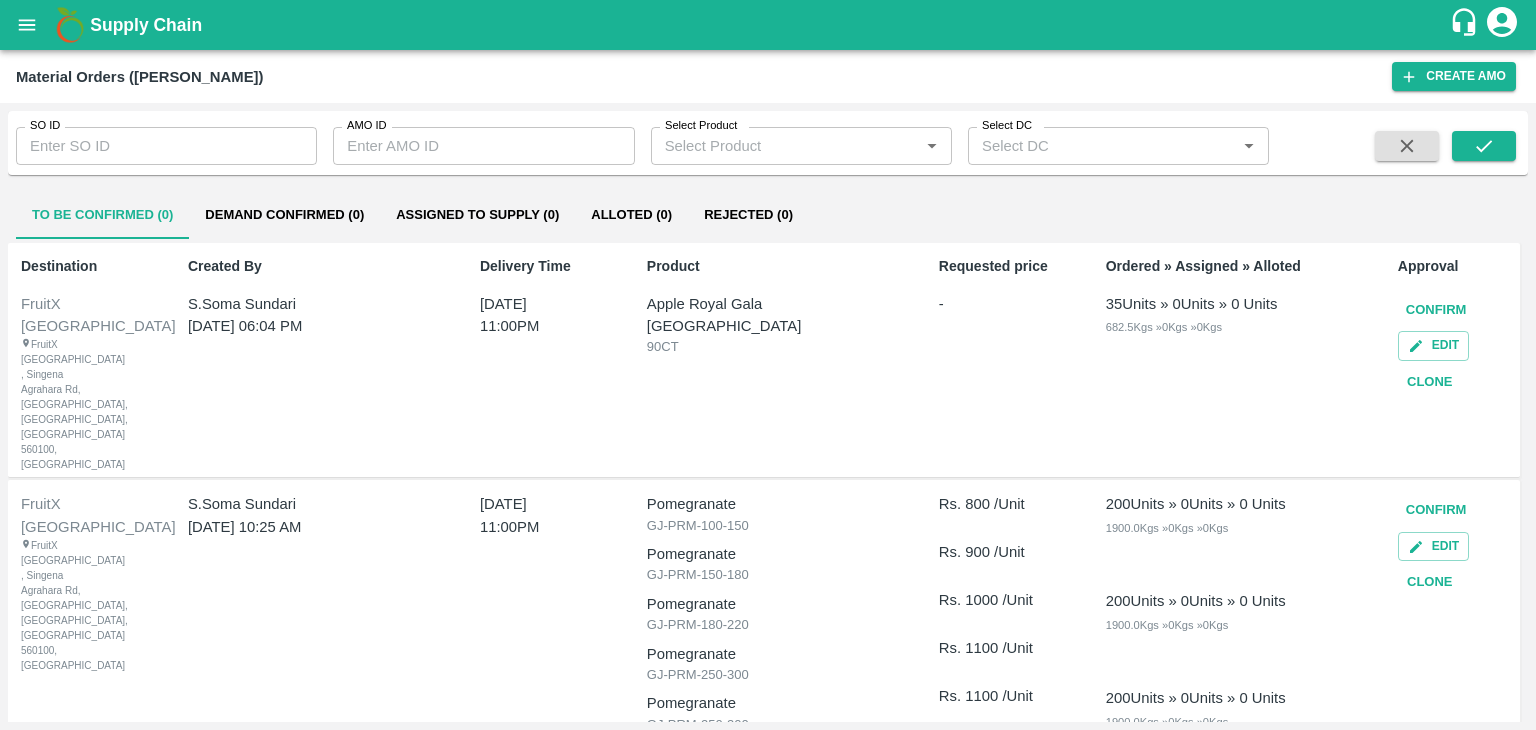 click on "Demand Confirmed (0)" at bounding box center (284, 215) 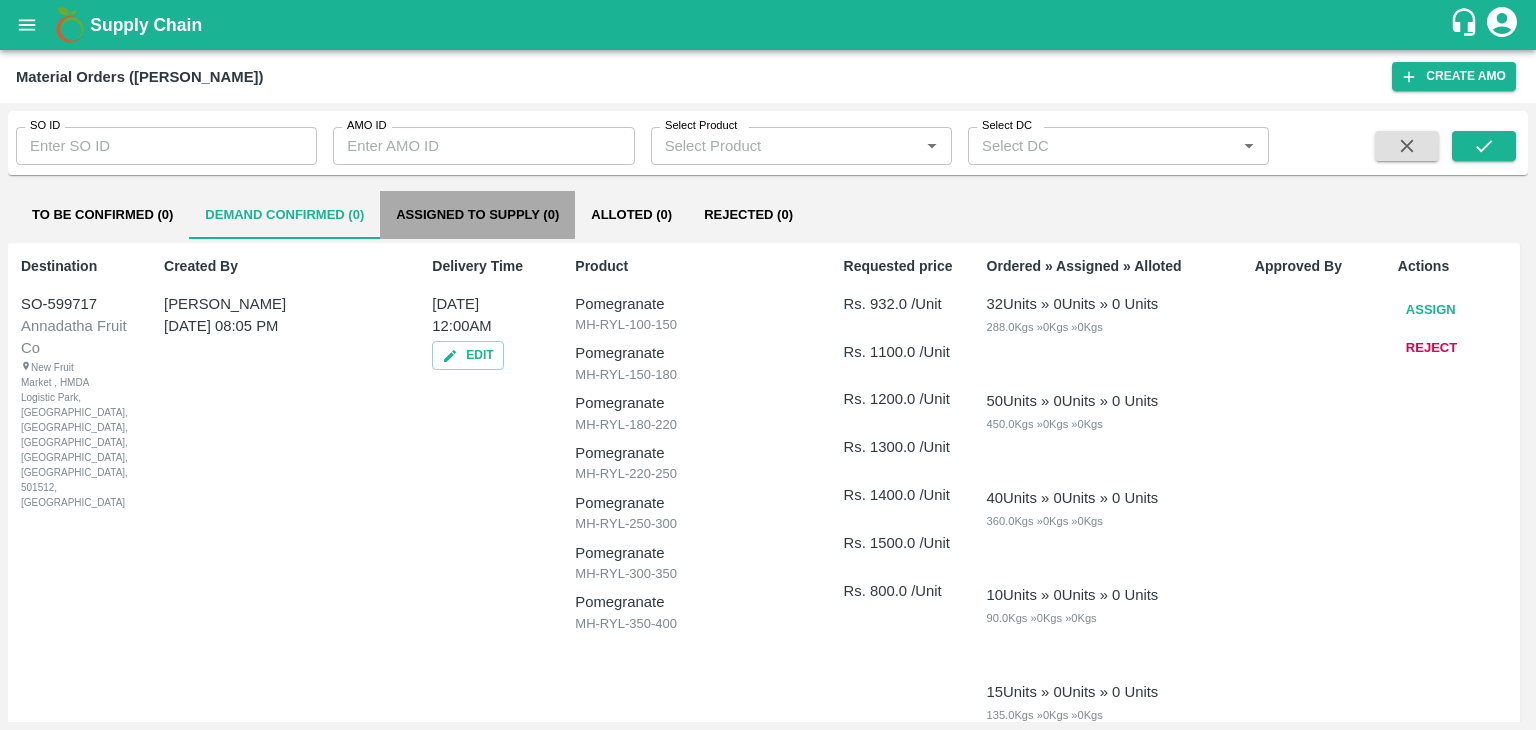click on "Assigned to Supply (0)" at bounding box center (477, 215) 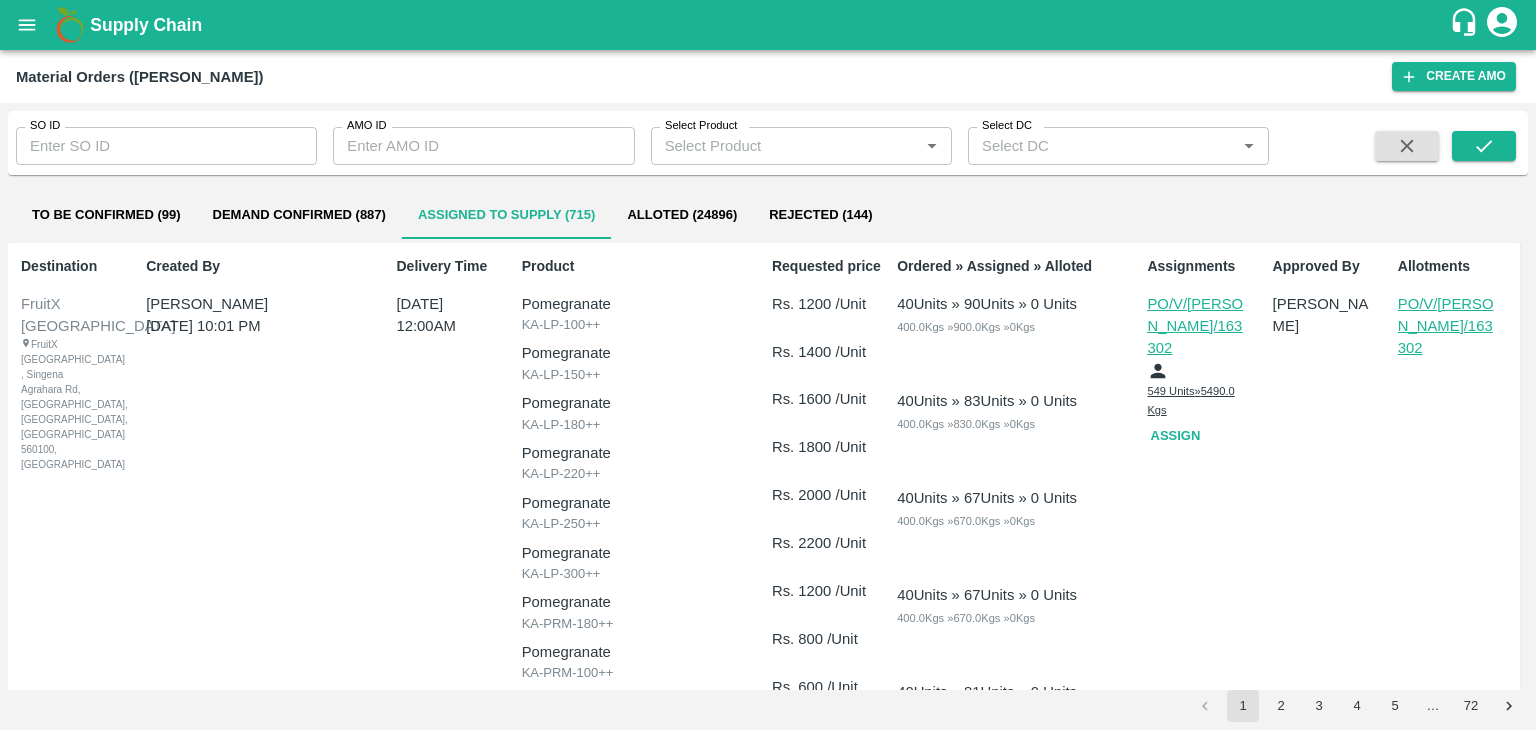 click on "PO/V/[PERSON_NAME]/163302" at bounding box center [1197, 326] 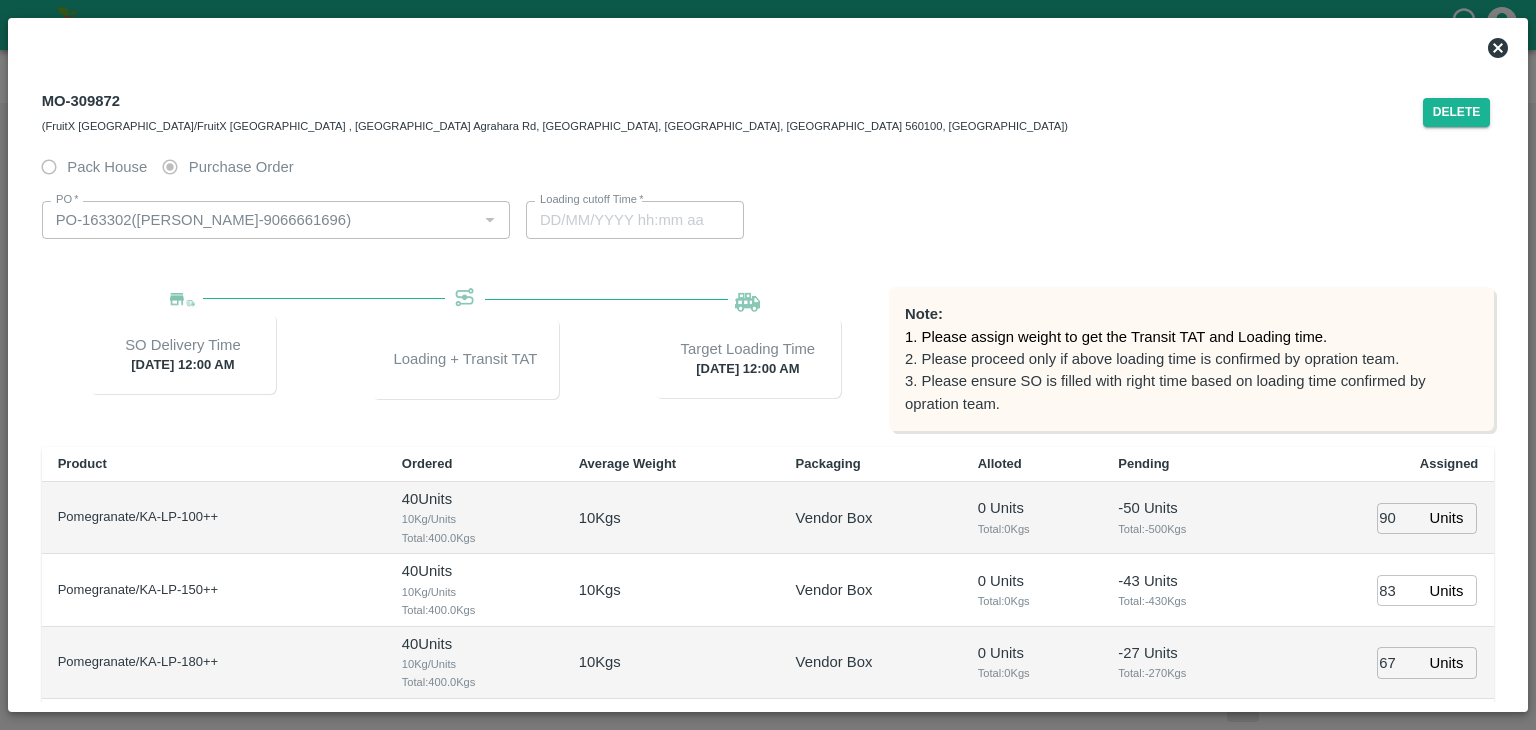 type on "[DATE] 12:00 AM" 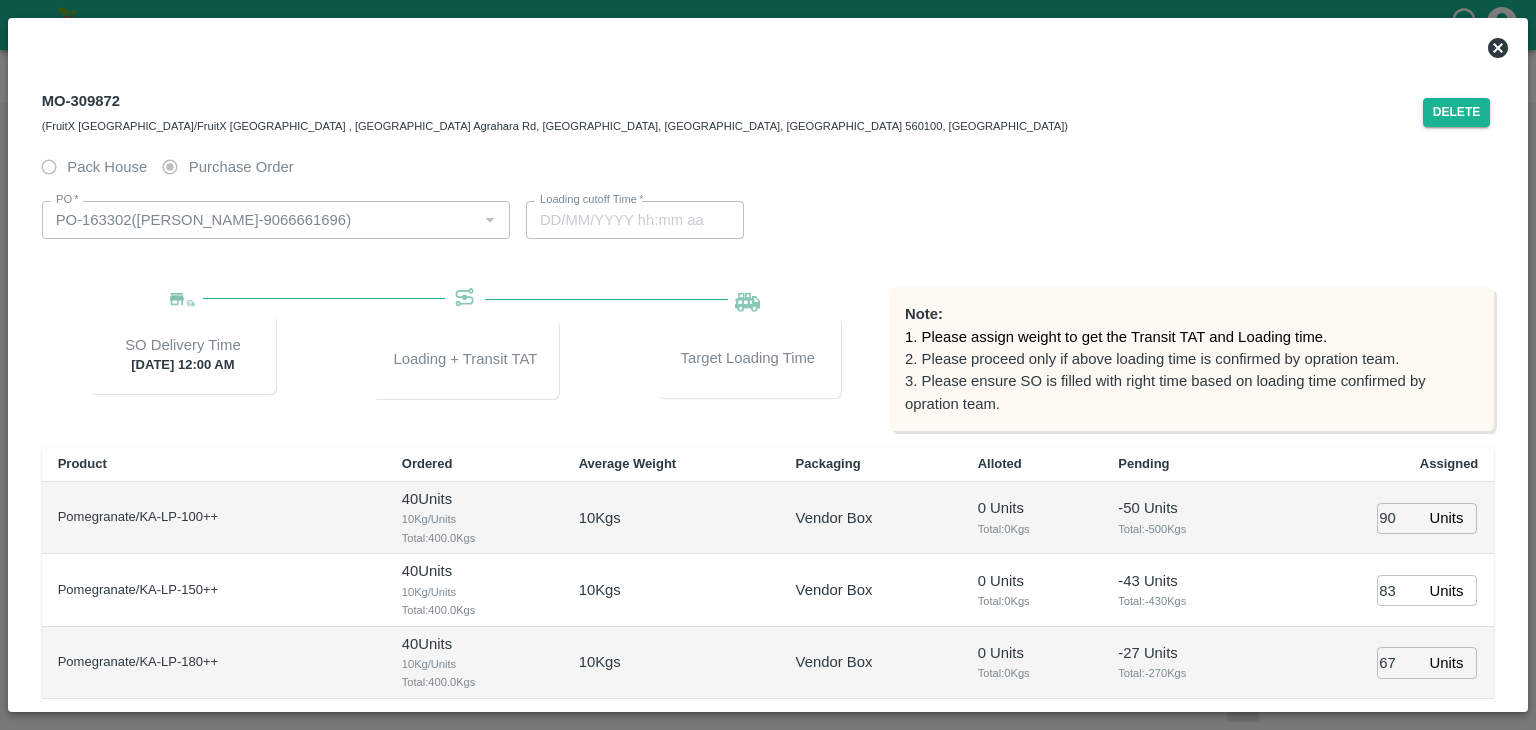 type on "[DATE] 05:46 PM" 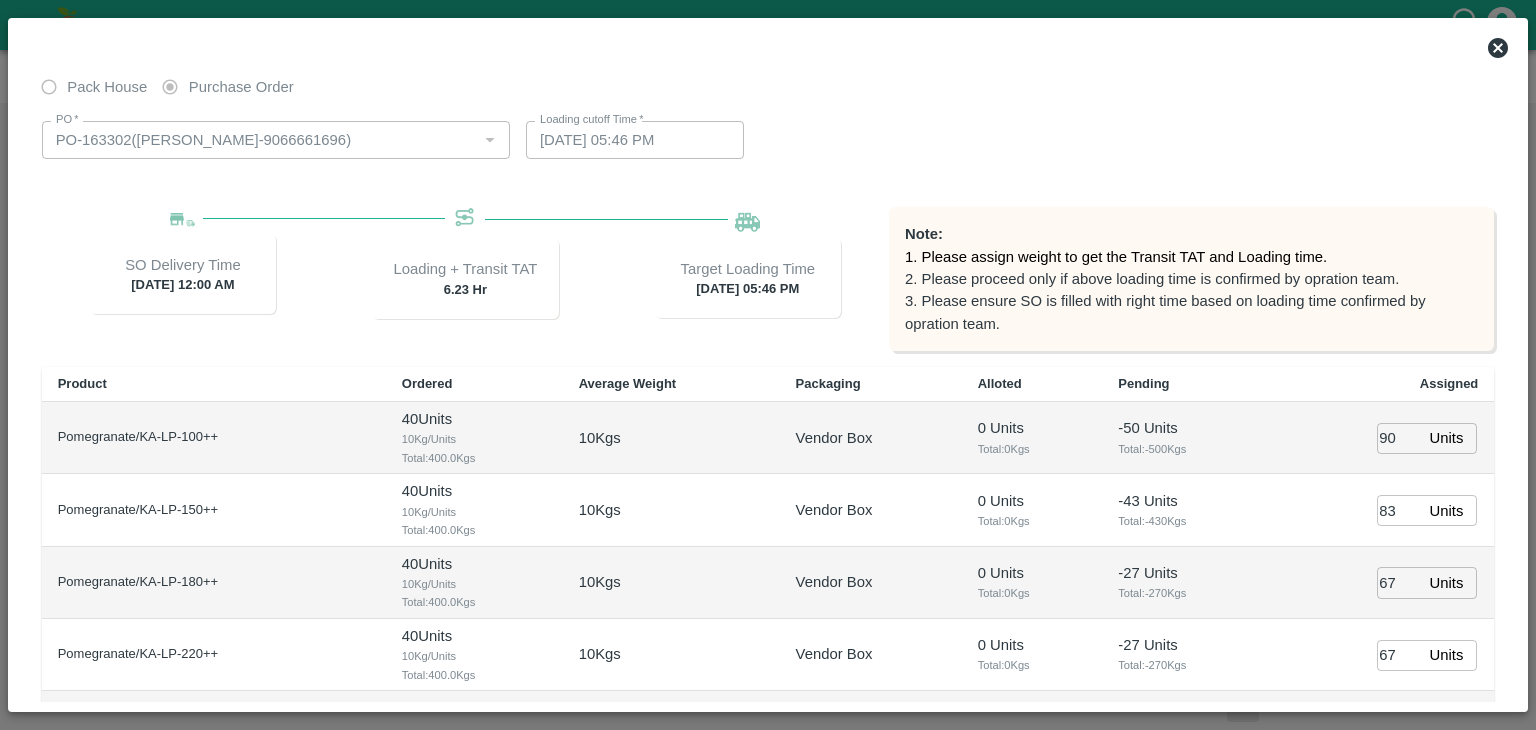 scroll, scrollTop: 0, scrollLeft: 0, axis: both 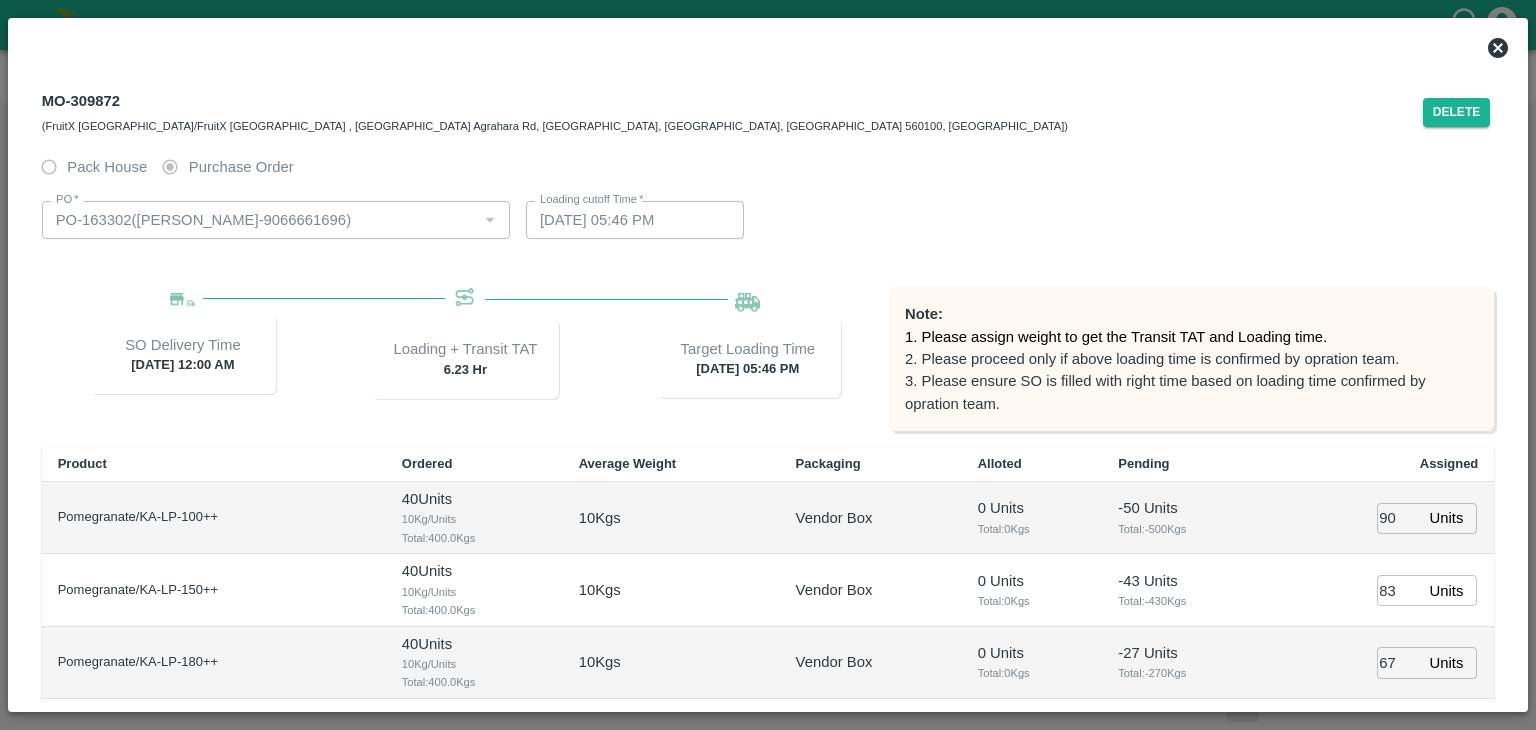 click 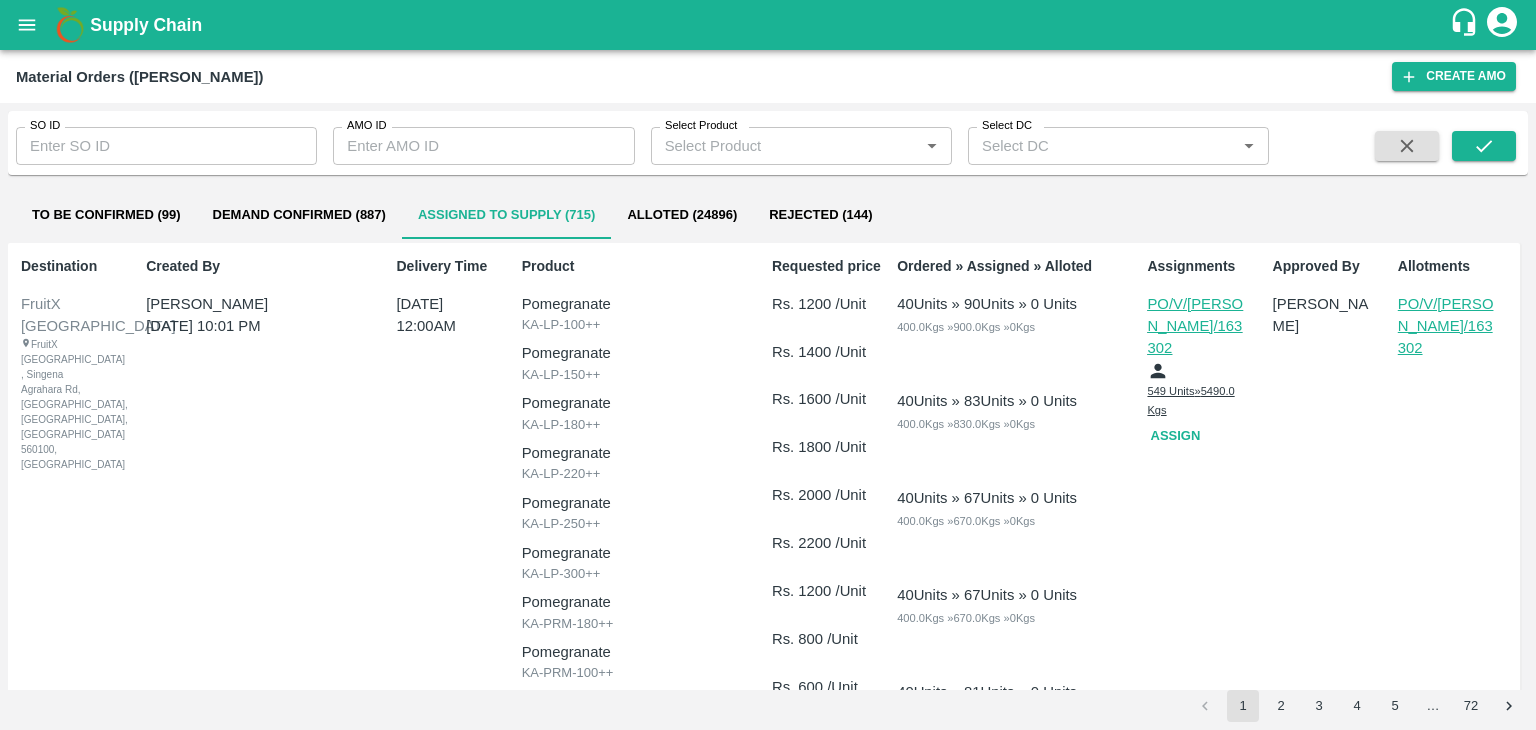 click on "PO/V/[PERSON_NAME]/163302" at bounding box center [1448, 326] 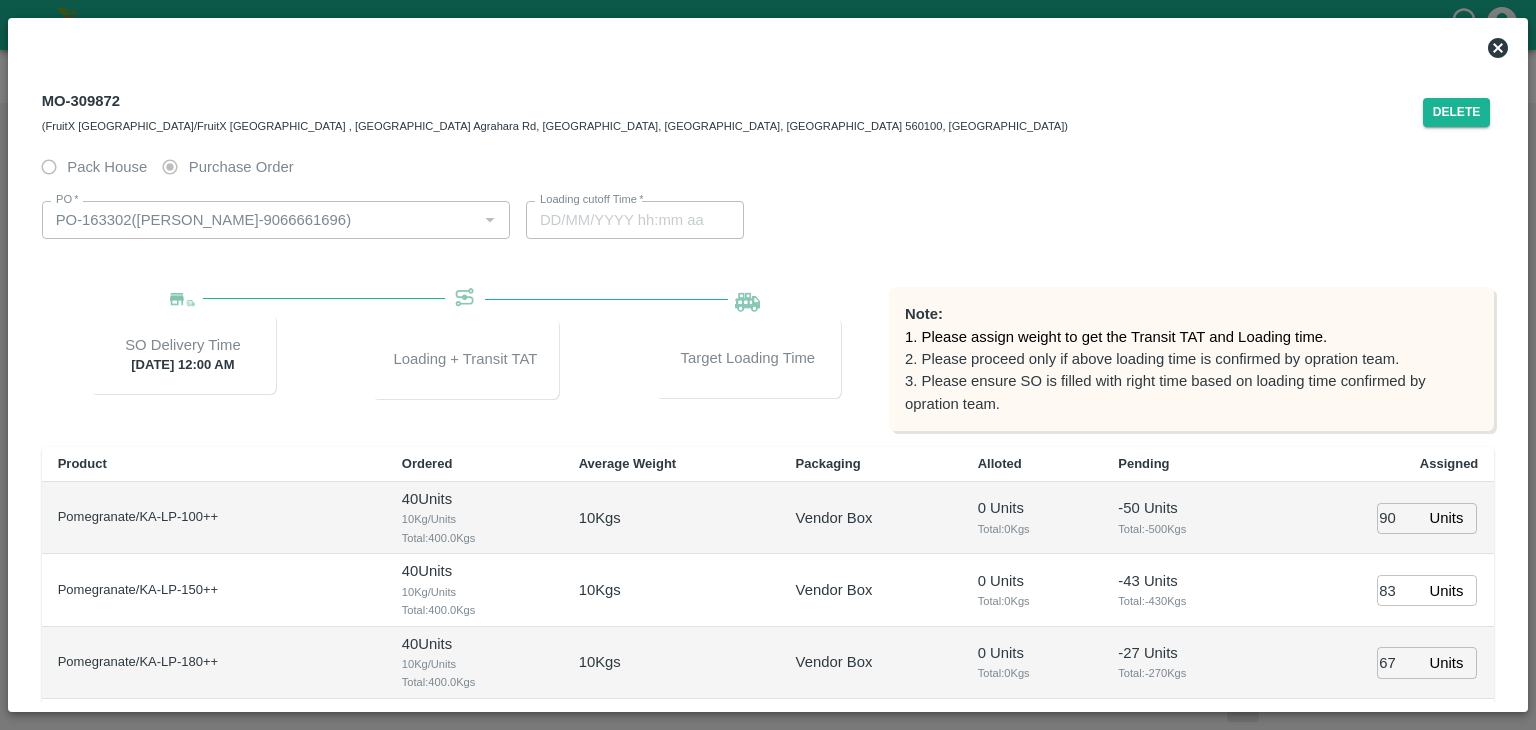 scroll, scrollTop: 259, scrollLeft: 0, axis: vertical 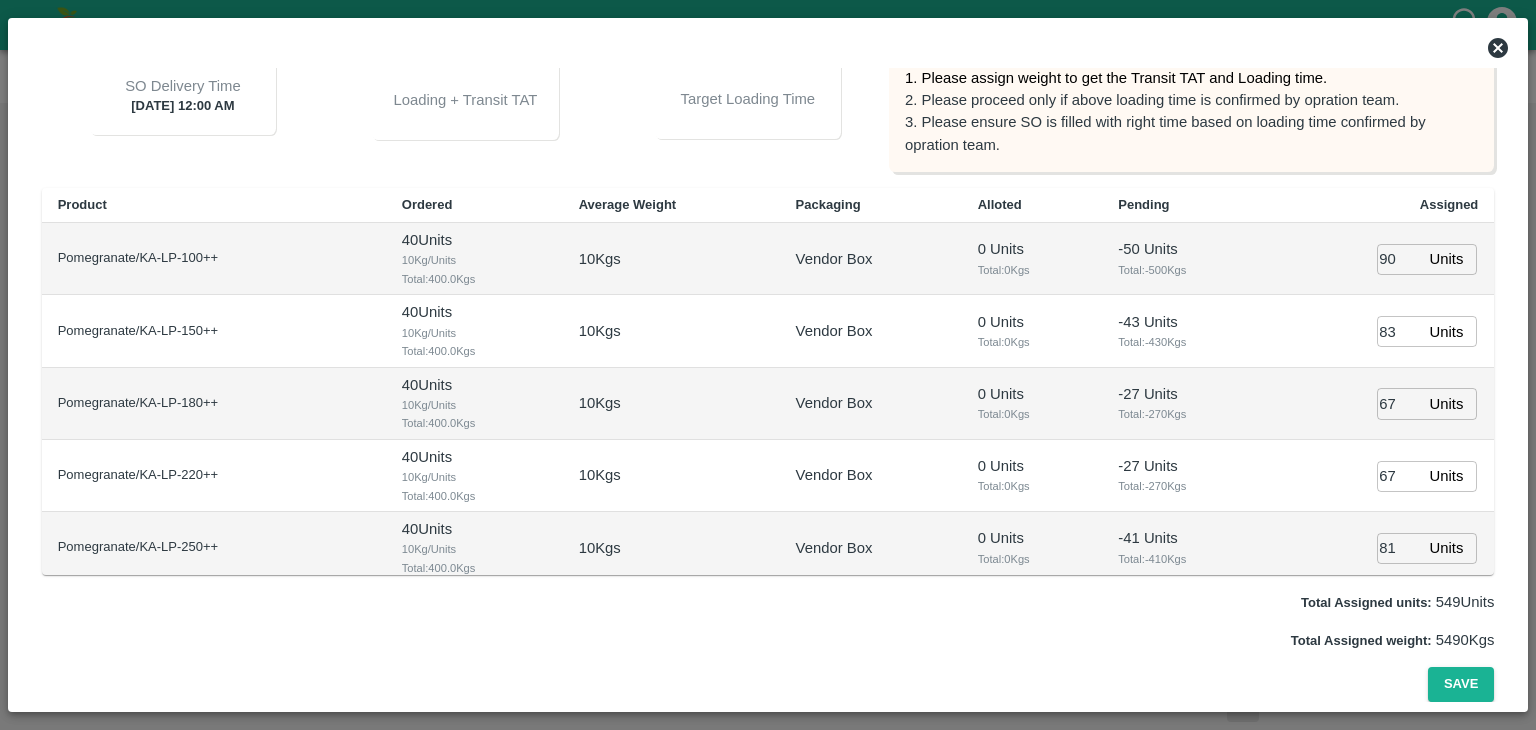 type on "[DATE] 05:46 PM" 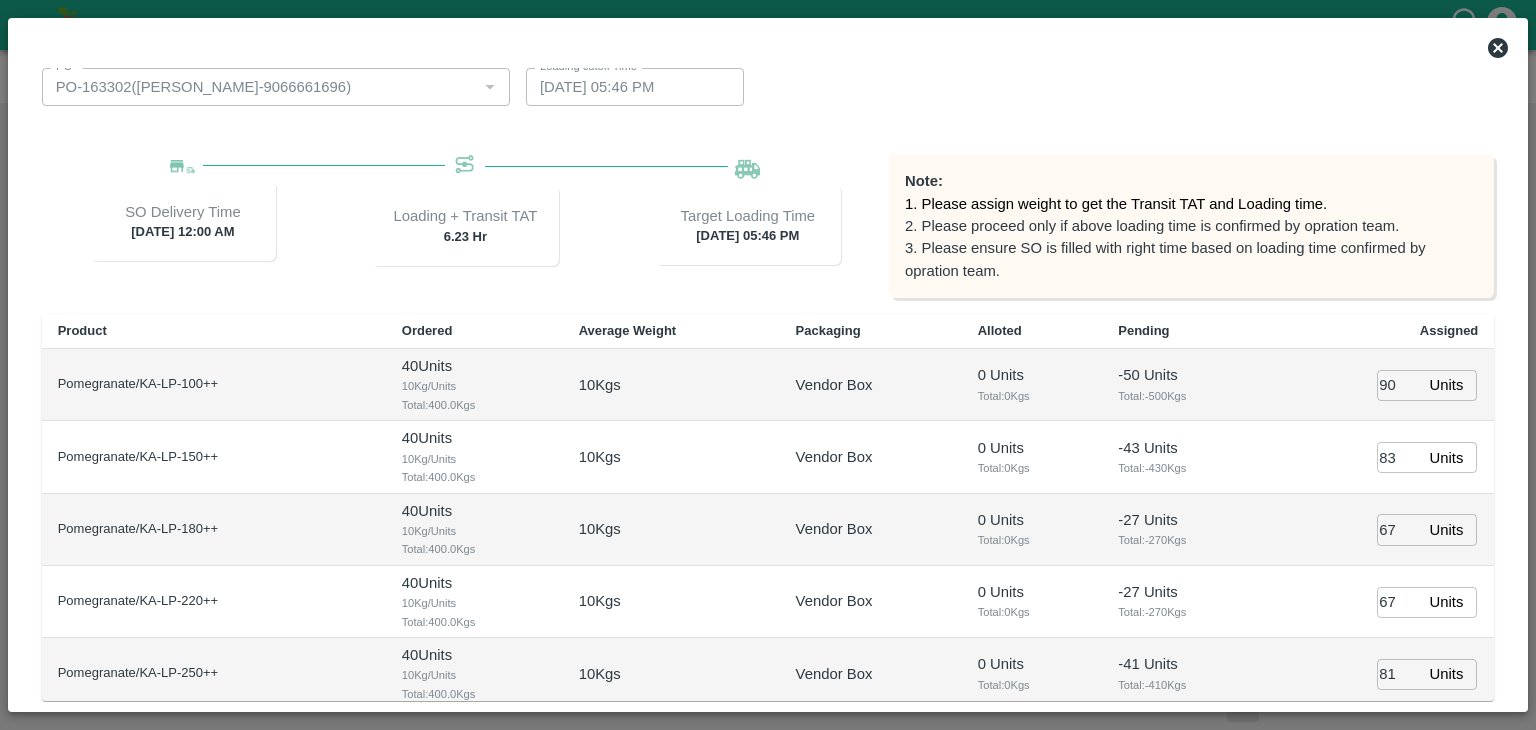 scroll, scrollTop: 0, scrollLeft: 0, axis: both 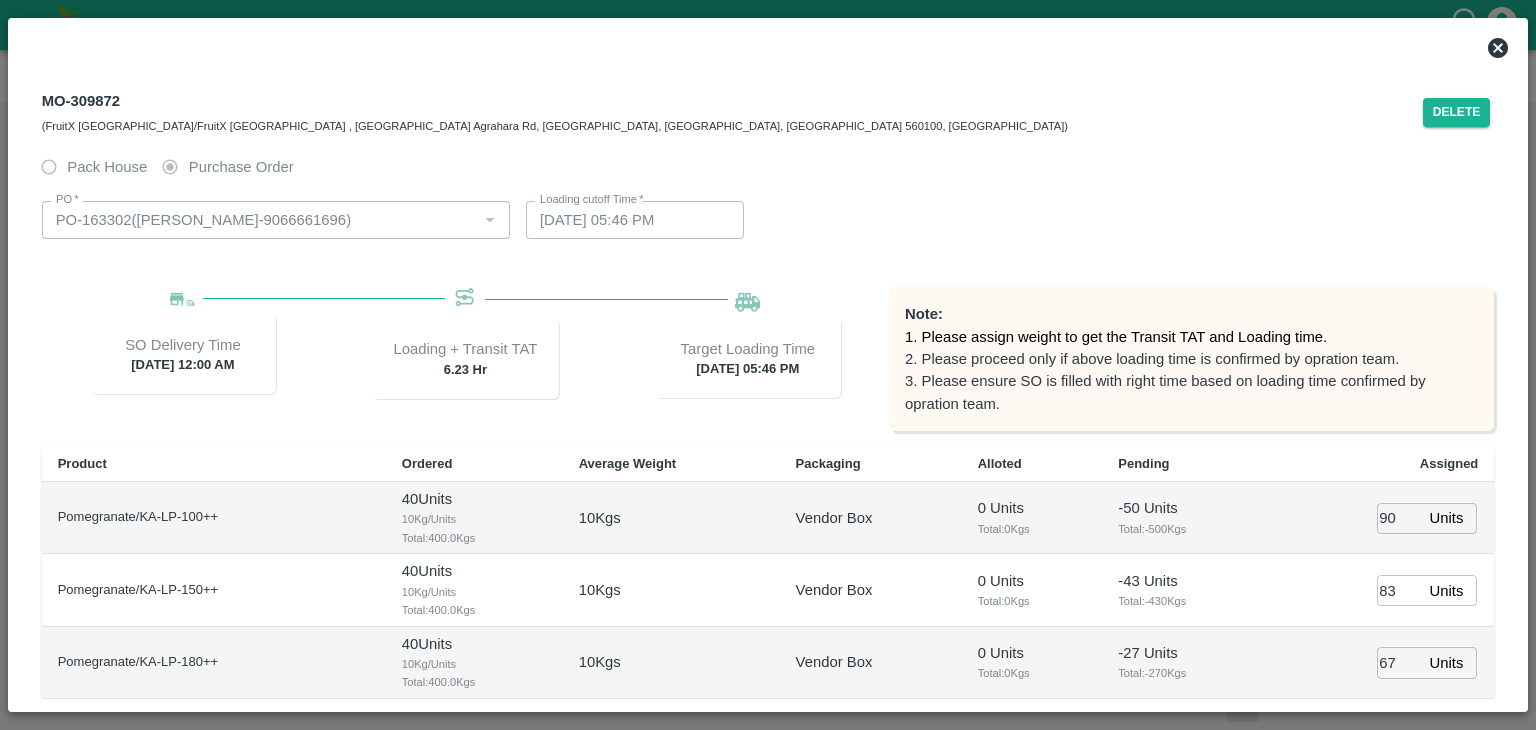 click 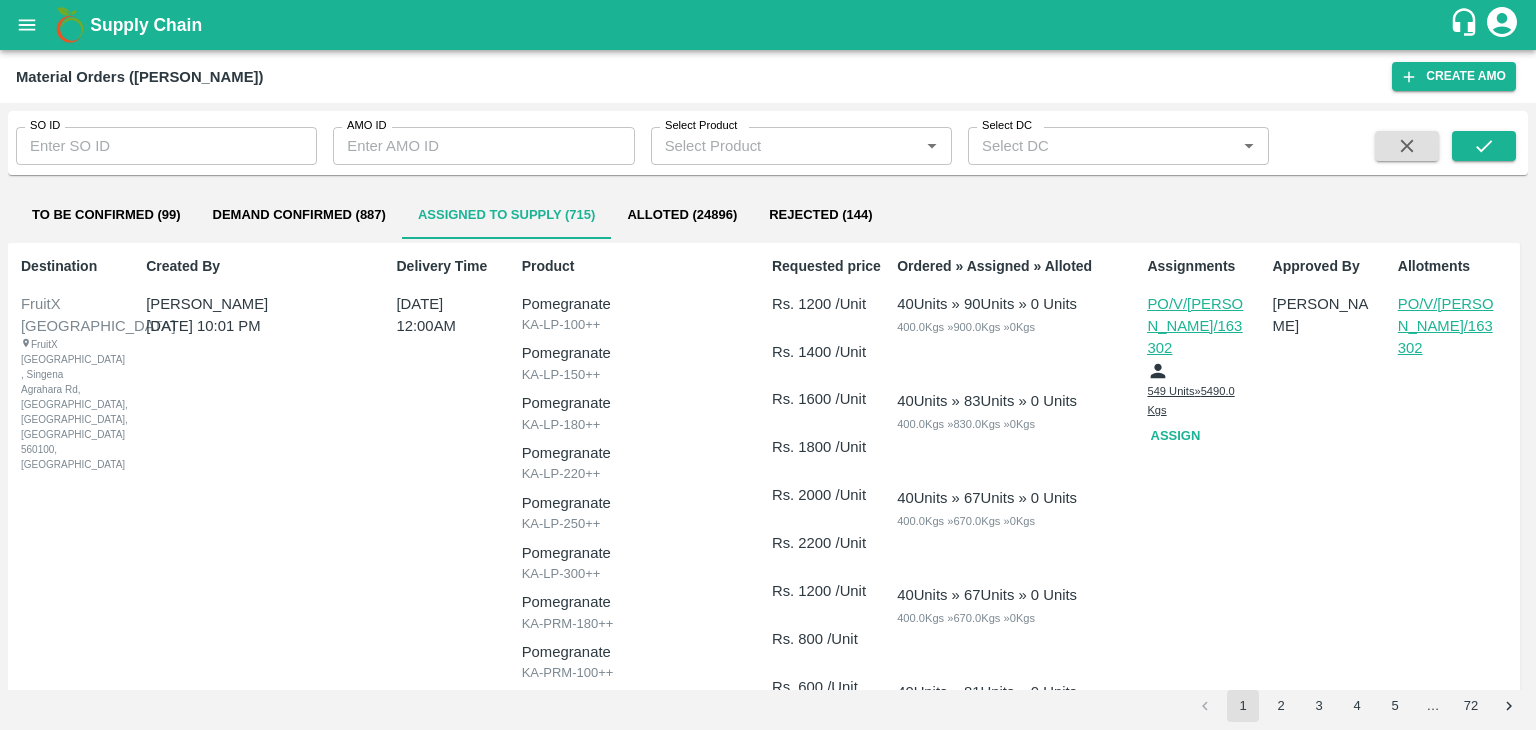 click on "Assign" at bounding box center (1179, 436) 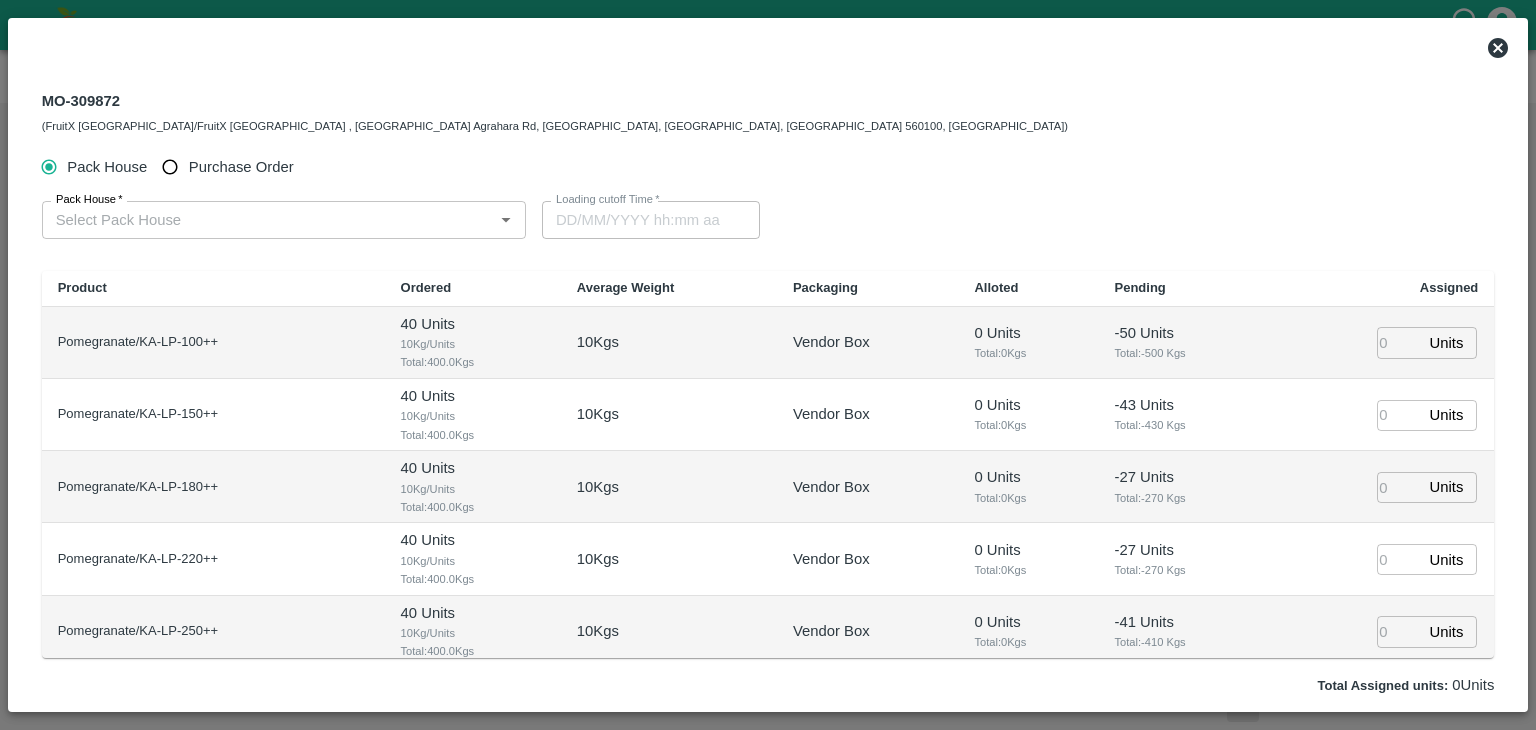 type on "[DATE] 12:00 AM" 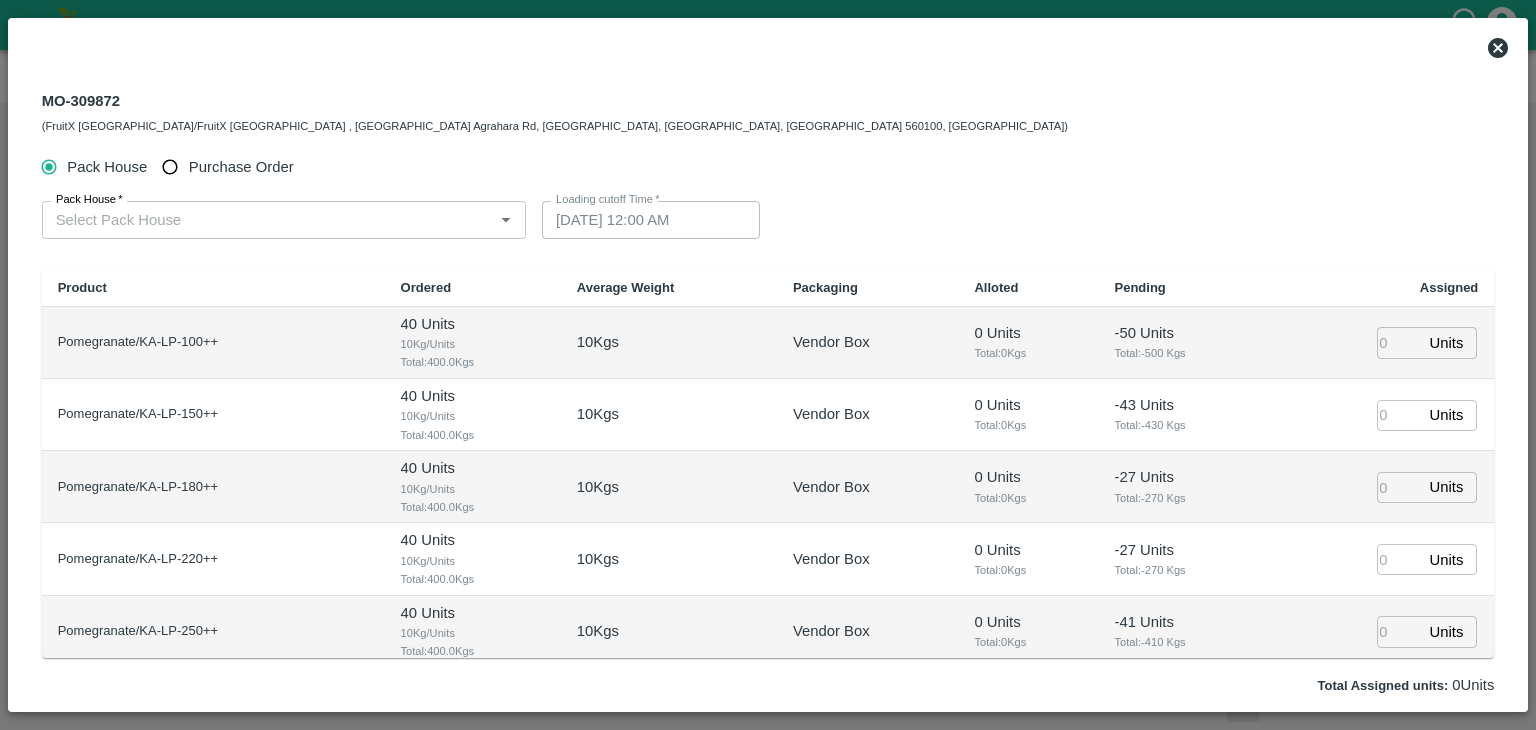 type 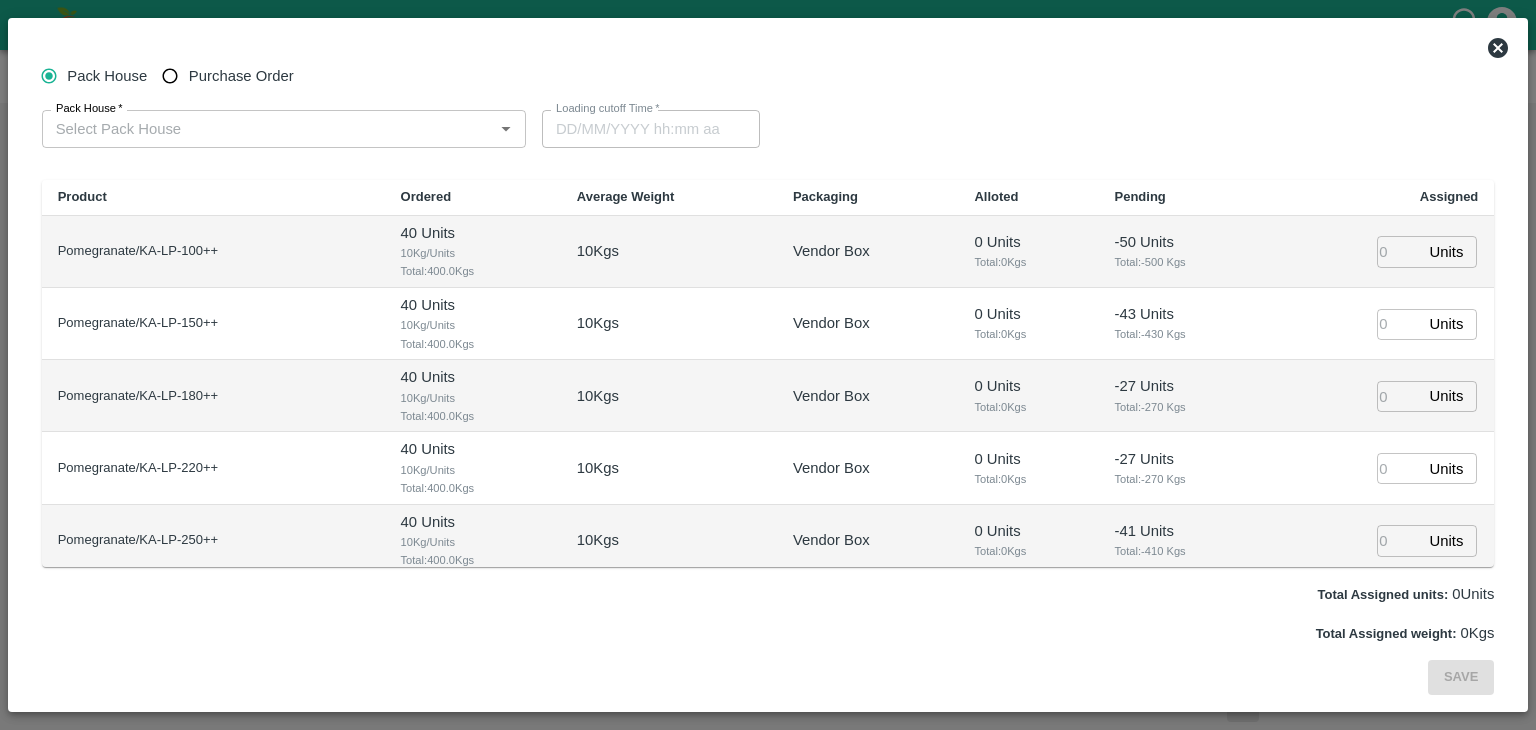 scroll, scrollTop: 0, scrollLeft: 0, axis: both 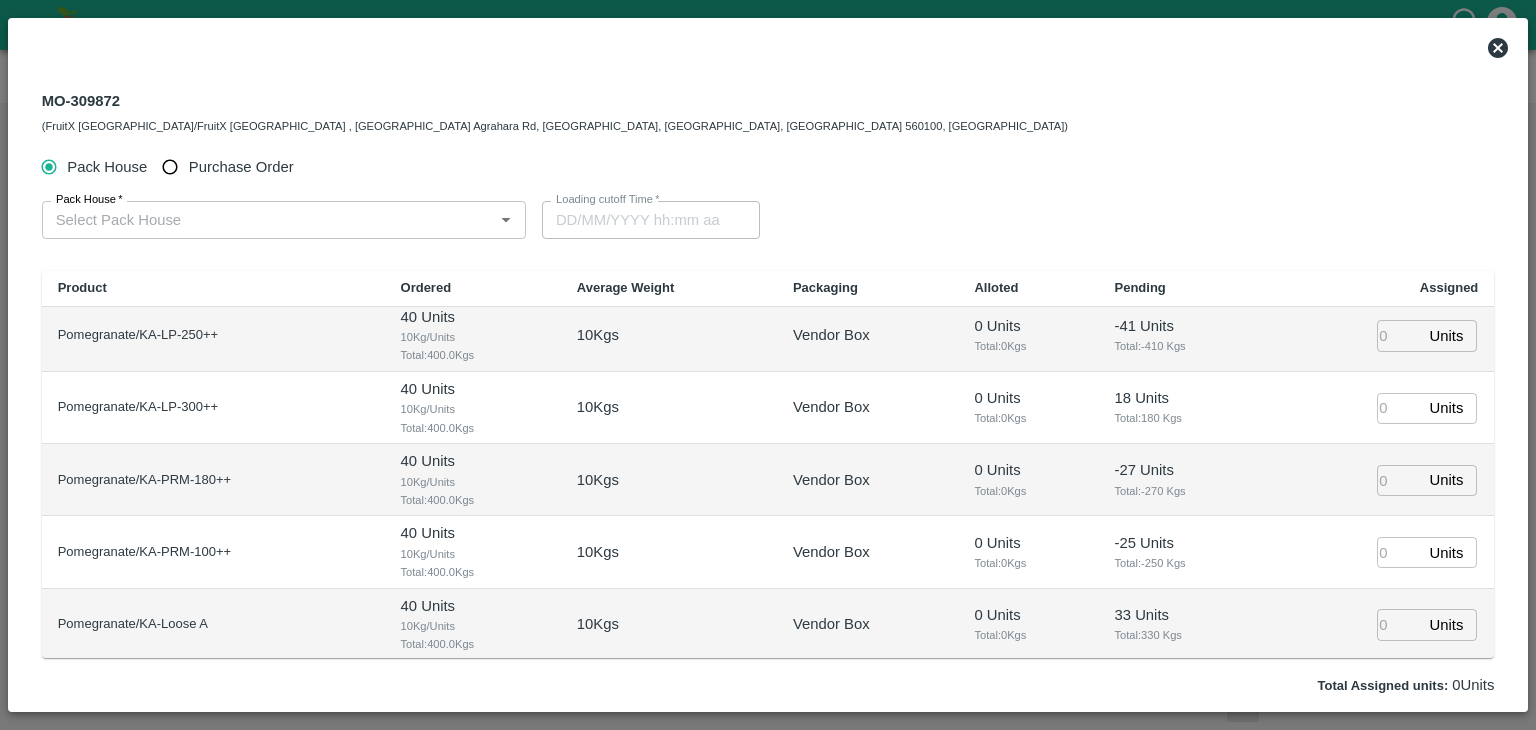 click 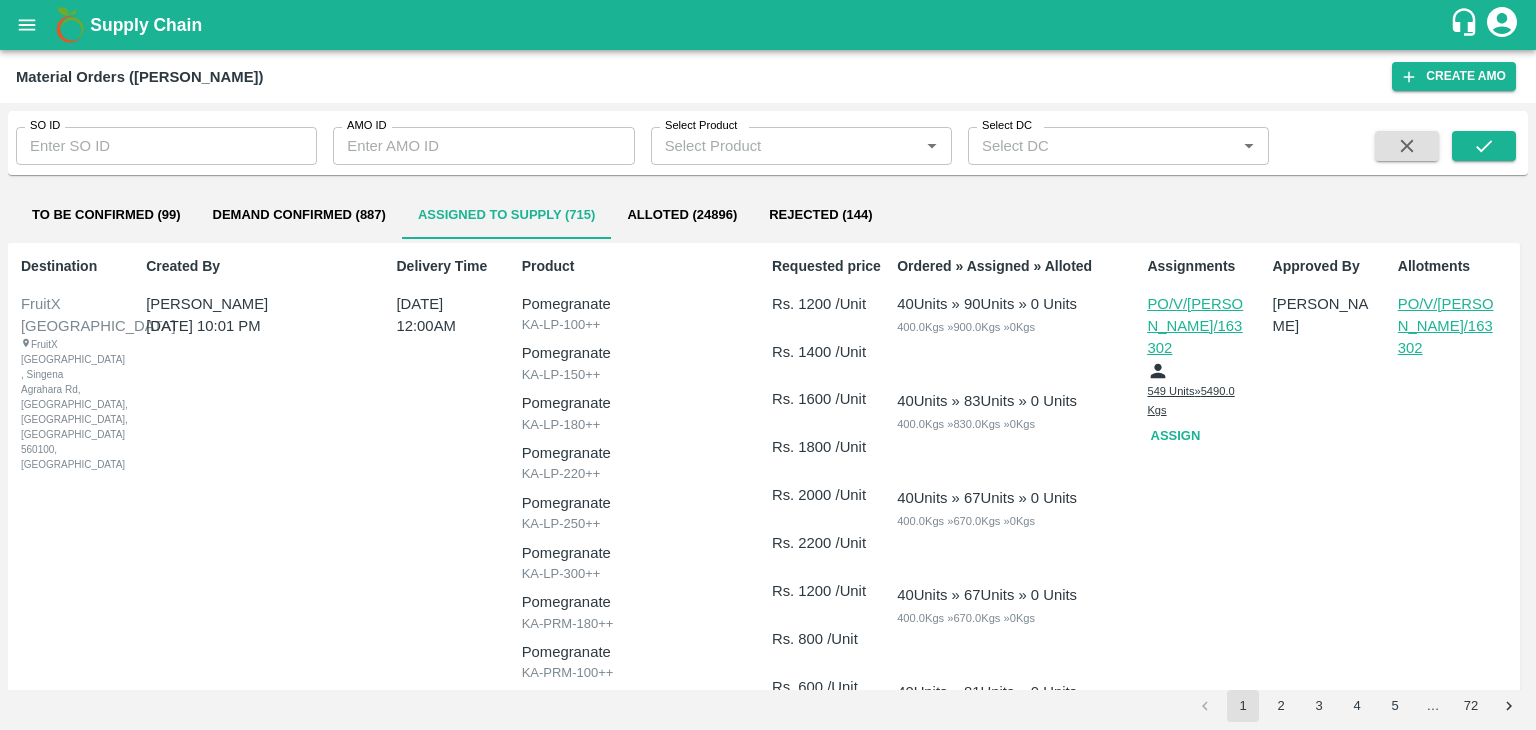 click on "PO/V/[PERSON_NAME]/163302" at bounding box center [1448, 326] 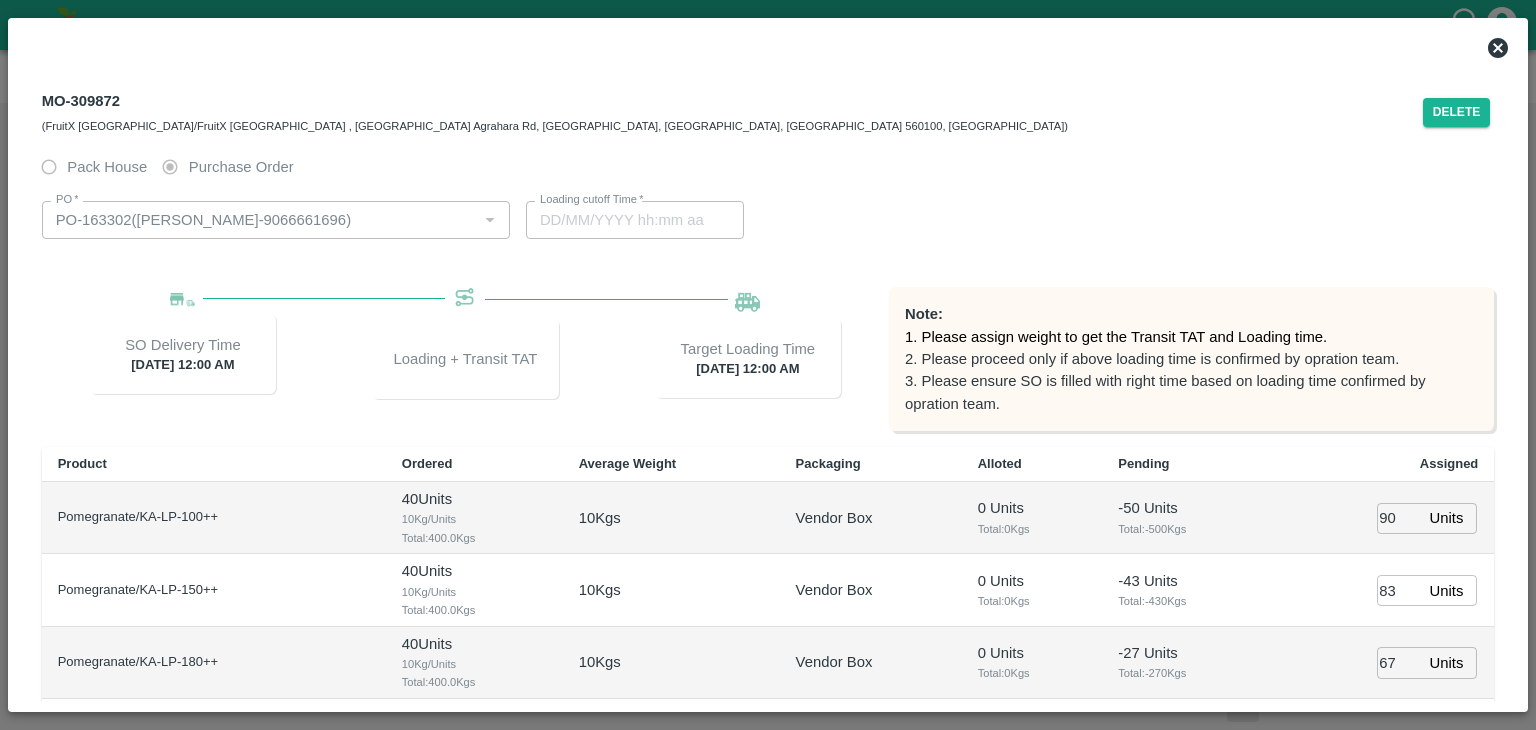type on "[DATE] 12:00 AM" 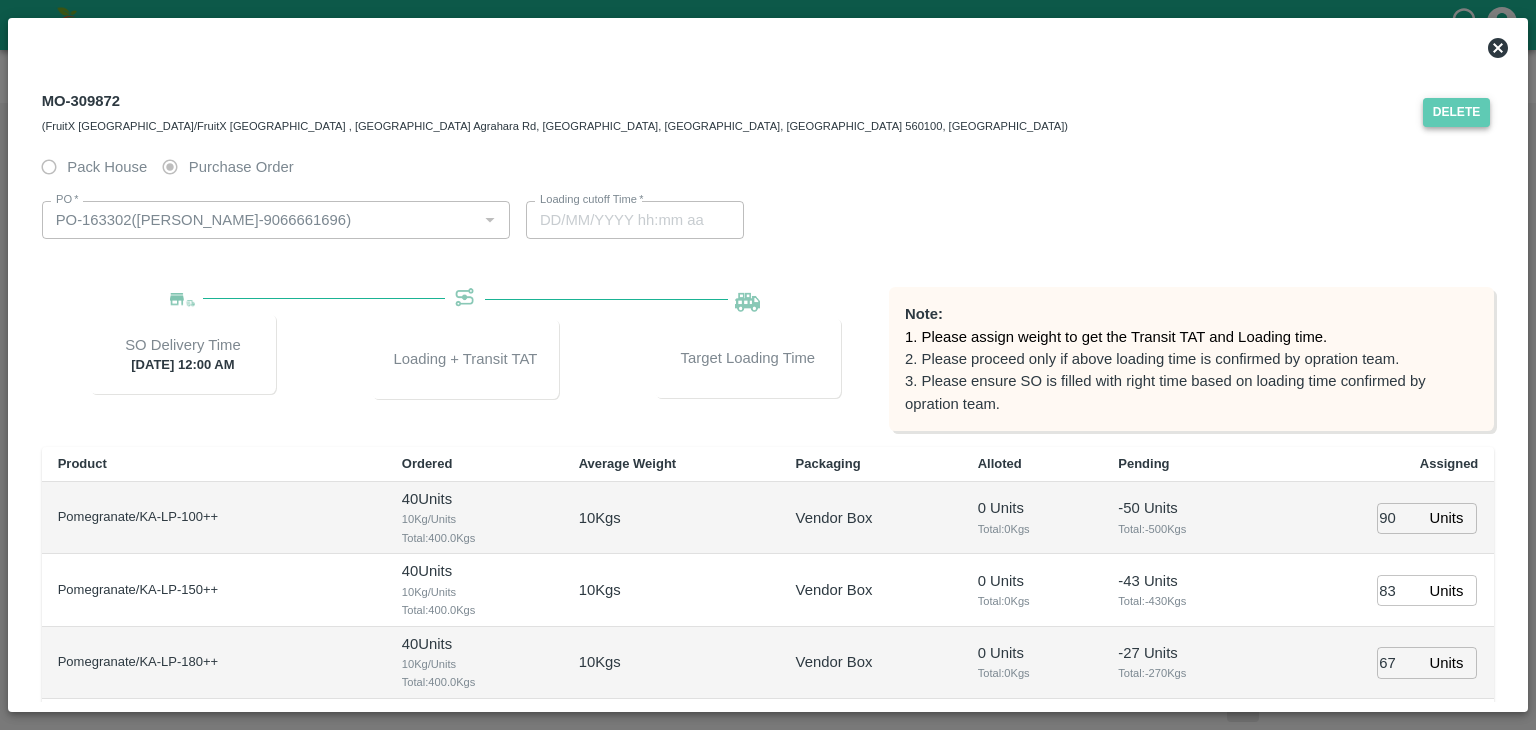 click on "Delete" at bounding box center [1457, 112] 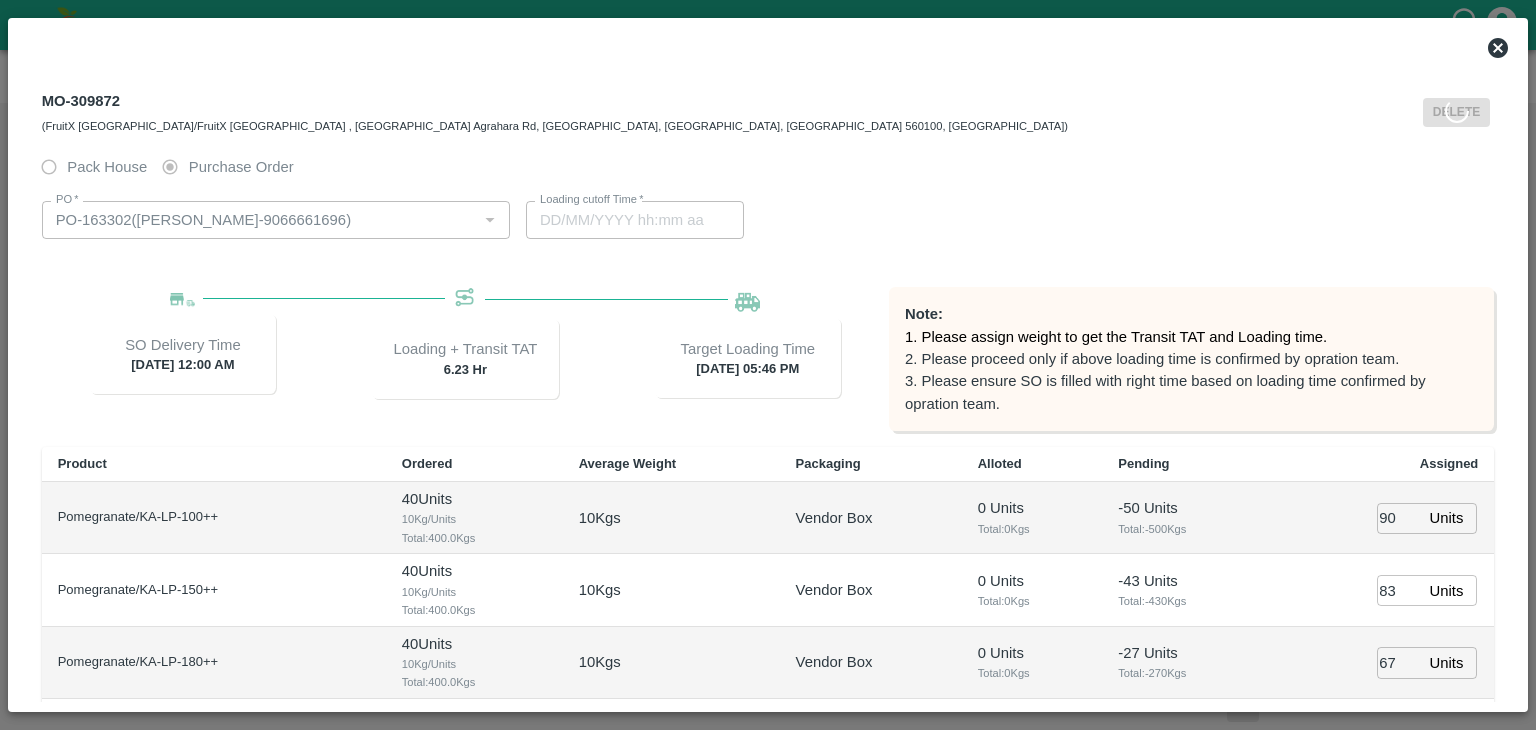 type on "[DATE] 05:46 PM" 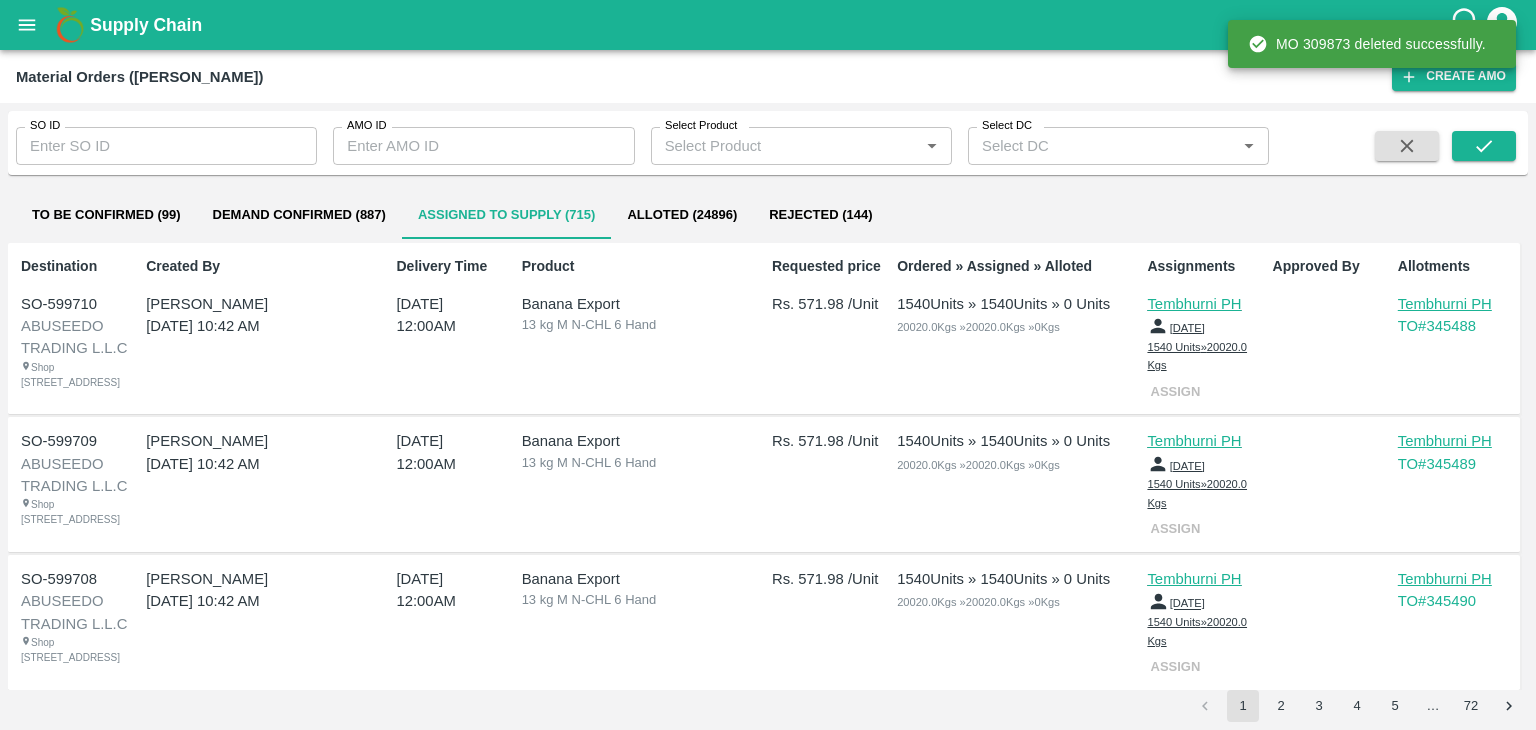 click on "Demand Confirmed (887)" at bounding box center [299, 215] 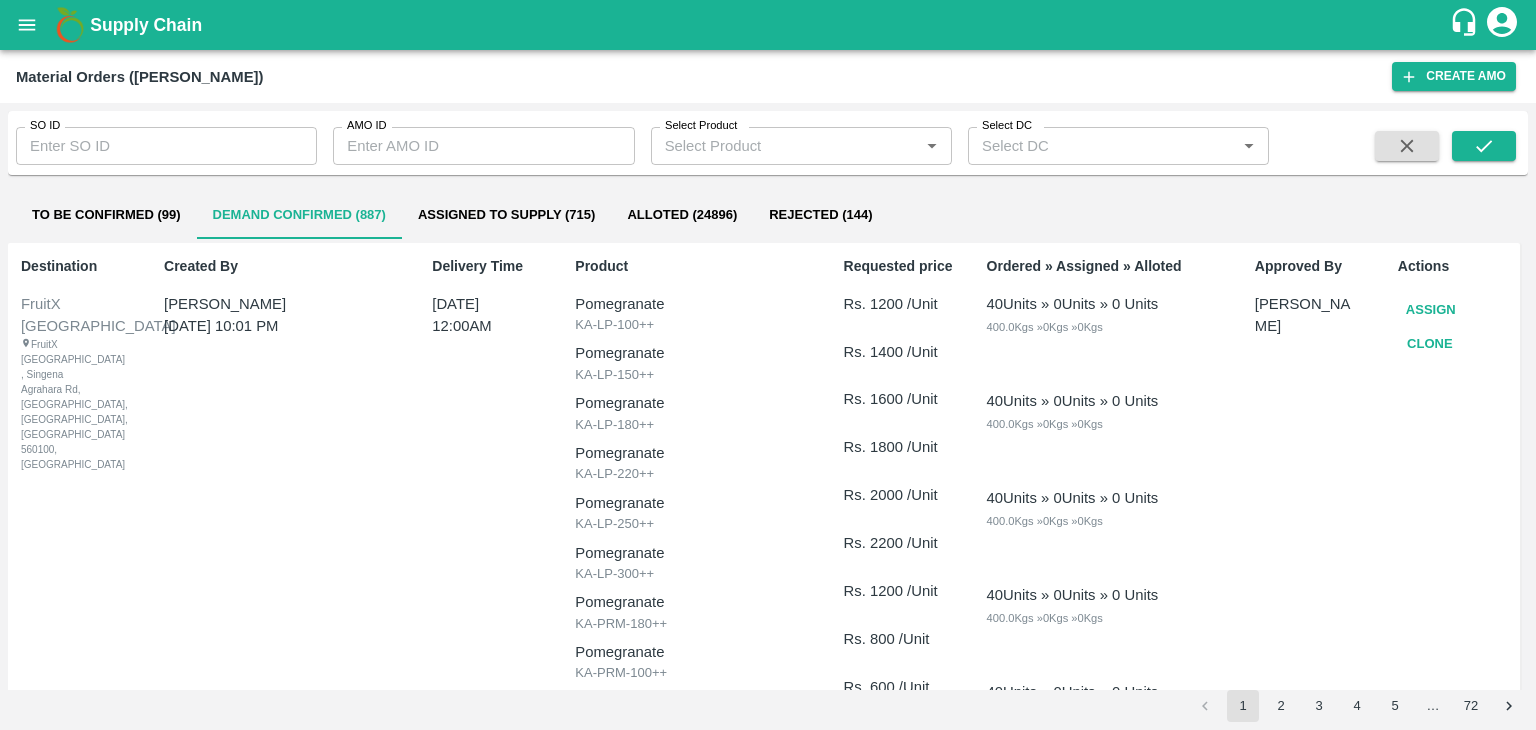 click on "Clone" at bounding box center [1430, 344] 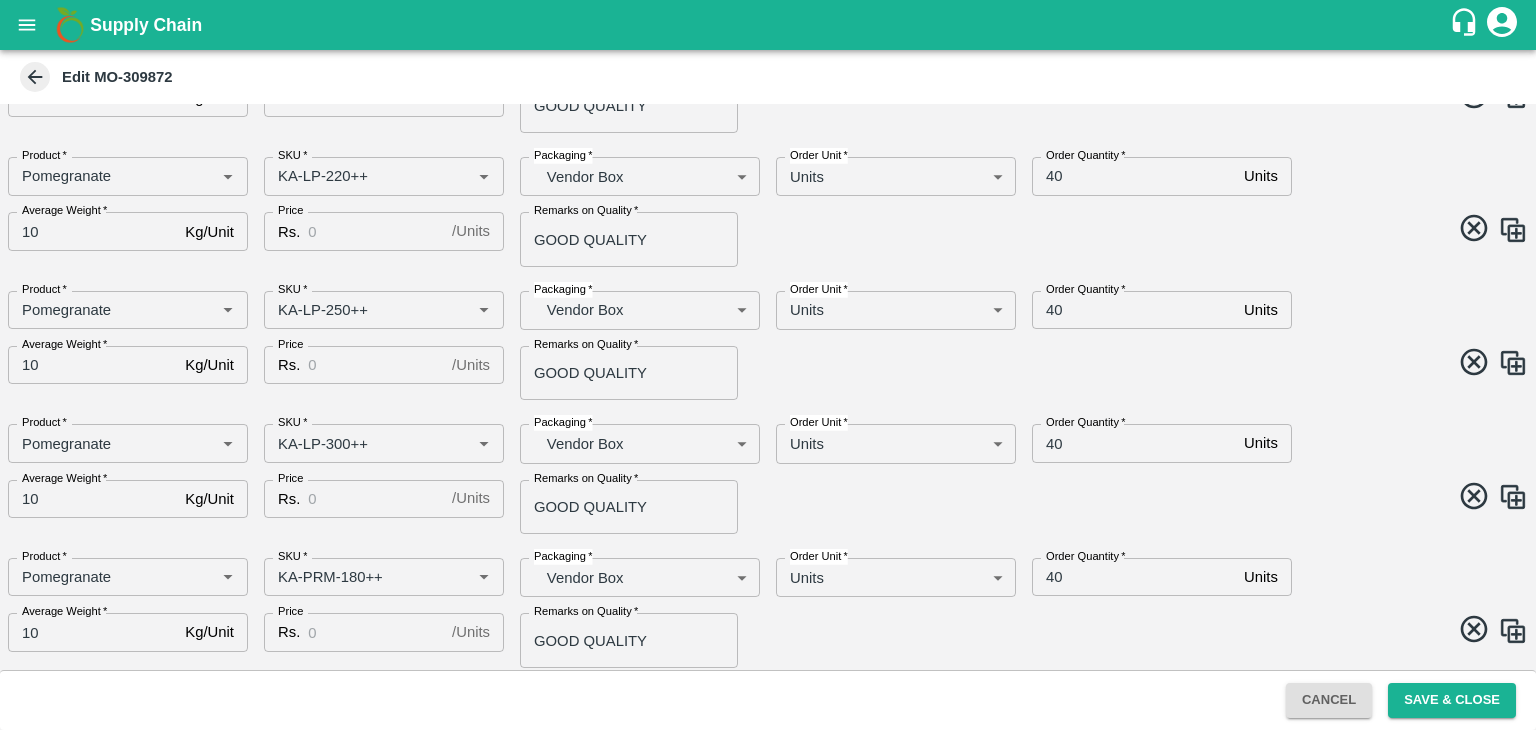 scroll, scrollTop: 600, scrollLeft: 0, axis: vertical 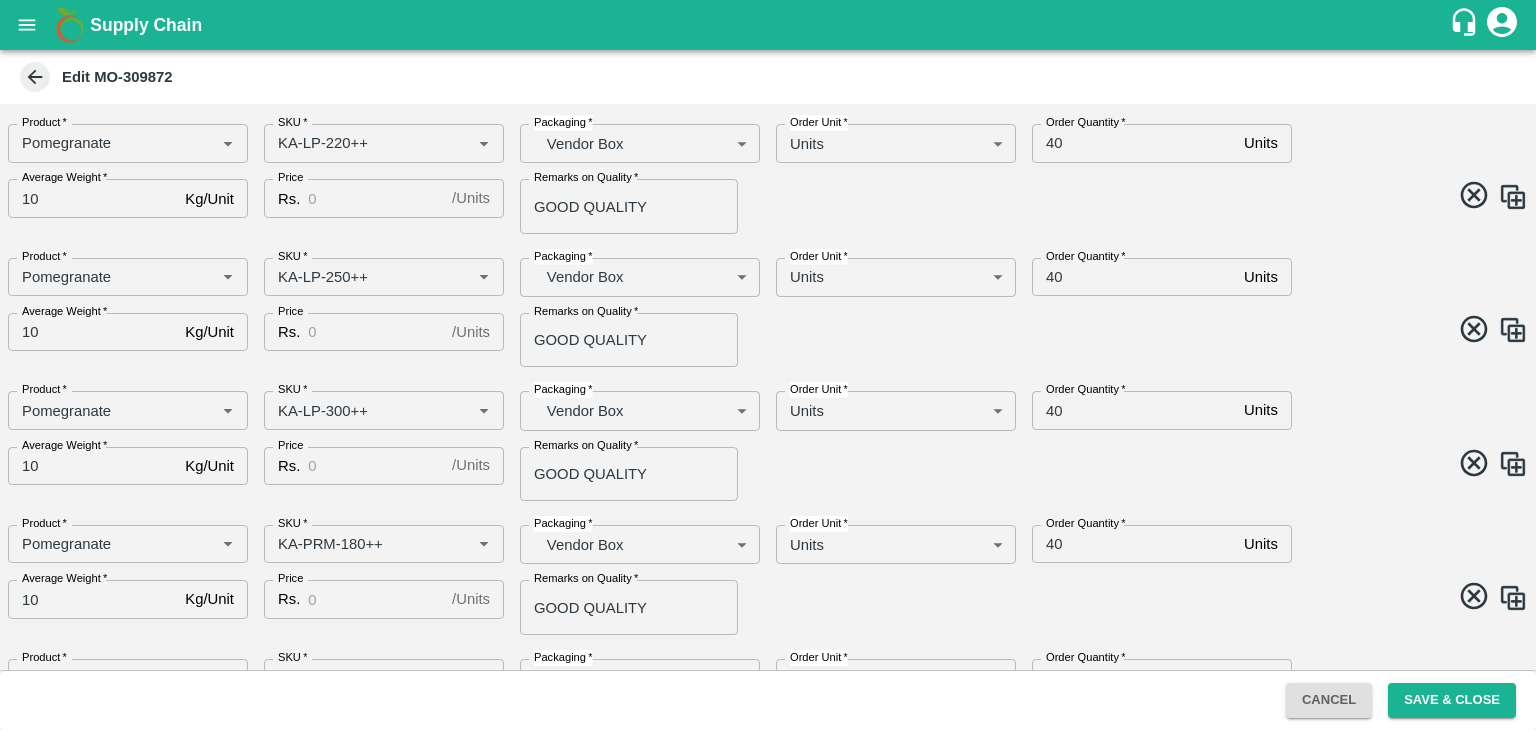 click at bounding box center [1513, 464] 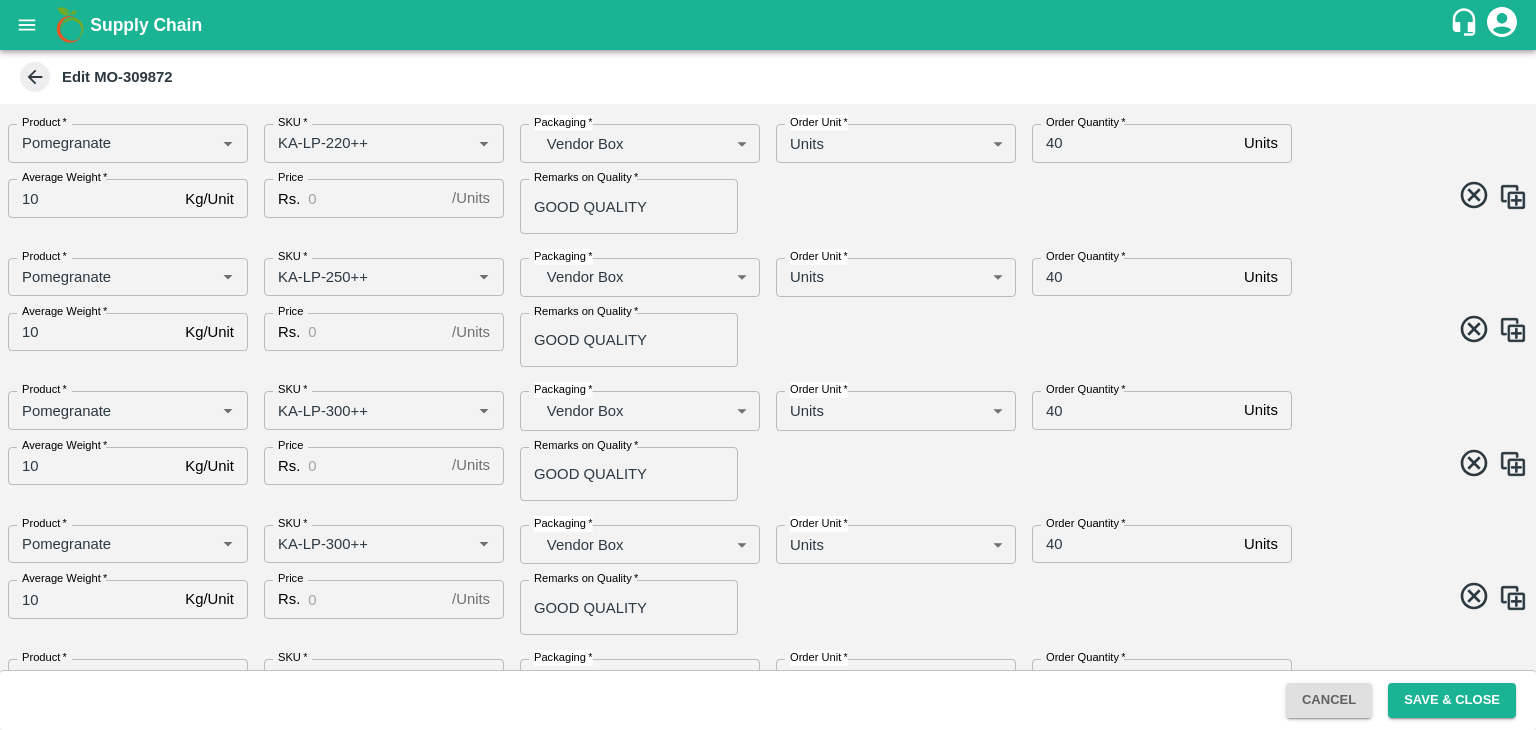 type on "KA-LP-300++" 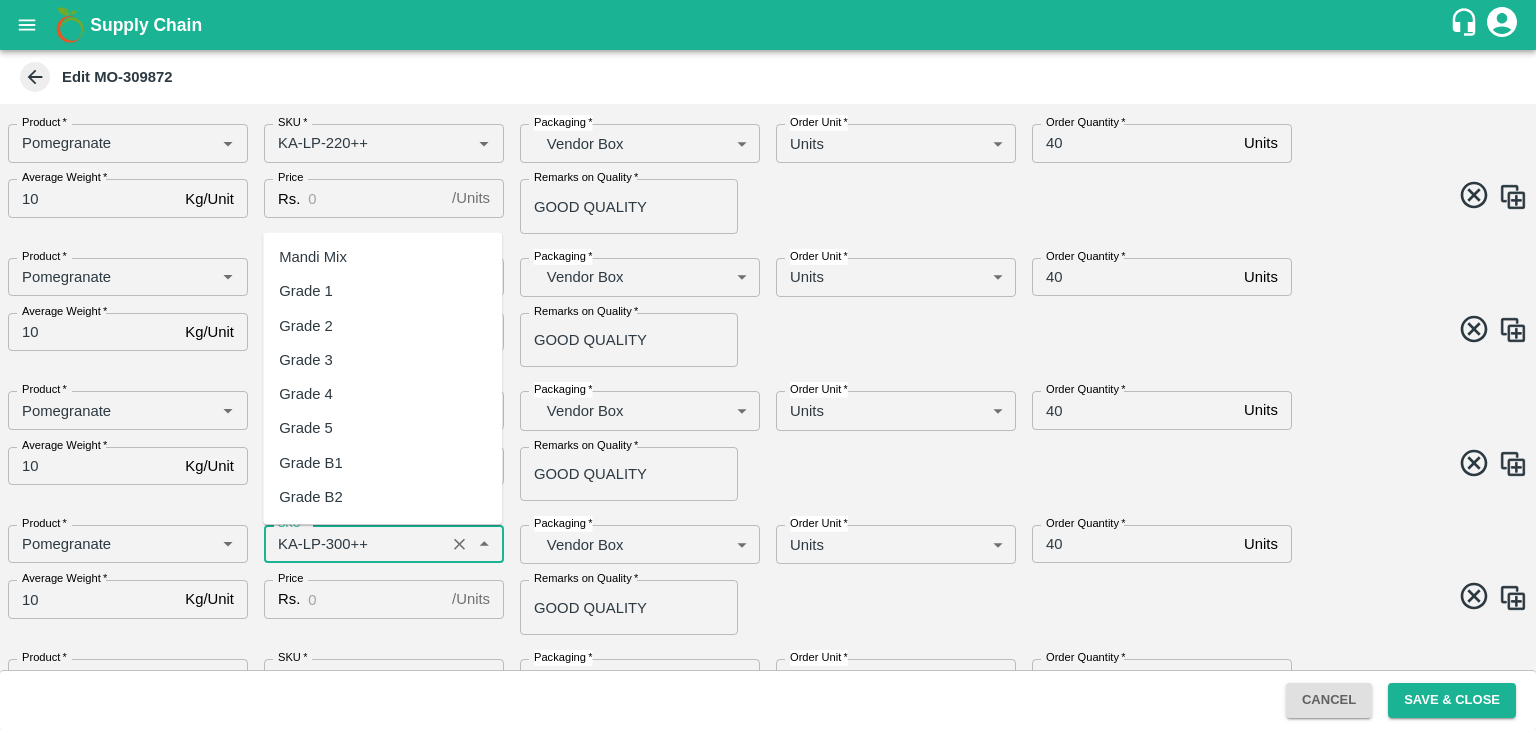 click on "SKU   *" at bounding box center (354, 544) 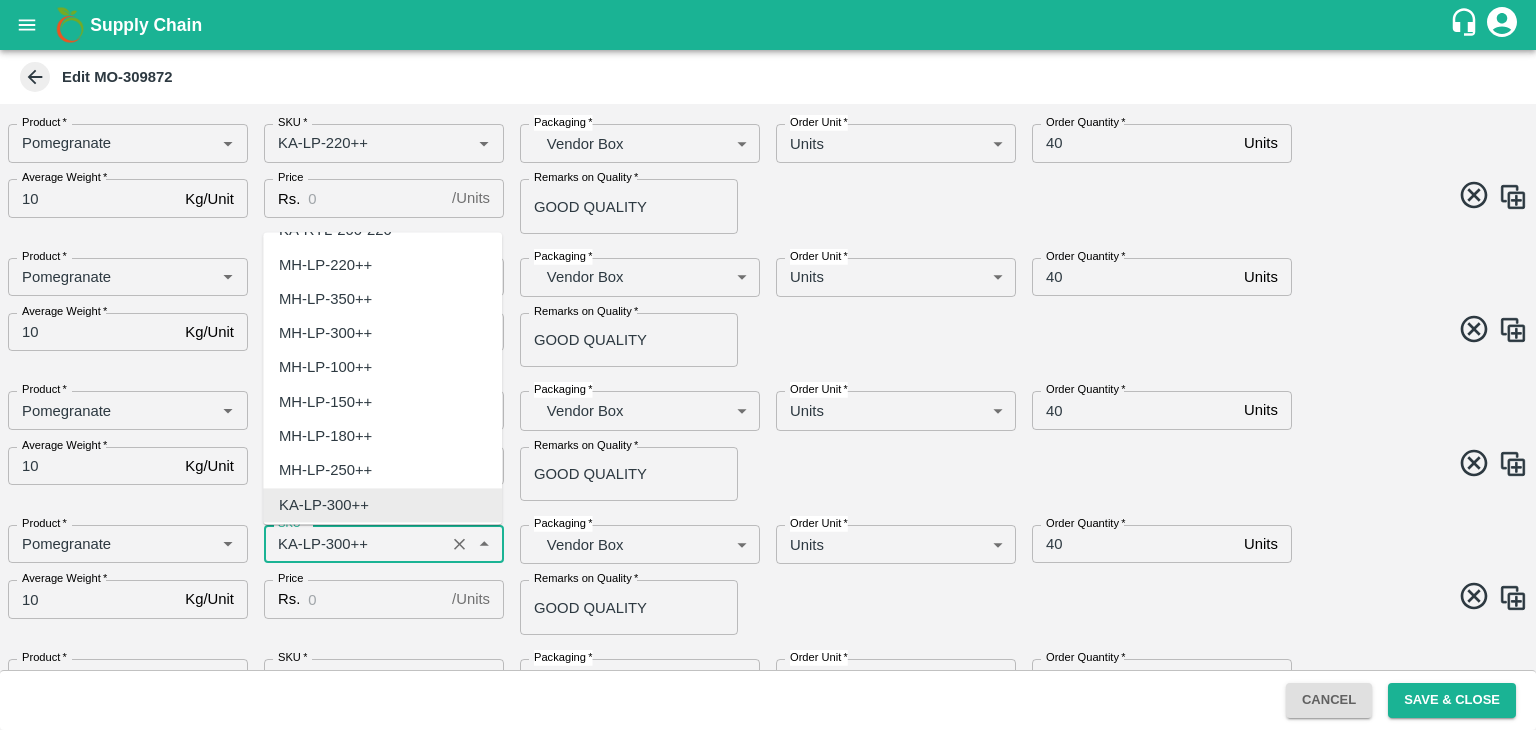 click on "SKU   *" at bounding box center (354, 544) 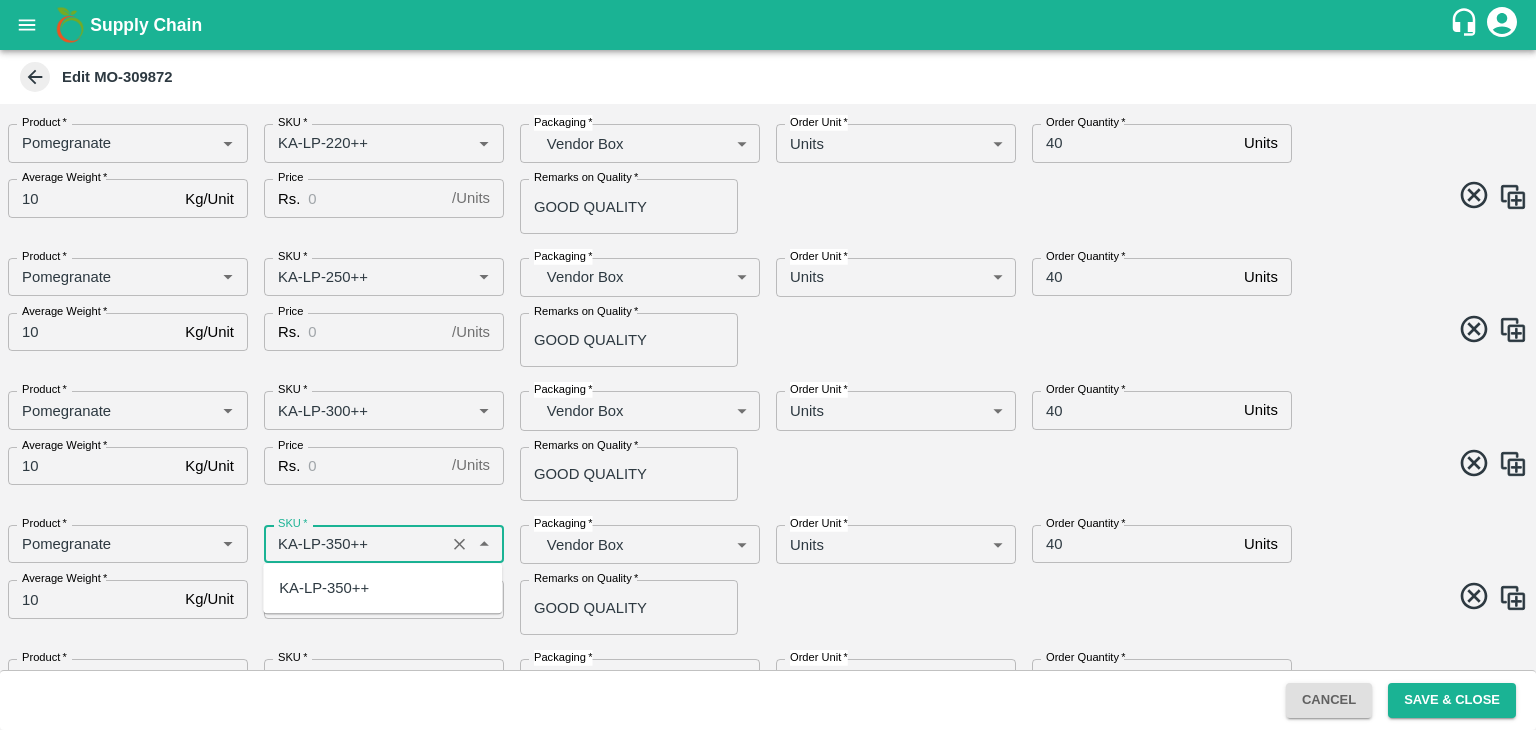 click on "KA-LP-350++" at bounding box center (324, 588) 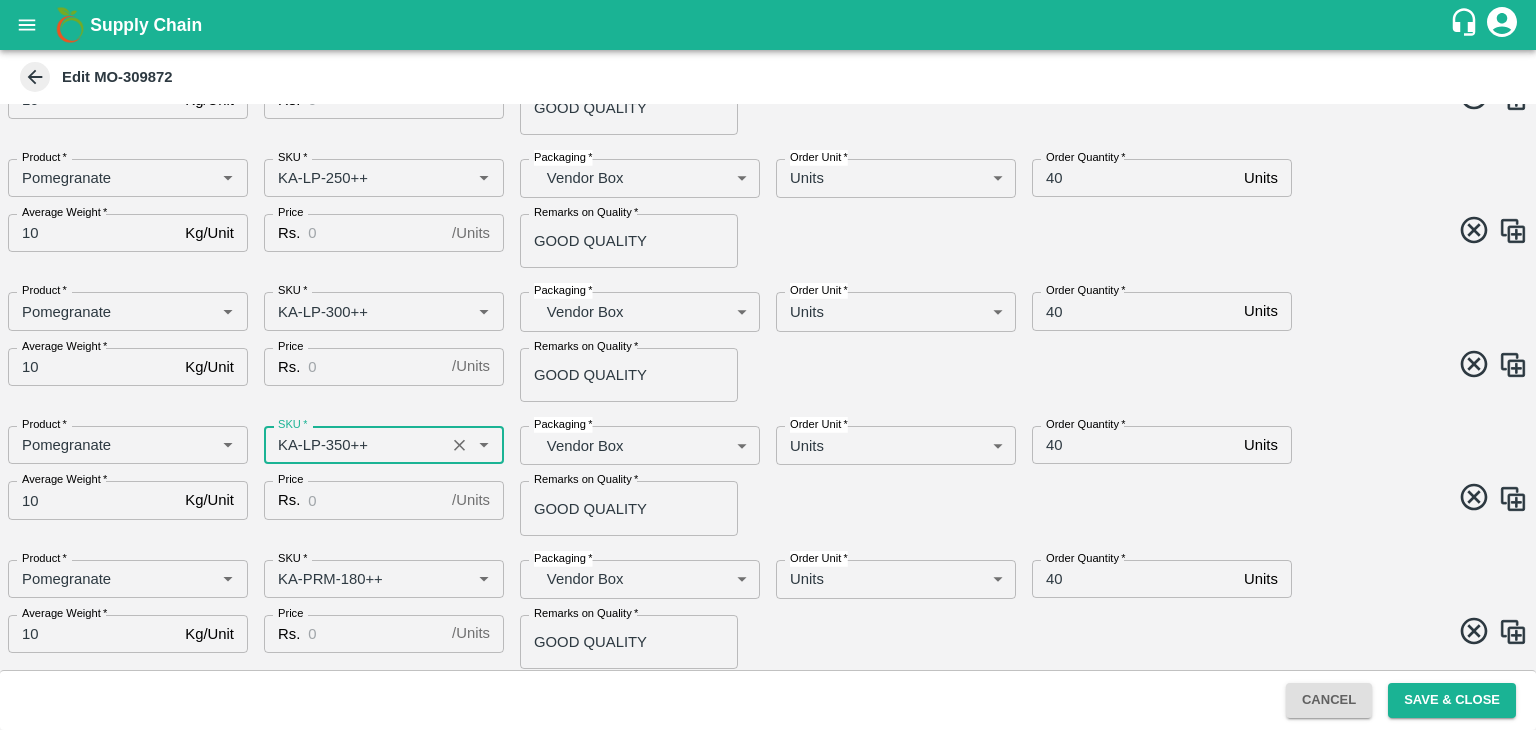 scroll, scrollTop: 700, scrollLeft: 0, axis: vertical 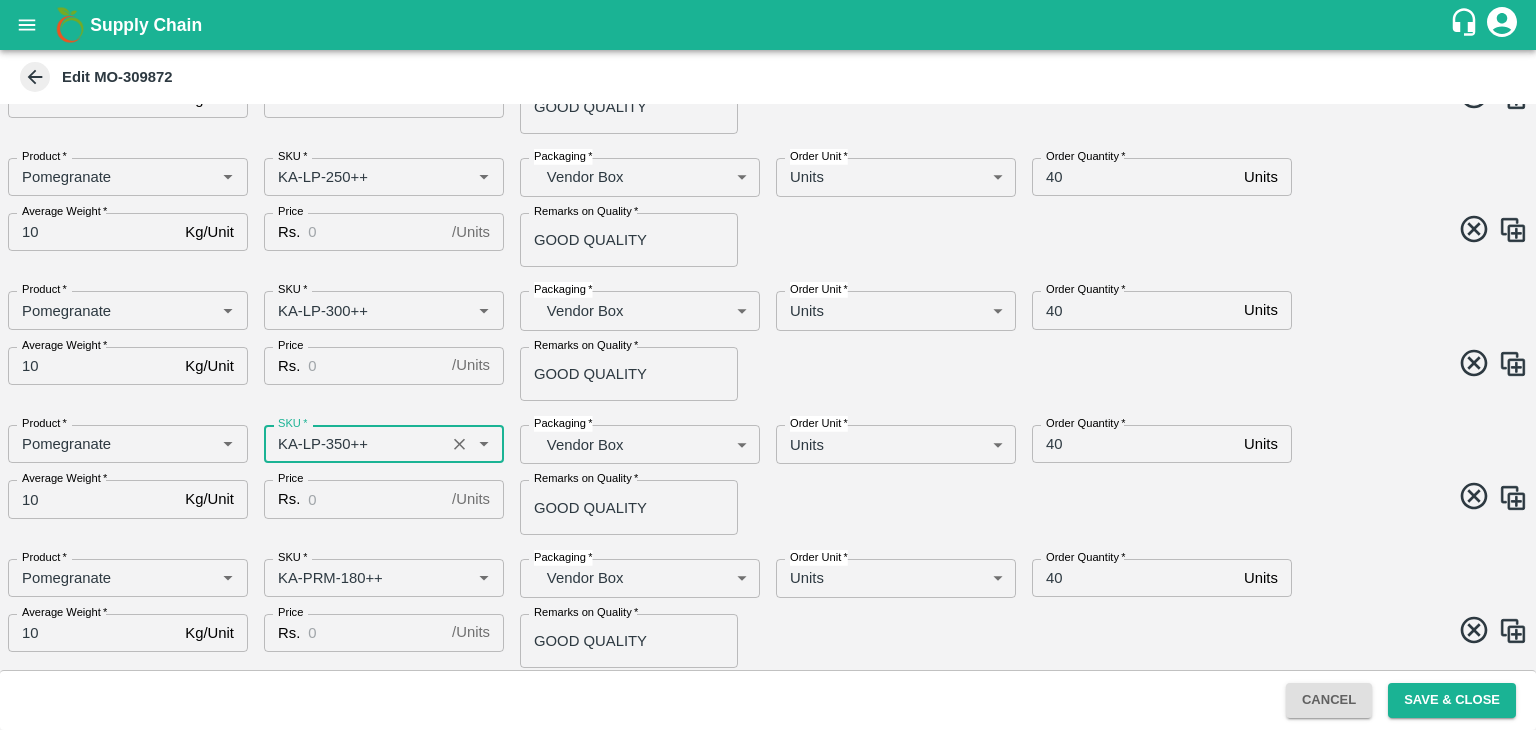 type on "KA-LP-350++" 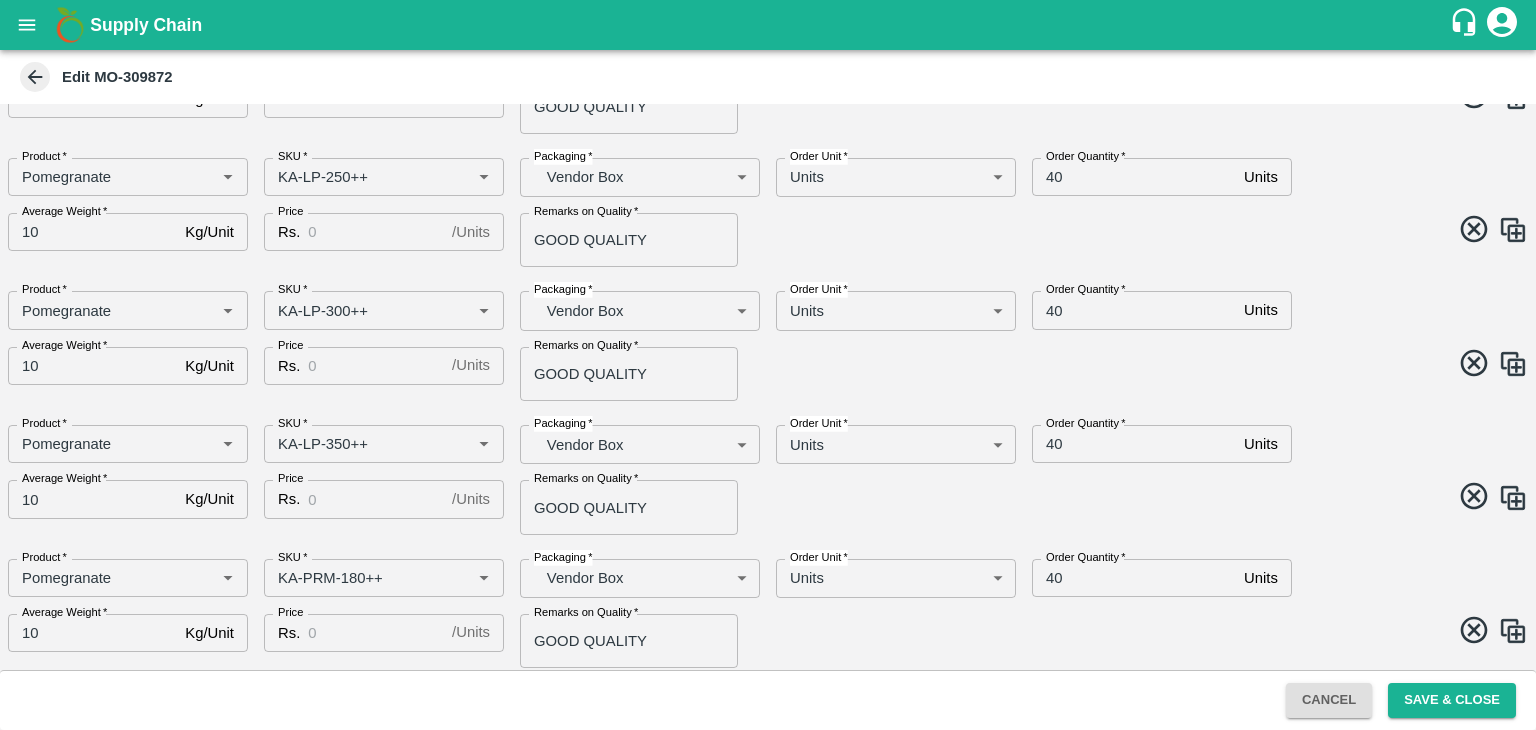 type on "KA-PRM-180++" 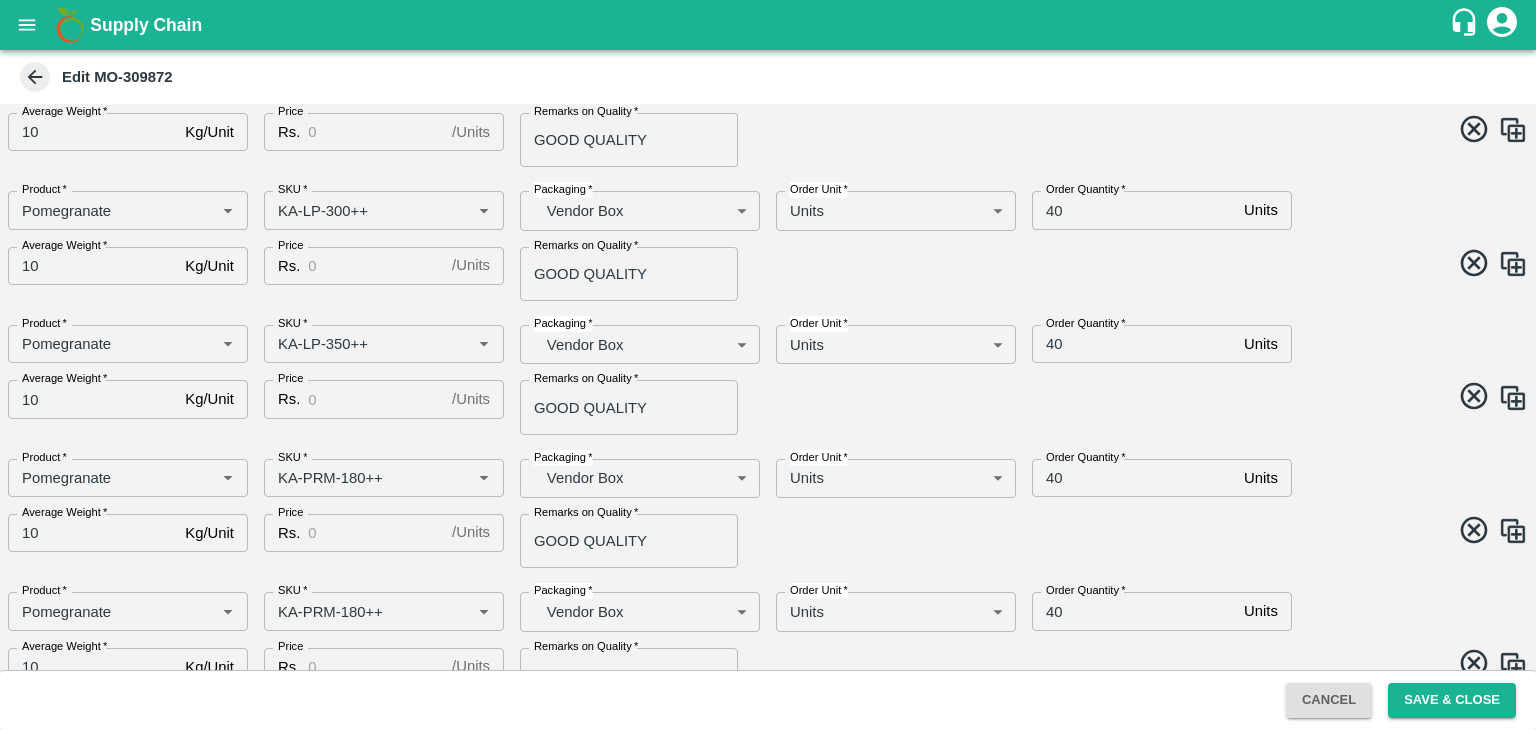 scroll, scrollTop: 900, scrollLeft: 0, axis: vertical 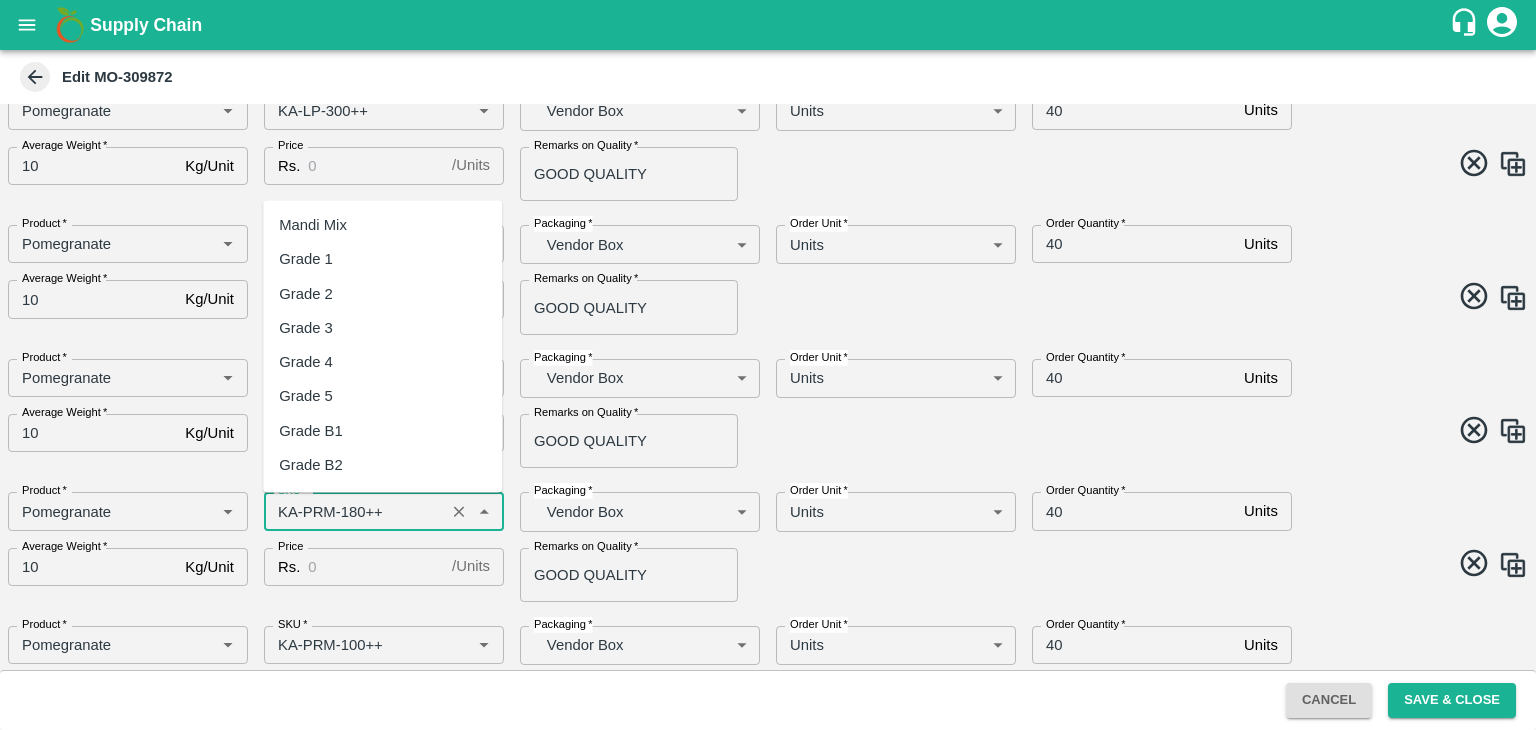 click on "SKU   *" at bounding box center [354, 511] 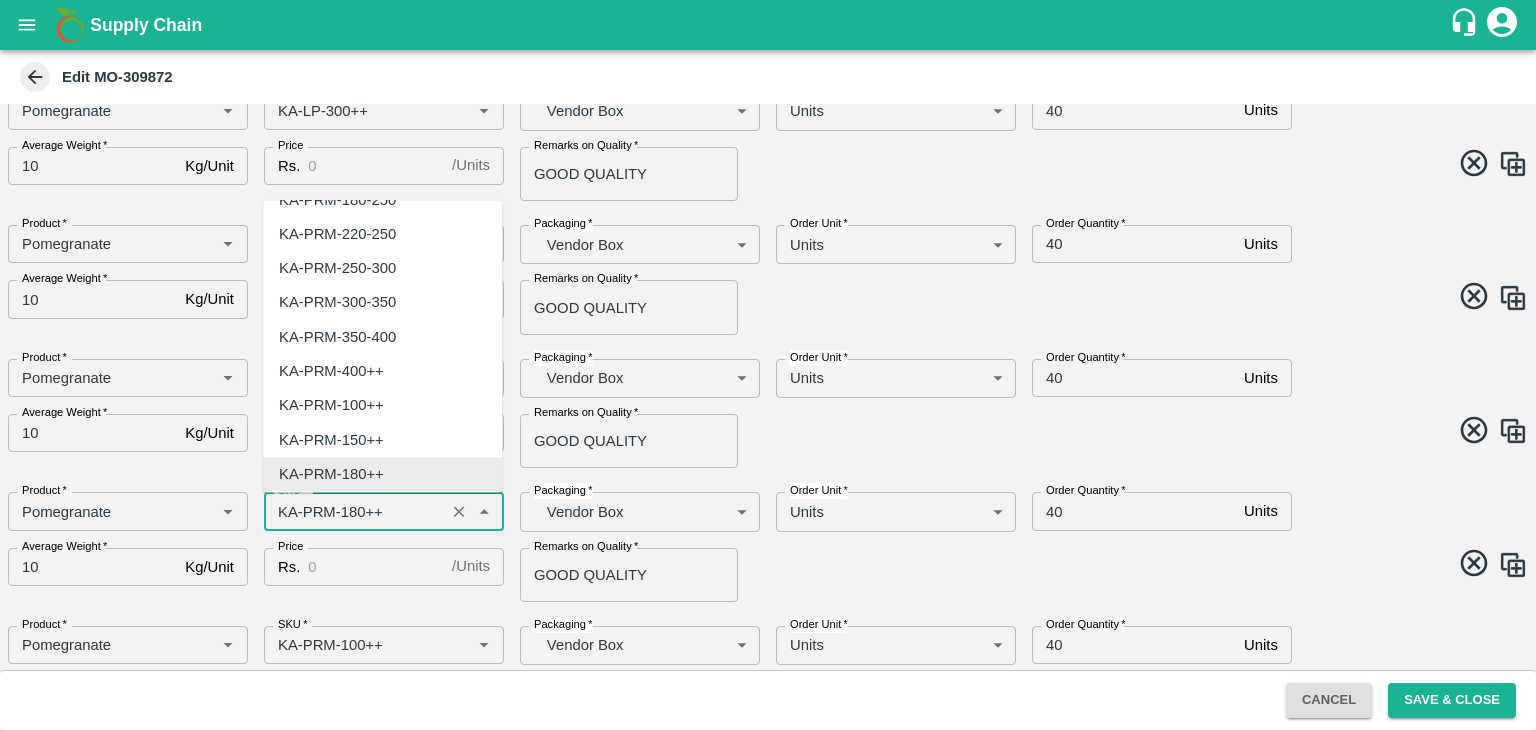 click on "SKU   *" at bounding box center [354, 511] 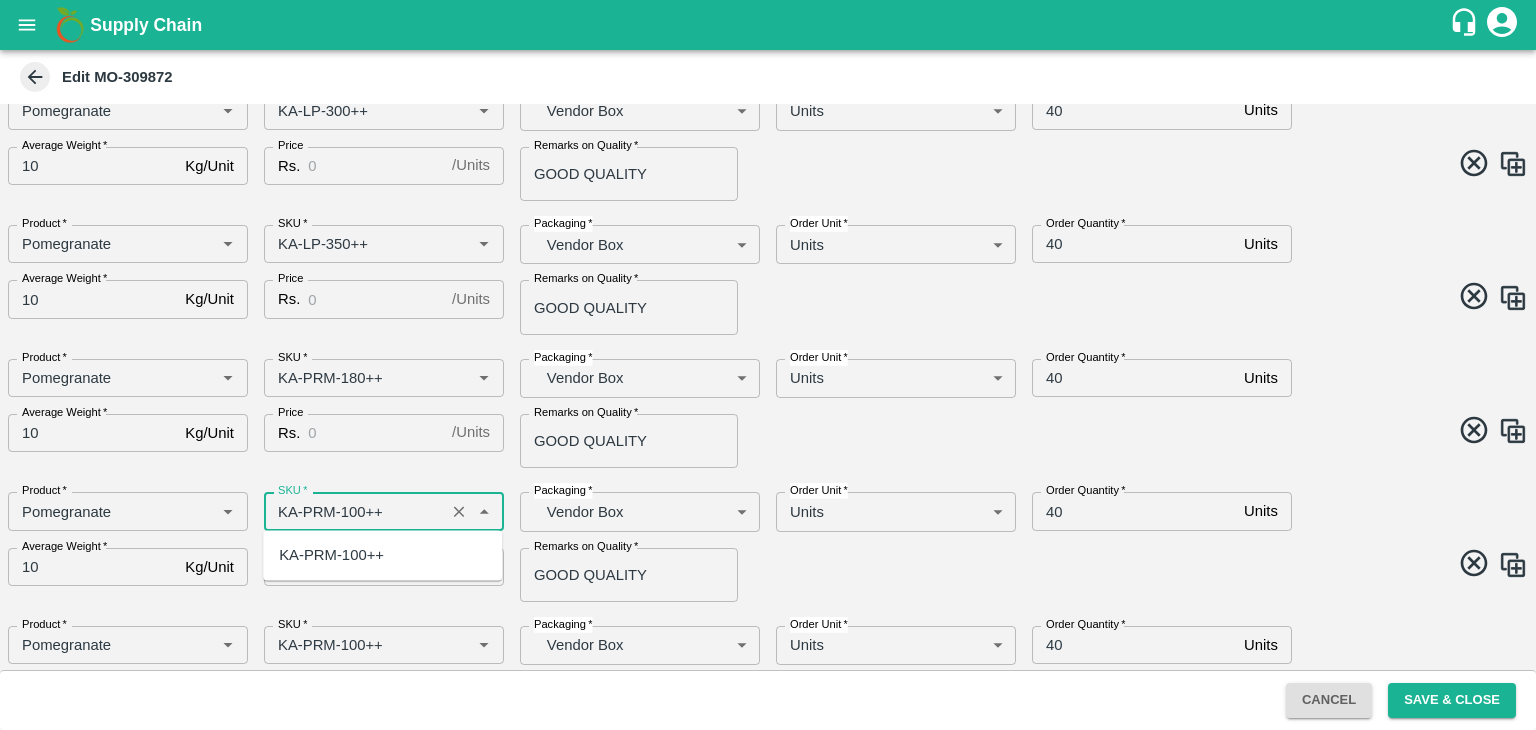 click on "KA-PRM-100++" at bounding box center [331, 555] 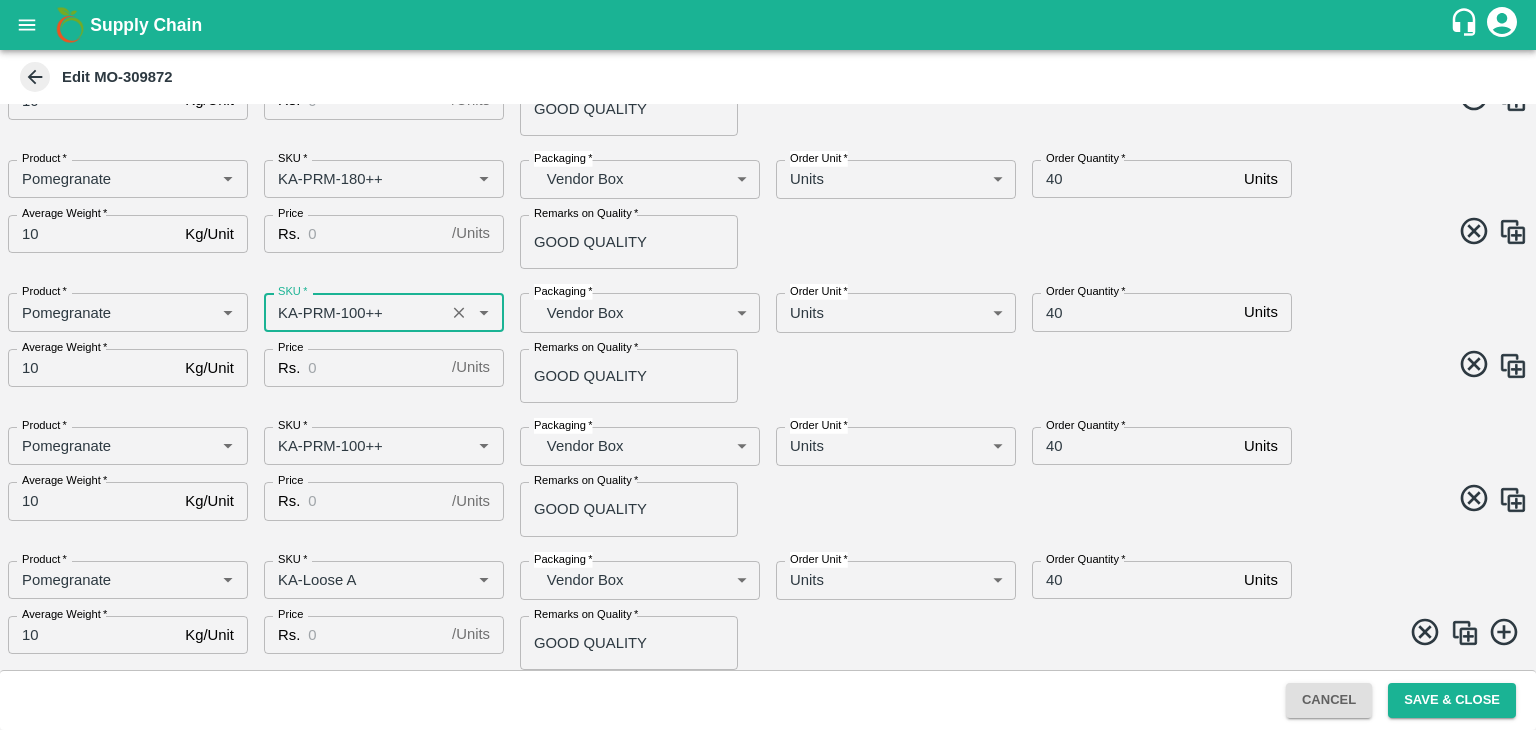 scroll, scrollTop: 1106, scrollLeft: 0, axis: vertical 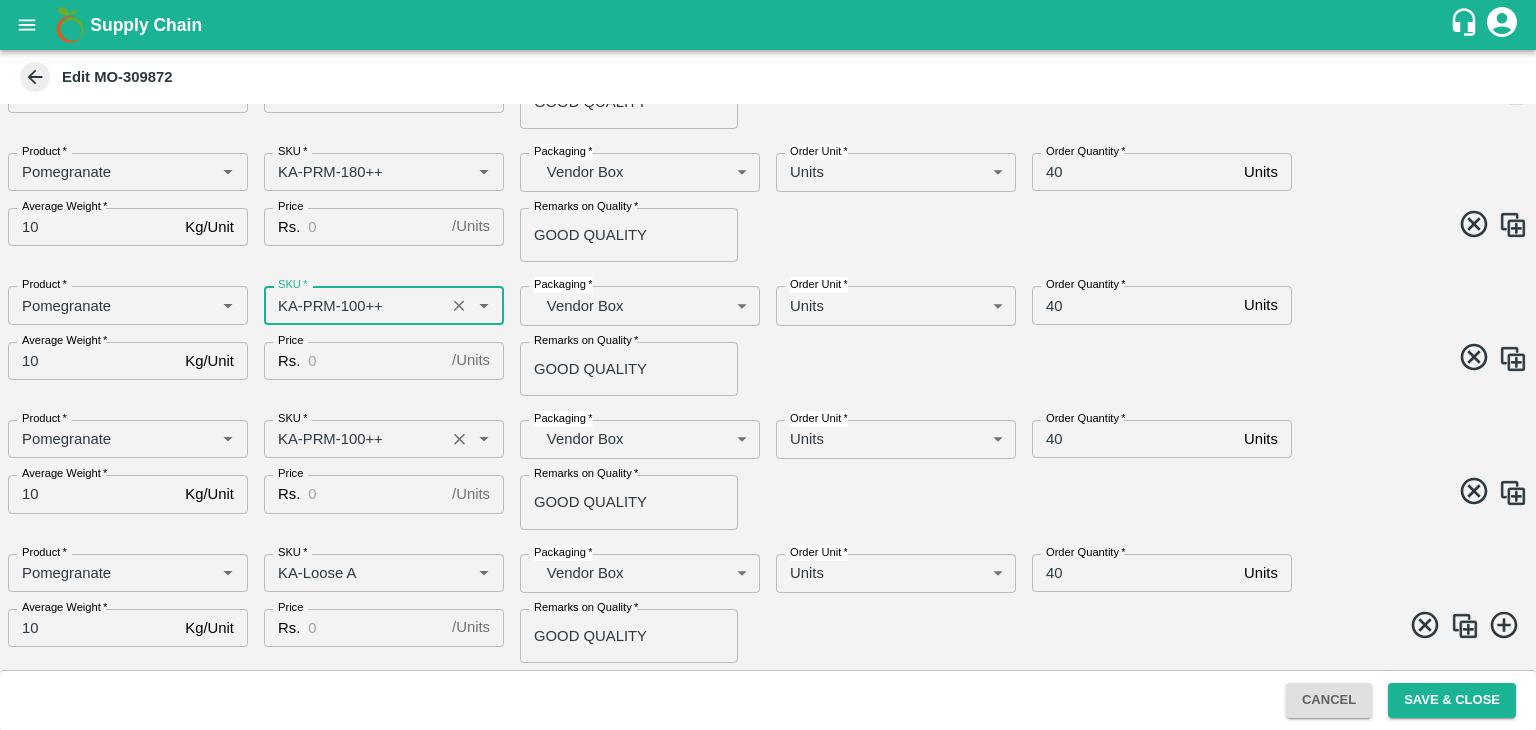 type on "KA-PRM-100++" 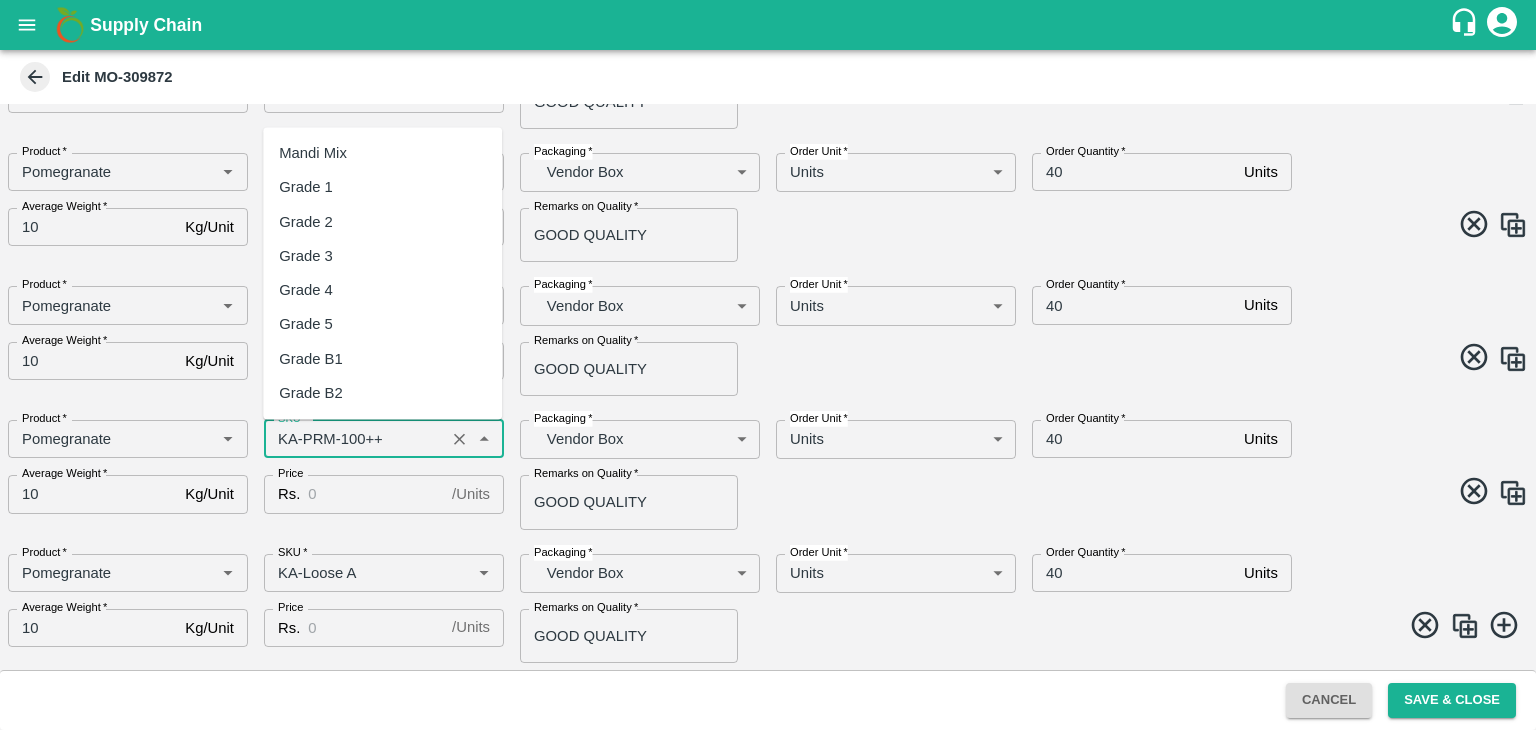 scroll, scrollTop: 5270, scrollLeft: 0, axis: vertical 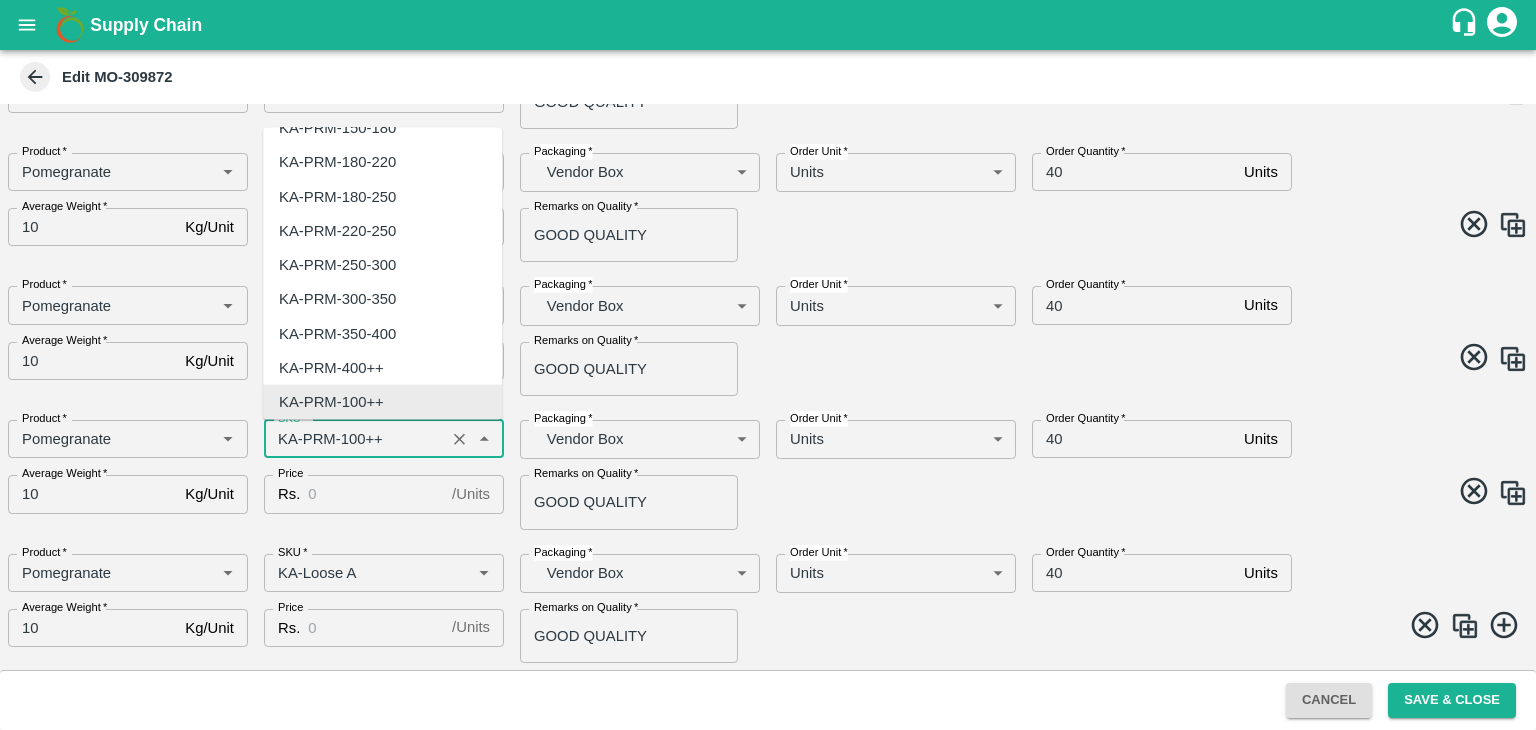 click on "SKU   *" at bounding box center [354, 439] 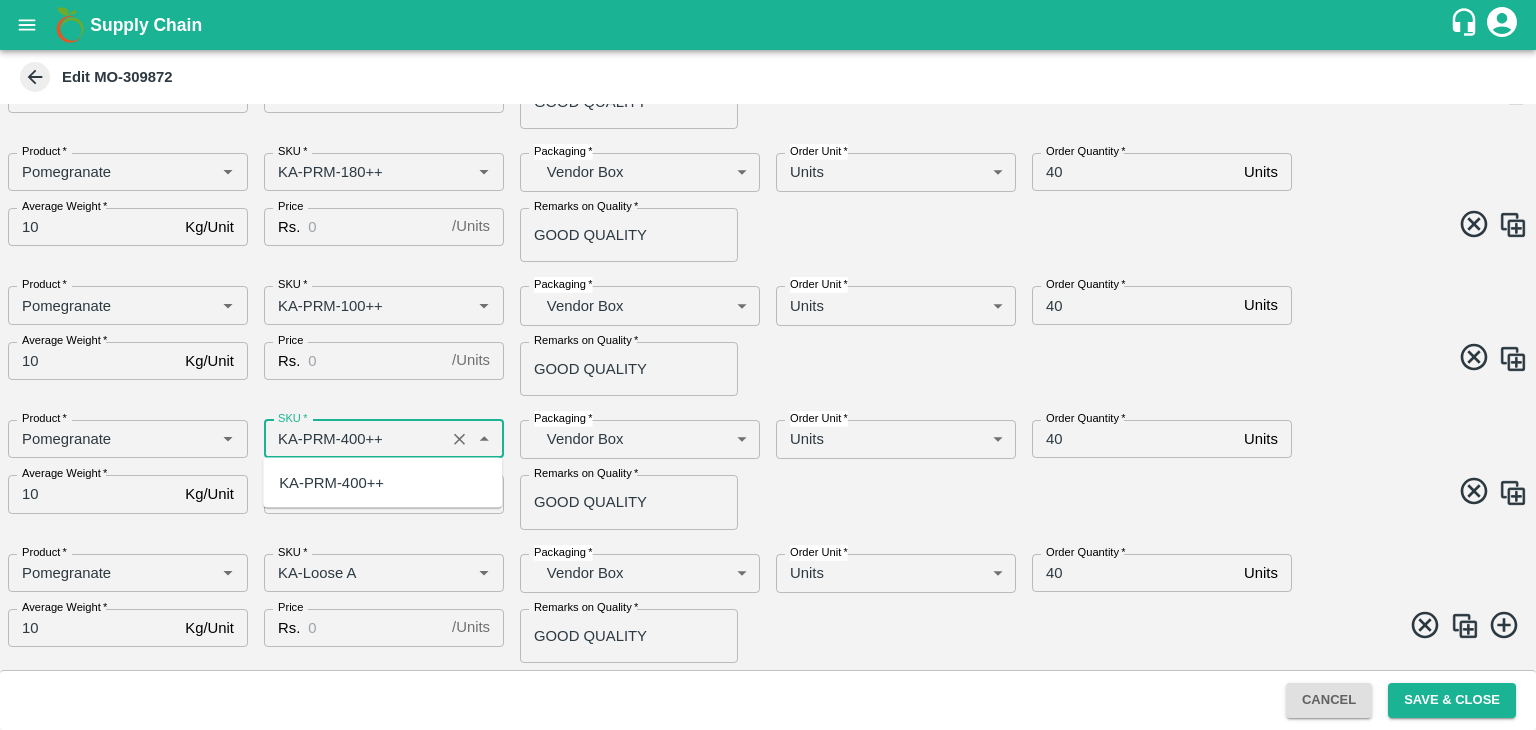 click on "KA-PRM-400++" at bounding box center [331, 483] 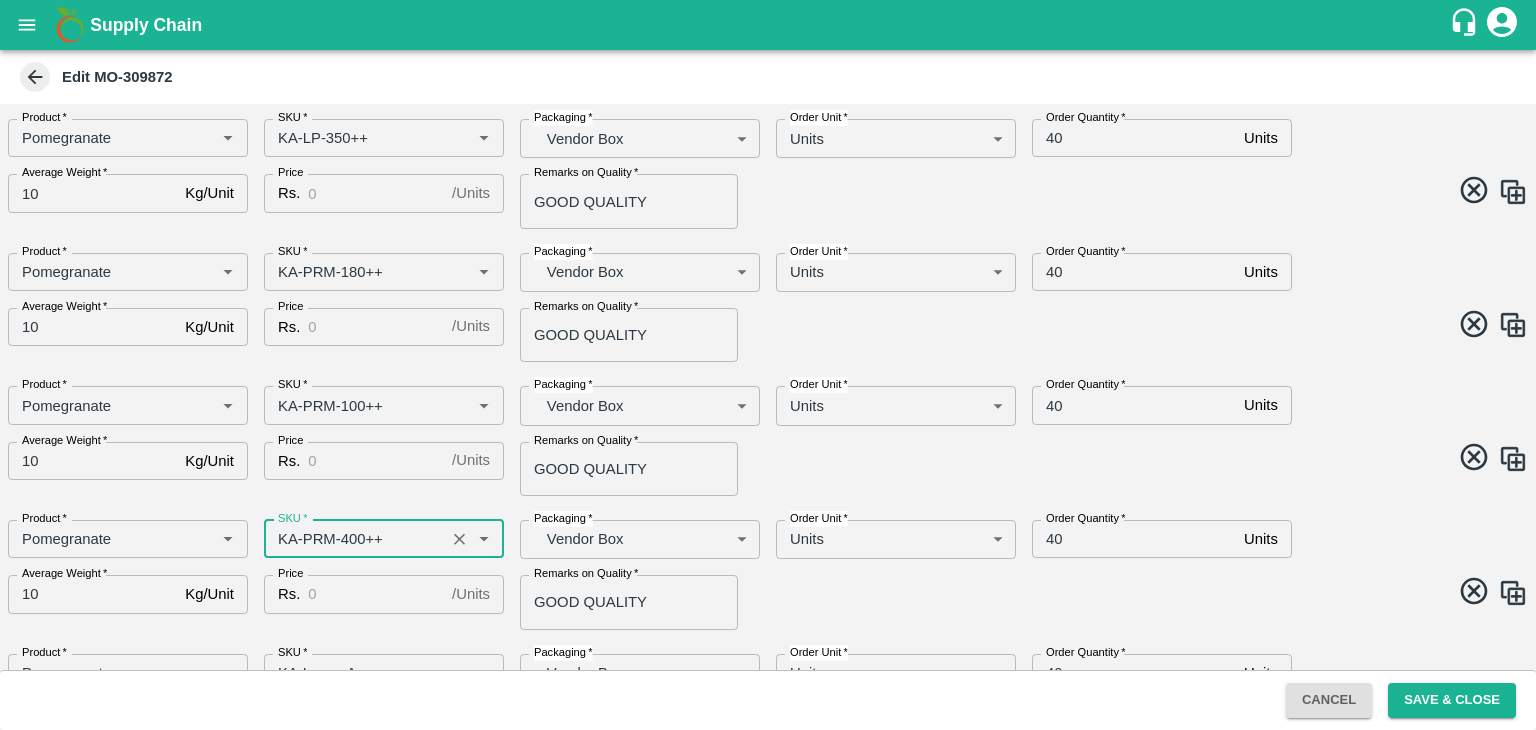scroll, scrollTop: 1106, scrollLeft: 0, axis: vertical 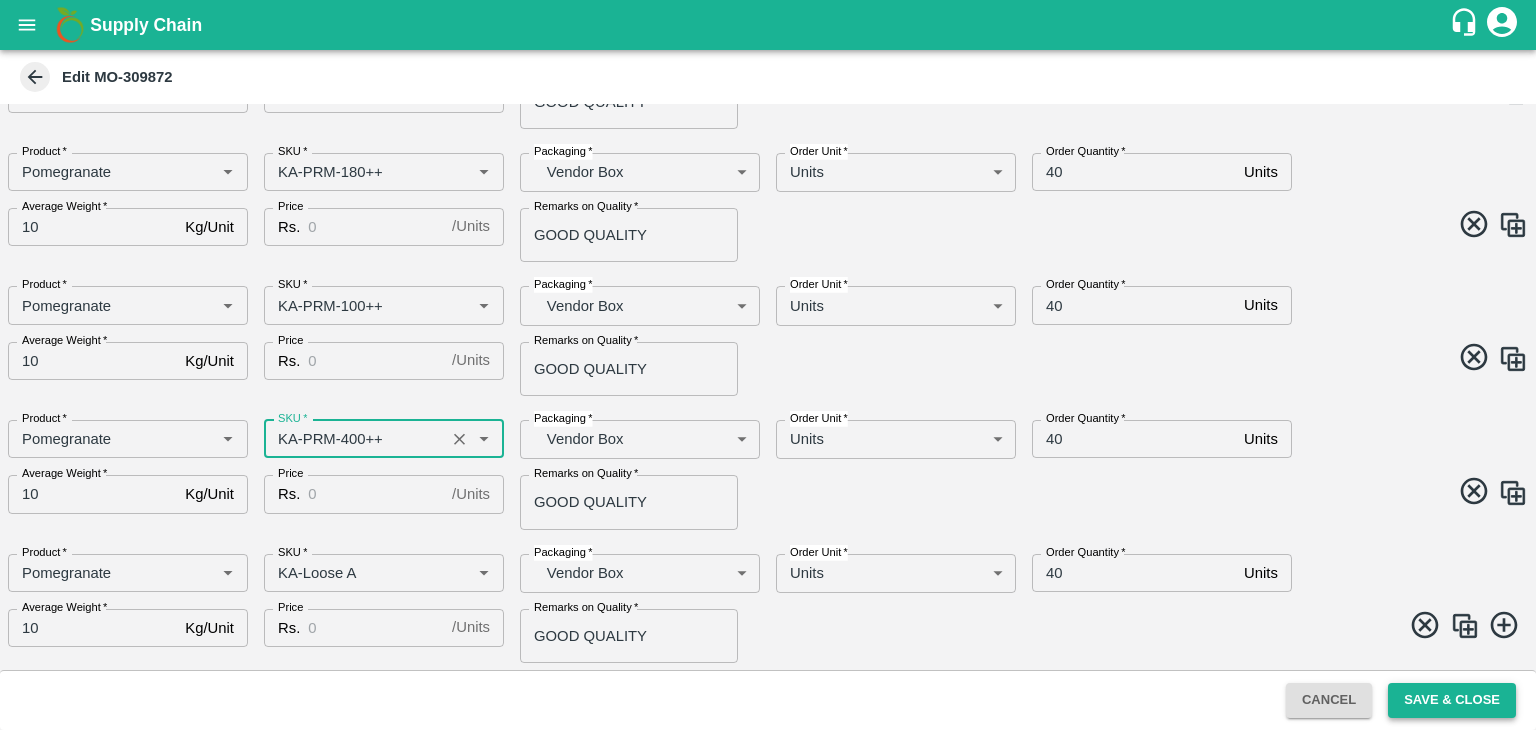 type on "KA-PRM-400++" 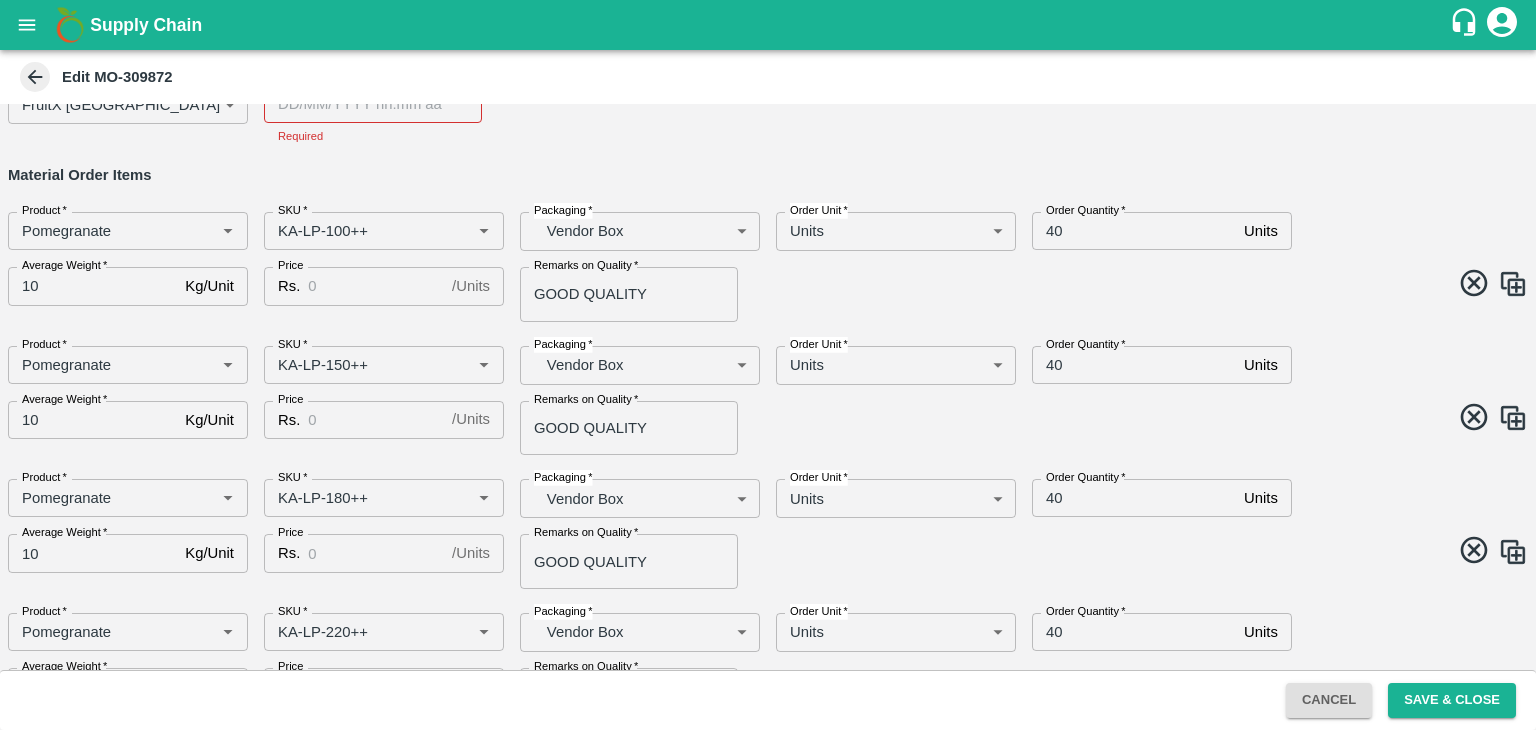 scroll, scrollTop: 28, scrollLeft: 0, axis: vertical 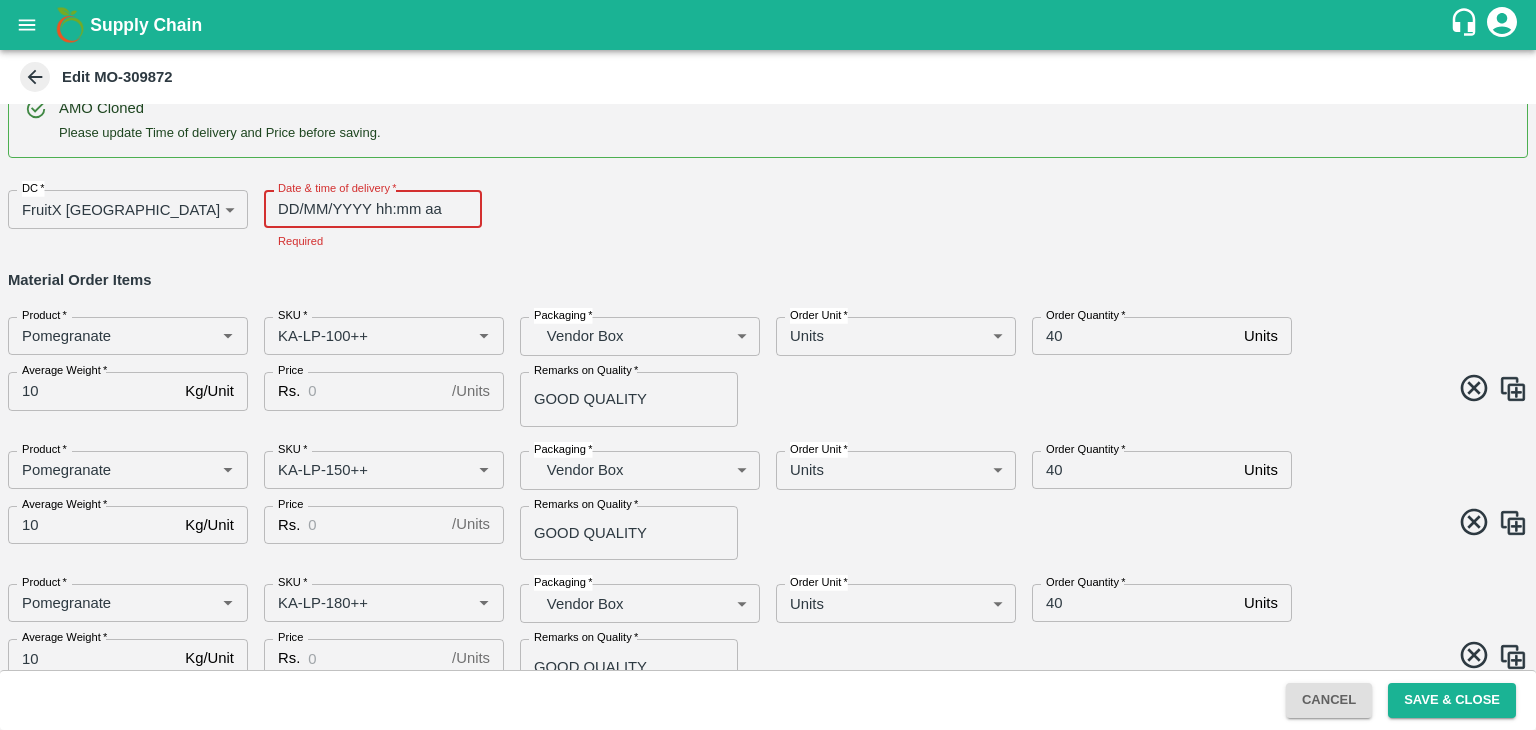 type on "DD/MM/YYYY hh:mm aa" 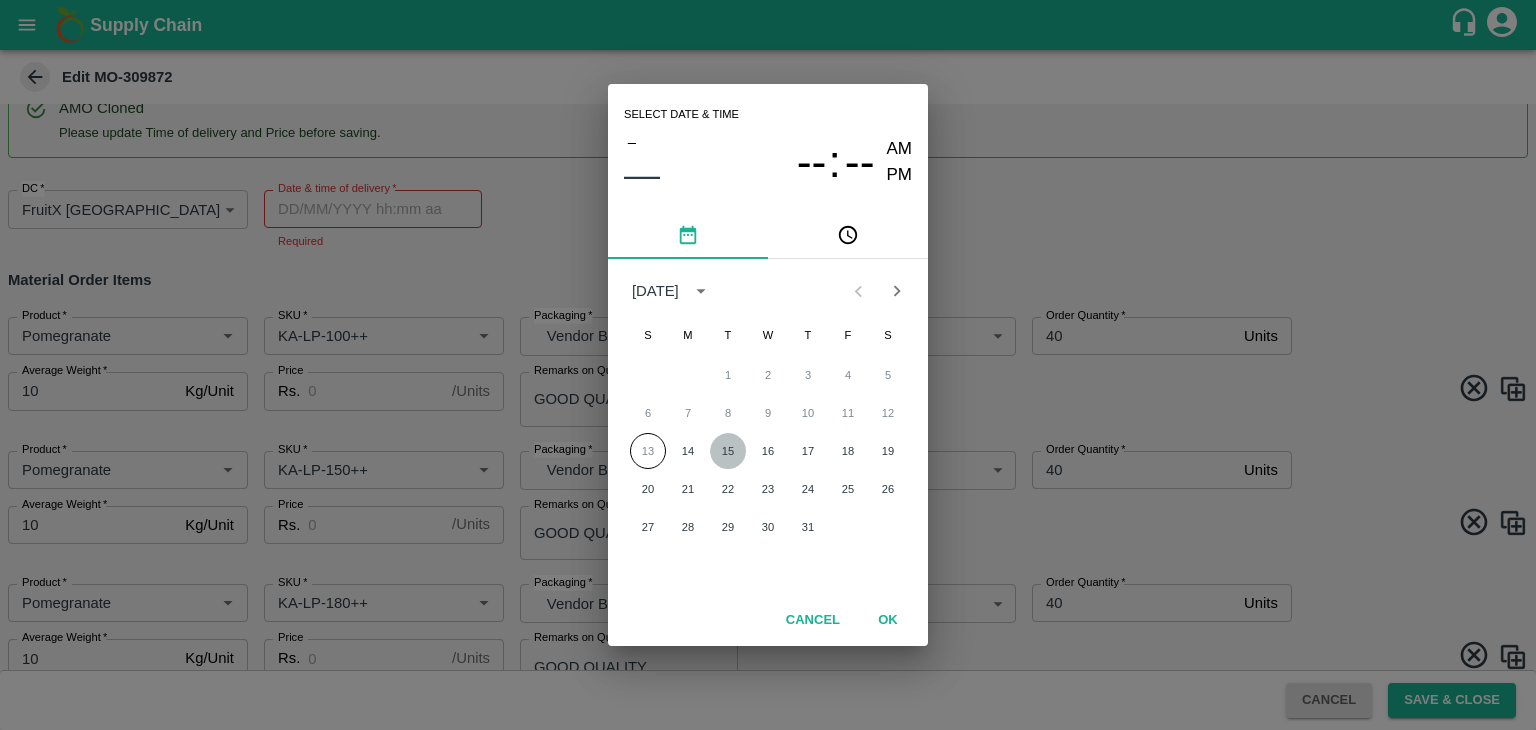 click on "15" at bounding box center (728, 451) 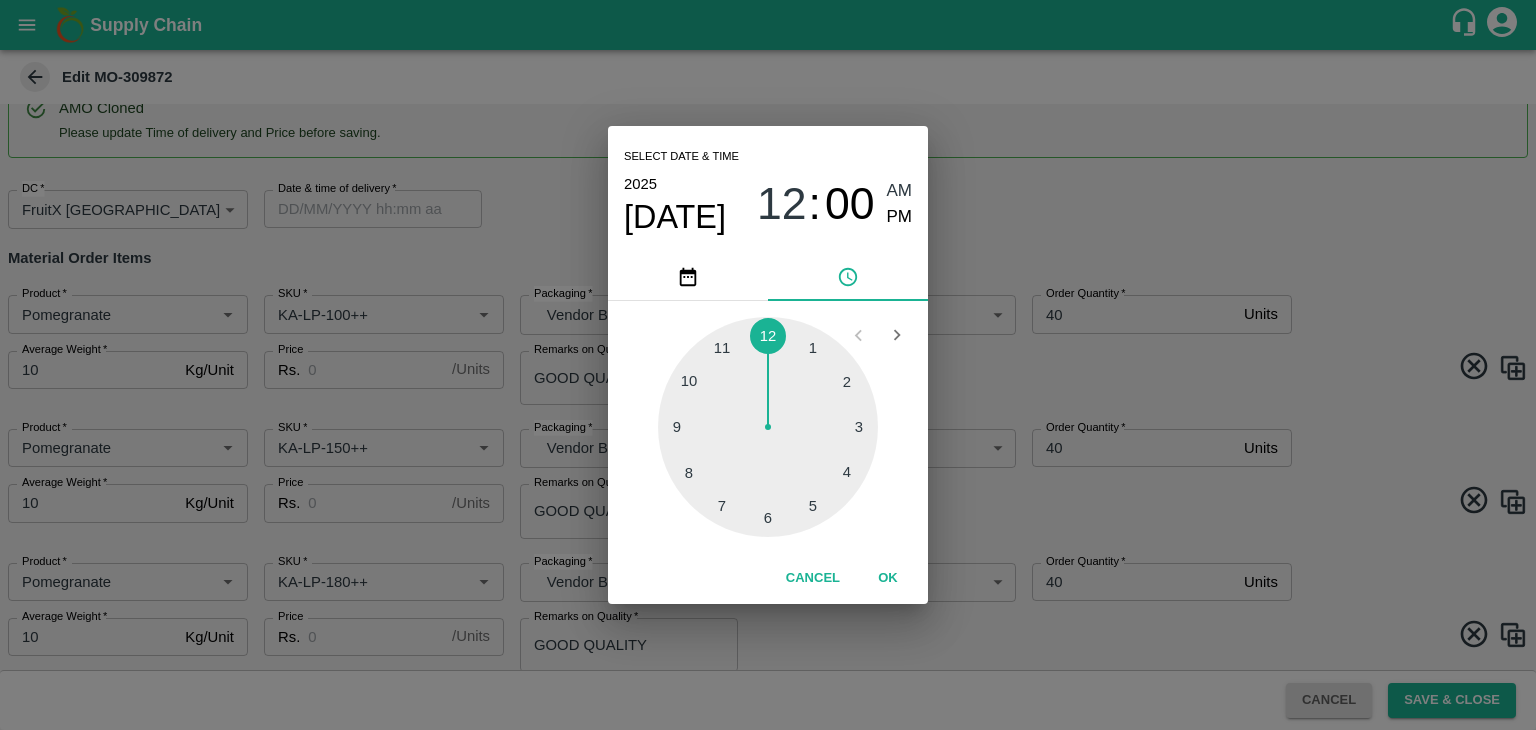 type on "15/07/2025 12:00 AM" 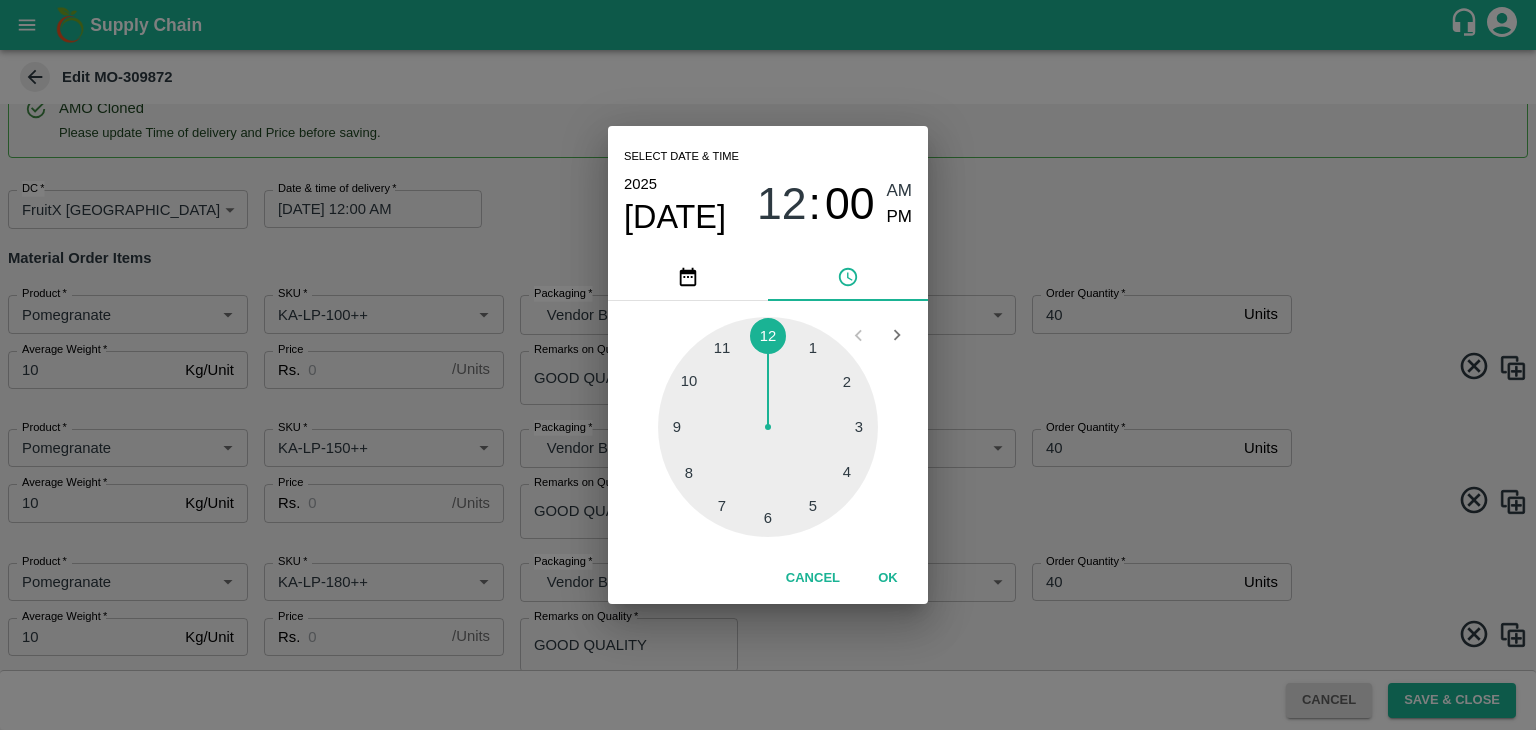 click on "Select date & time 2025 Jul 15 12 : 00 AM PM 1 2 3 4 5 6 7 8 9 10 11 12 Cancel OK" at bounding box center [768, 365] 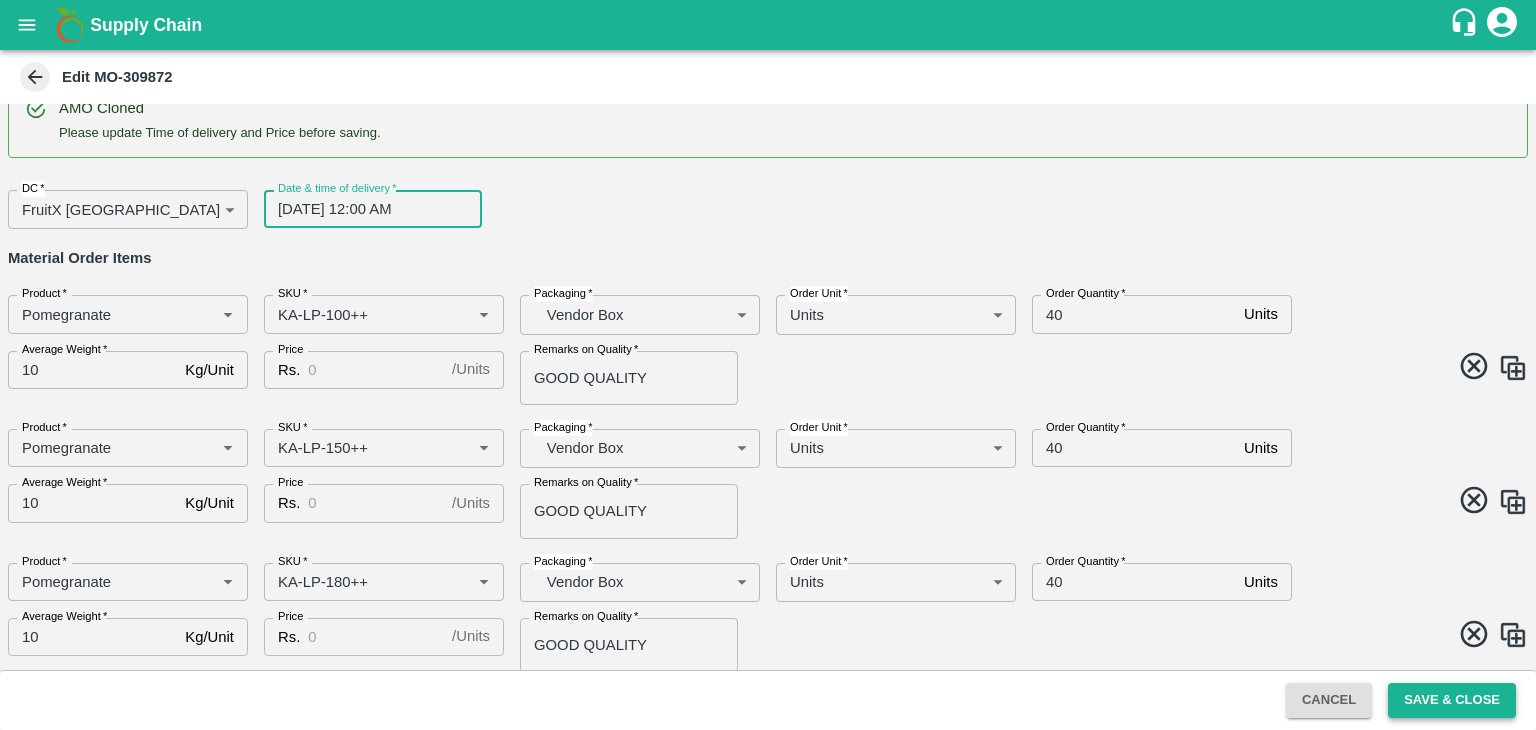 click on "Save & Close" at bounding box center [1452, 700] 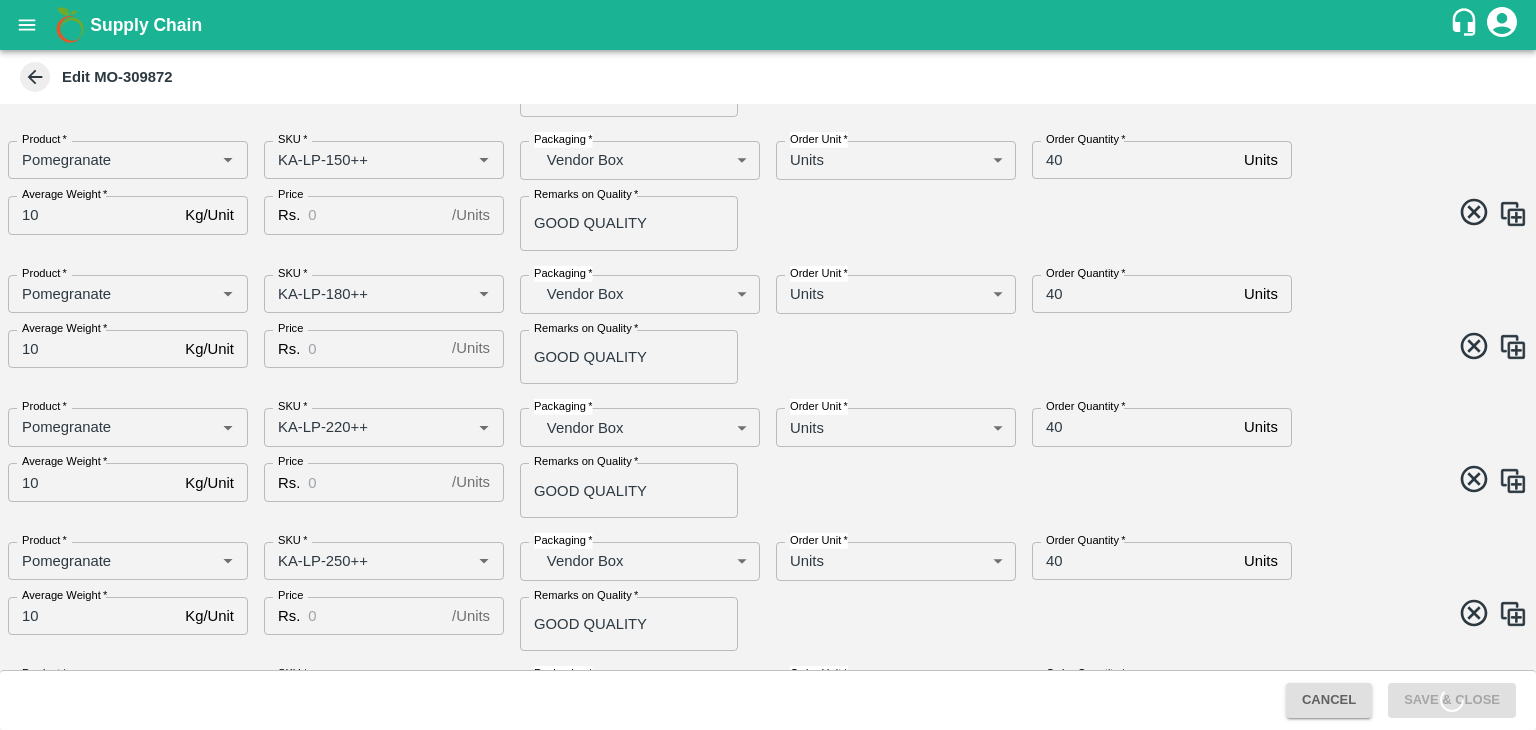 scroll, scrollTop: 328, scrollLeft: 0, axis: vertical 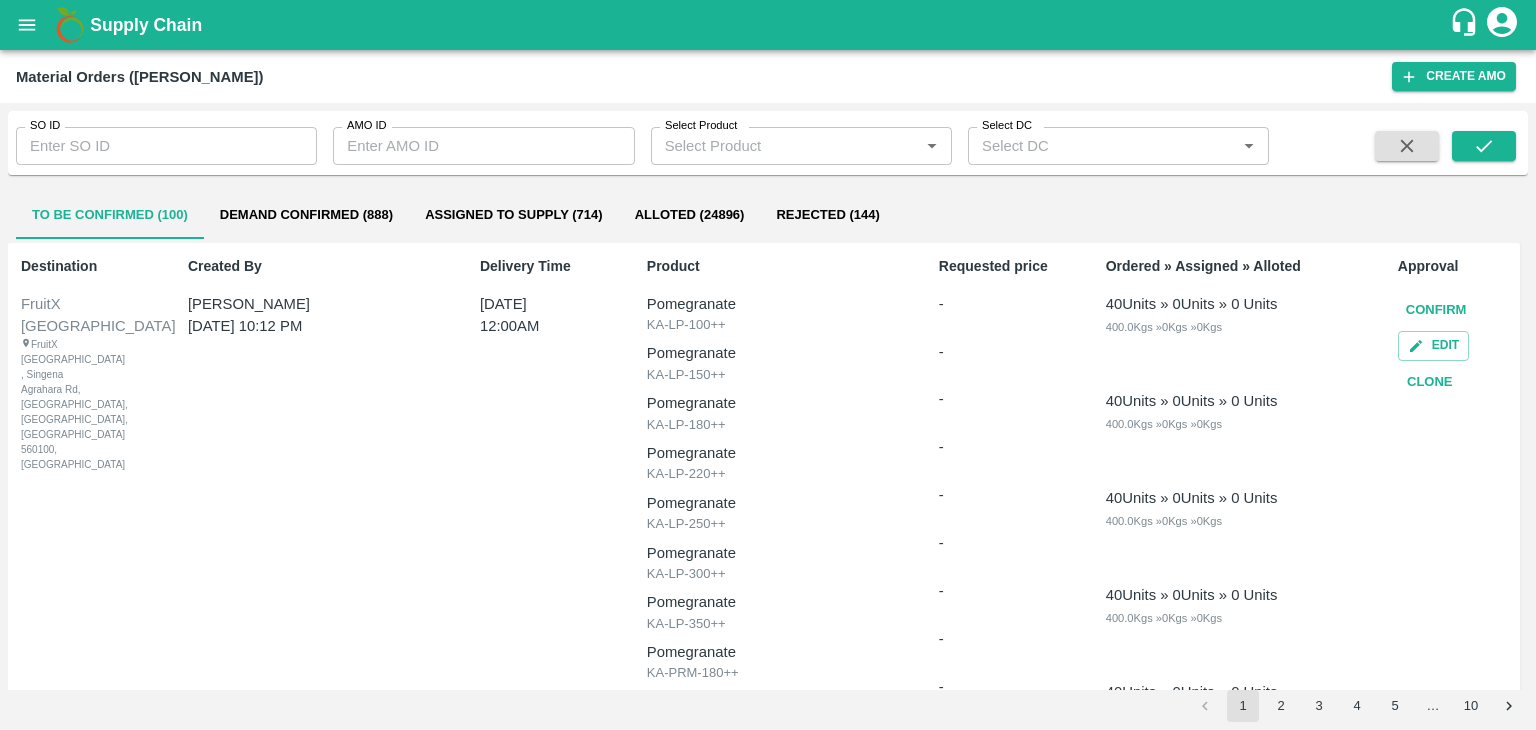 click on "Confirm" at bounding box center [1436, 310] 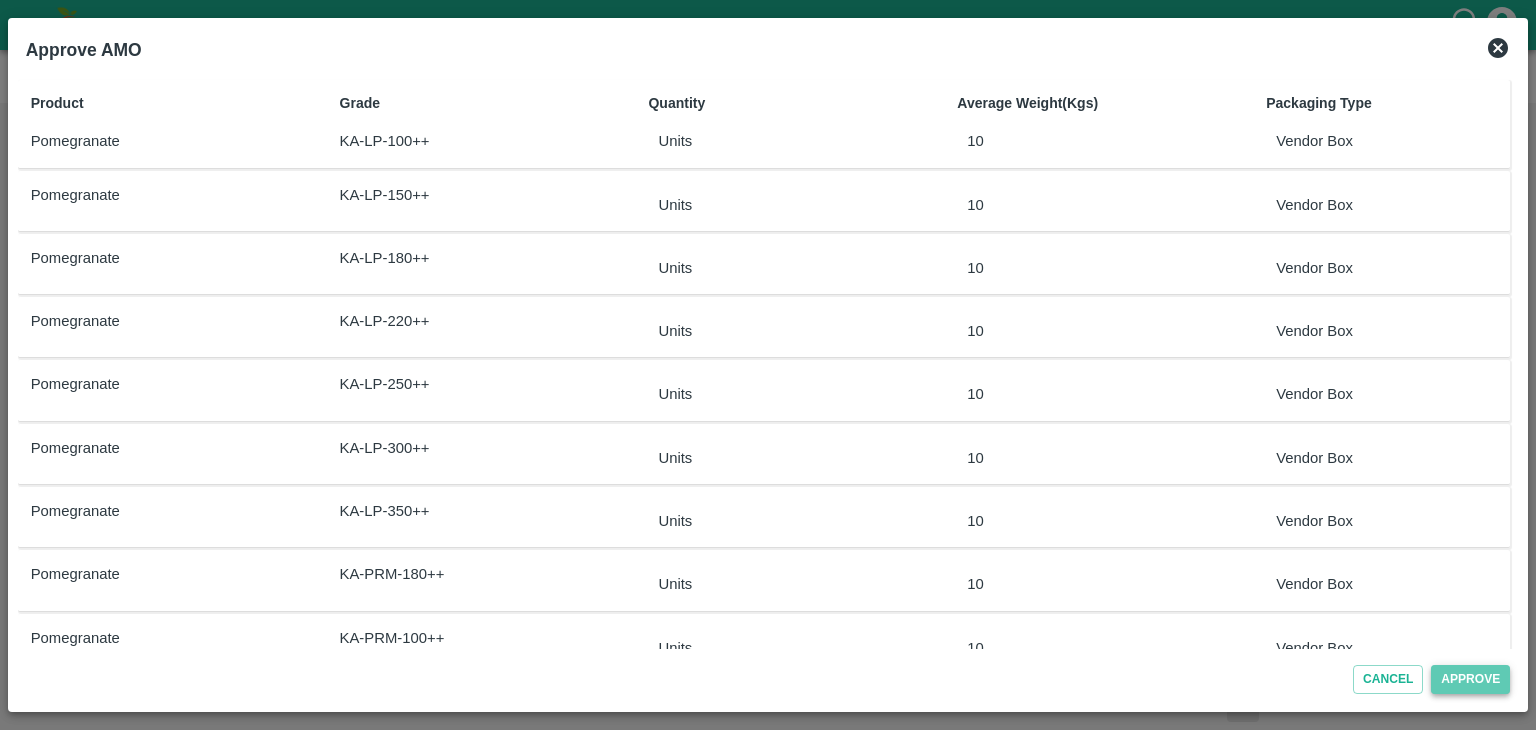 click on "Approve" at bounding box center [1470, 679] 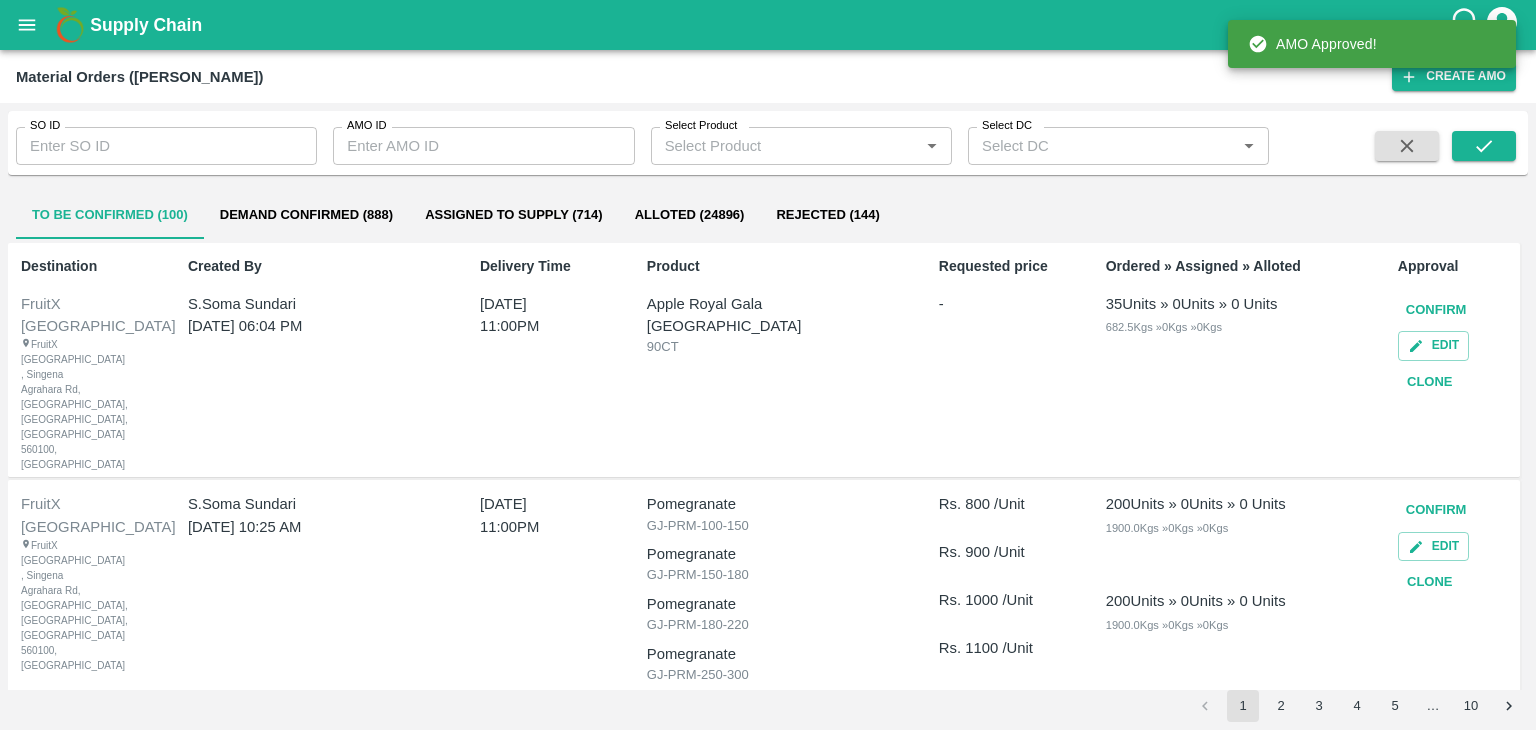 click on "Demand Confirmed (888)" at bounding box center (306, 215) 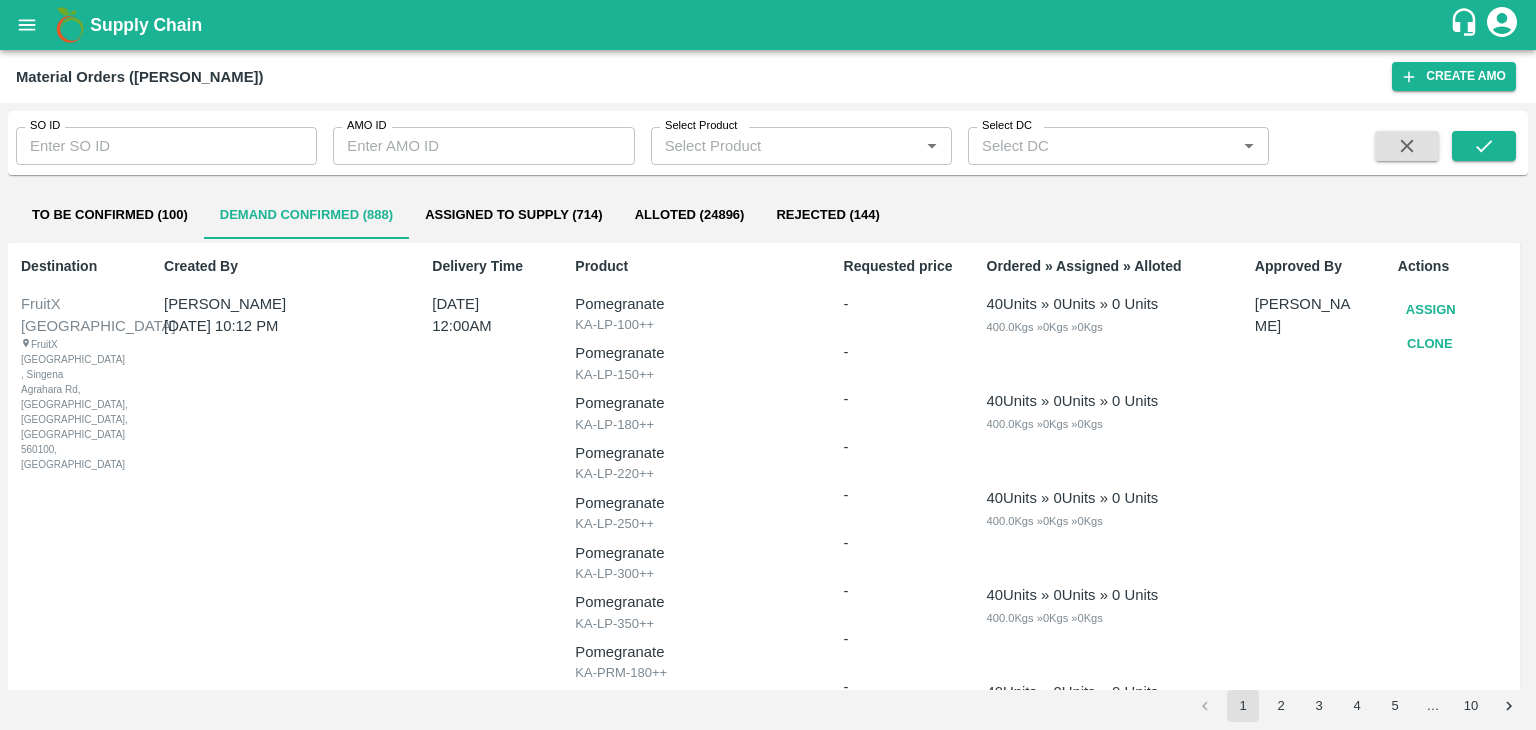 click on "Assign" at bounding box center [1431, 310] 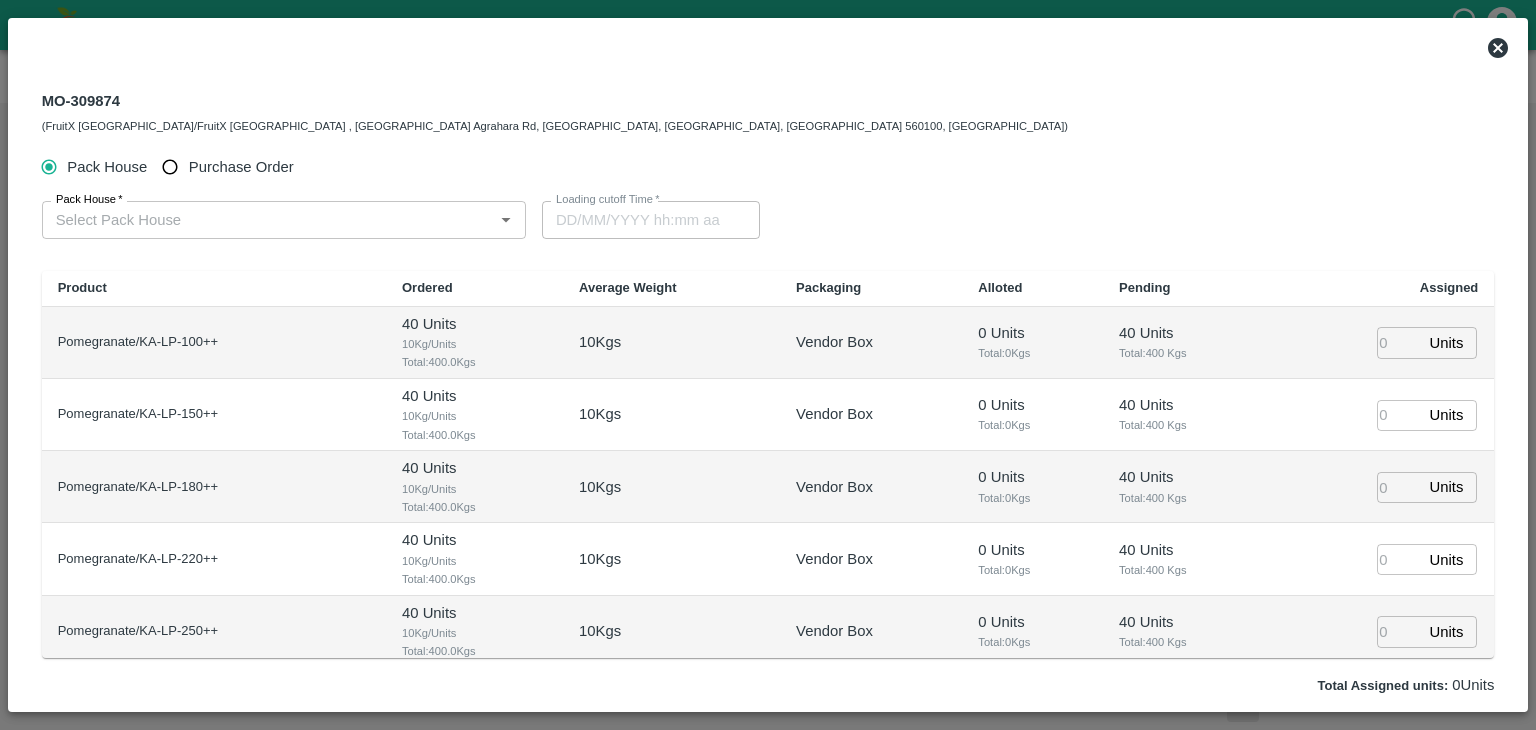 type on "15/07/2025 12:00 AM" 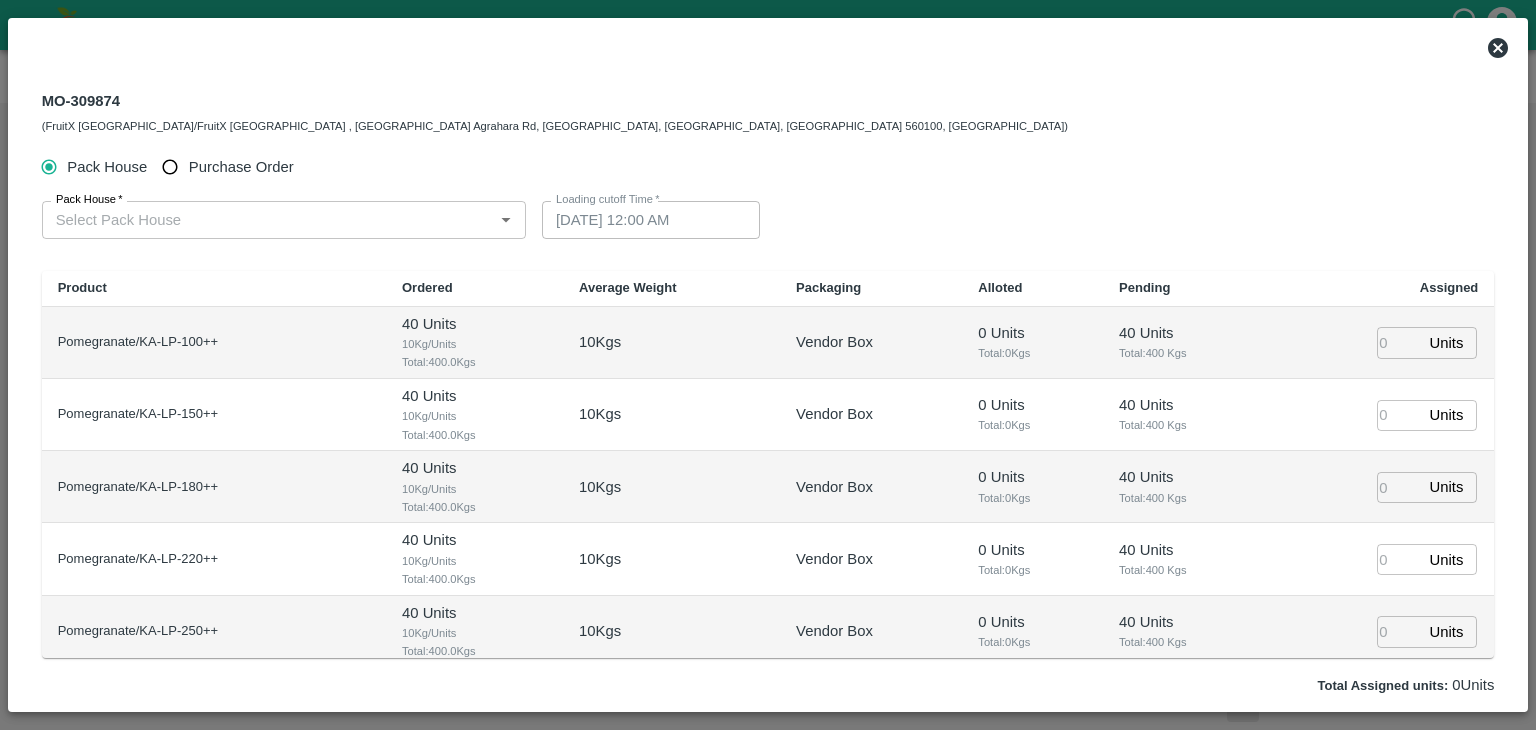 type 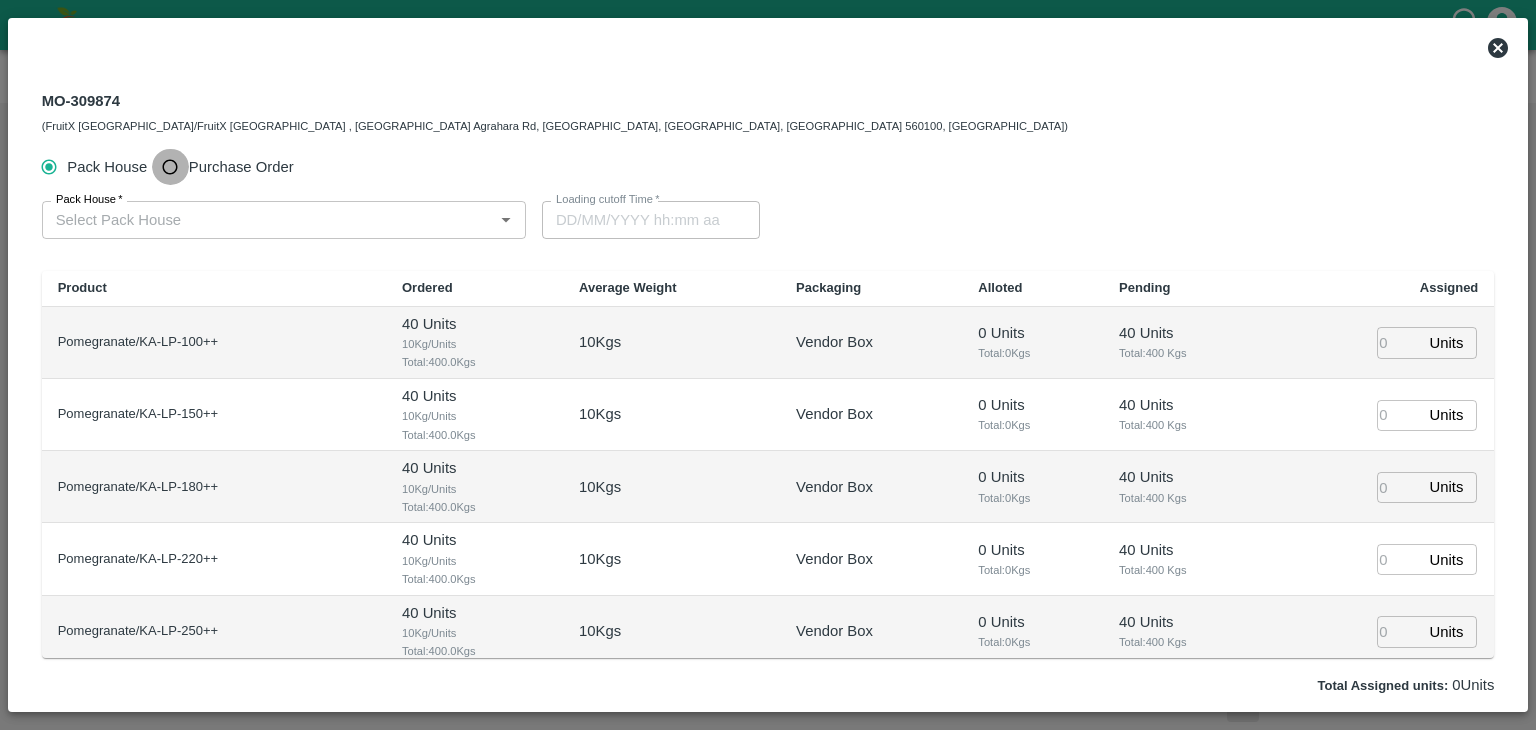 click on "Purchase Order" at bounding box center [170, 167] 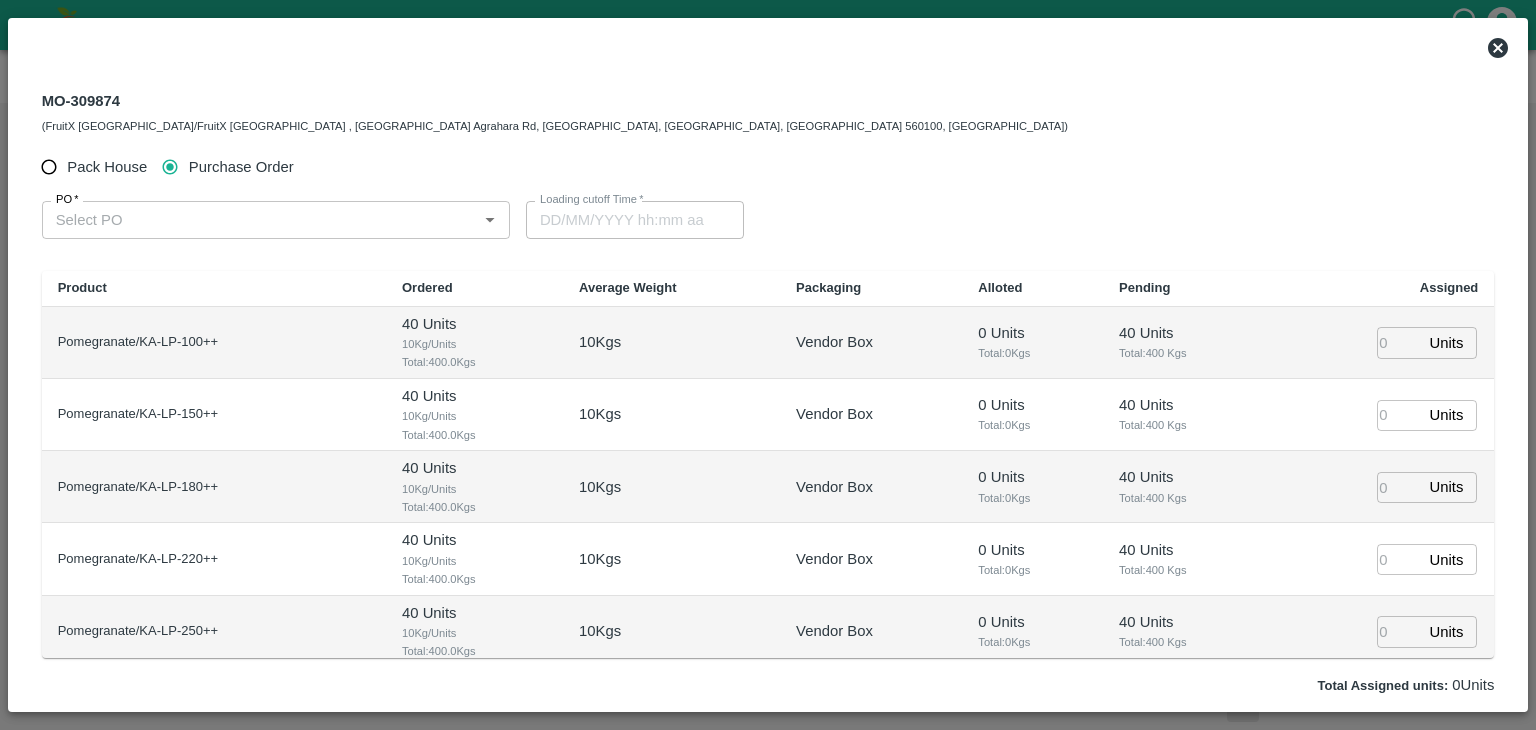 click on "PO   *" at bounding box center (276, 220) 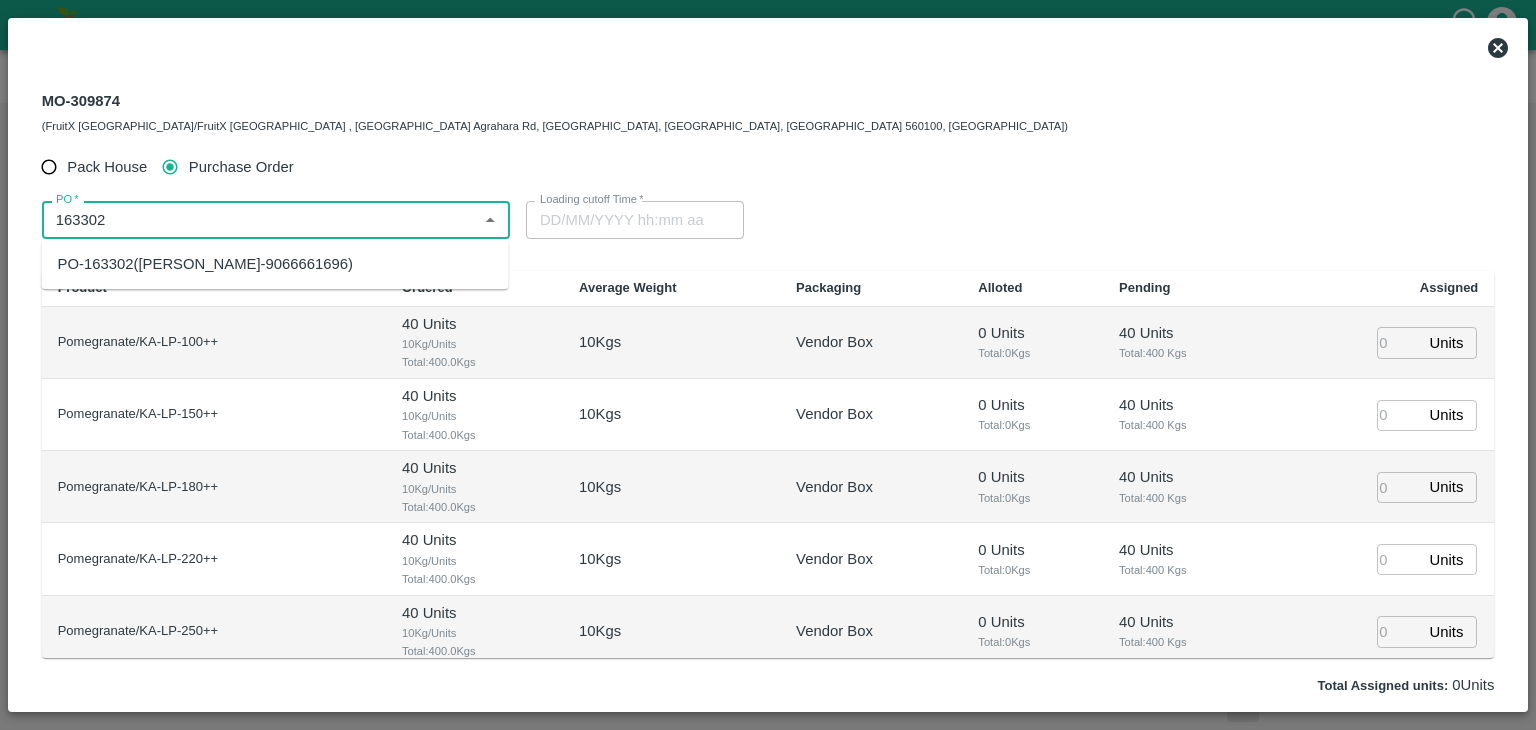 click on "PO-163302(JAYARAM YASHWANTH KUMAR-9066661696)" at bounding box center [275, 264] 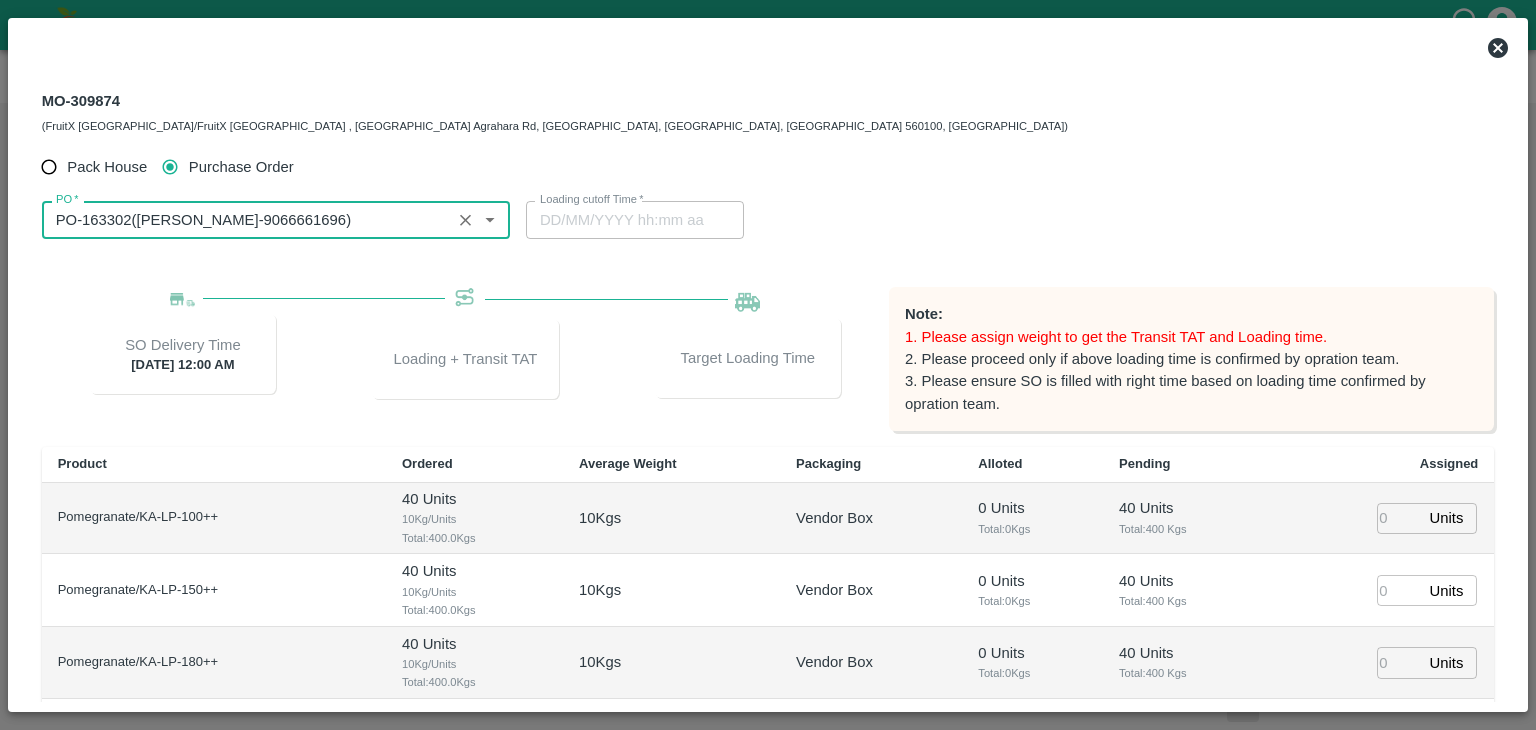 type on "PO-163302(JAYARAM YASHWANTH KUMAR-9066661696)" 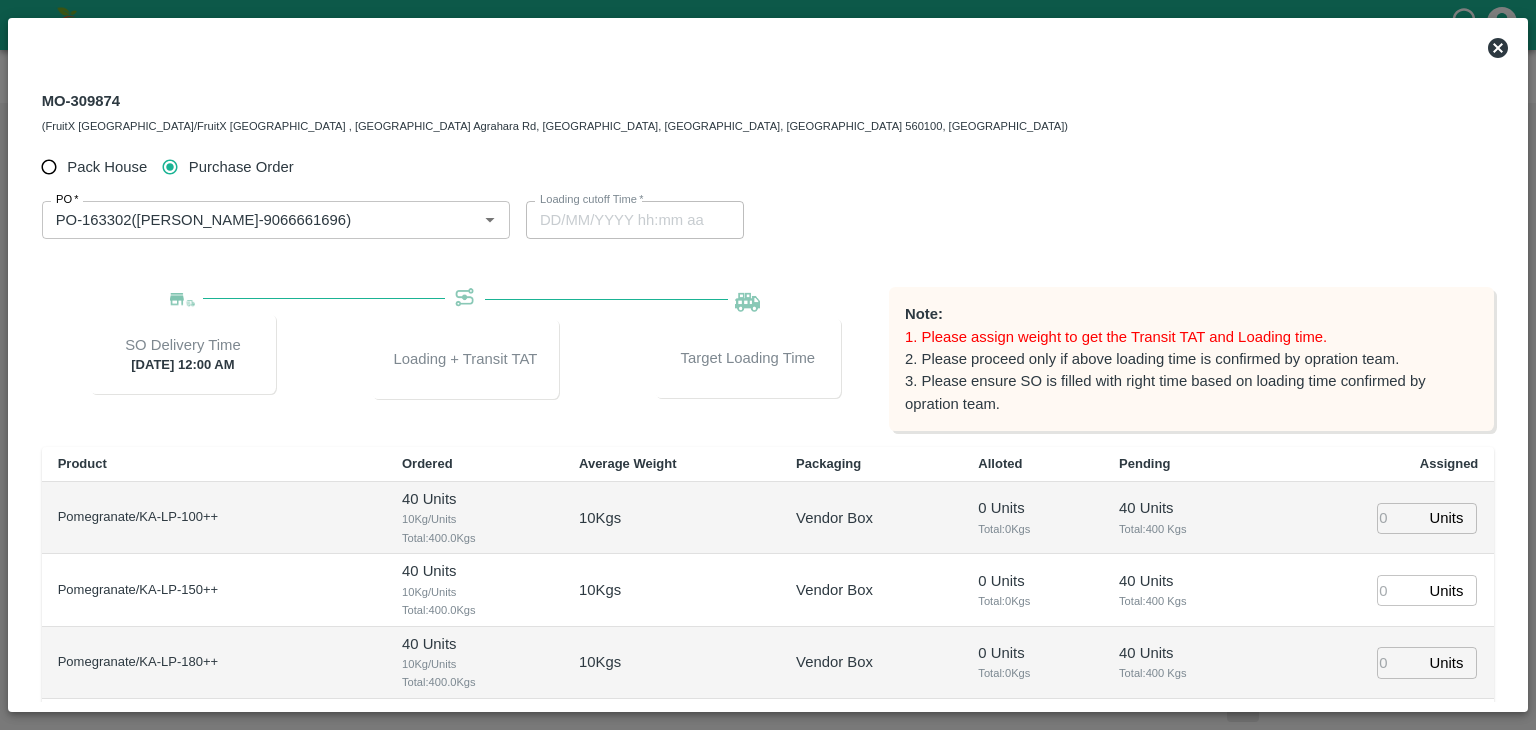 type on "-1" 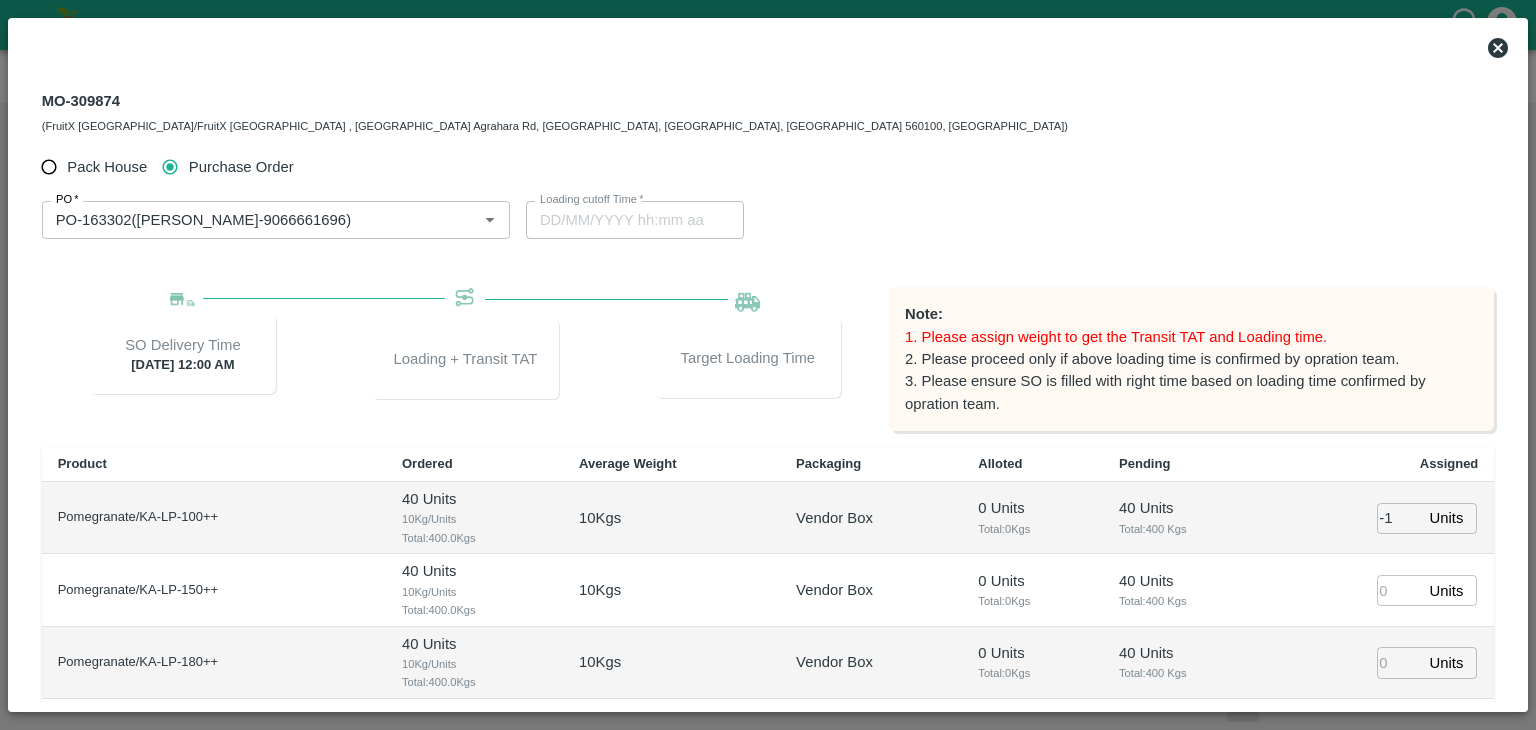 click on "-1" at bounding box center (1399, 518) 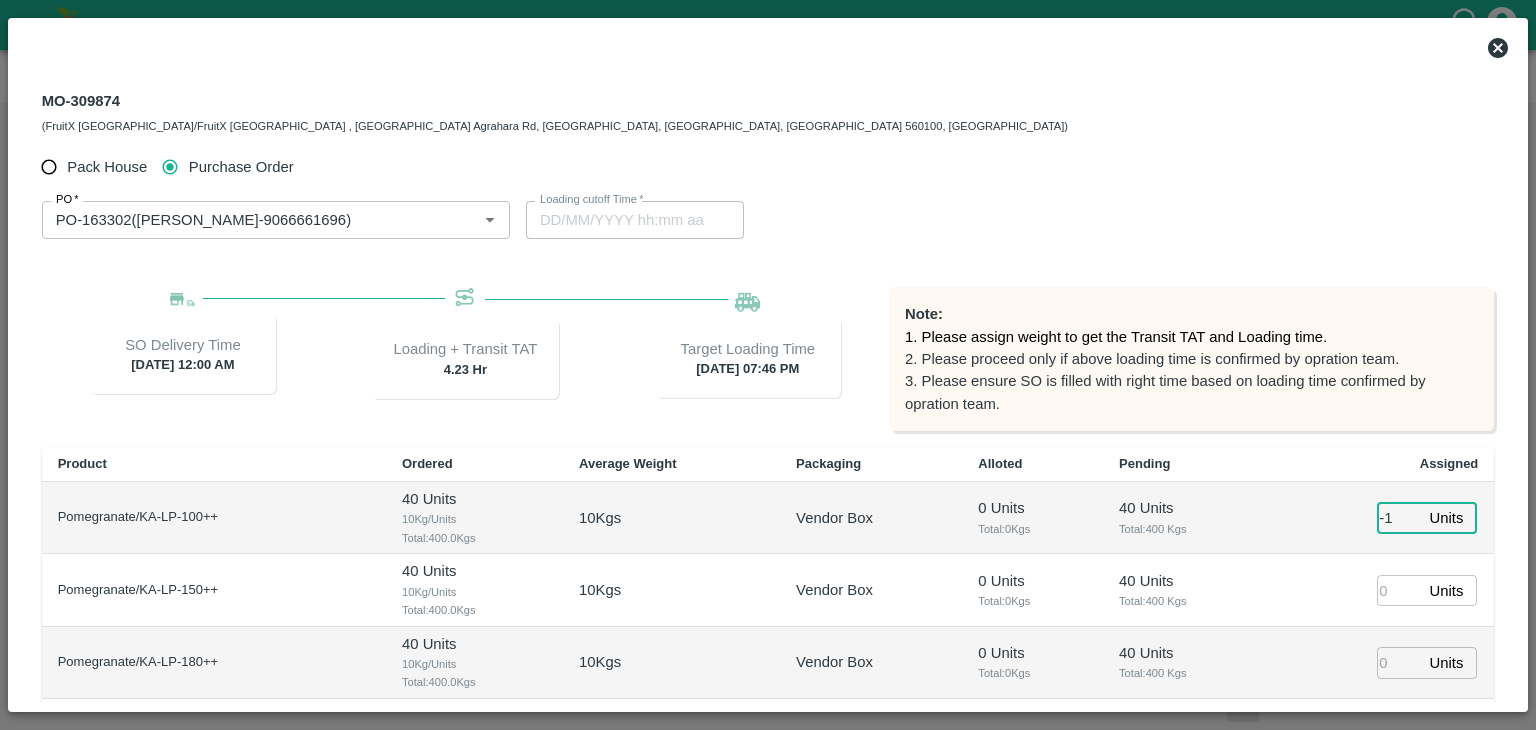 type on "14/07/2025 07:46 PM" 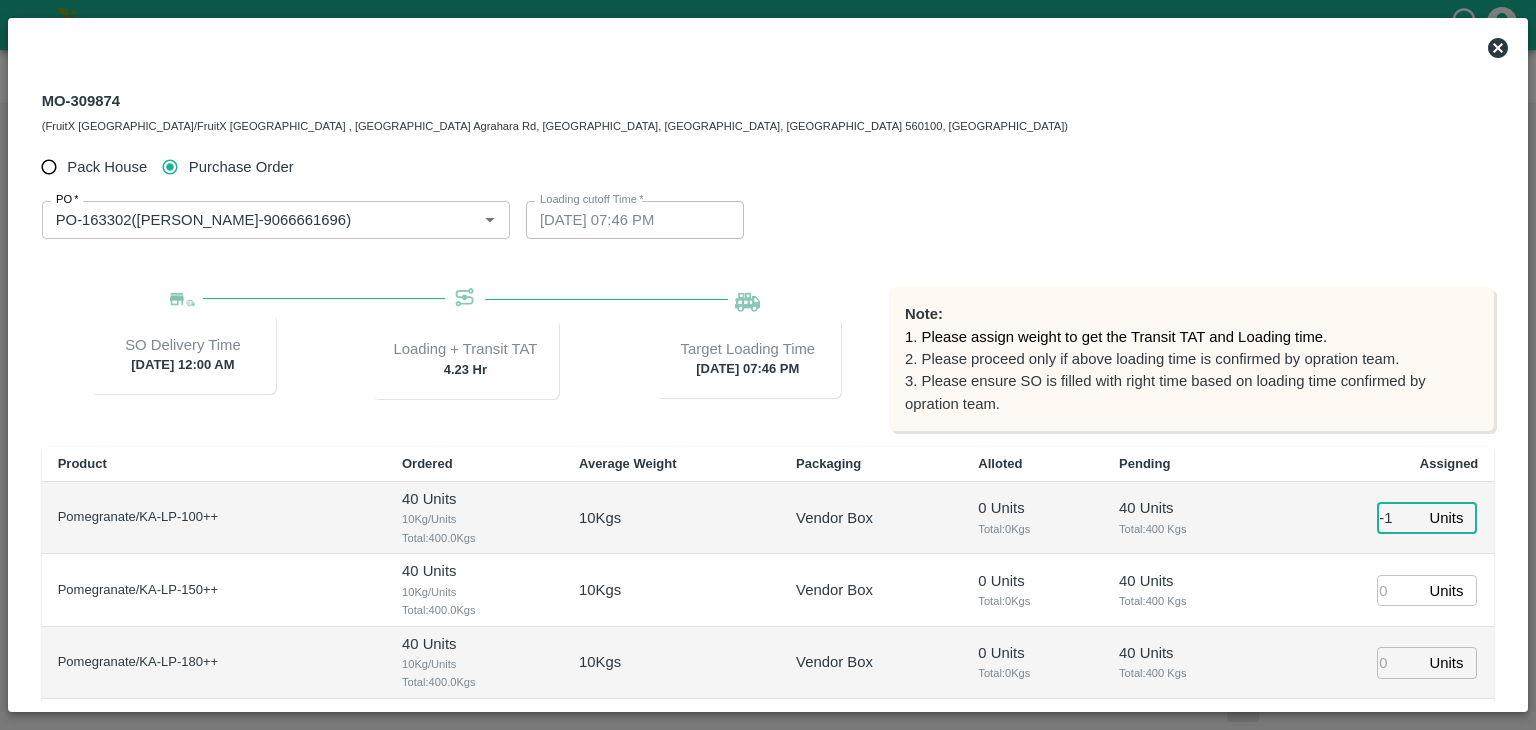 click on "-1" at bounding box center (1399, 518) 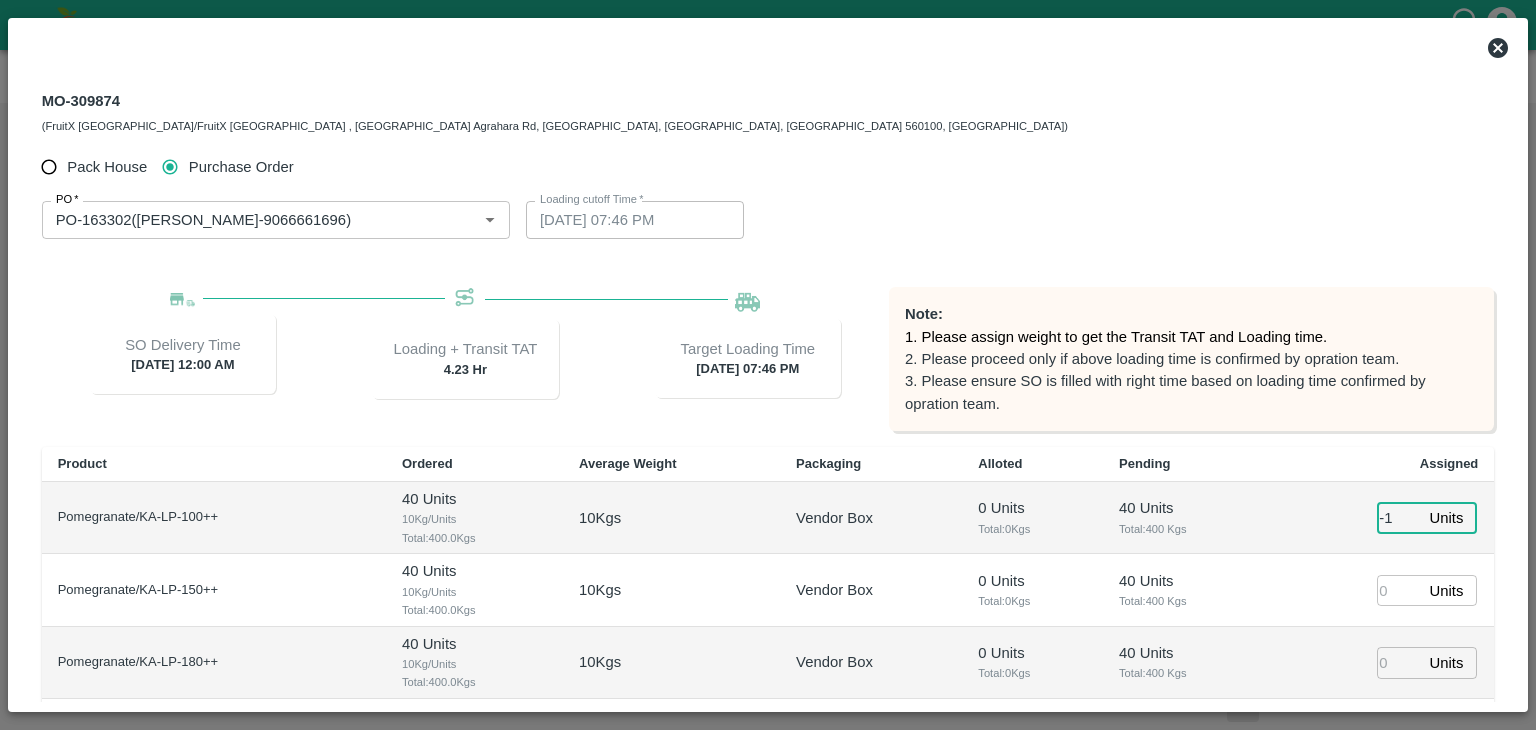 type on "0" 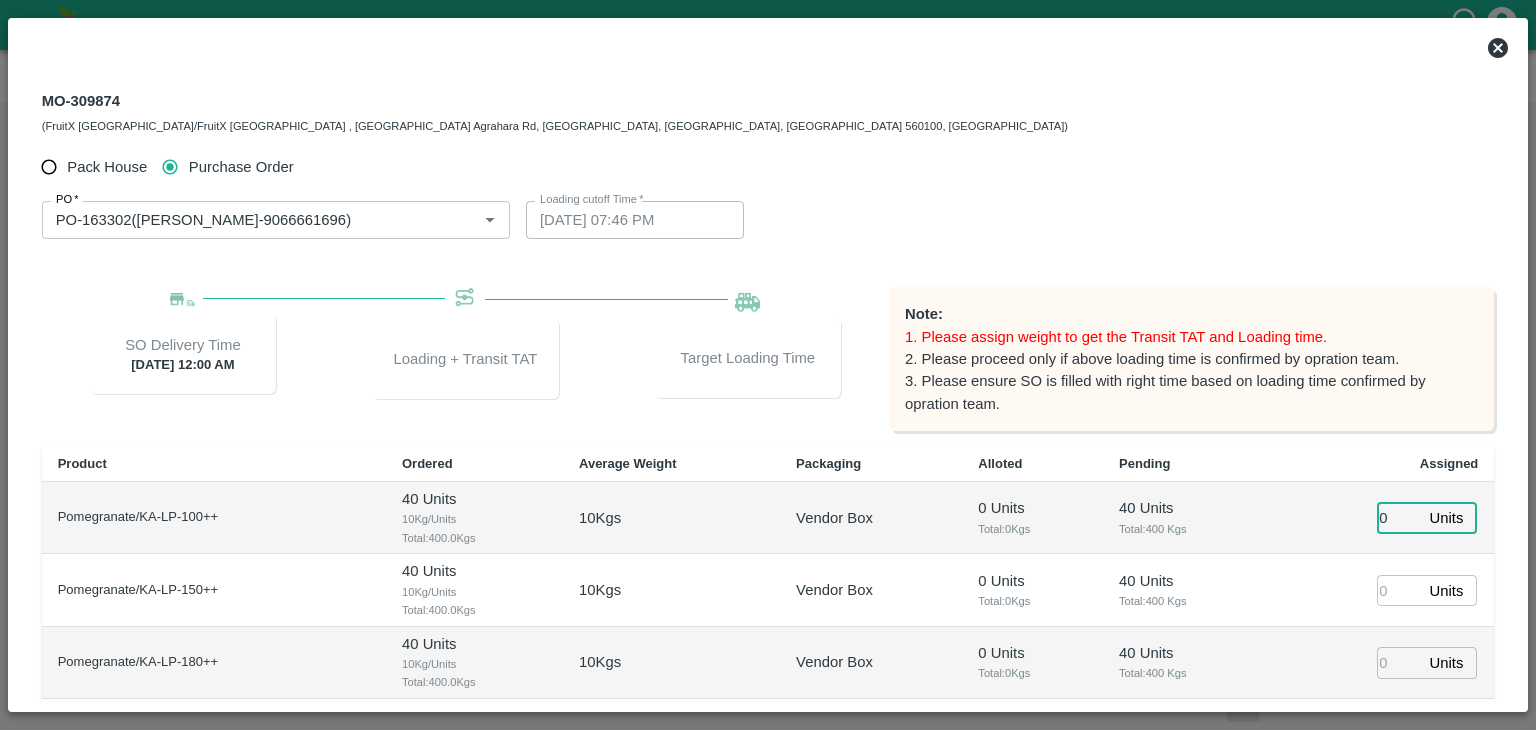 type 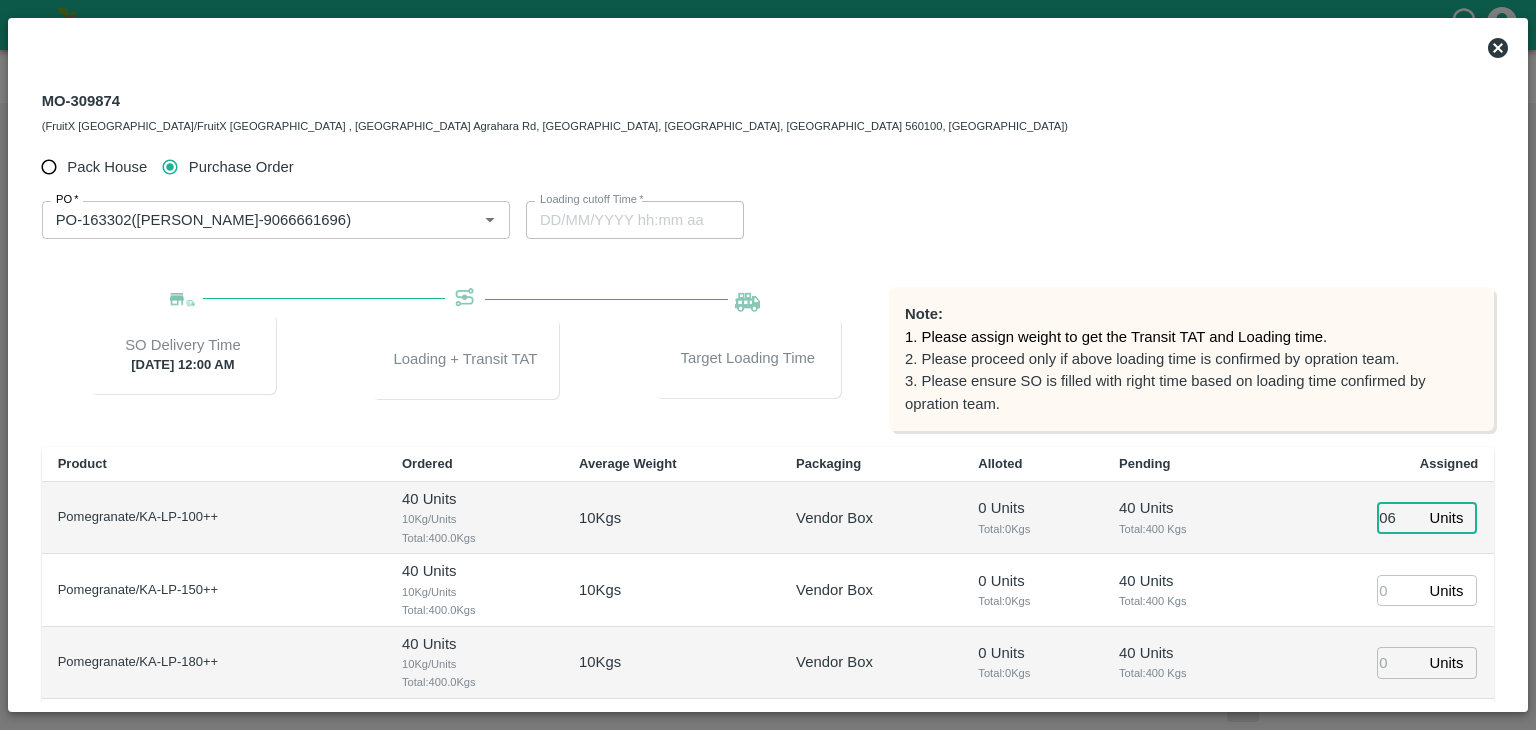 type on "067" 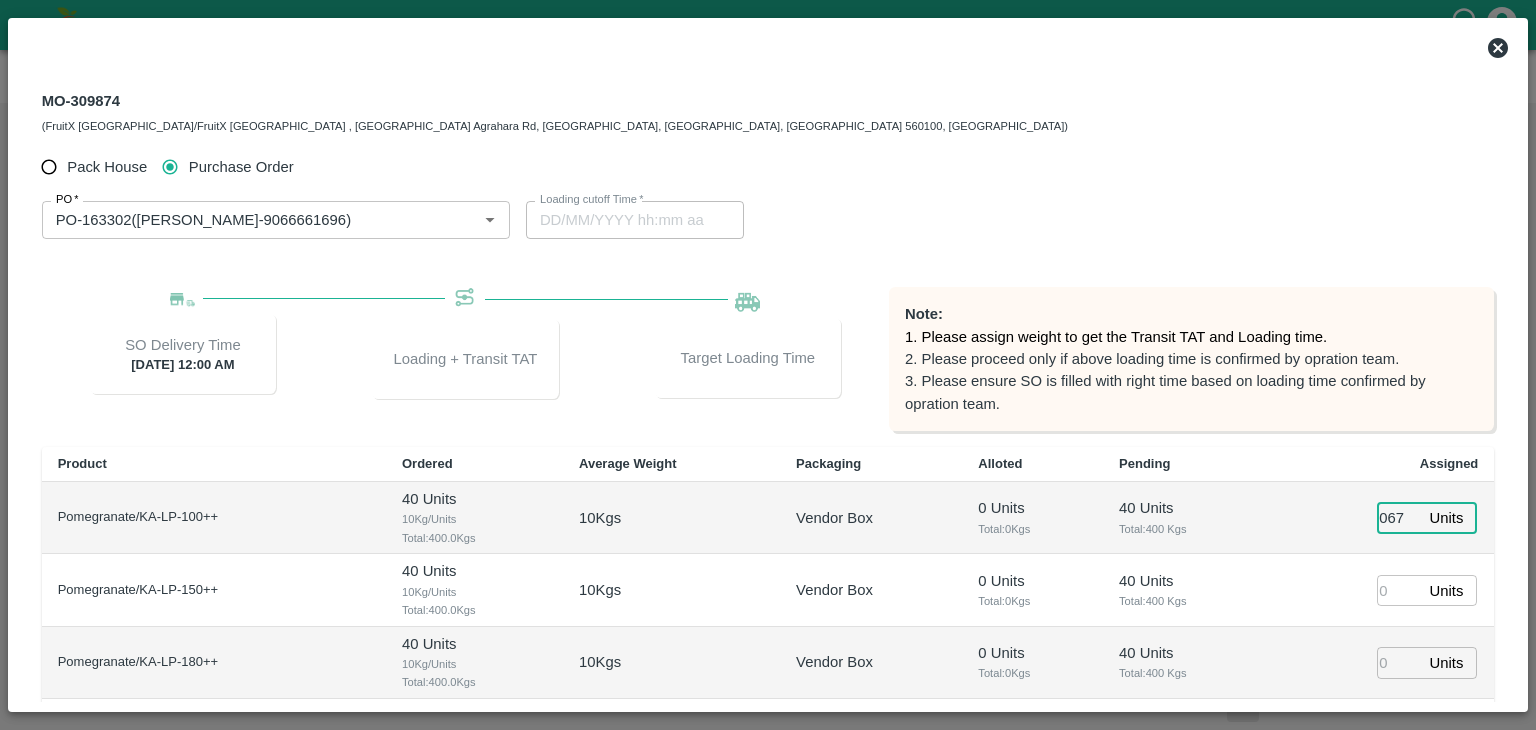 type on "14/07/2025 07:46 PM" 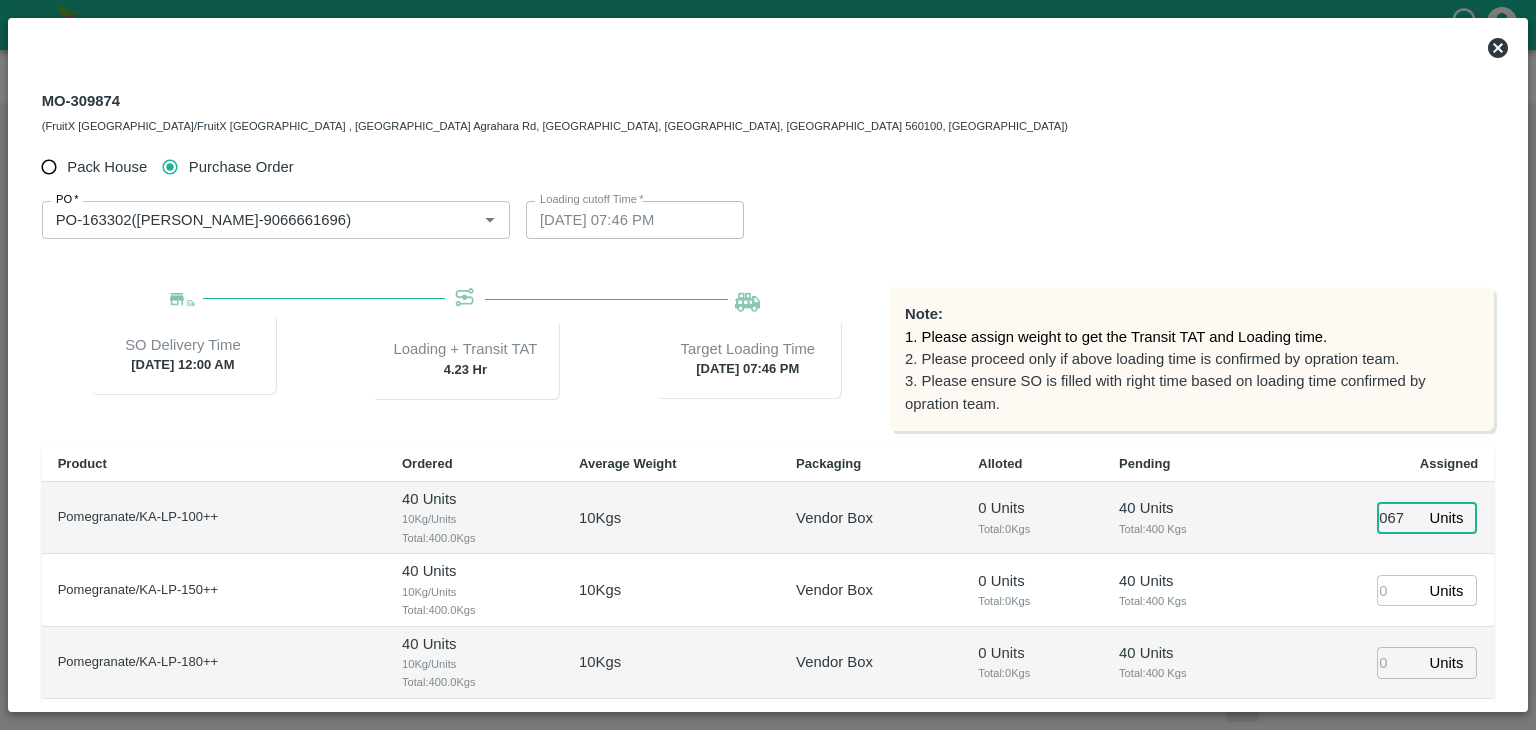 click at bounding box center [1399, 590] 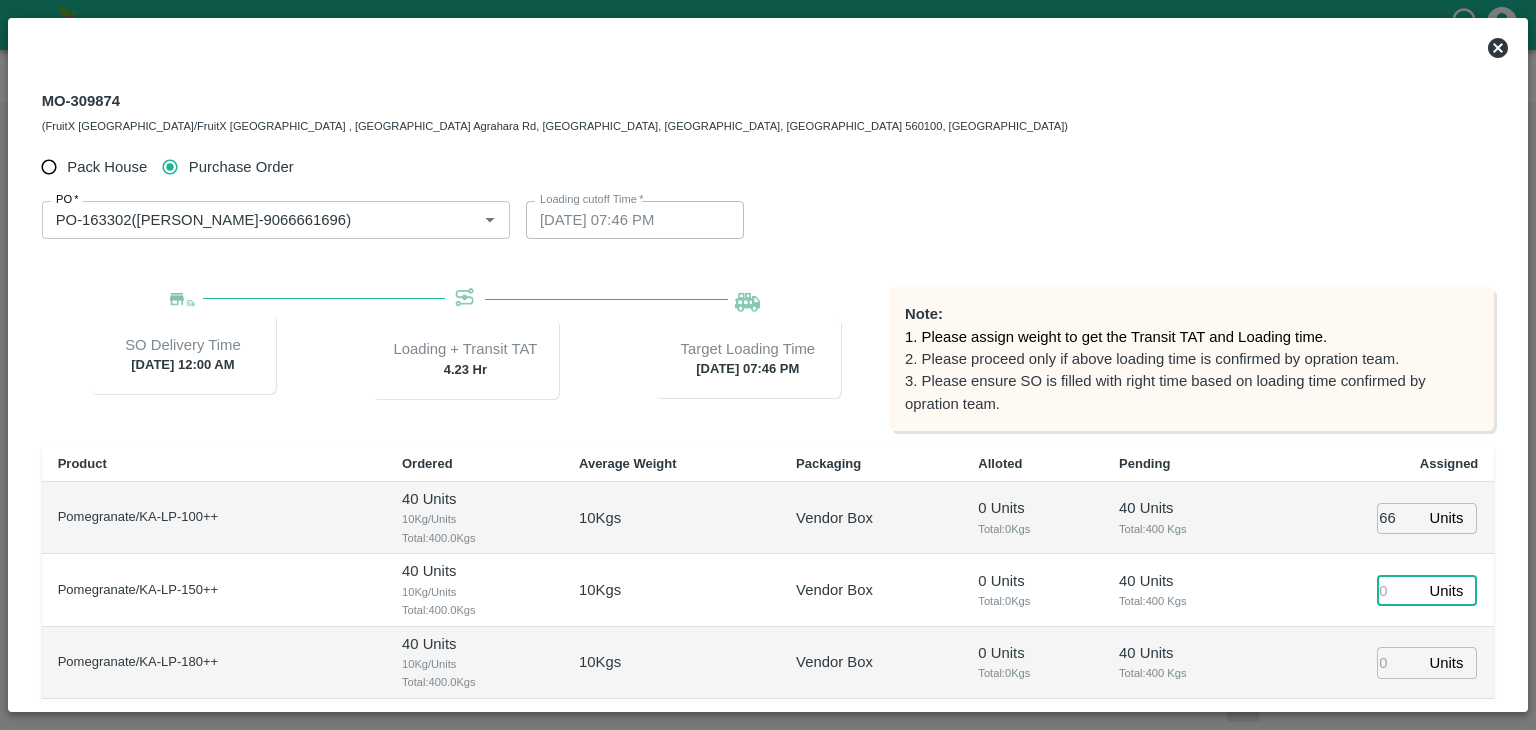 click on "66" at bounding box center [1399, 518] 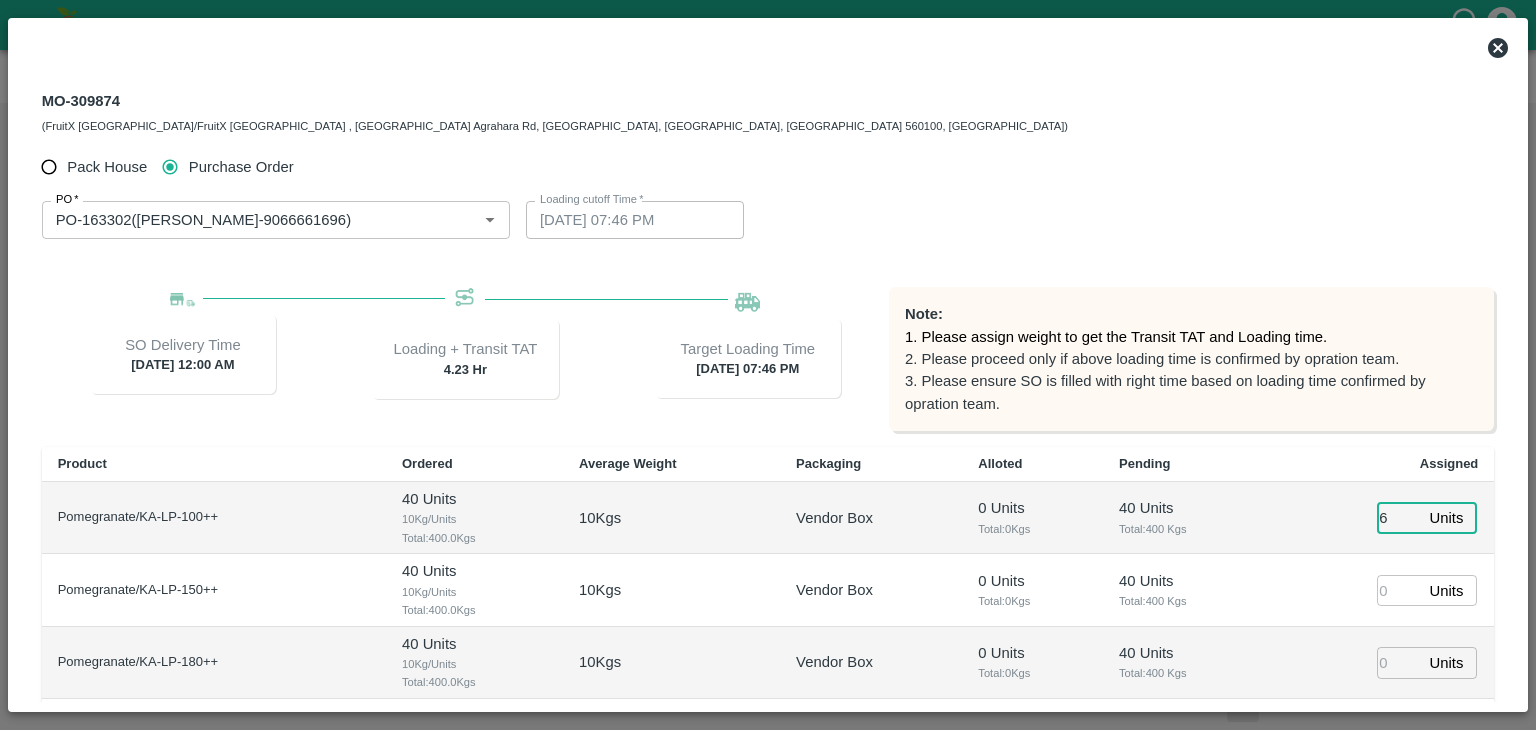 type on "0" 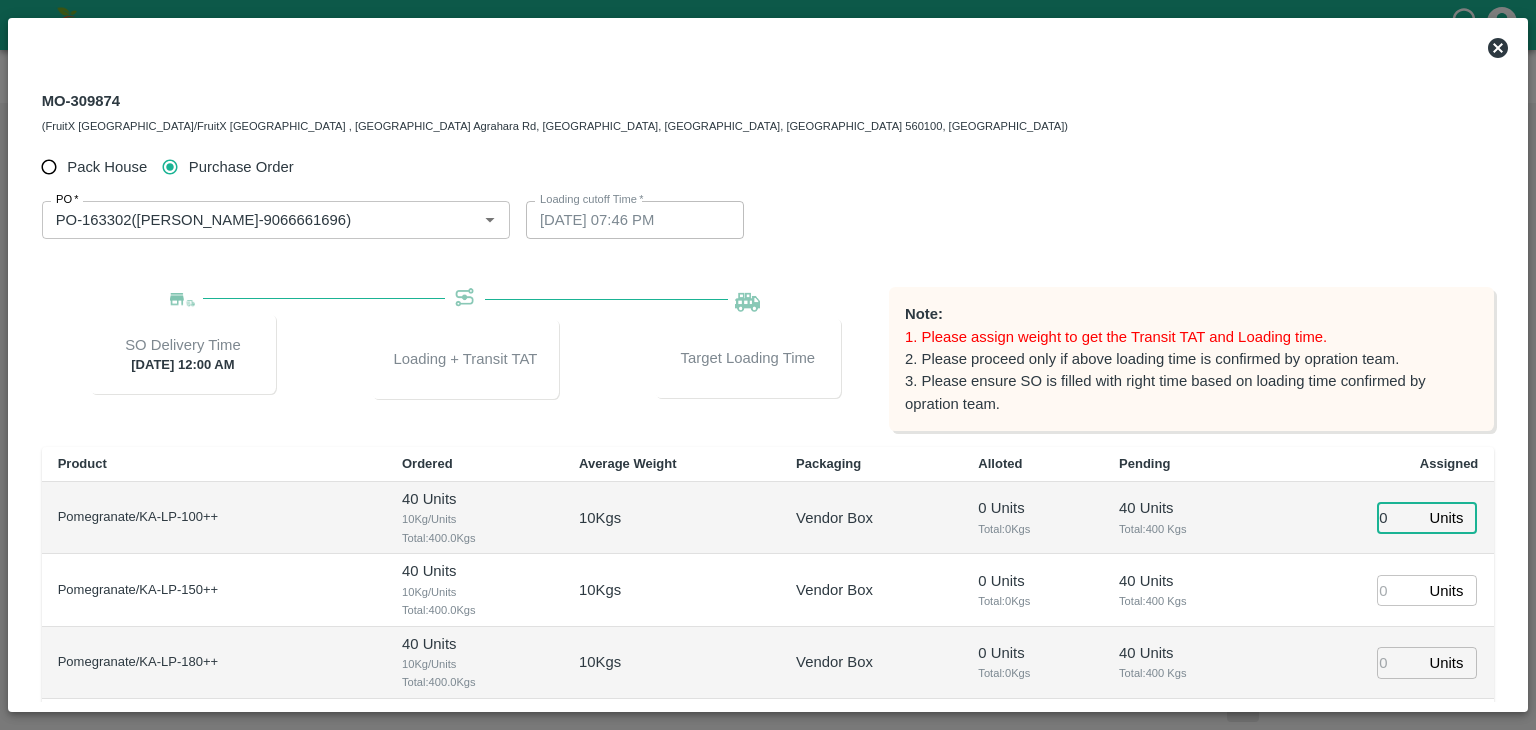 type 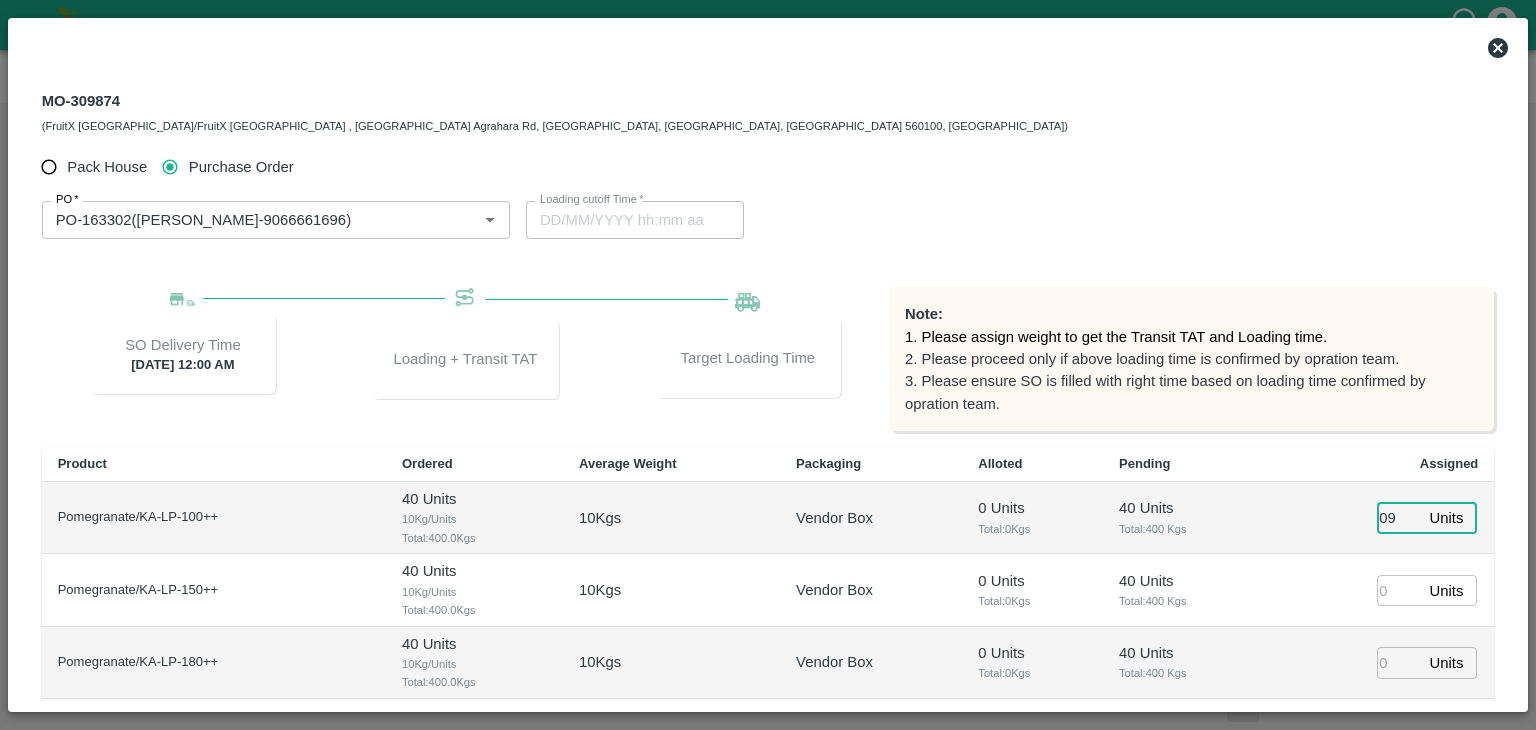 type on "090" 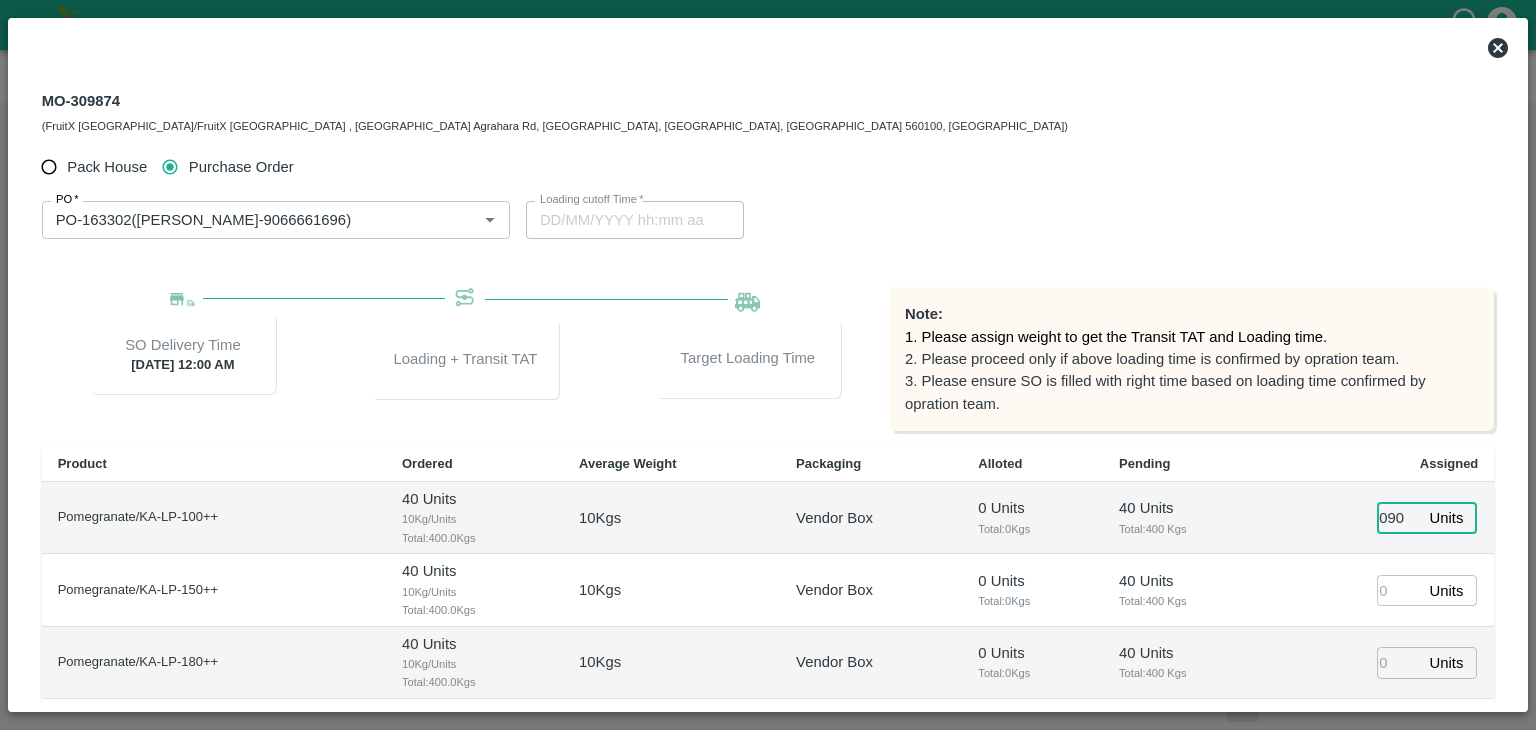 type on "14/07/2025 07:46 PM" 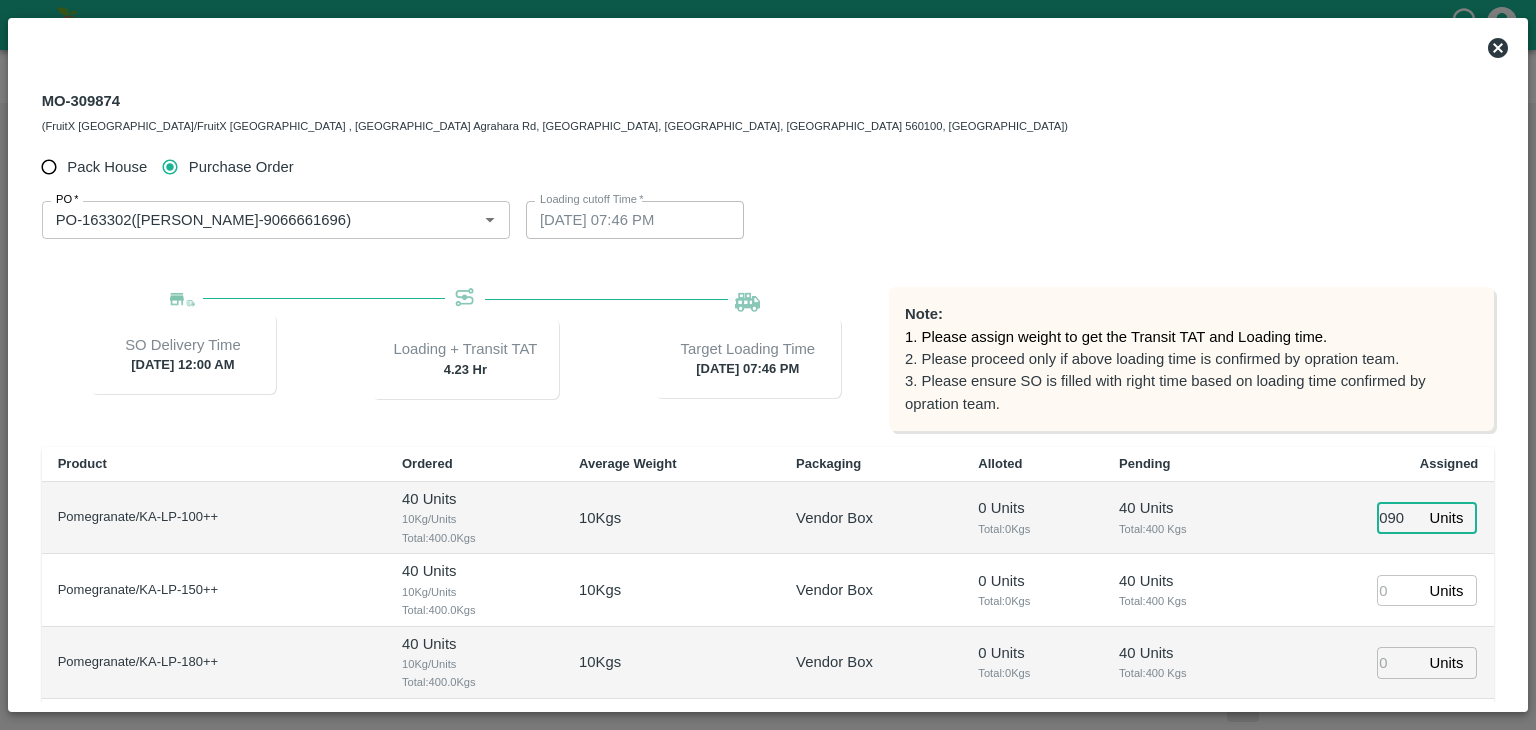 type on "090" 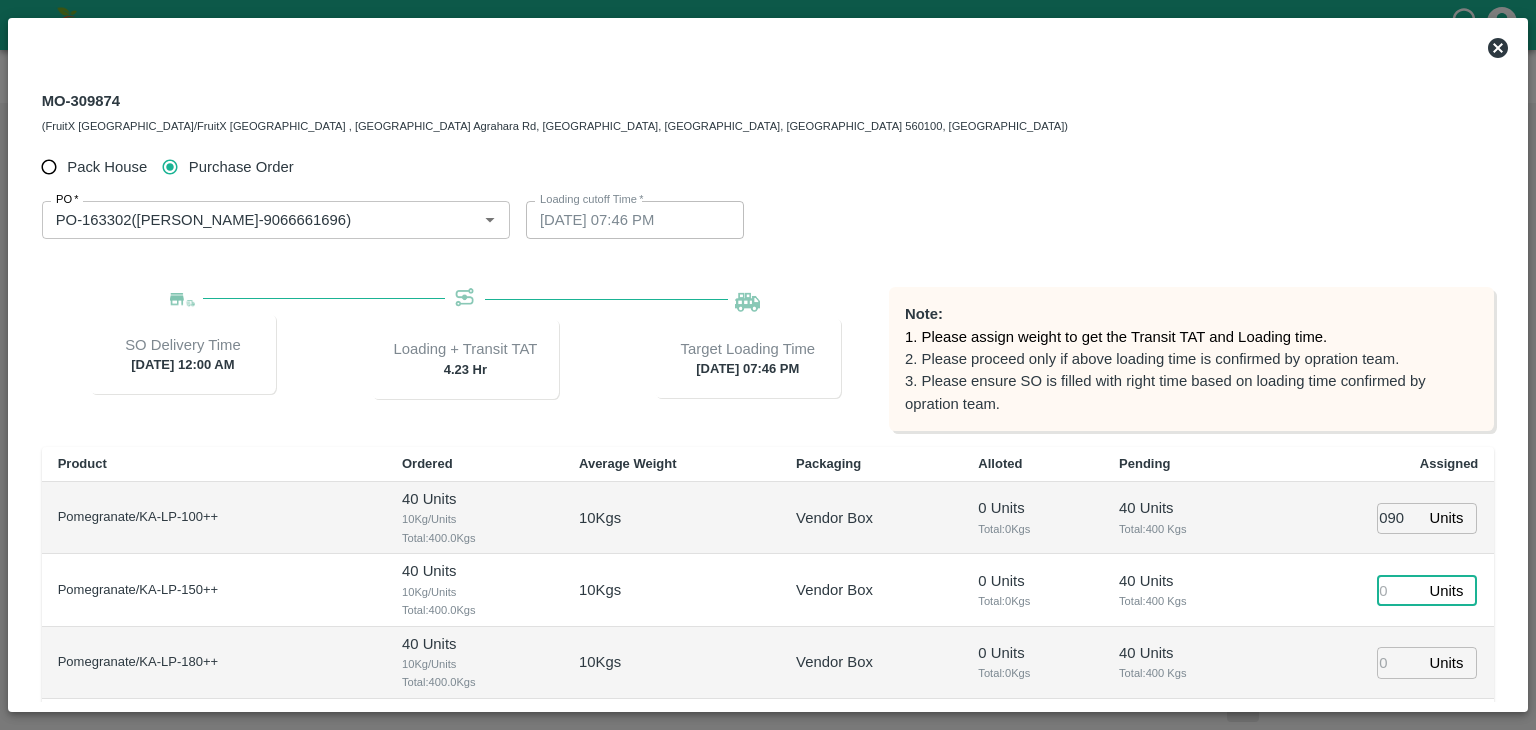 click at bounding box center [1399, 590] 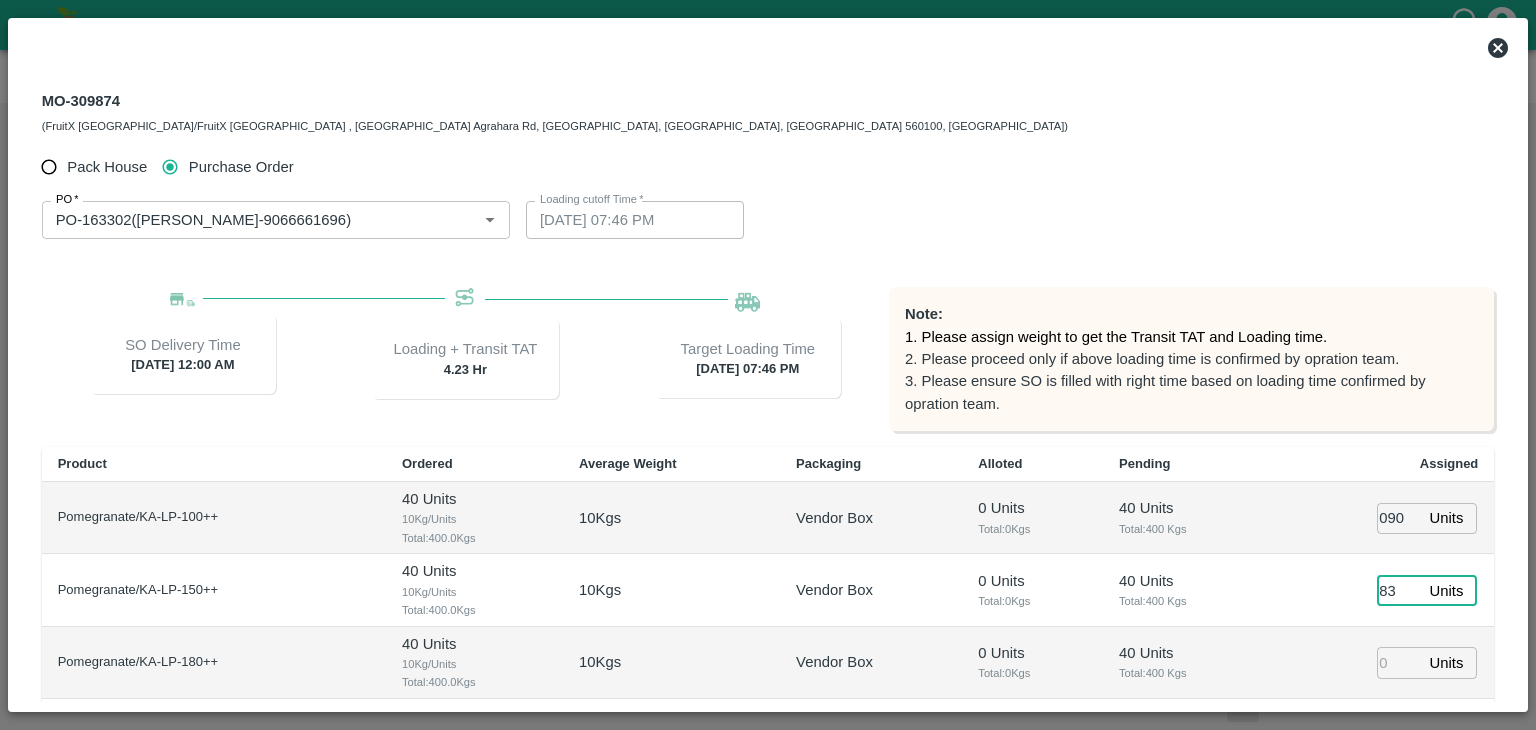 type on "83" 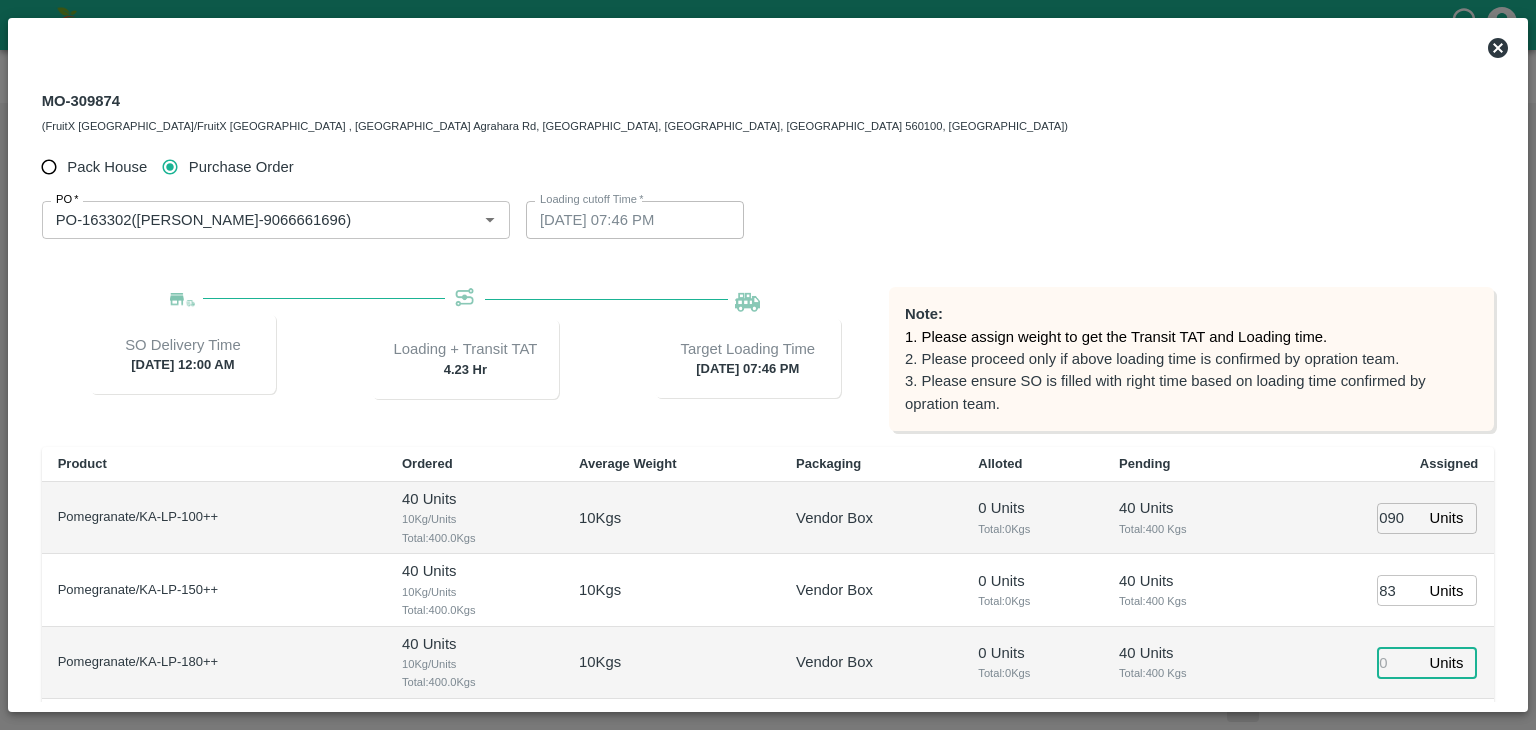 click at bounding box center (1399, 662) 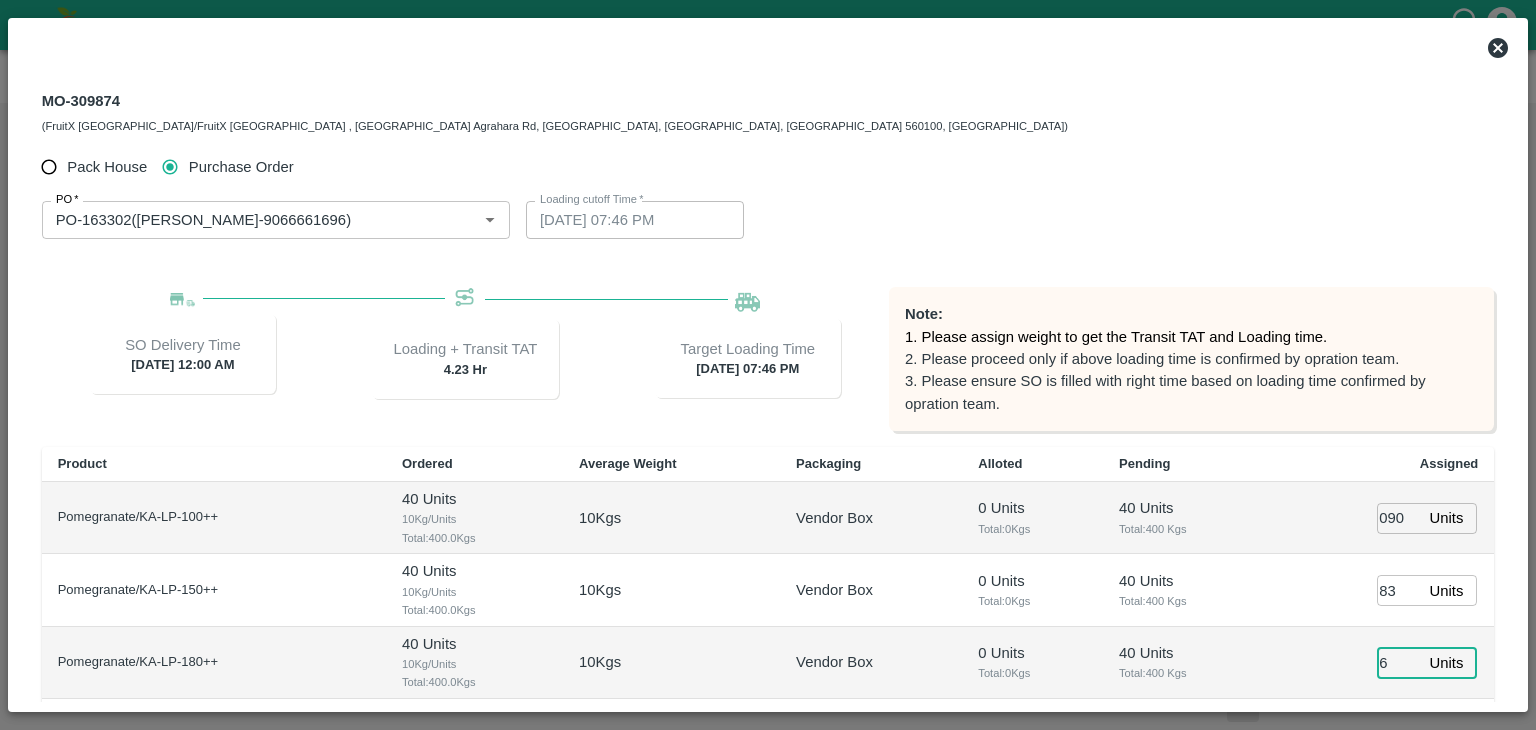 type on "67" 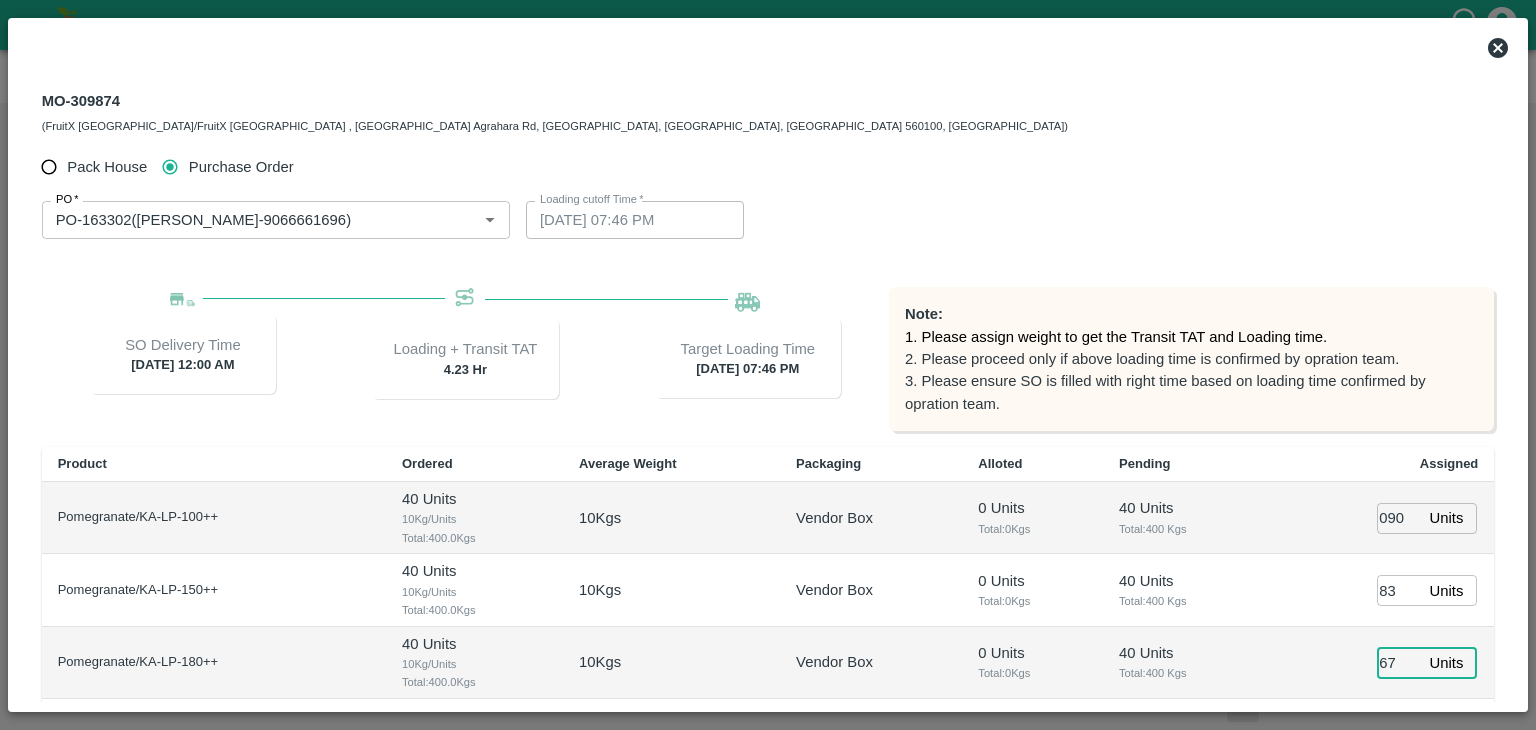 type on "14/07/2025 05:46 PM" 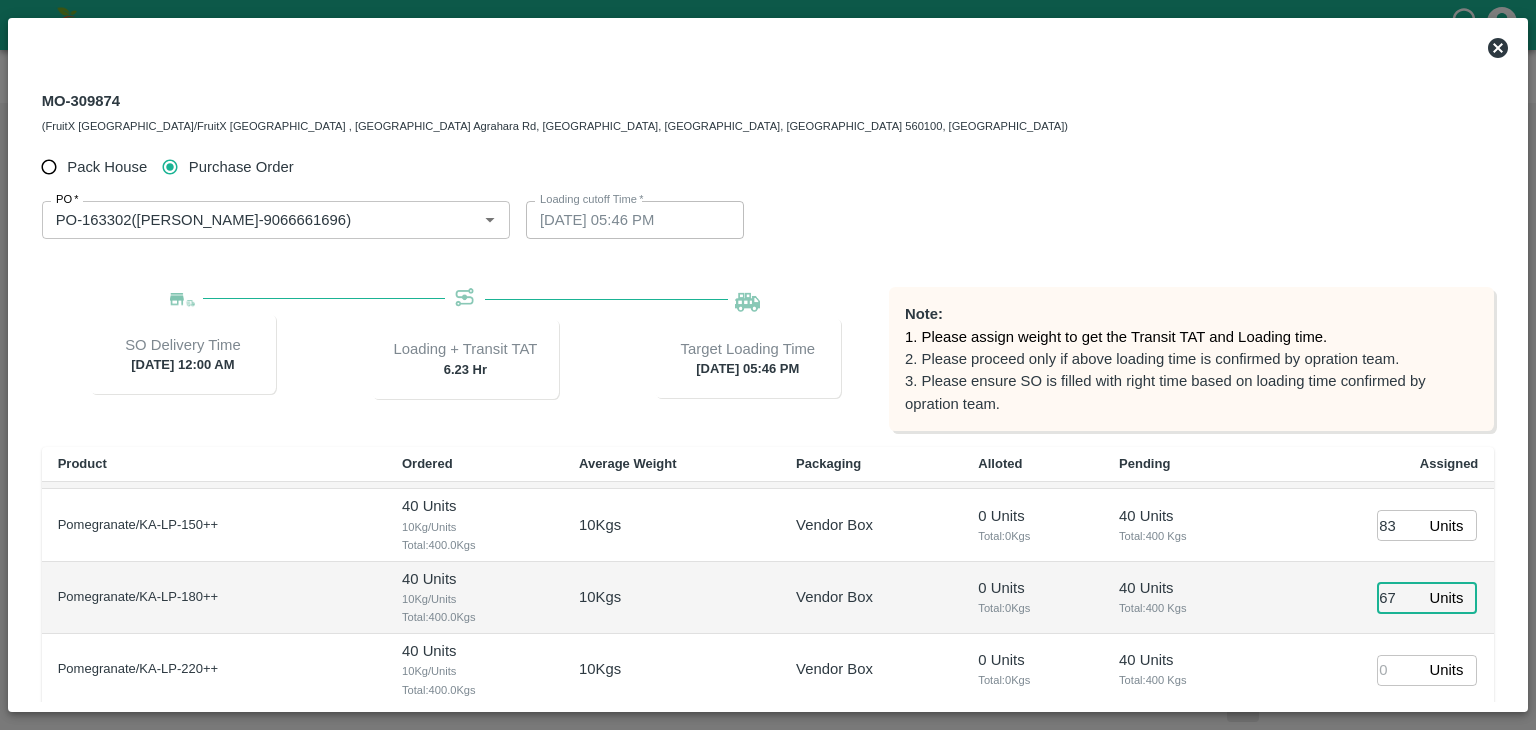 scroll, scrollTop: 100, scrollLeft: 0, axis: vertical 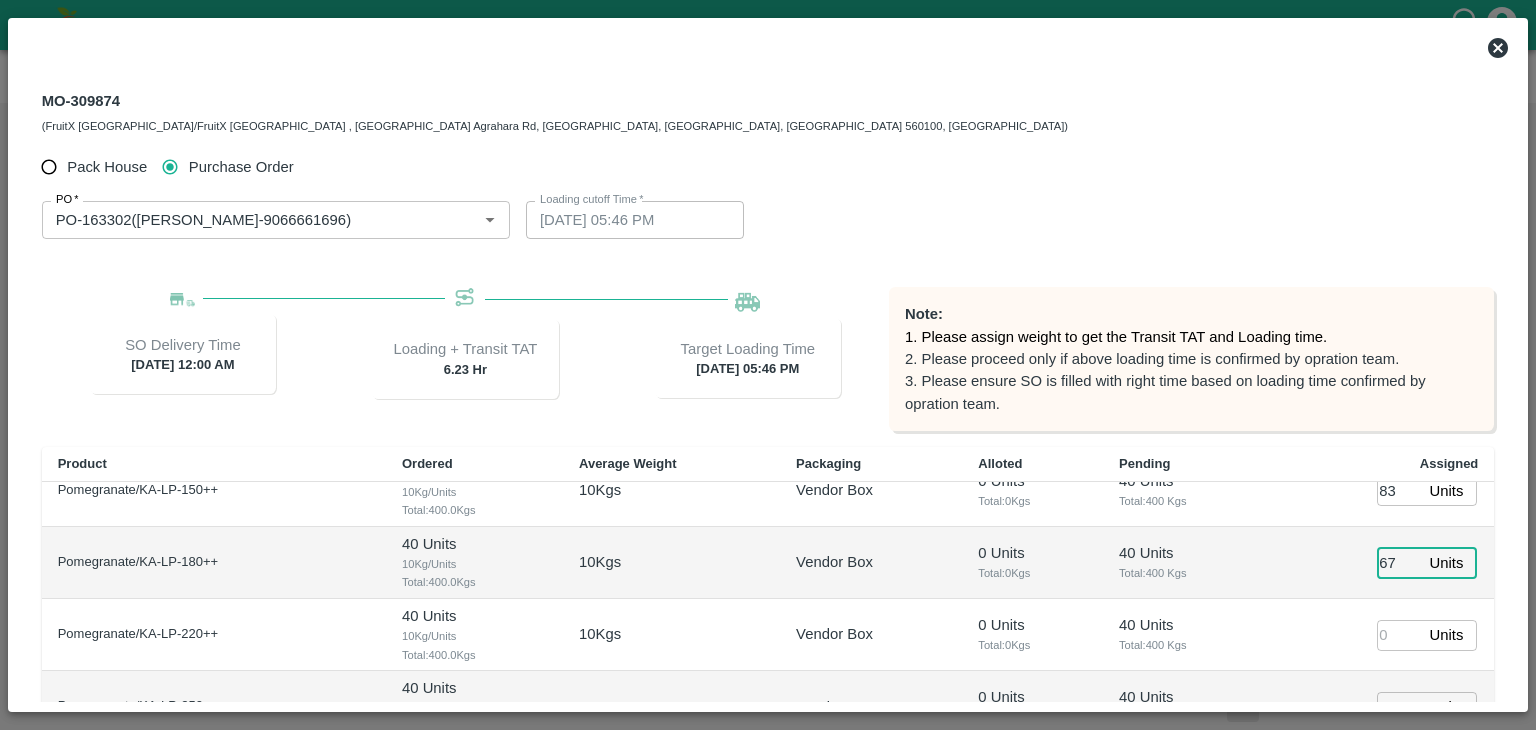type on "67" 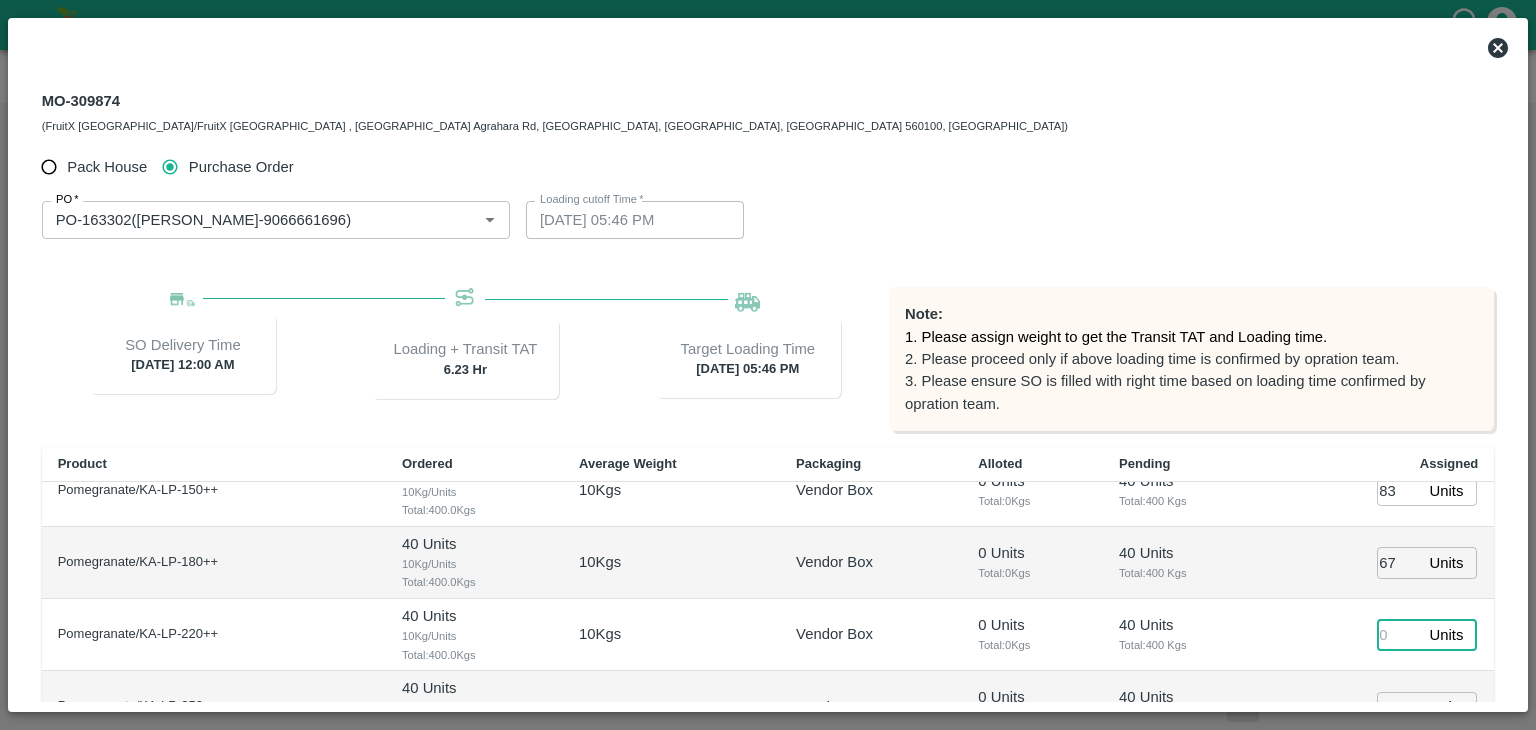 click at bounding box center (1399, 635) 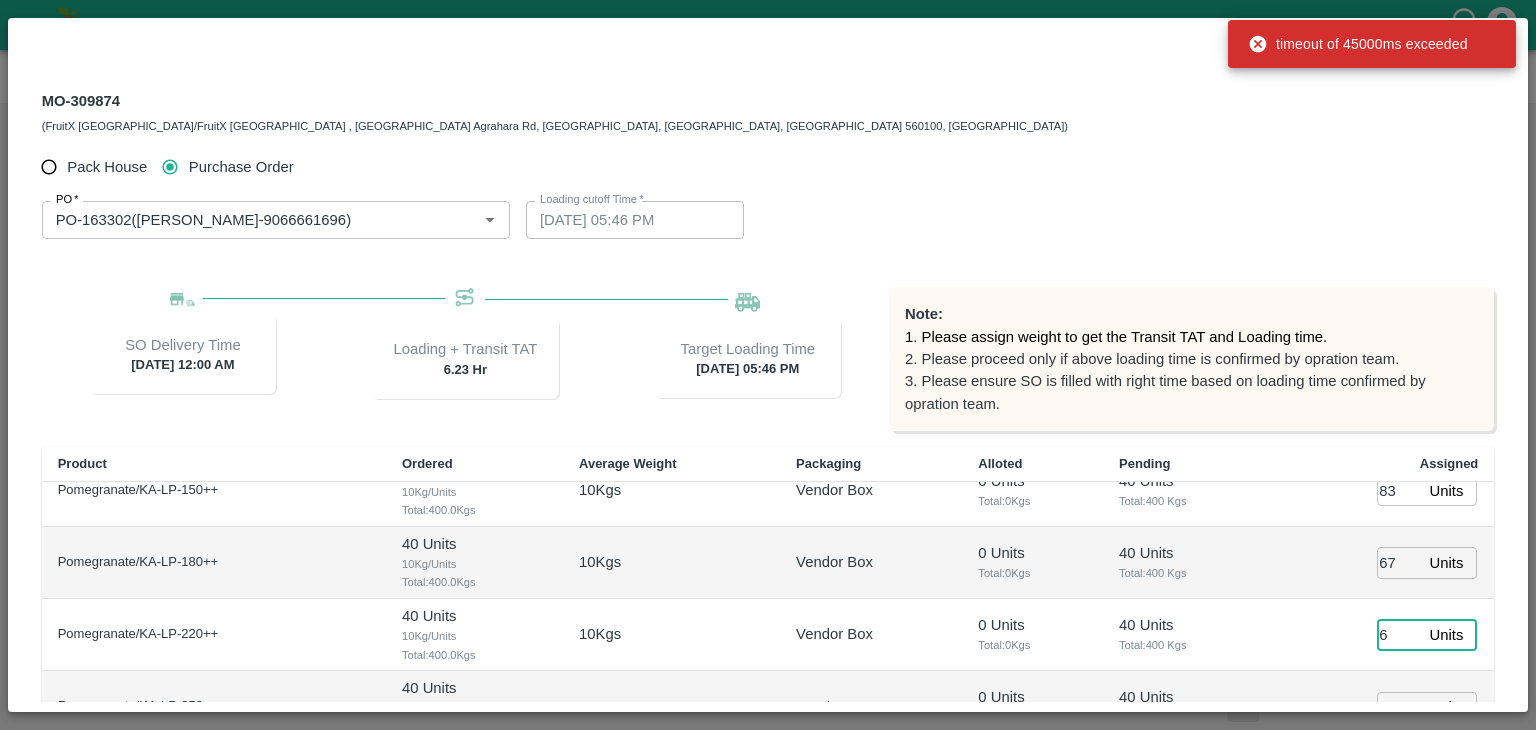 type on "67" 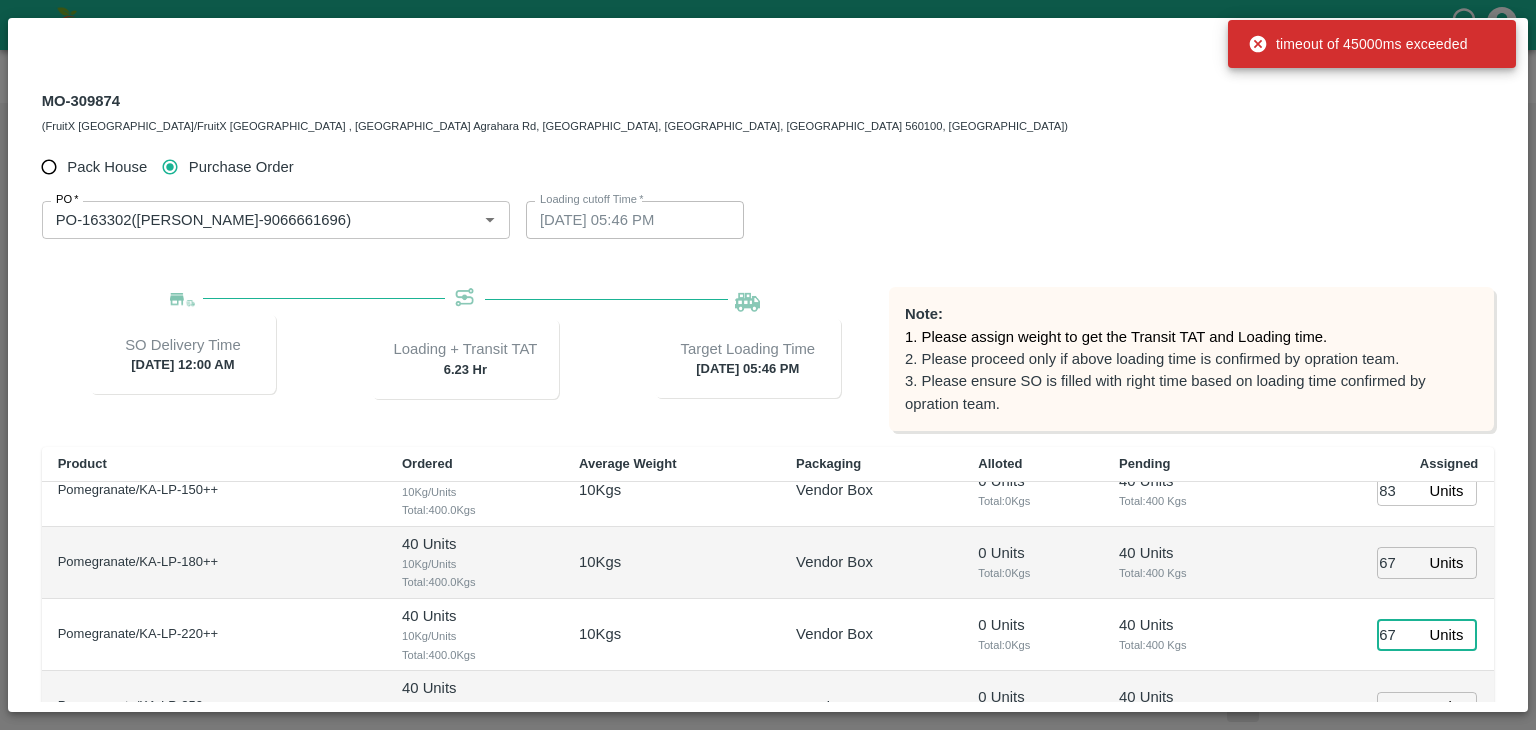 type on "14/07/2025 06:46 PM" 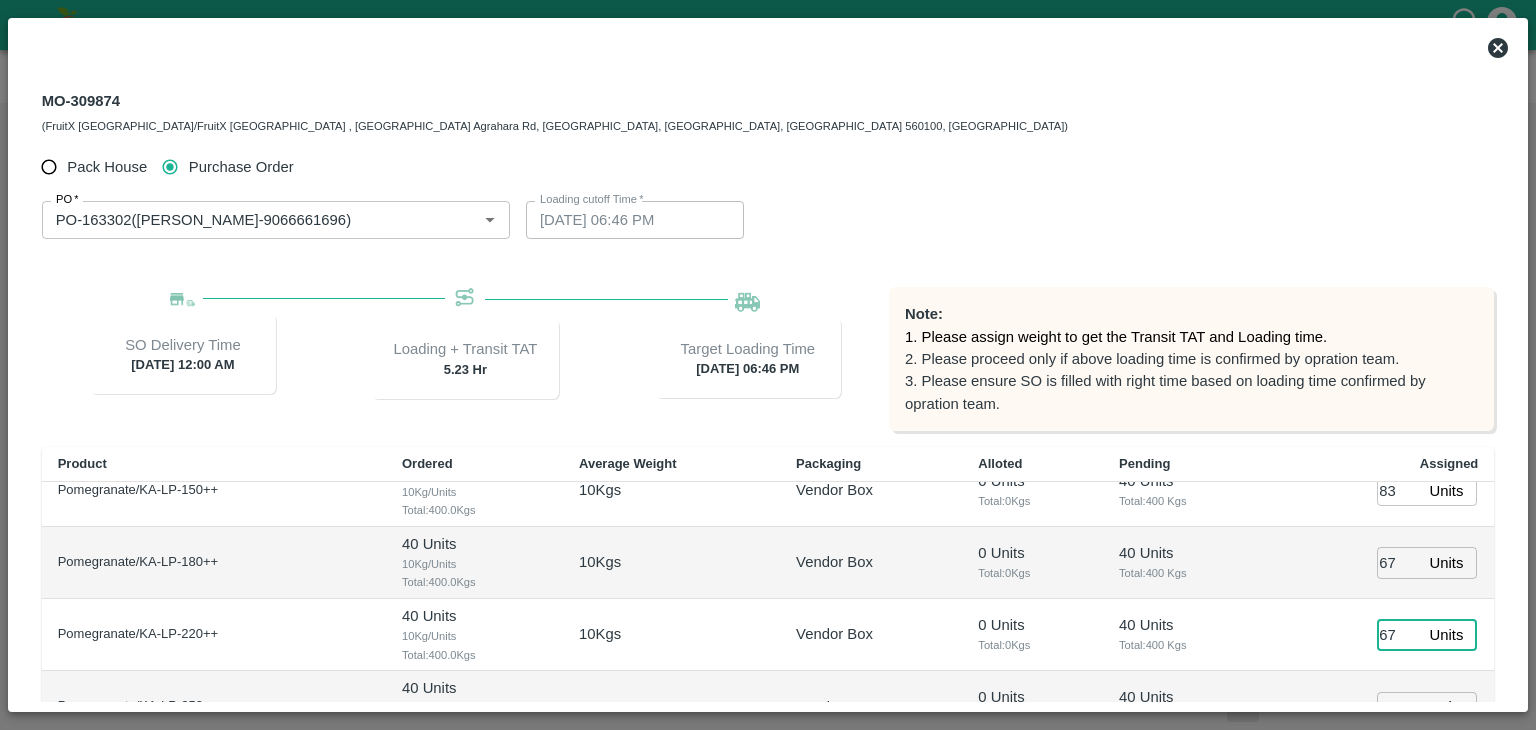 type on "67" 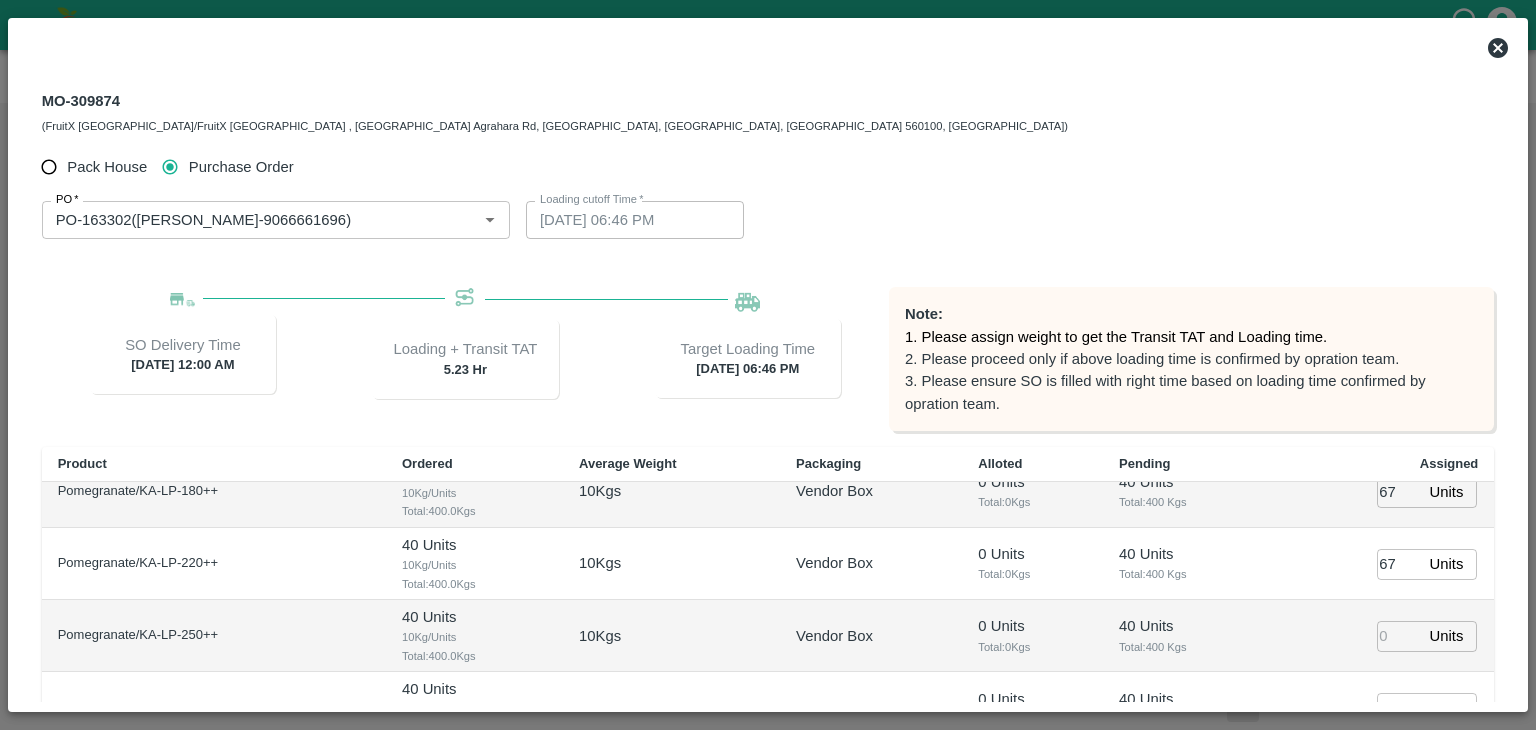 scroll, scrollTop: 200, scrollLeft: 0, axis: vertical 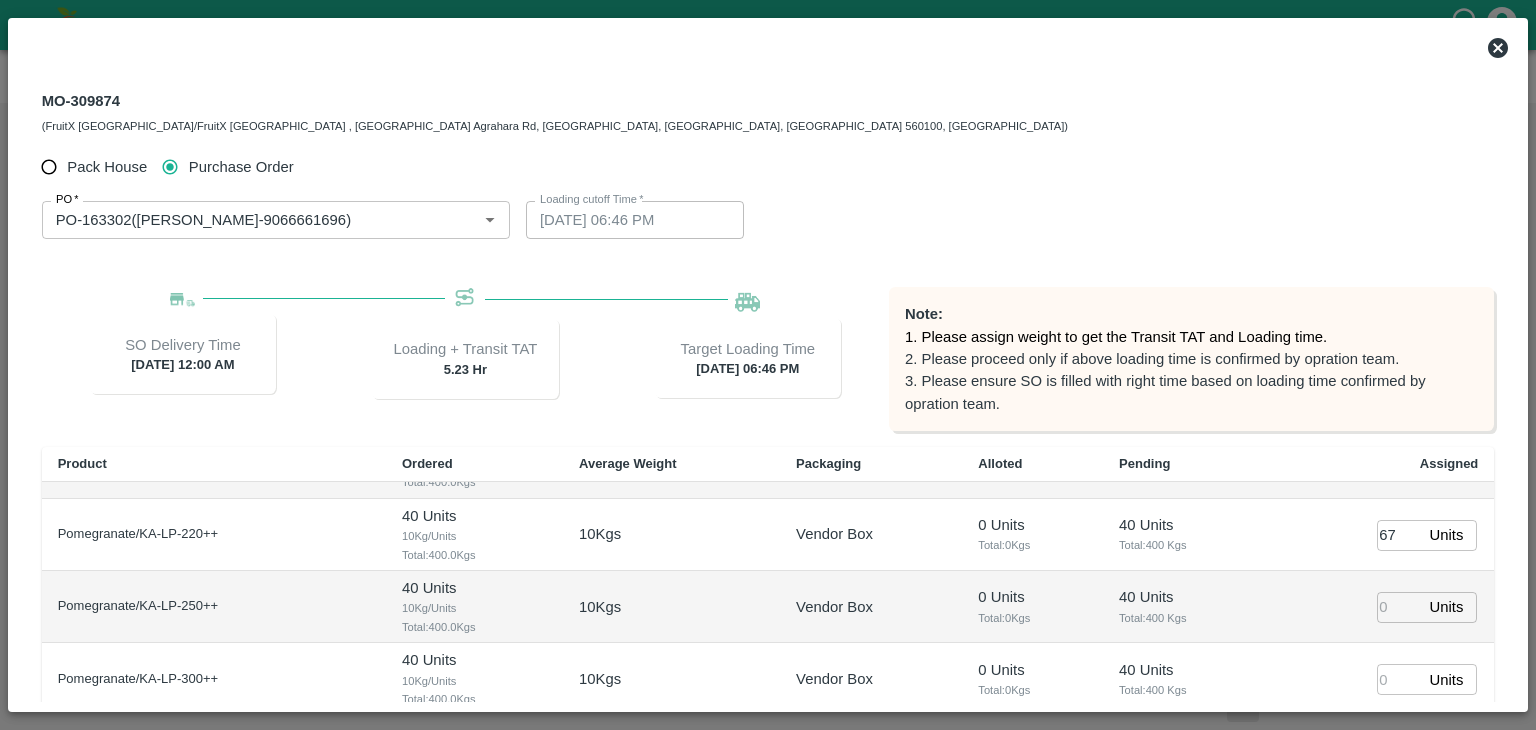 click at bounding box center (1399, 607) 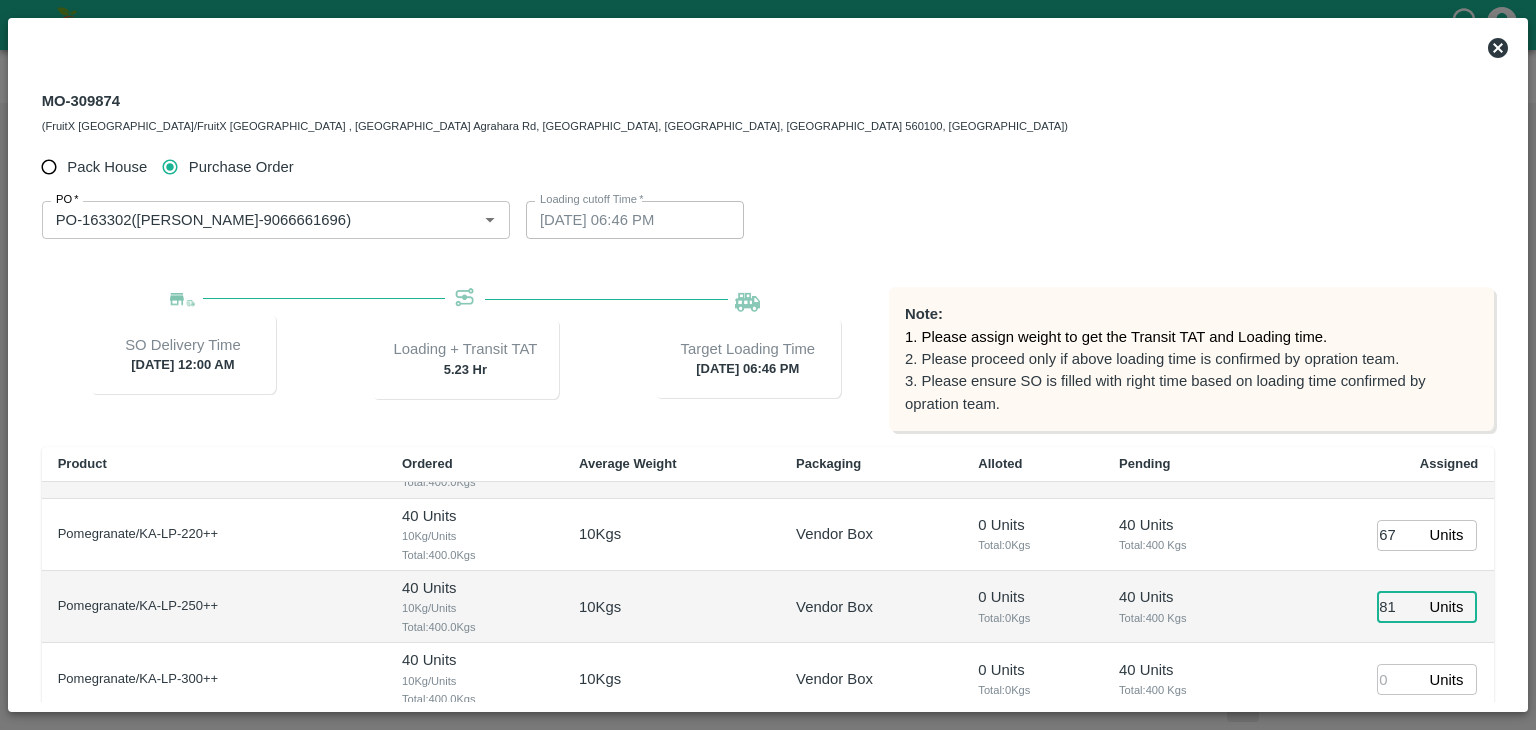 type on "81" 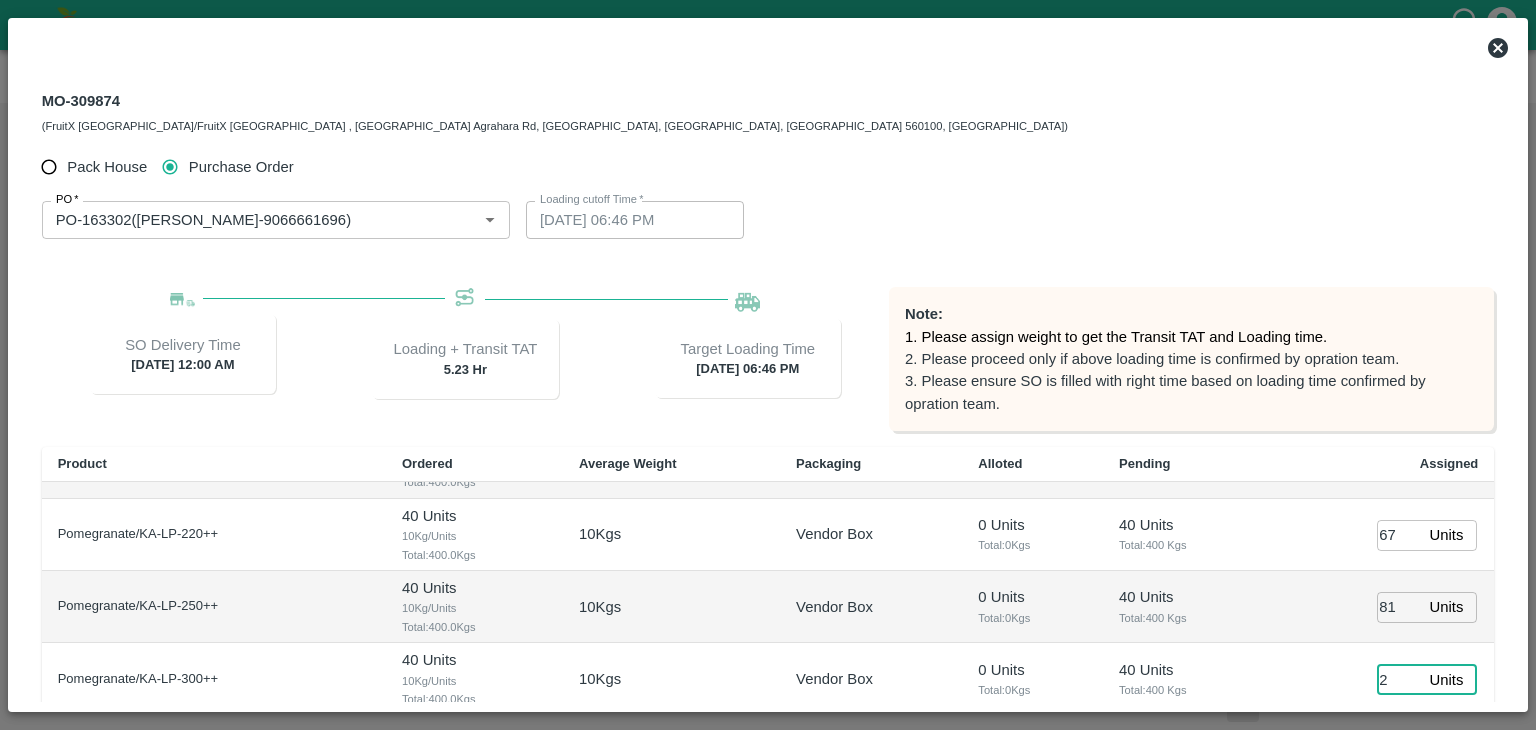 type on "22" 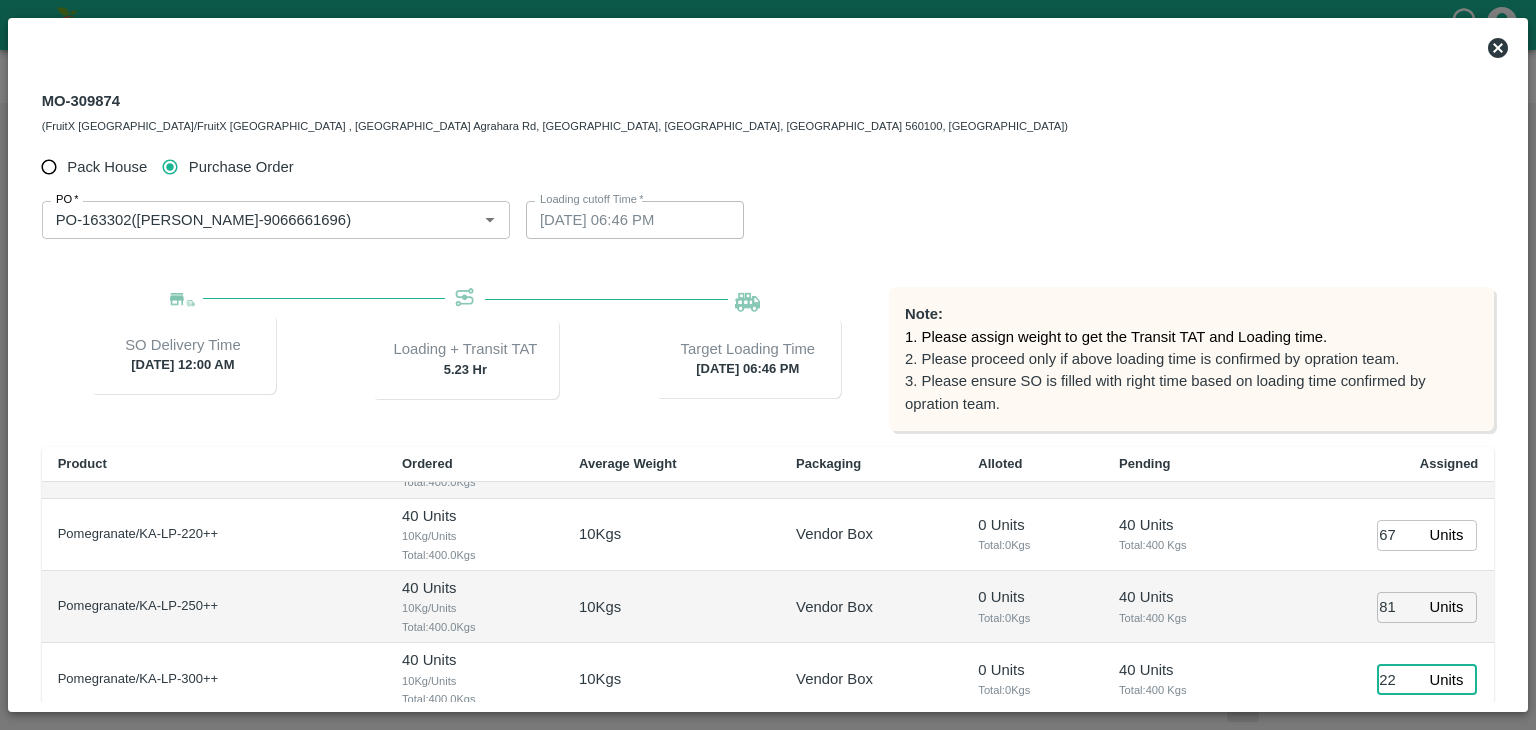 type on "14/07/2025 05:46 PM" 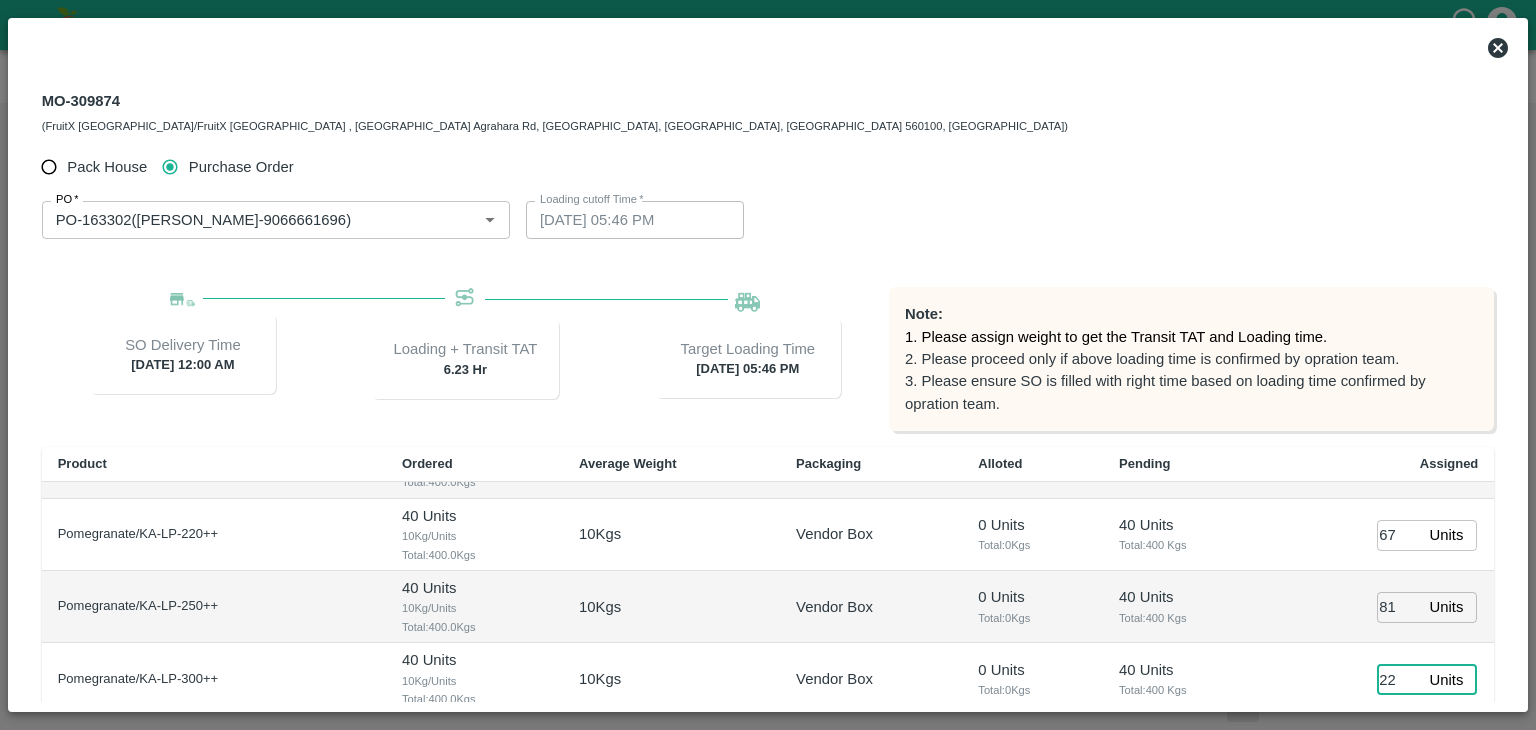 type on "22" 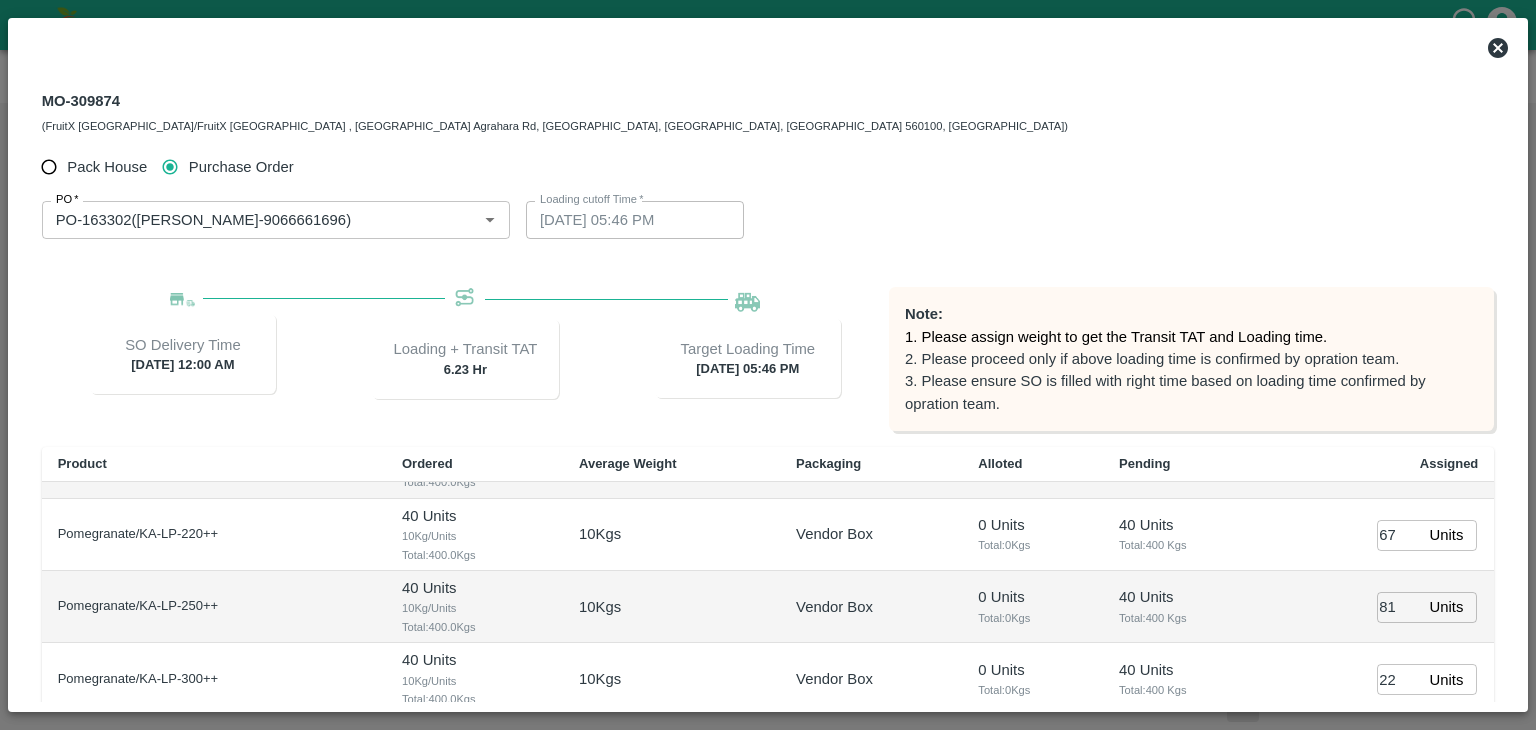 click on "81 Units ​" at bounding box center (1382, 607) 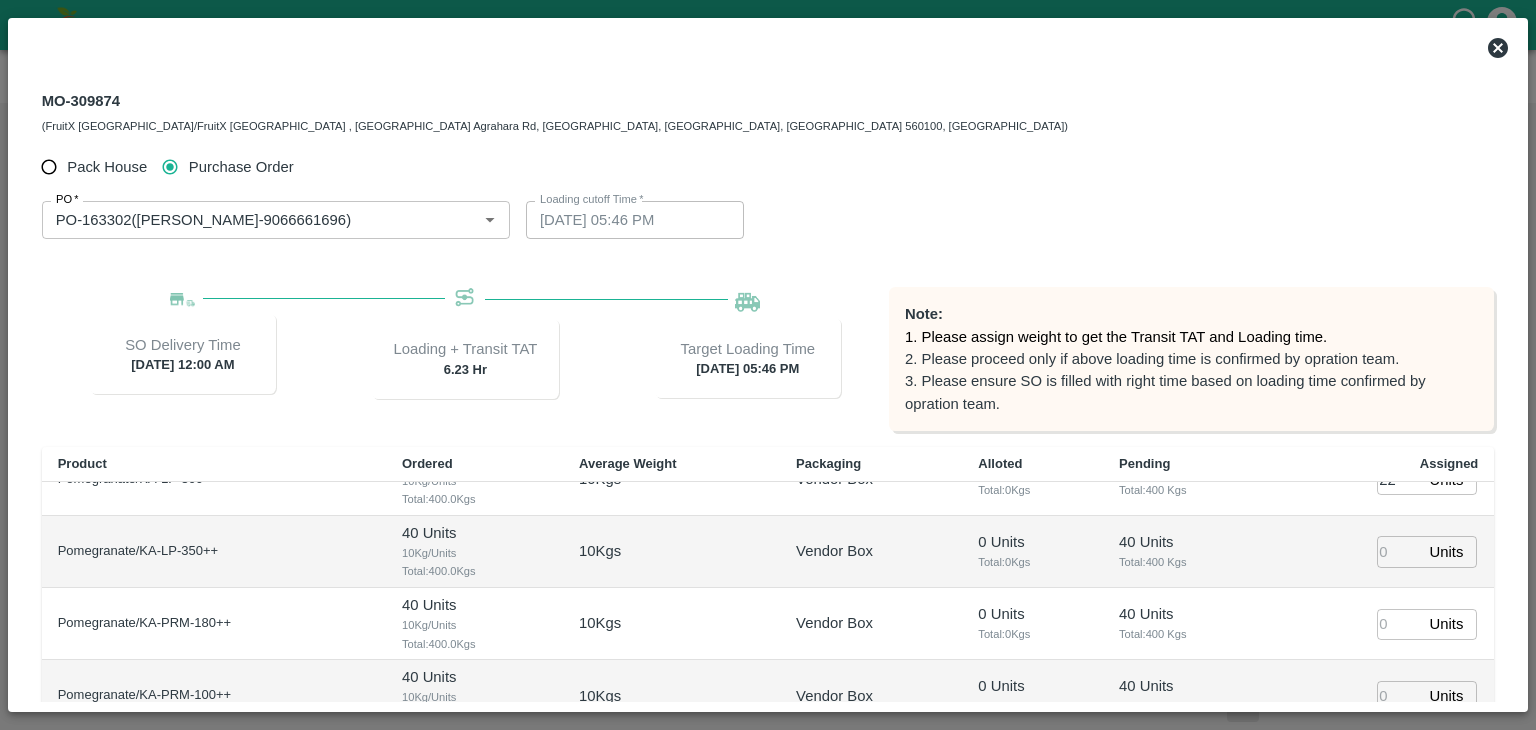 scroll, scrollTop: 300, scrollLeft: 0, axis: vertical 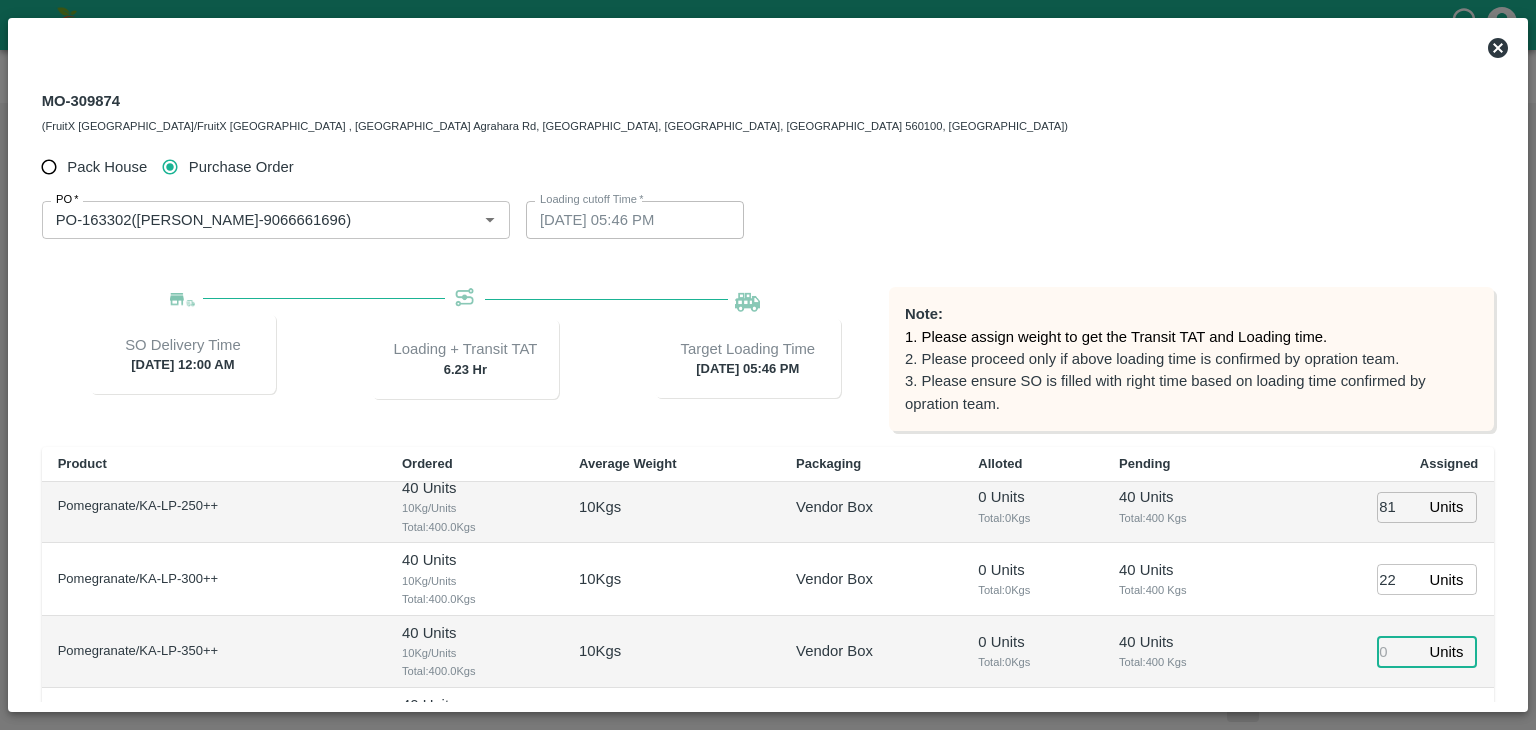 click at bounding box center [1399, 651] 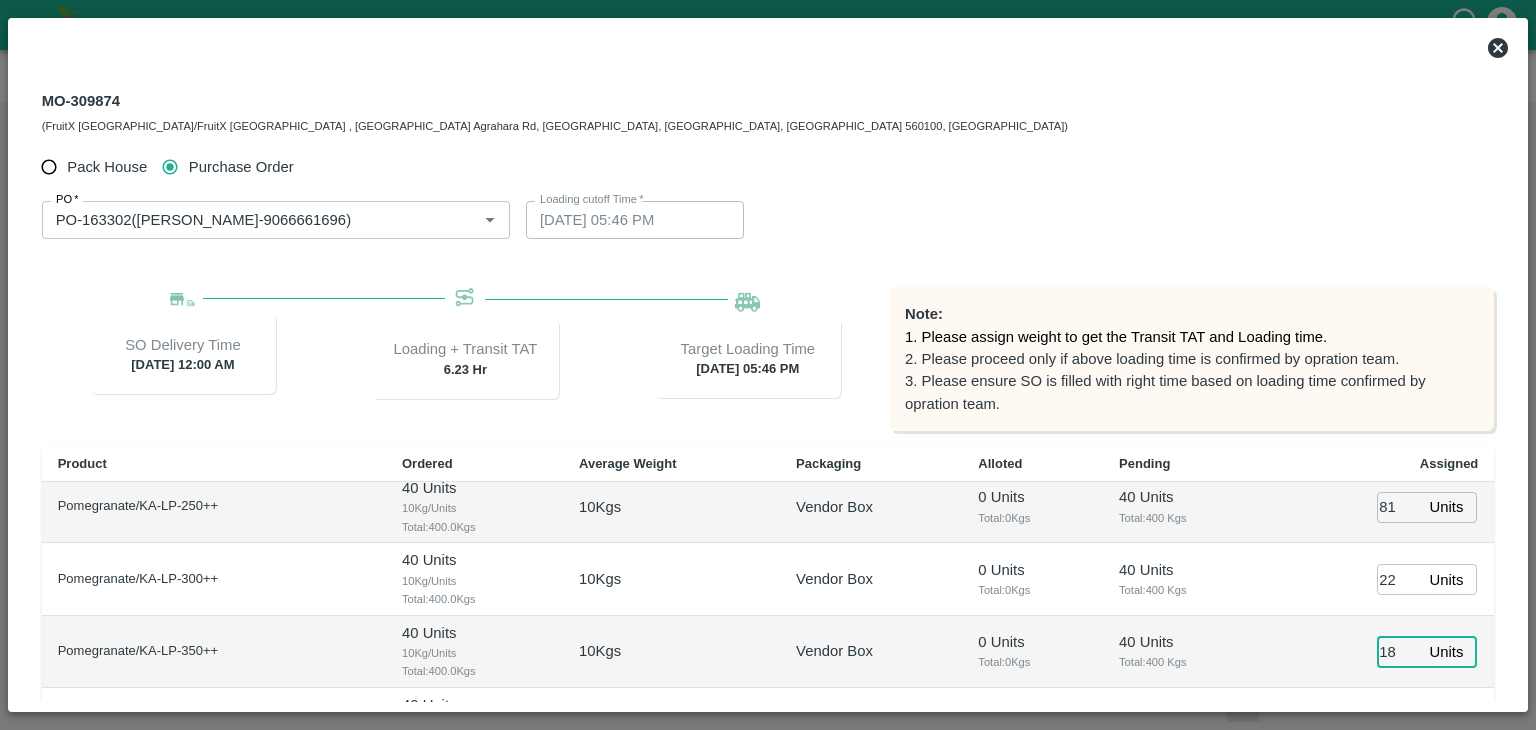 type on "18" 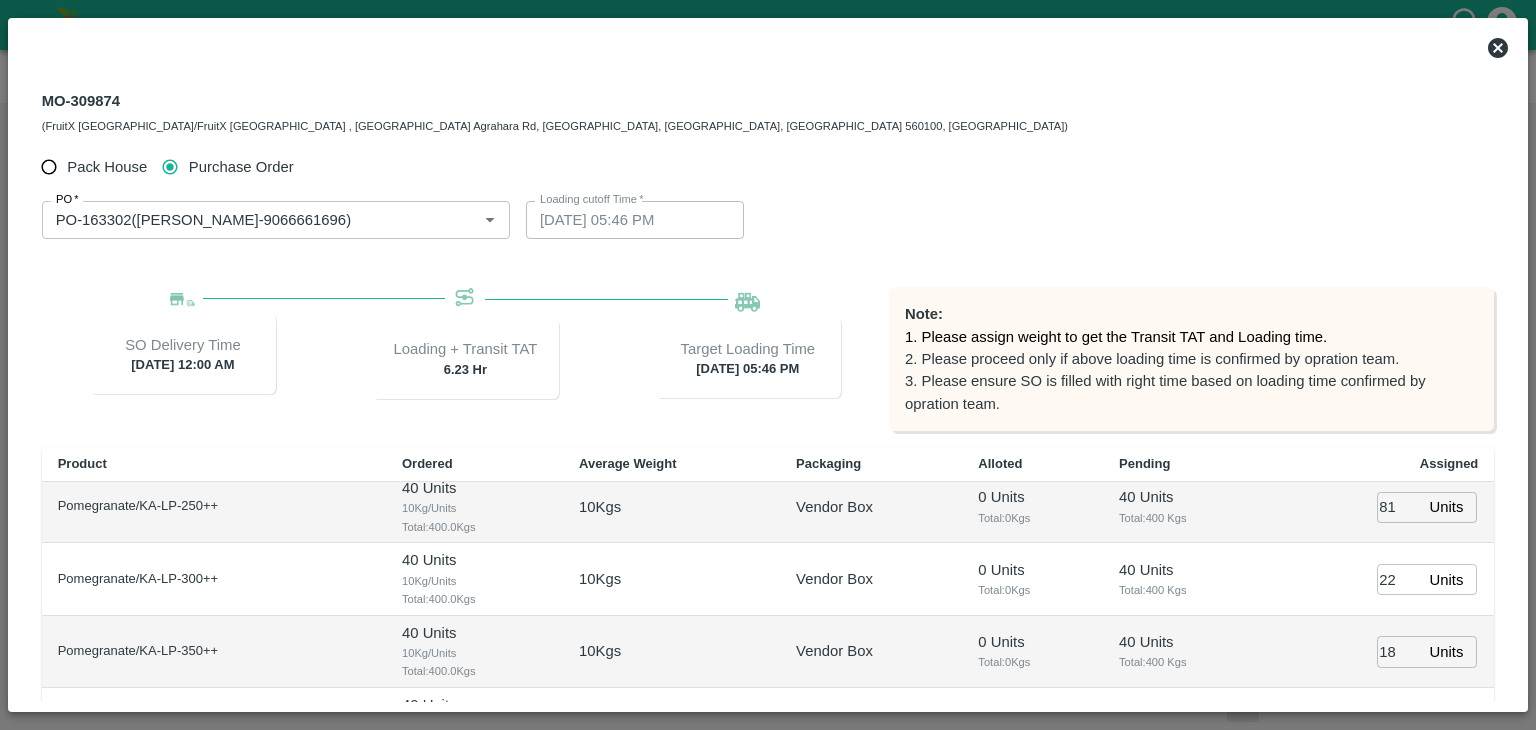 click on "18 Units ​" at bounding box center [1382, 652] 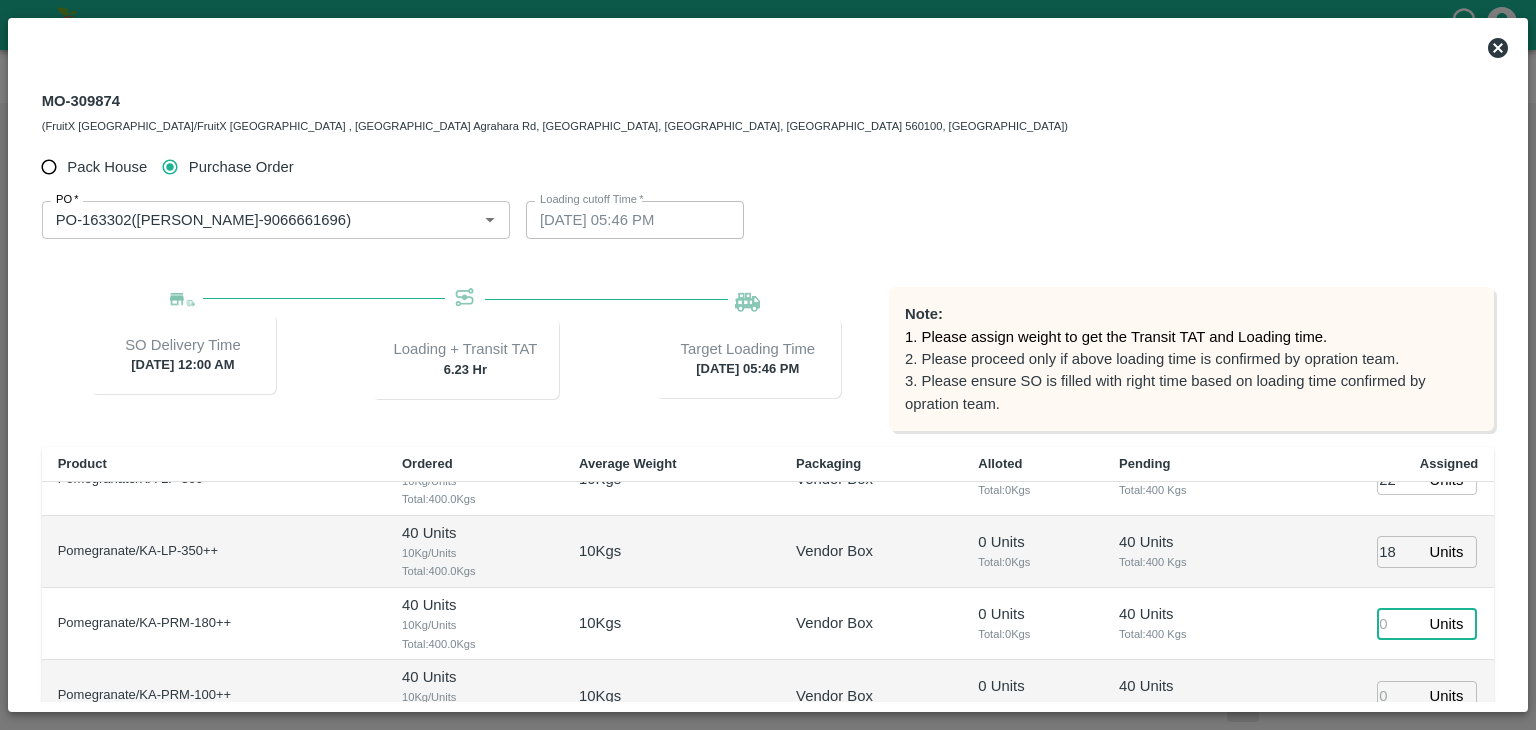 click at bounding box center (1399, 624) 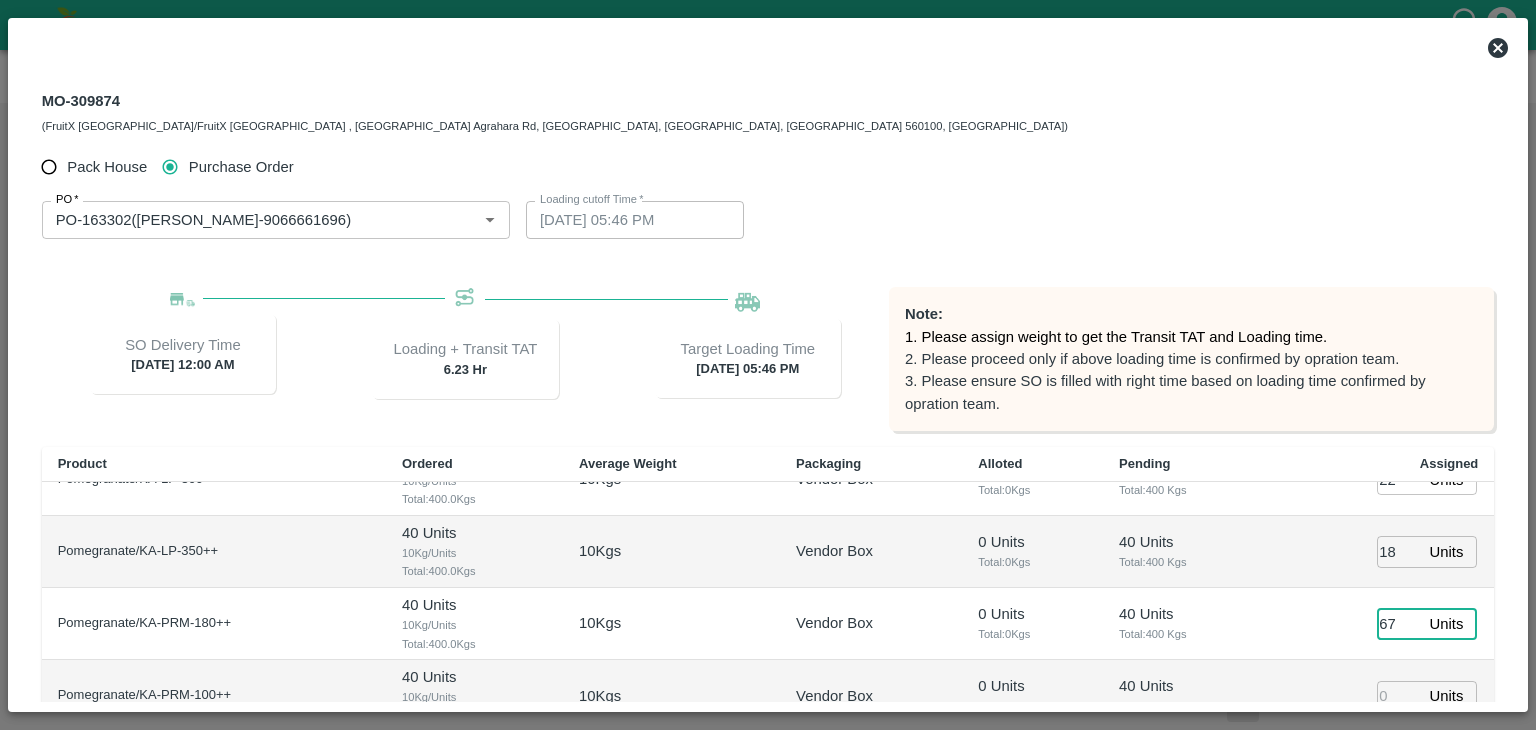 type on "67" 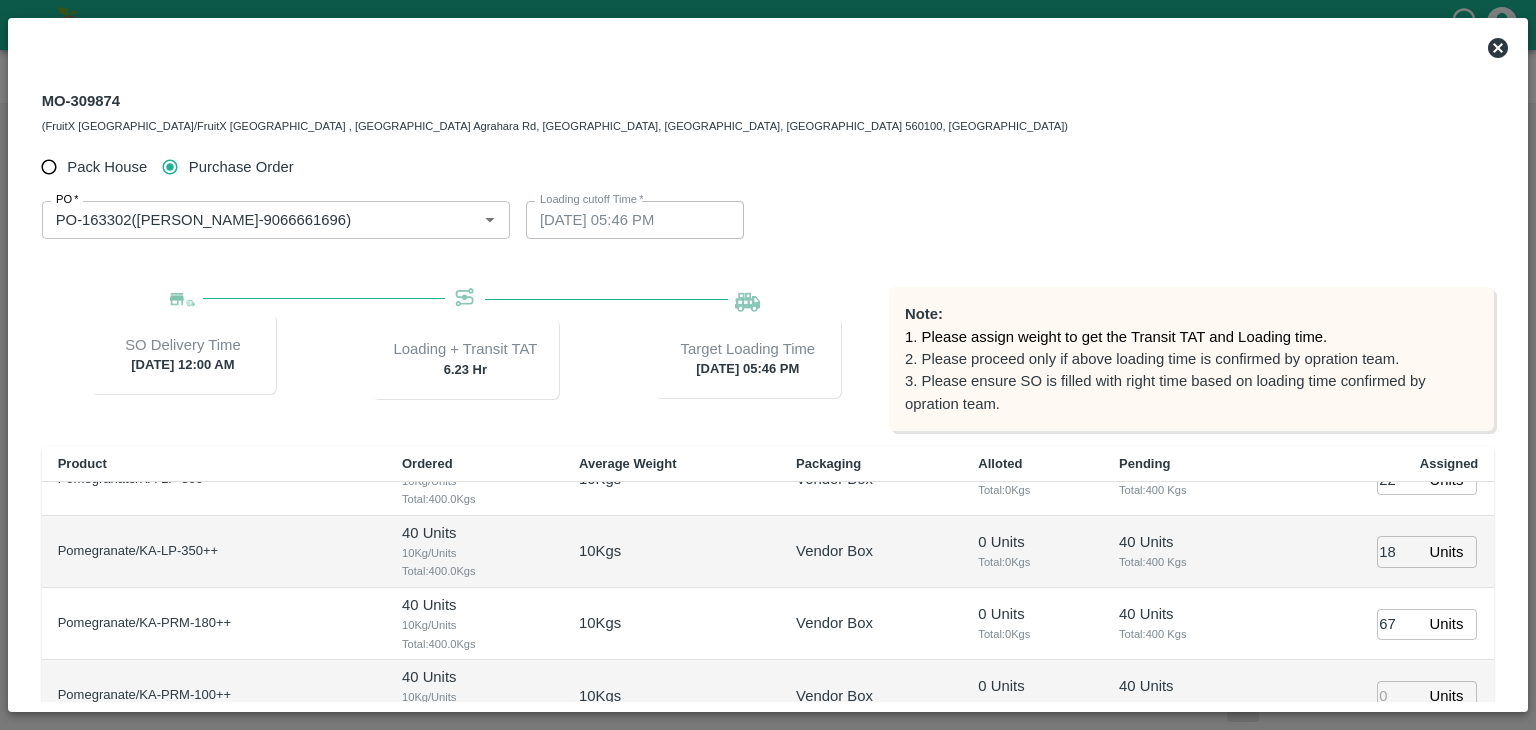 scroll, scrollTop: 440, scrollLeft: 0, axis: vertical 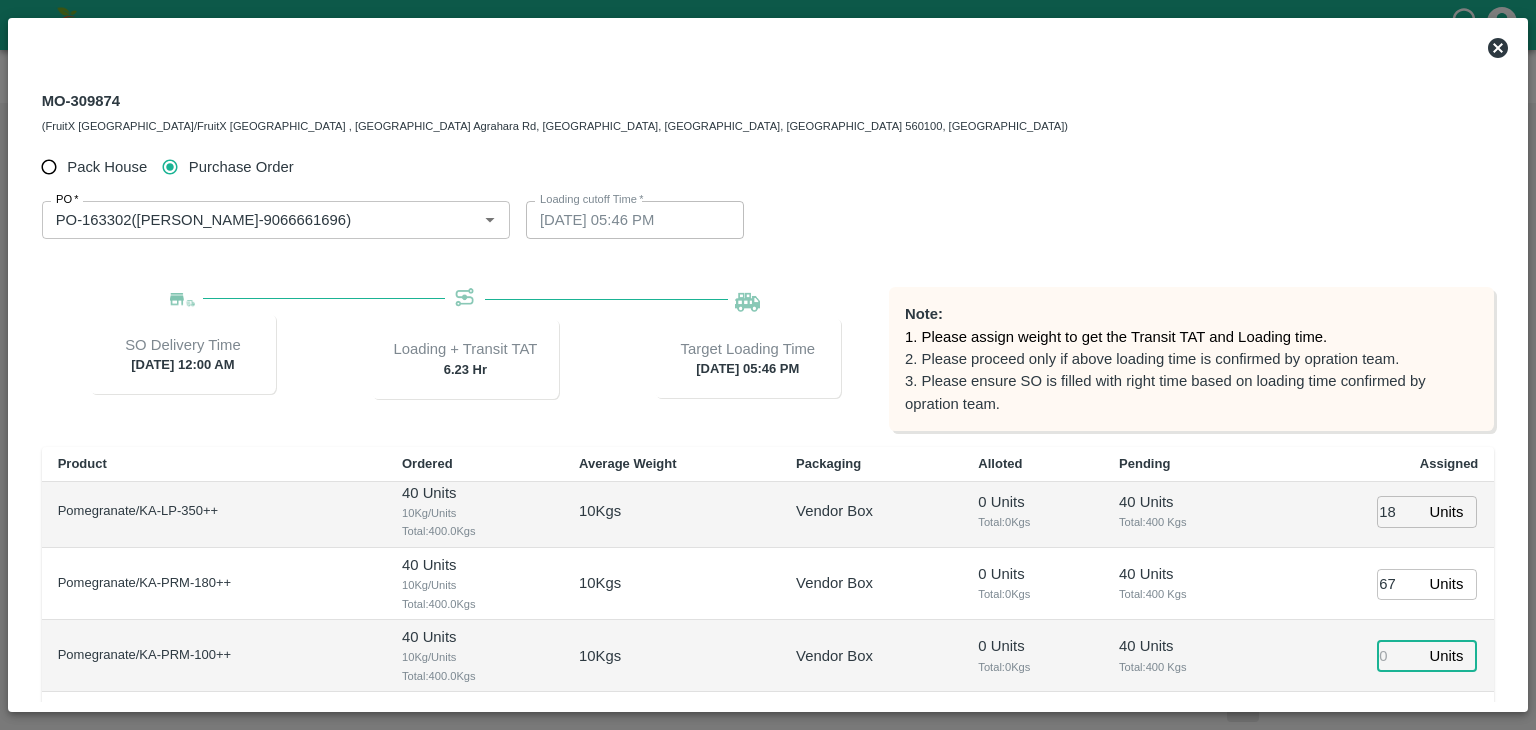 click at bounding box center (1399, 656) 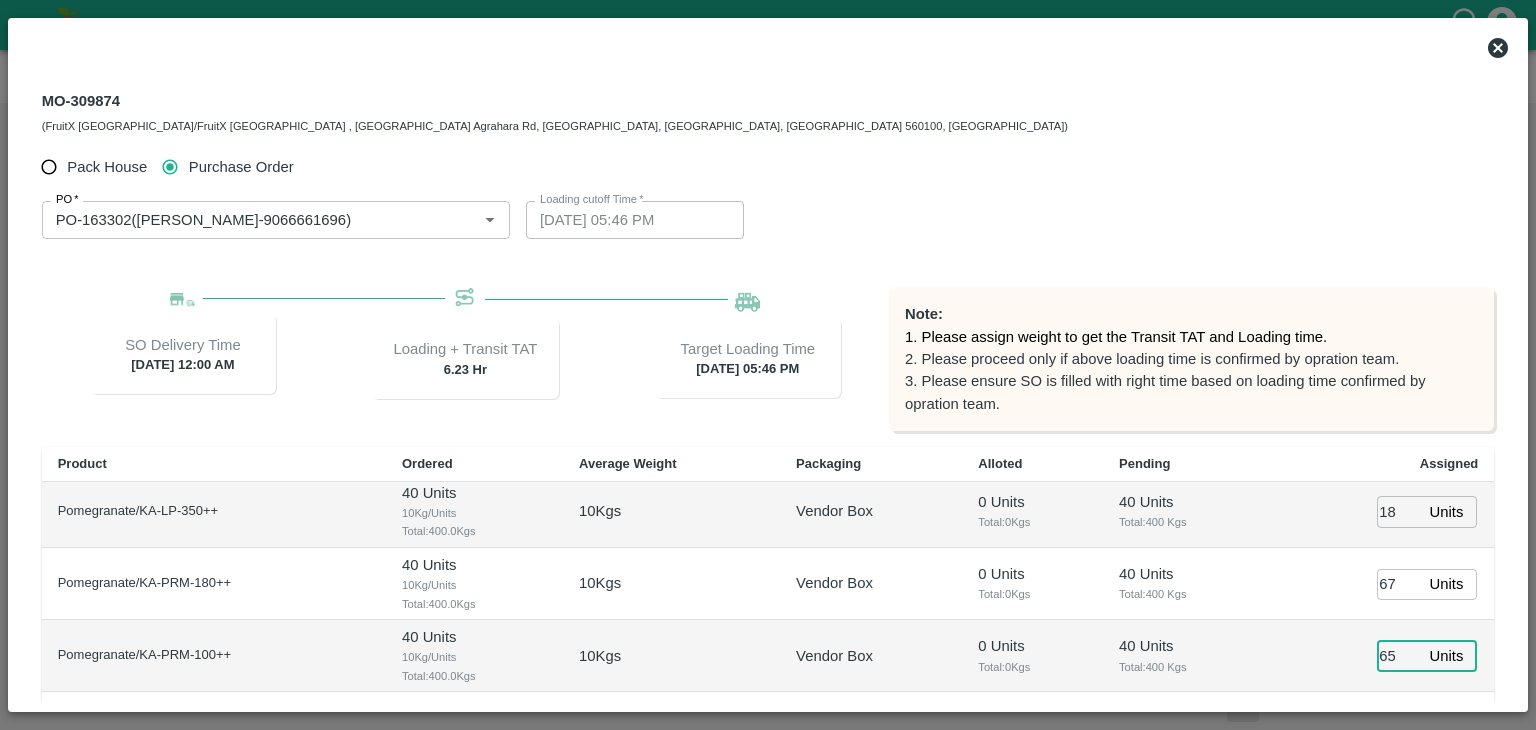 type on "65" 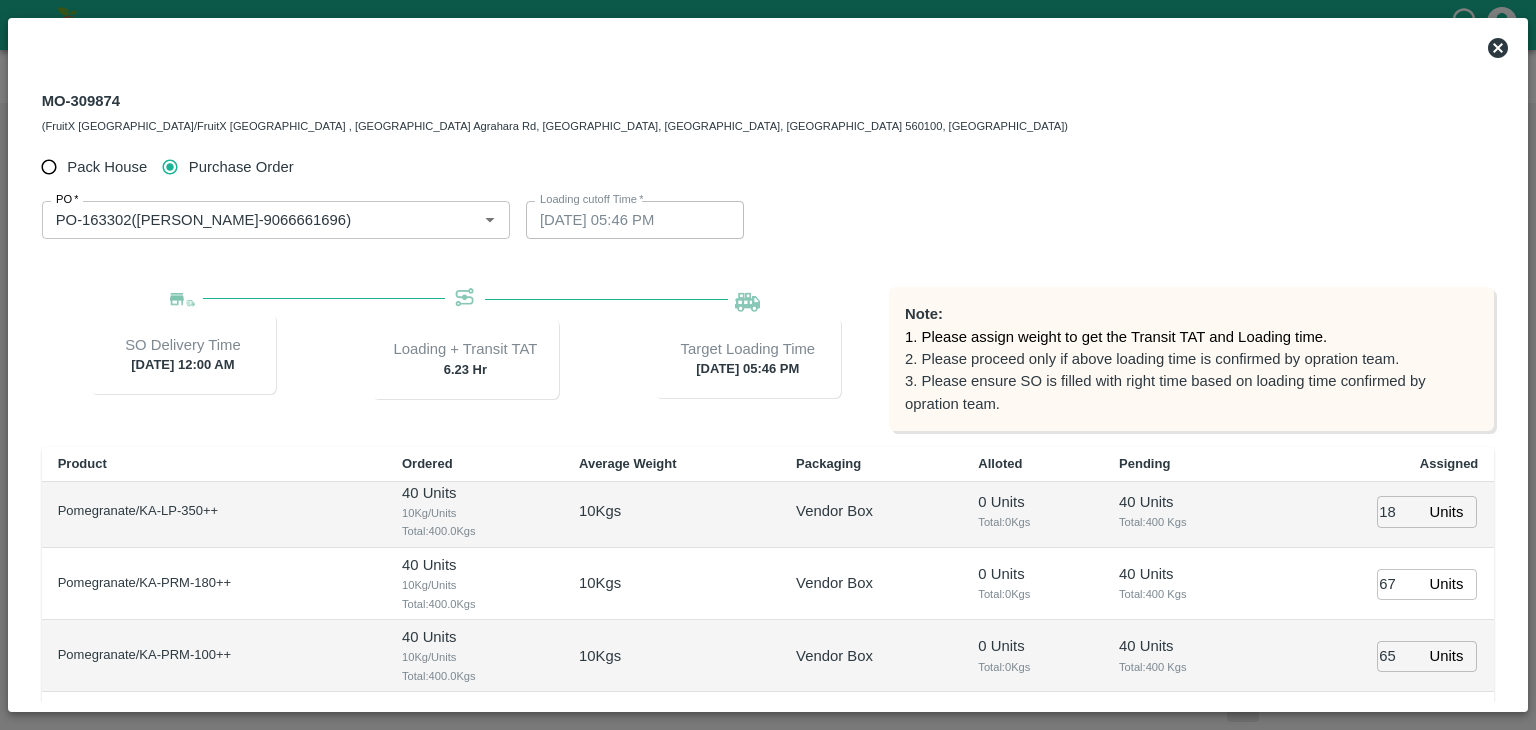 scroll, scrollTop: 100, scrollLeft: 0, axis: vertical 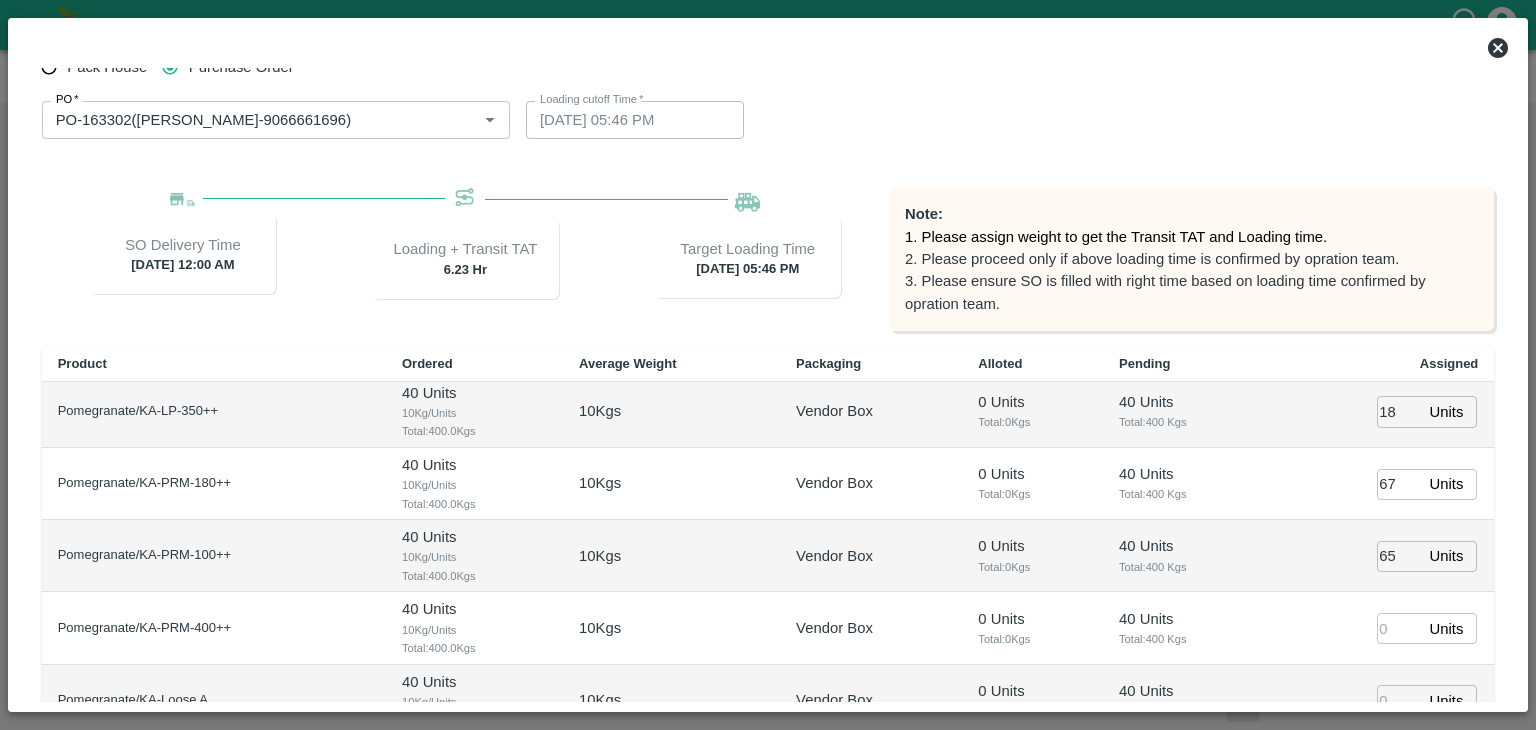 click at bounding box center [1399, 628] 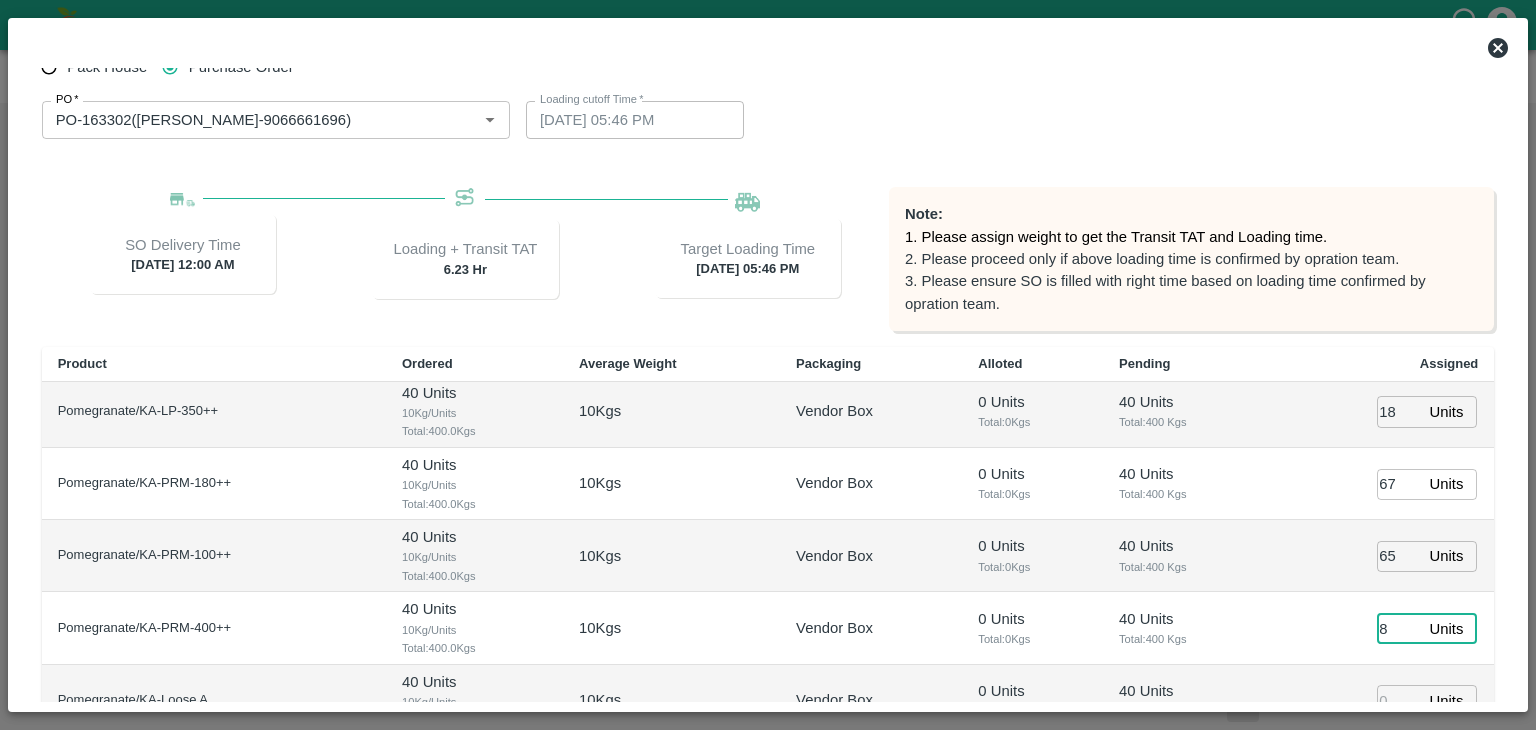 type on "8" 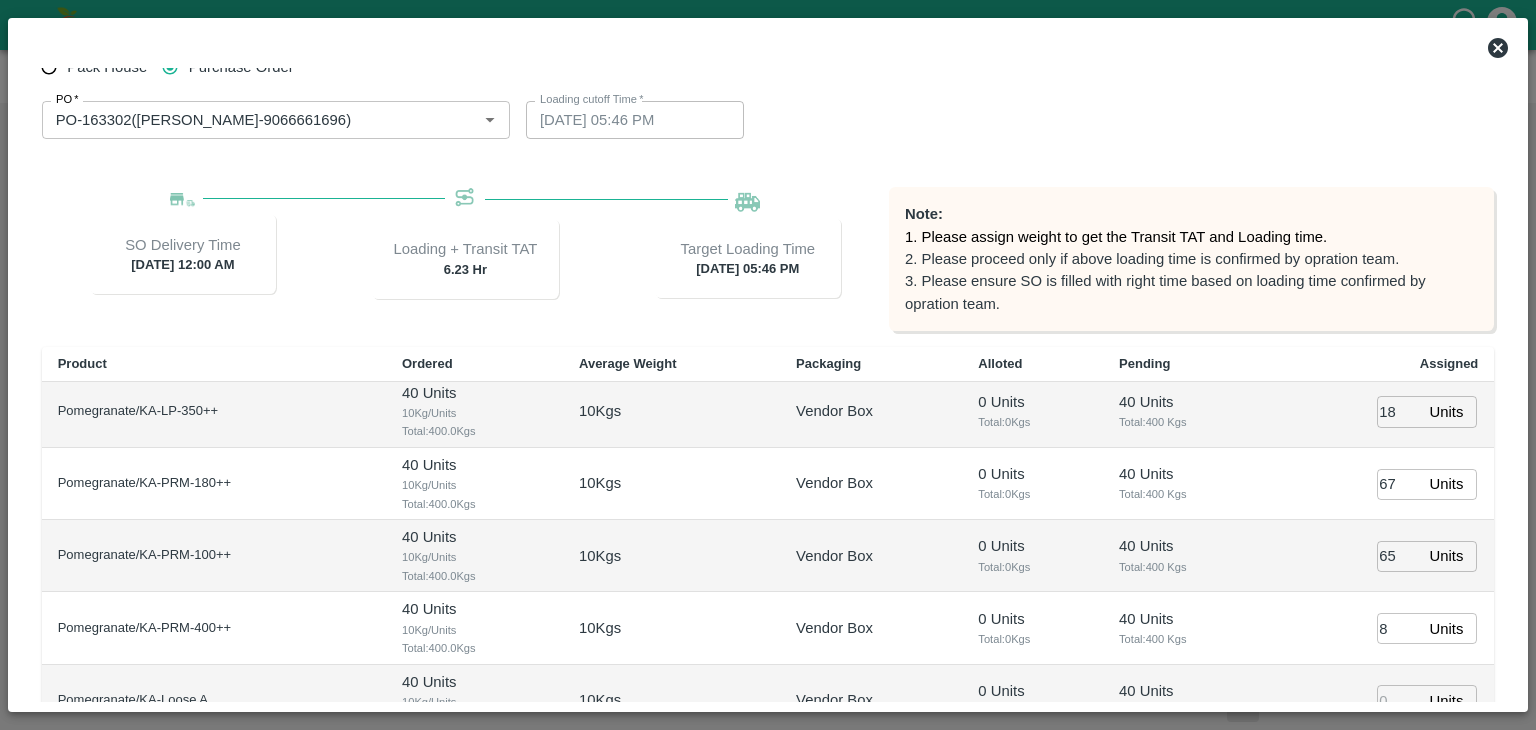 scroll, scrollTop: 259, scrollLeft: 0, axis: vertical 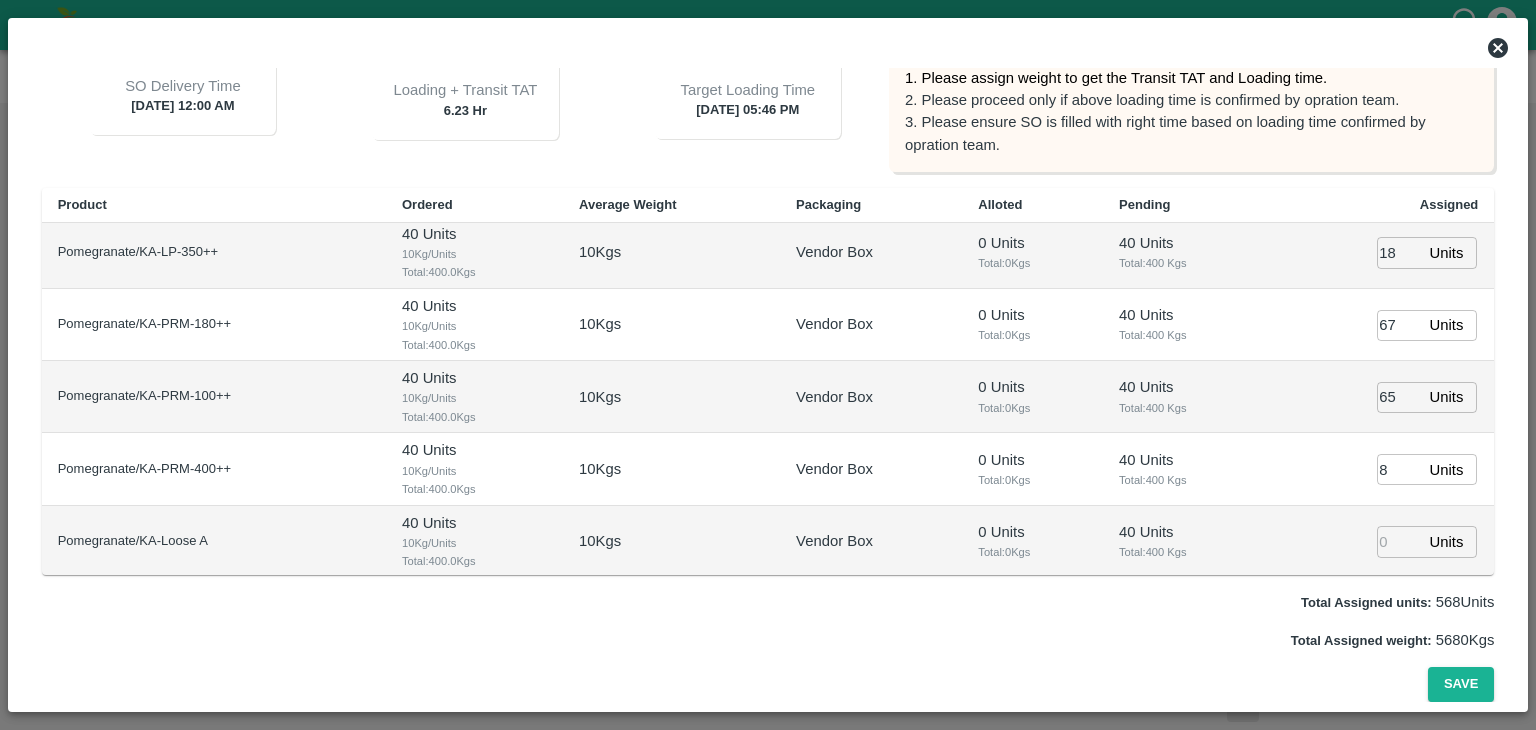 click at bounding box center [1399, 541] 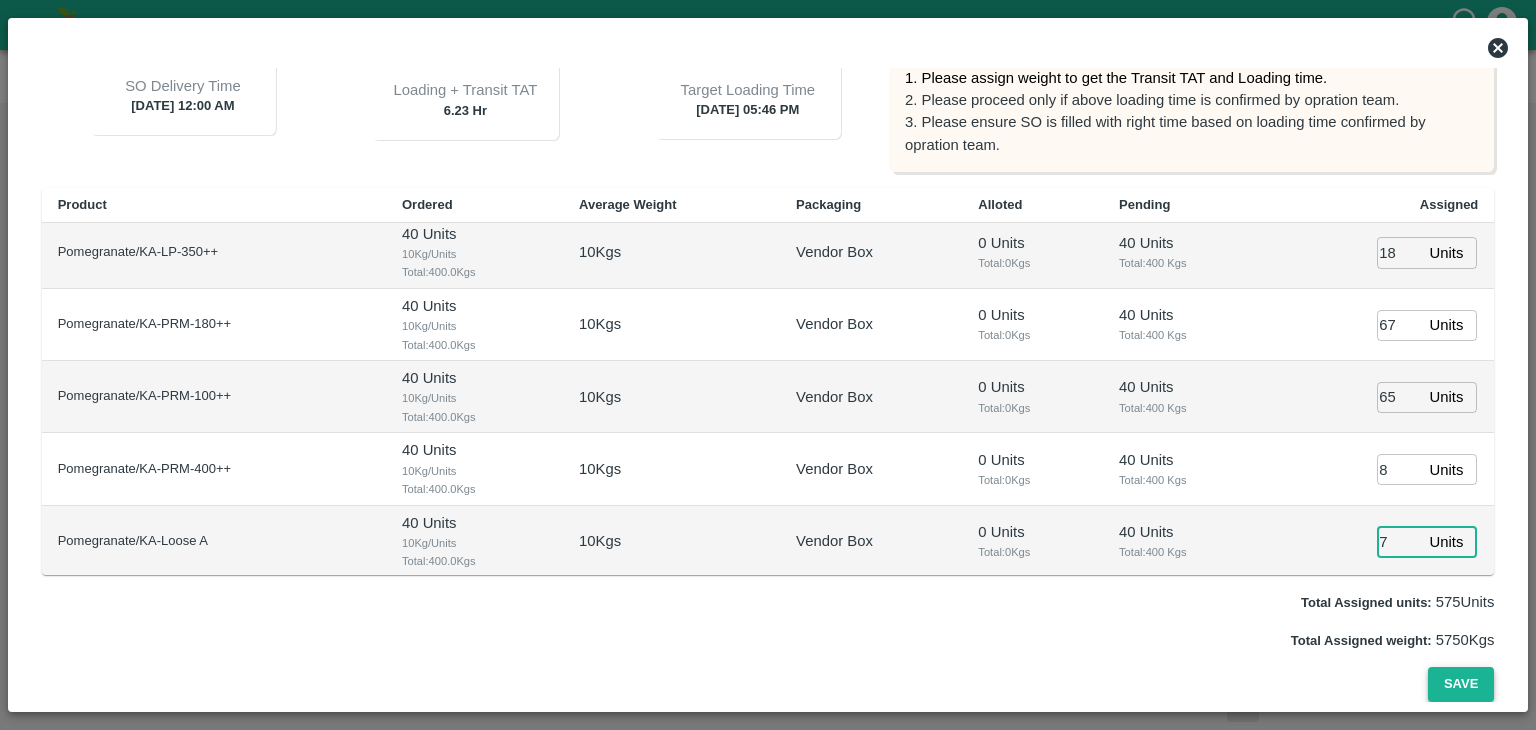 type on "7" 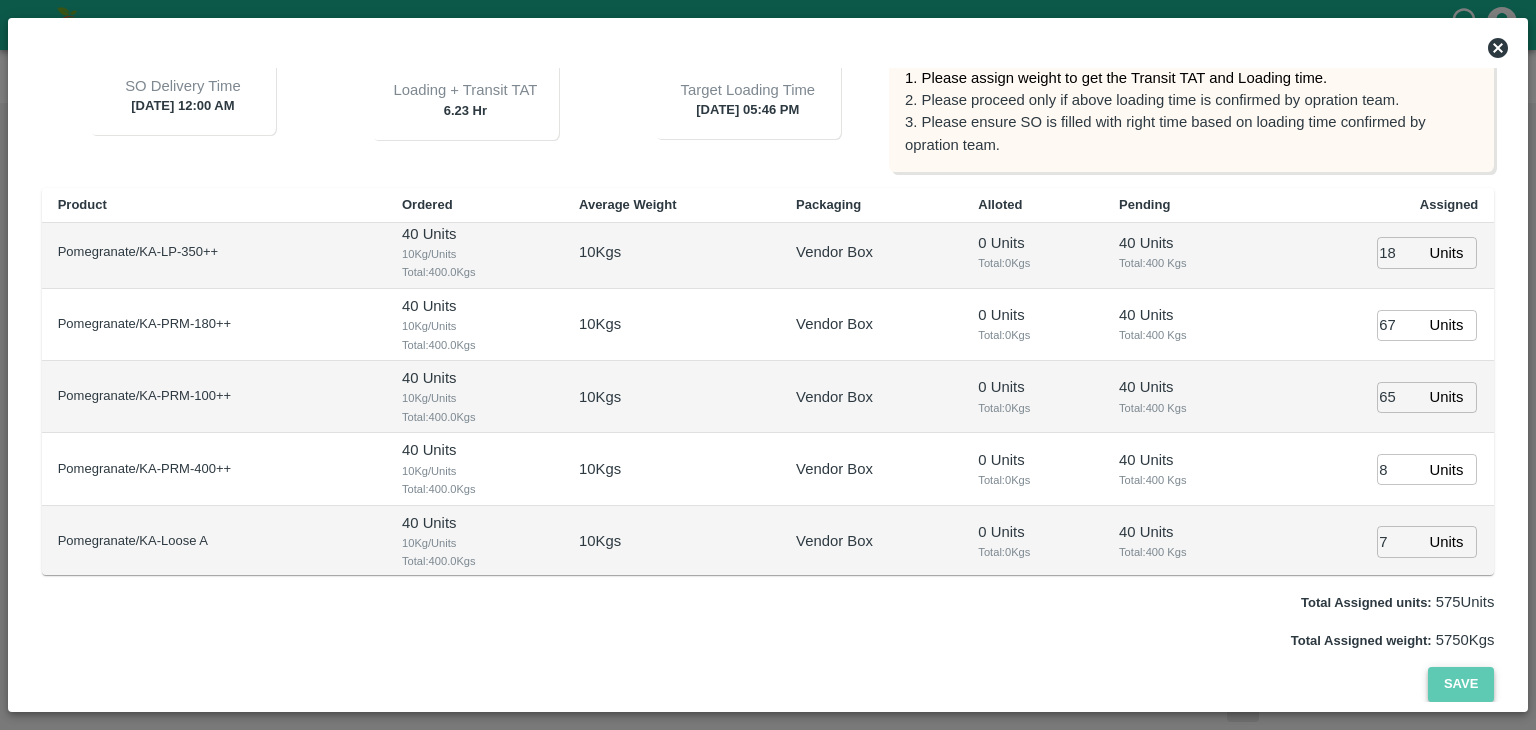click on "Save" at bounding box center [1461, 684] 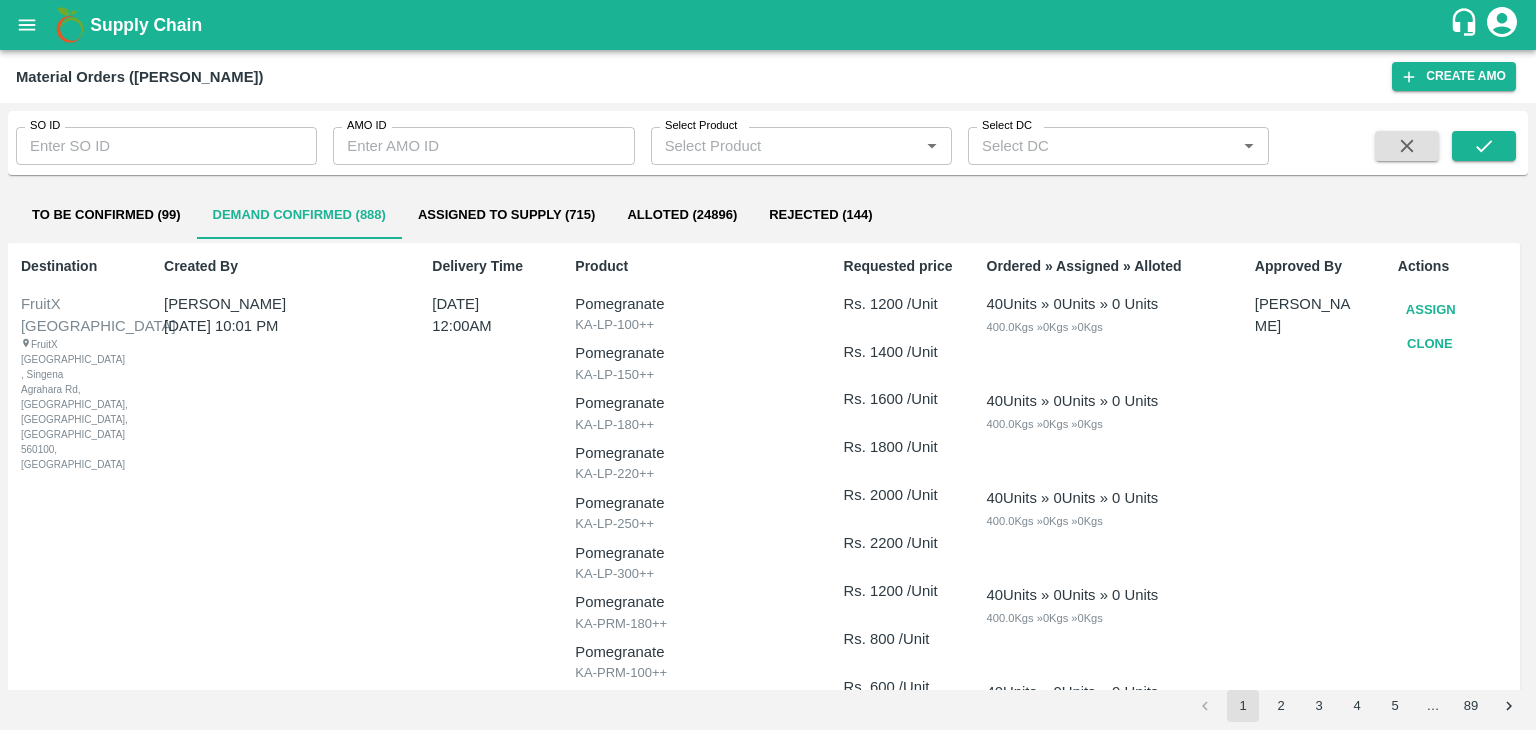 click on "Assigned to Supply (715)" at bounding box center [507, 215] 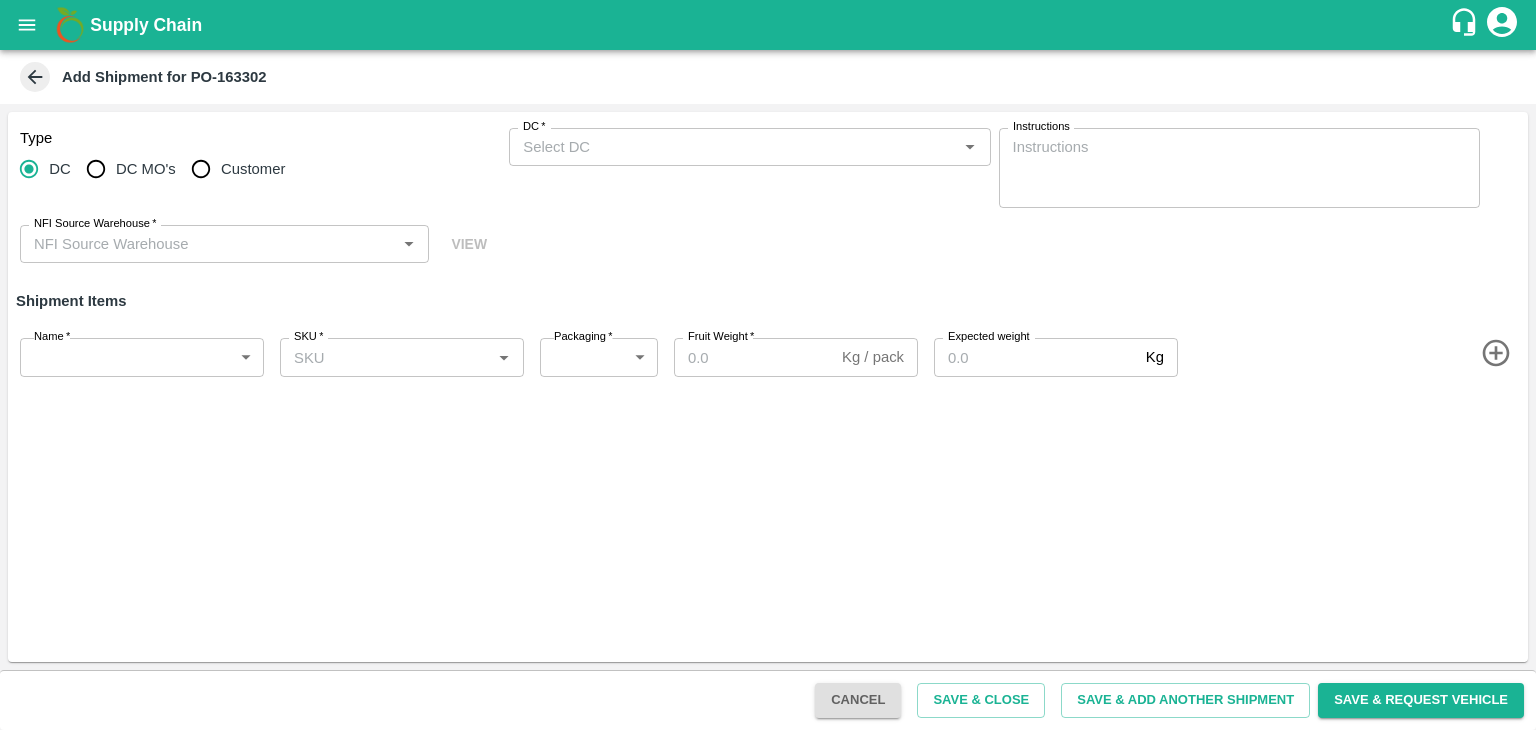 scroll, scrollTop: 0, scrollLeft: 0, axis: both 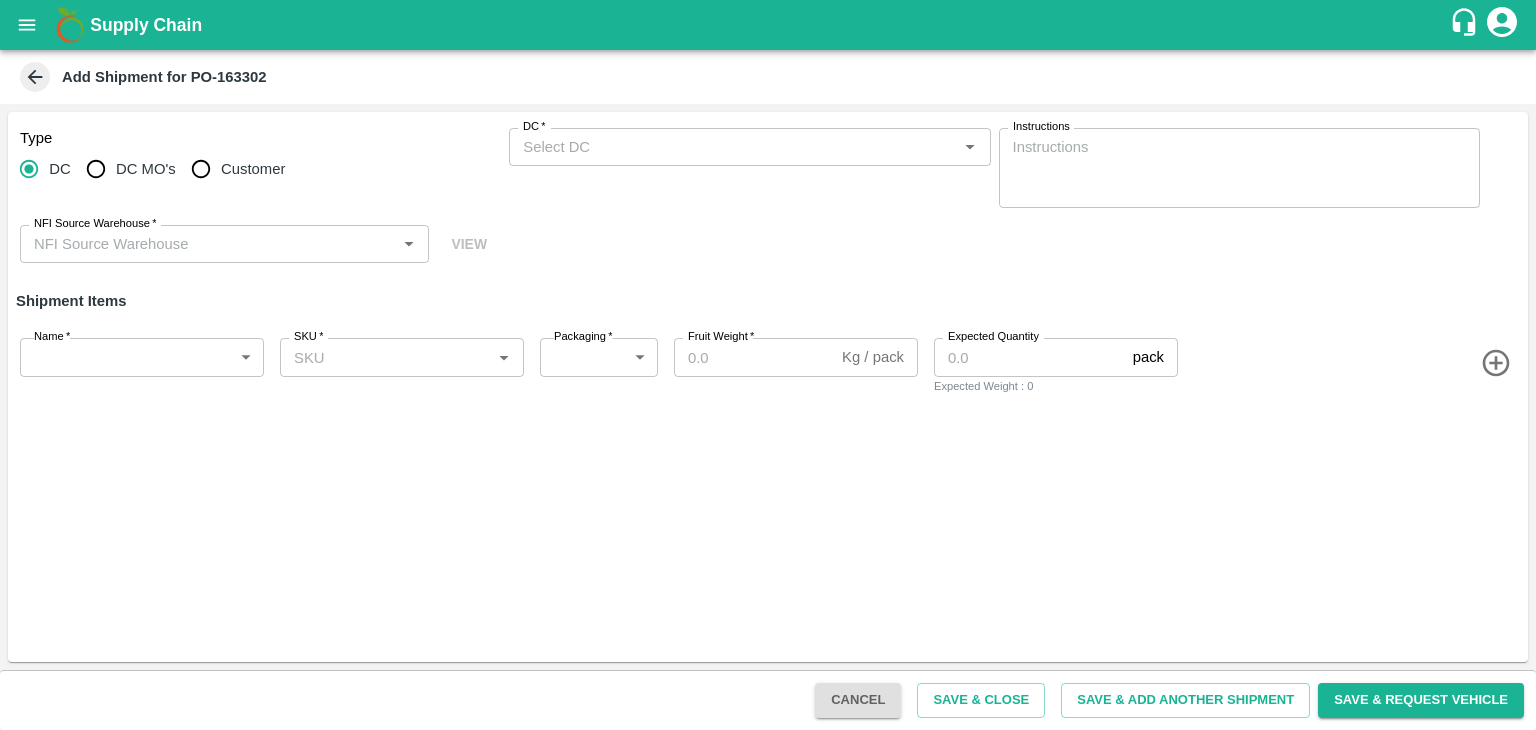 click on "DC MO's" at bounding box center (96, 169) 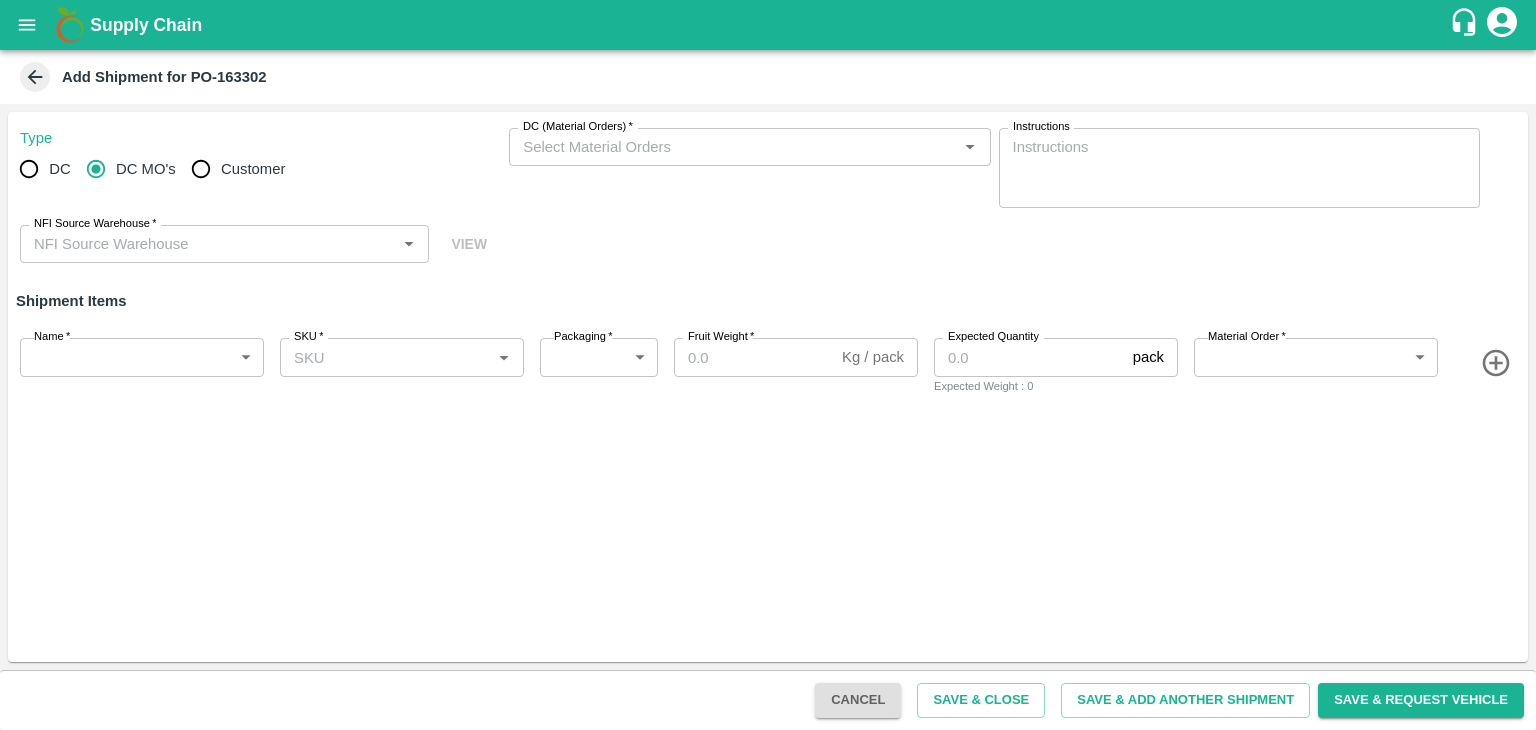 click on "DC (Material Orders)   *" at bounding box center [733, 147] 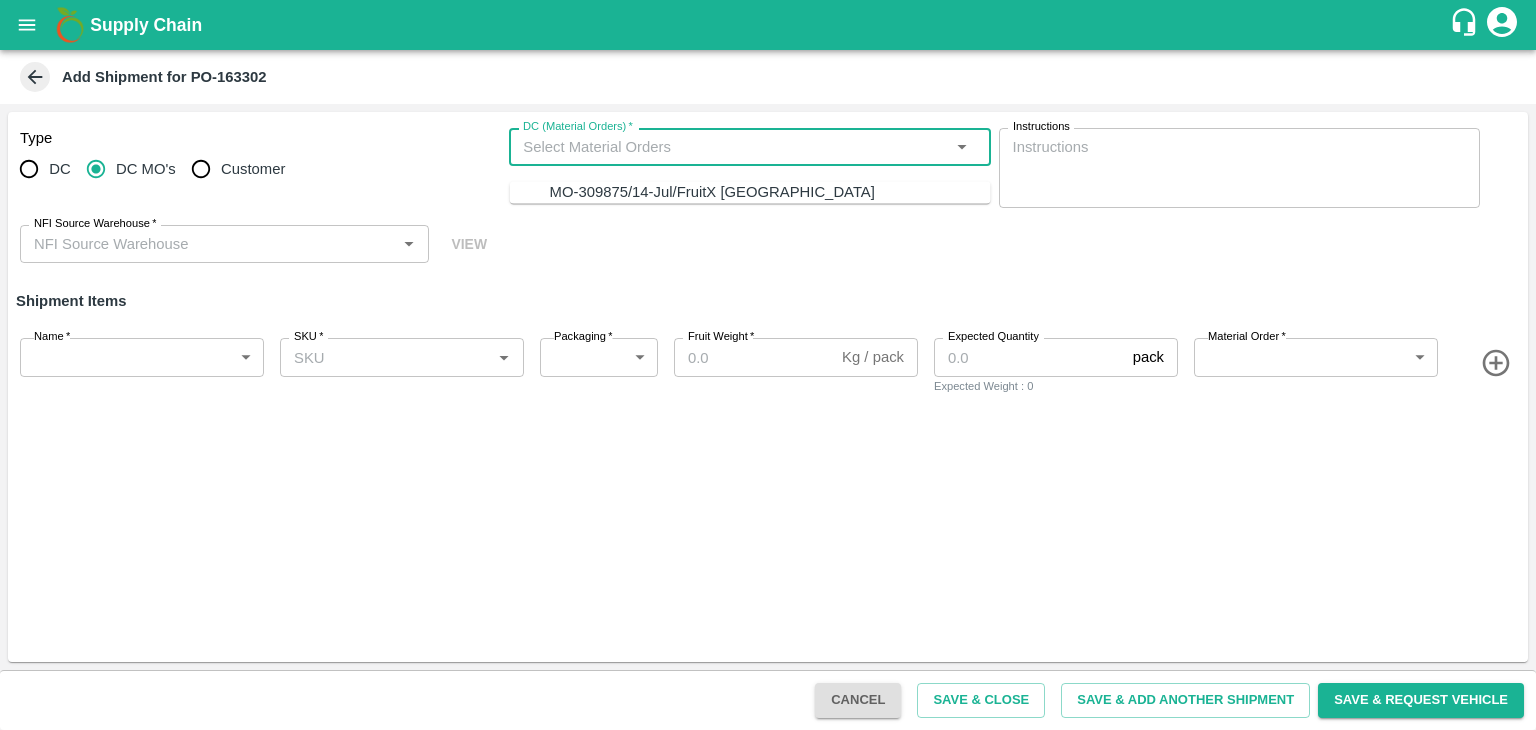 click on "MO-309875/14-Jul/FruitX [GEOGRAPHIC_DATA]" at bounding box center (712, 192) 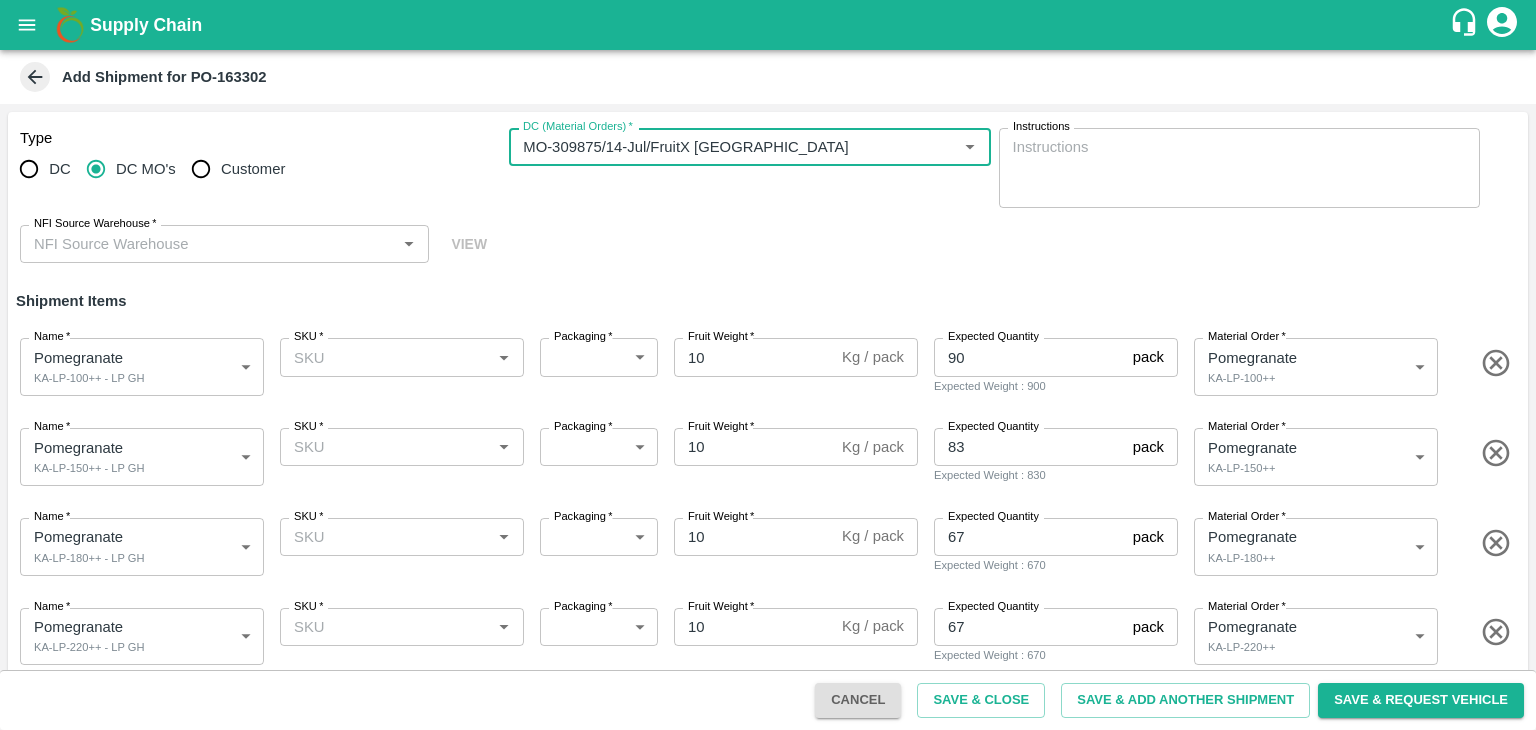 type on "MO-309875/14-Jul/FruitX [GEOGRAPHIC_DATA]" 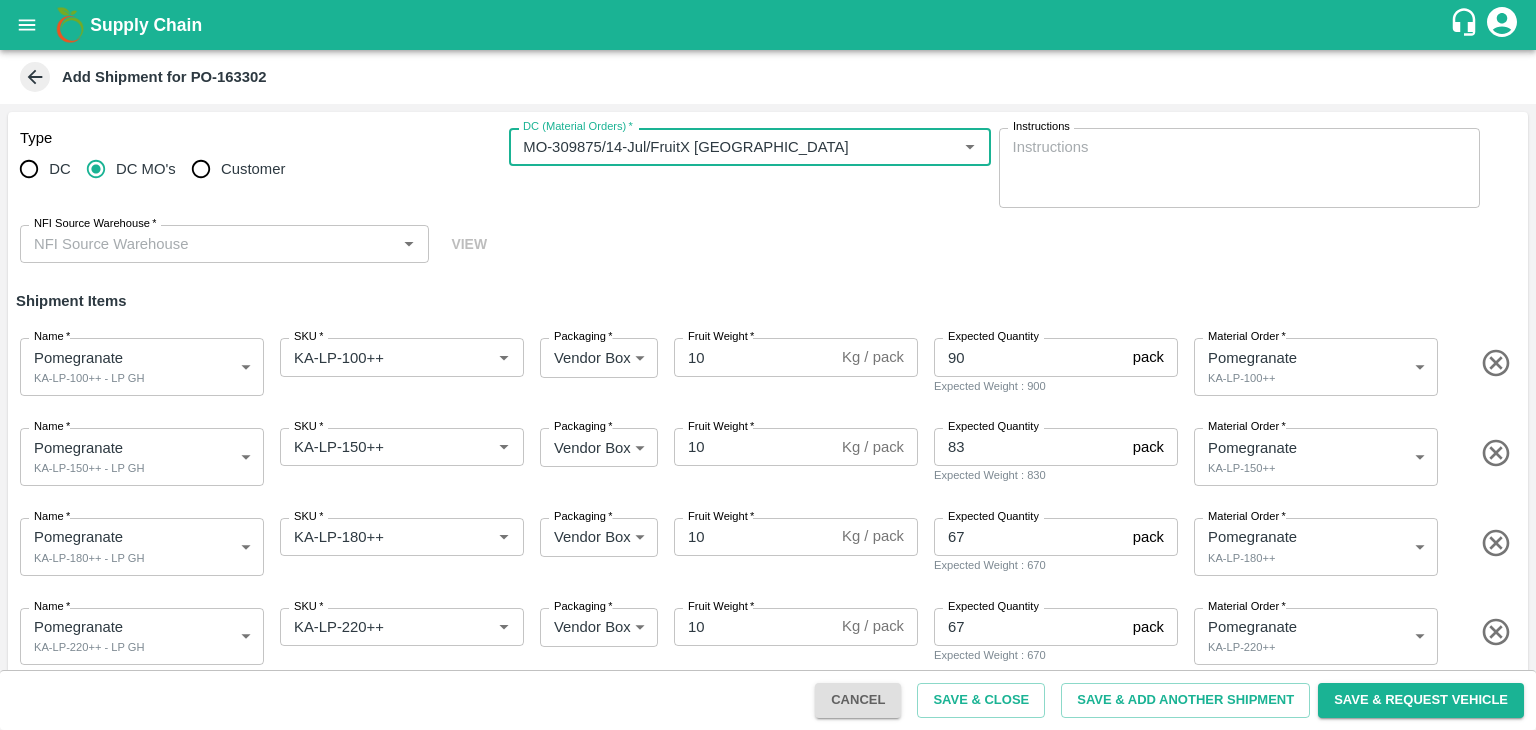 click on "Type DC DC MO's Customer DC (Material Orders)   * DC (Material Orders)   * Instructions x Instructions NFI Source Warehouse   * NFI Source Warehouse   * VIEW" at bounding box center (768, 196) 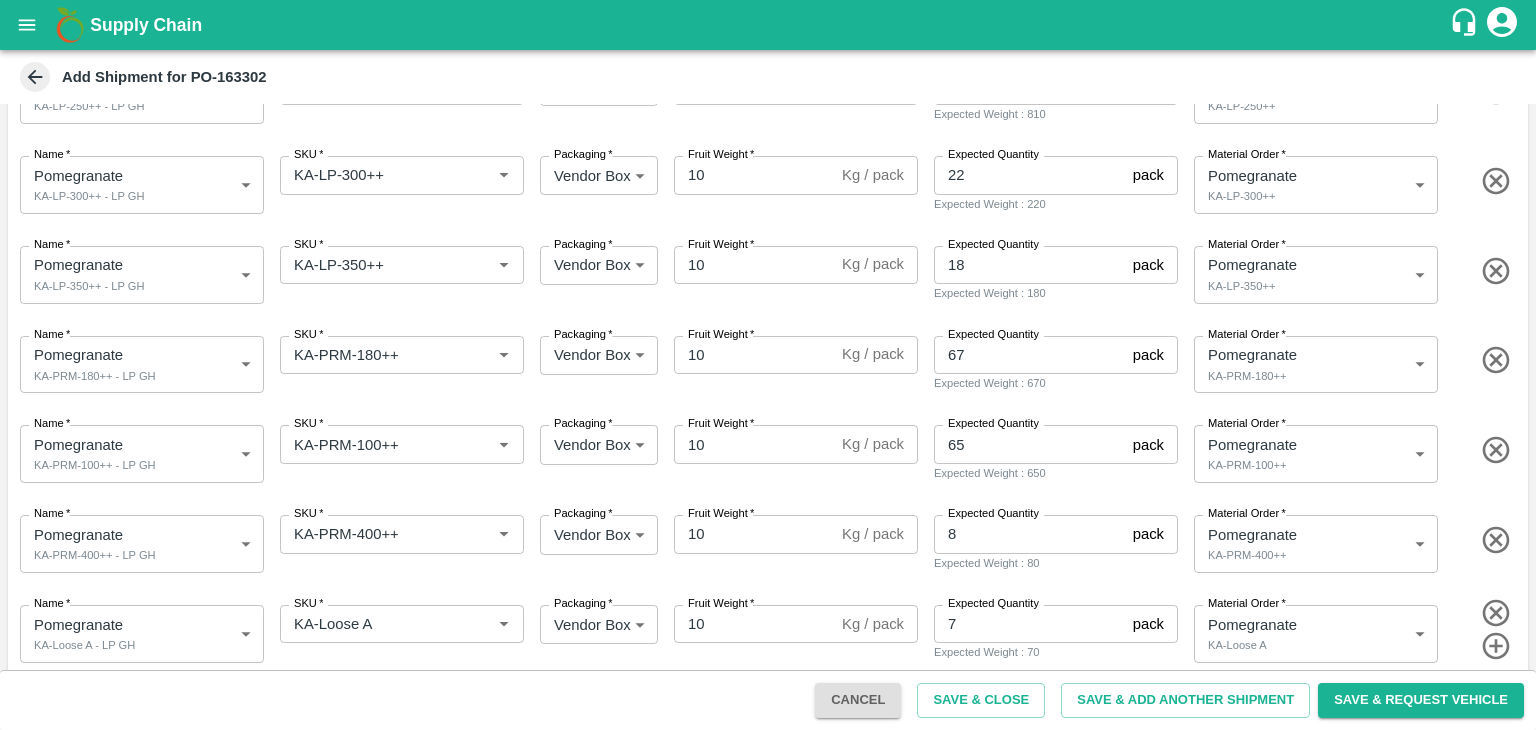 scroll, scrollTop: 647, scrollLeft: 0, axis: vertical 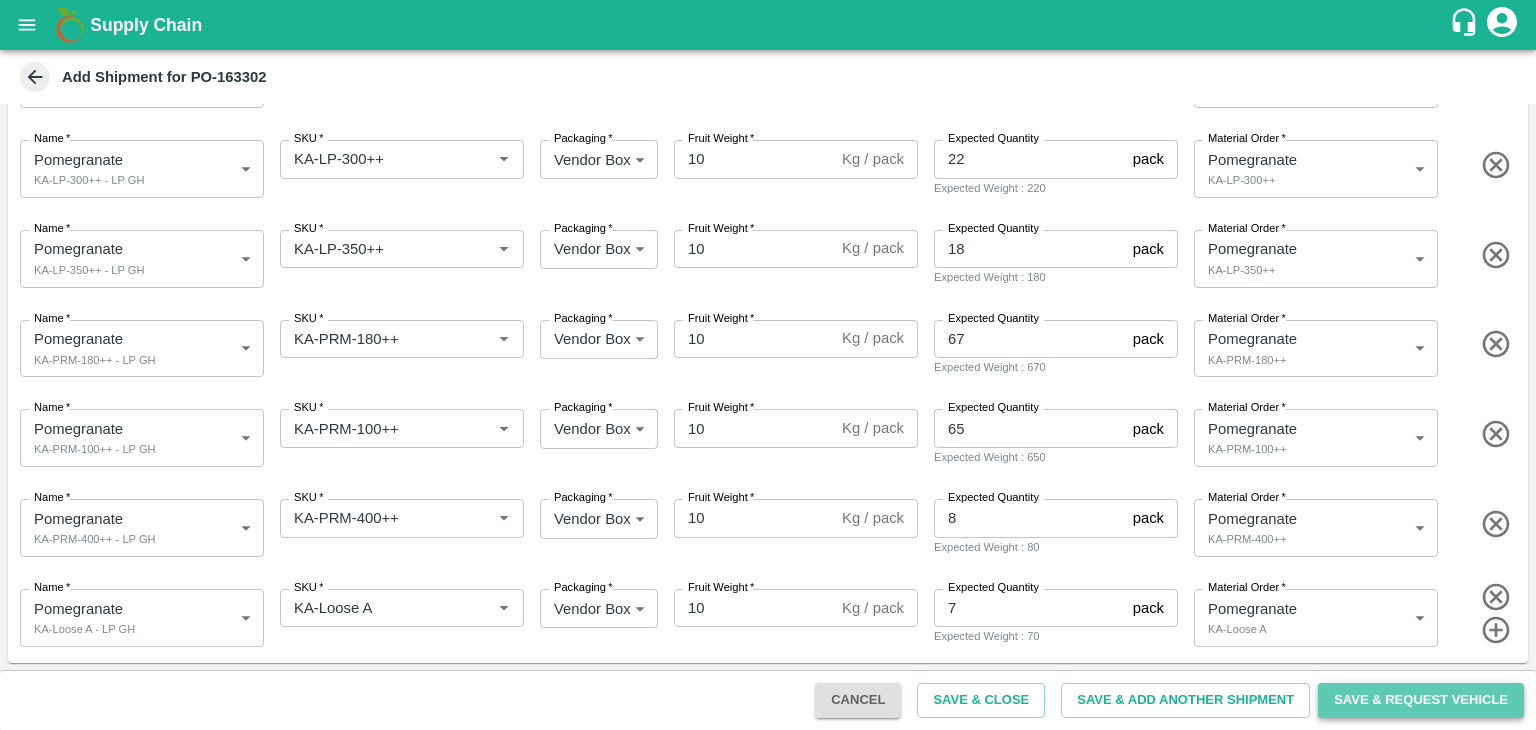 click on "Save & Request Vehicle" at bounding box center [1421, 700] 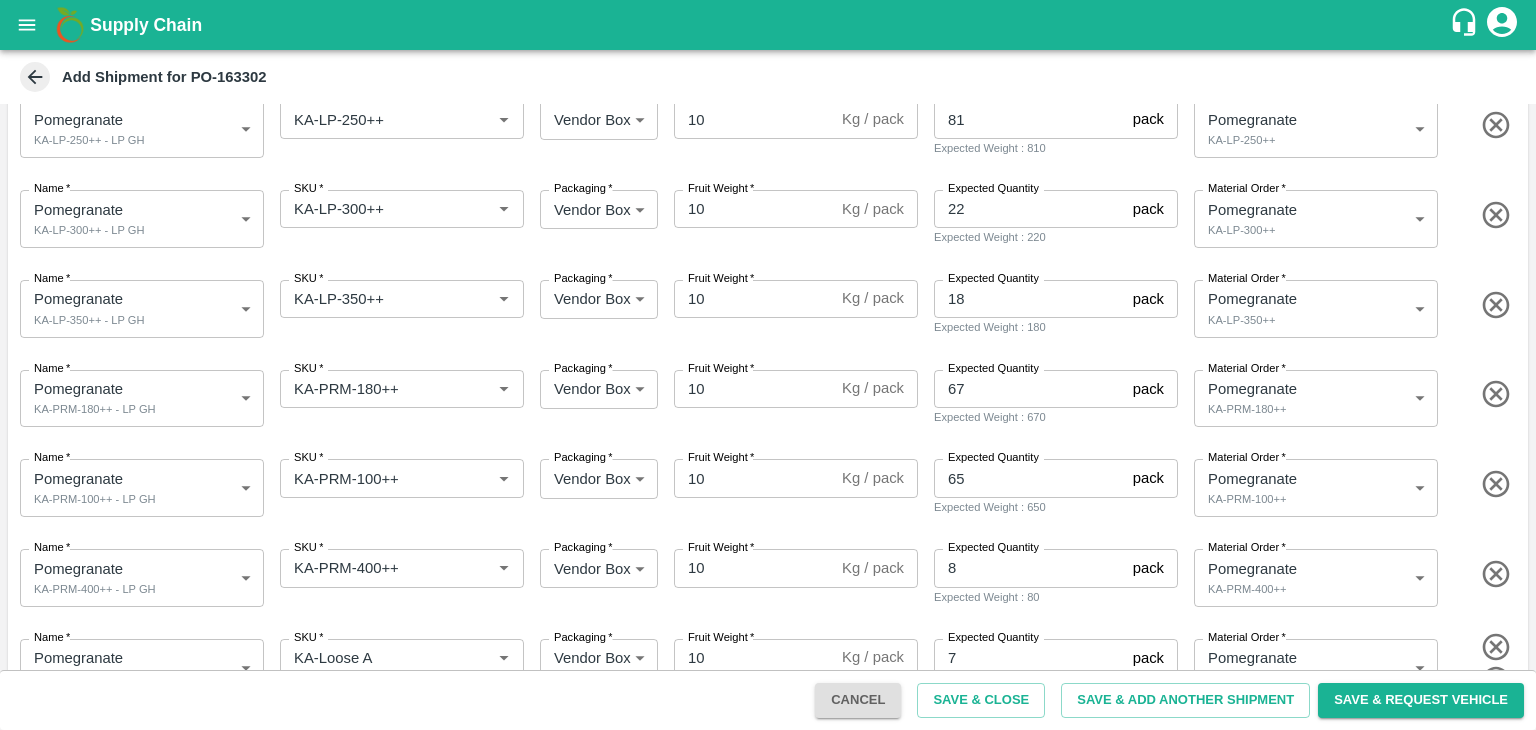 scroll, scrollTop: 667, scrollLeft: 0, axis: vertical 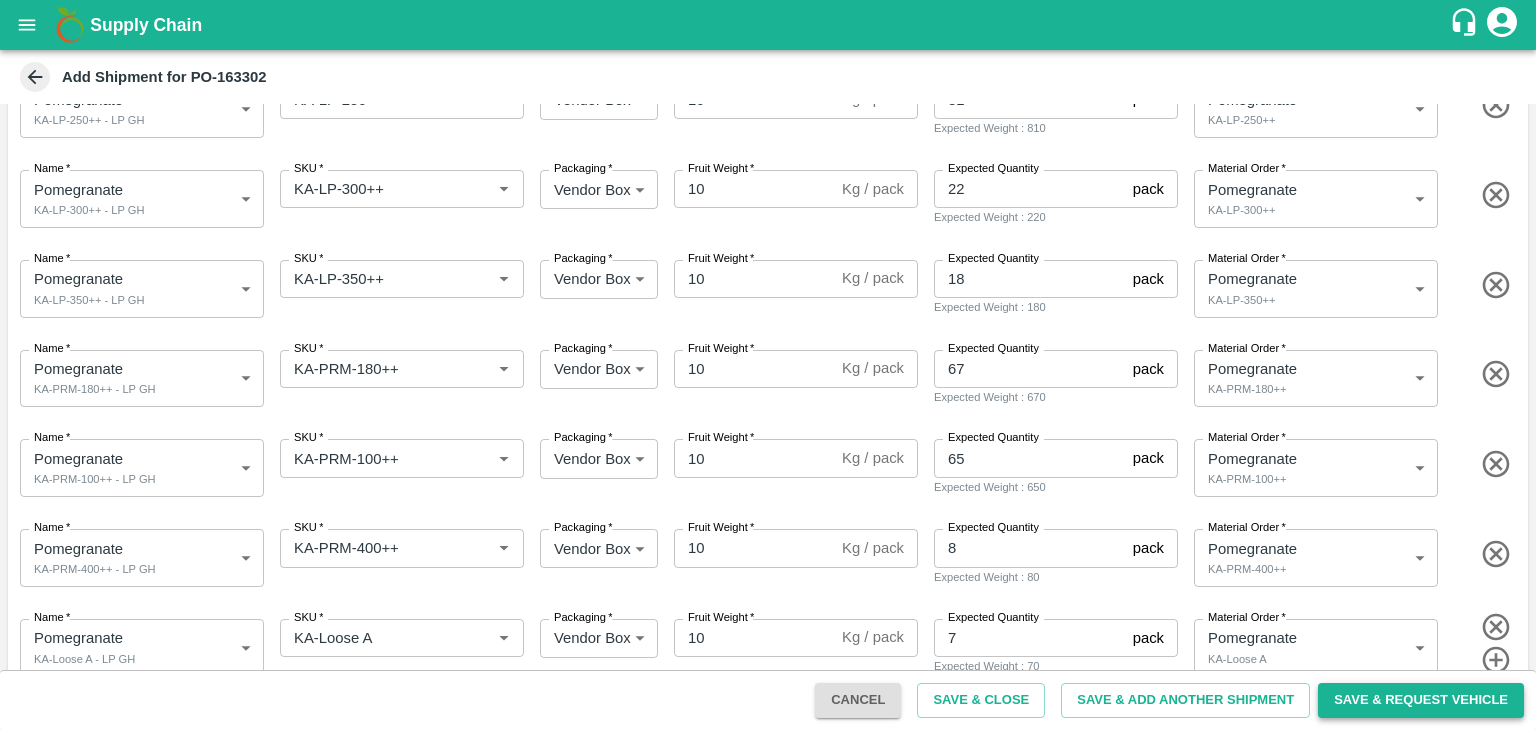 click on "Save & Request Vehicle" at bounding box center (1421, 700) 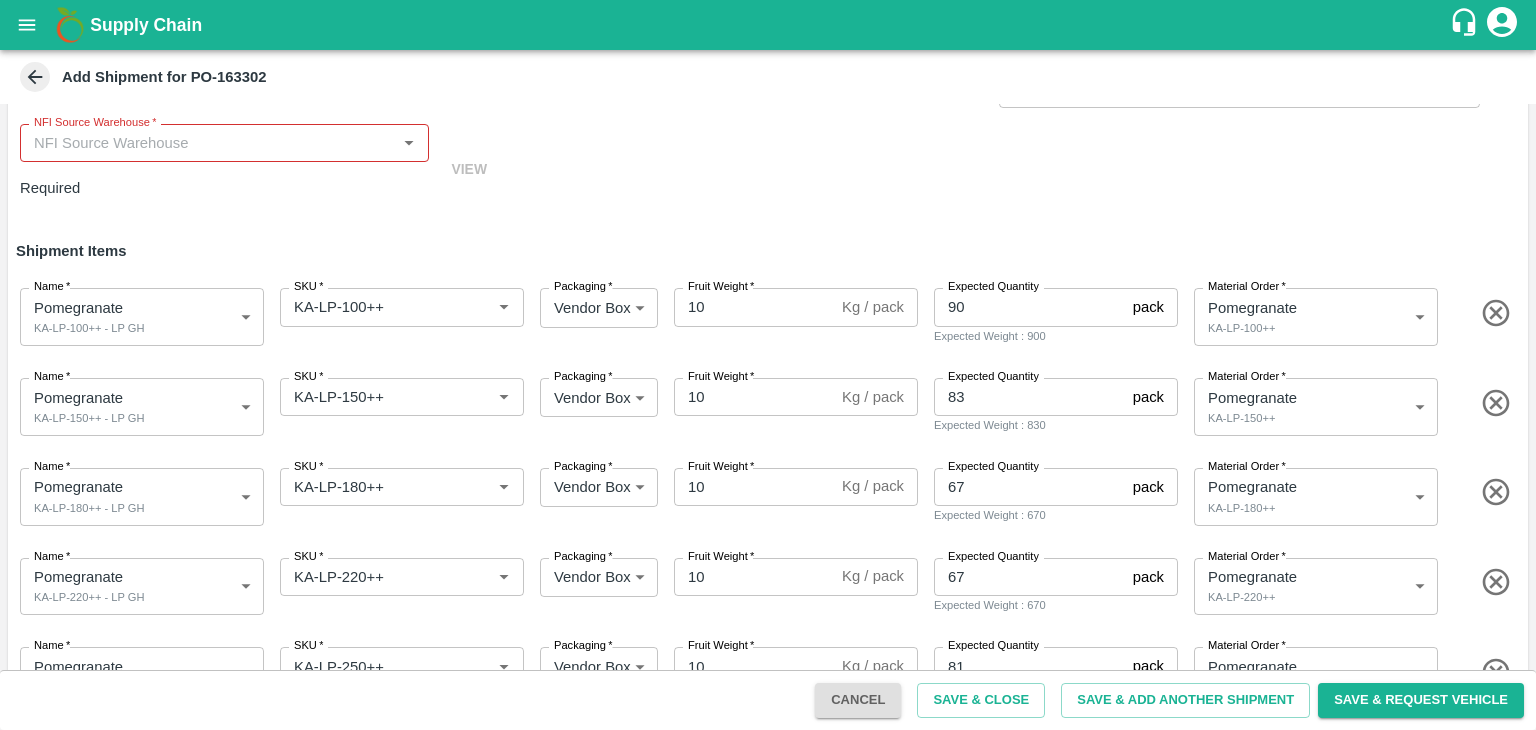 scroll, scrollTop: 0, scrollLeft: 0, axis: both 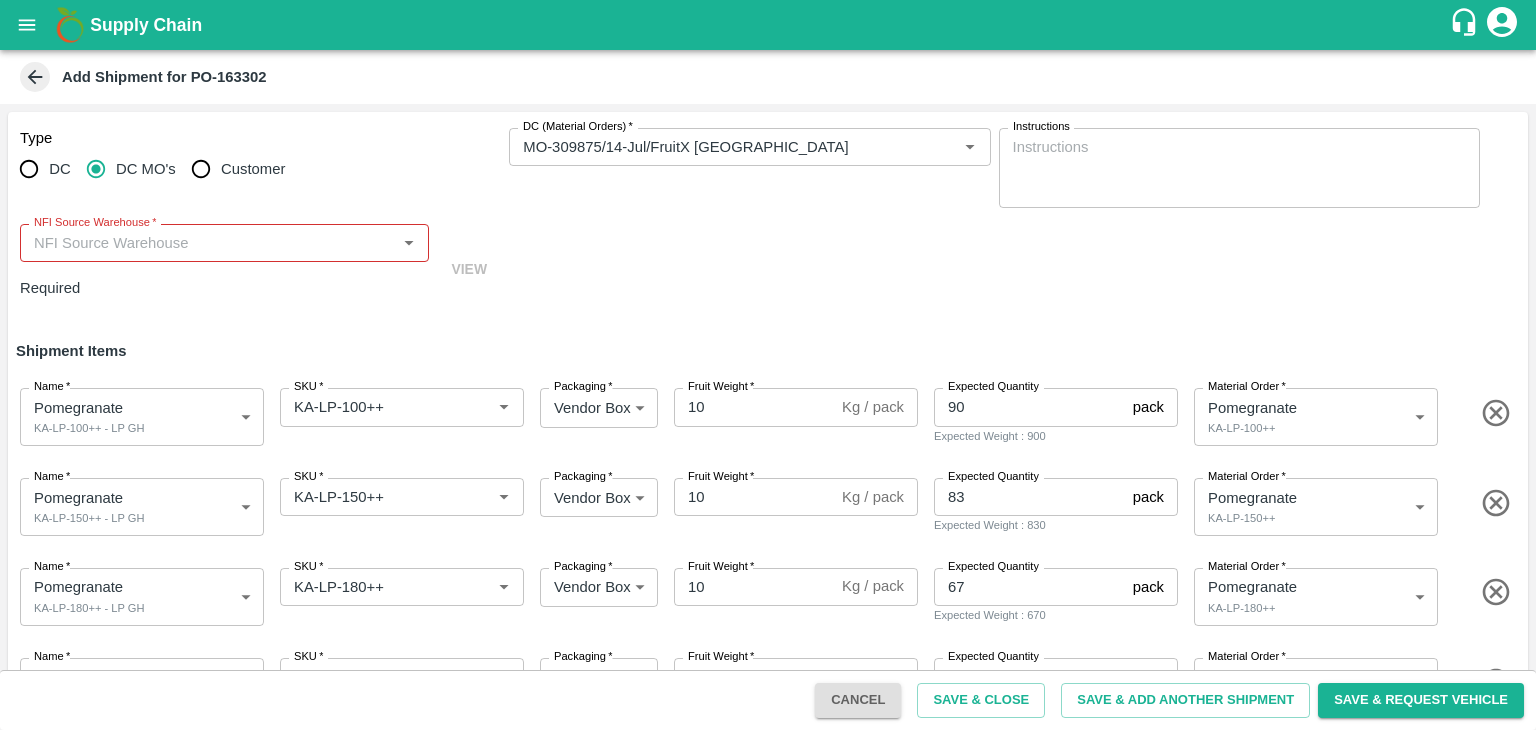 click on "NFI Source Warehouse   *" at bounding box center (208, 243) 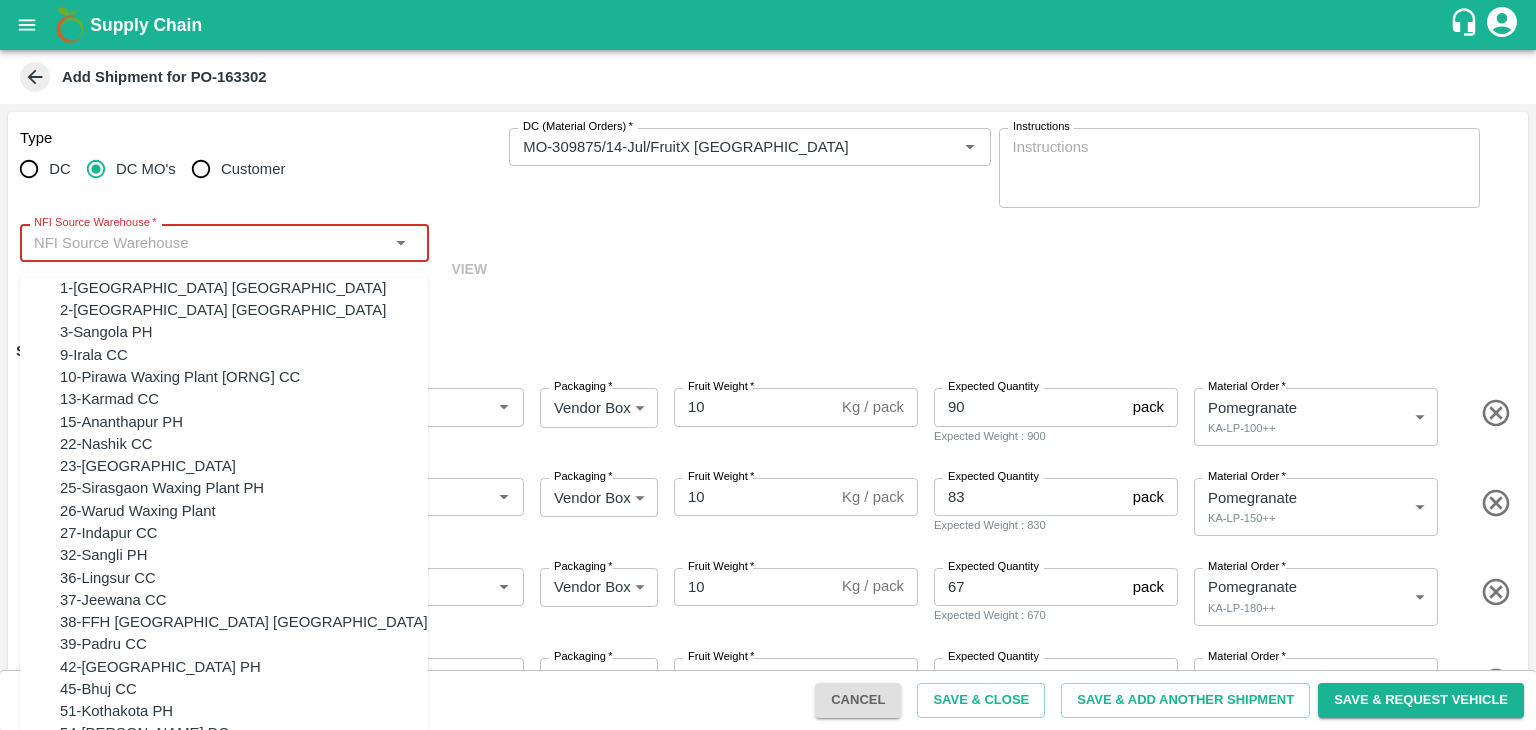 click on "2-[GEOGRAPHIC_DATA] [GEOGRAPHIC_DATA]" at bounding box center [223, 311] 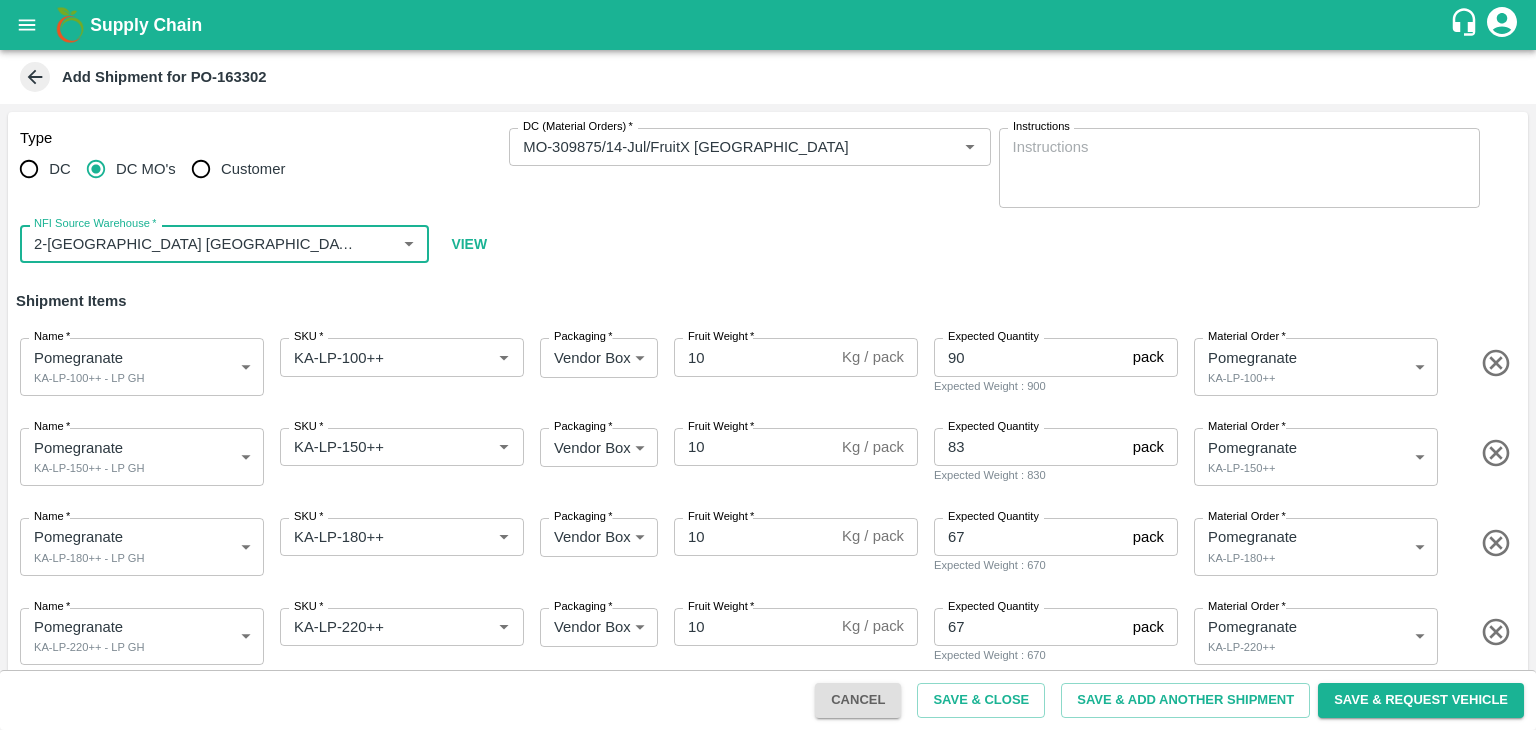 type on "2-[GEOGRAPHIC_DATA] [GEOGRAPHIC_DATA]" 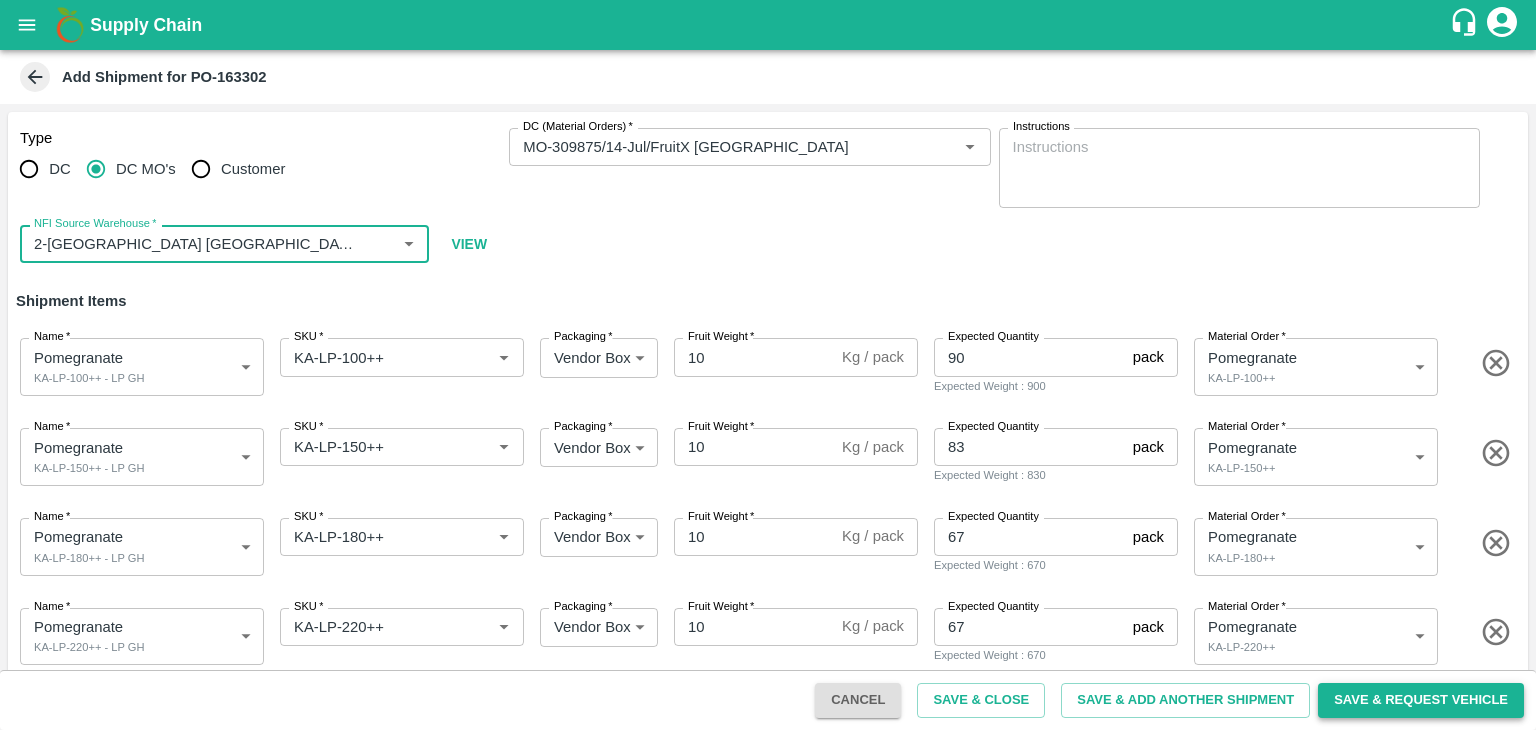 click on "Save & Request Vehicle" at bounding box center [1421, 700] 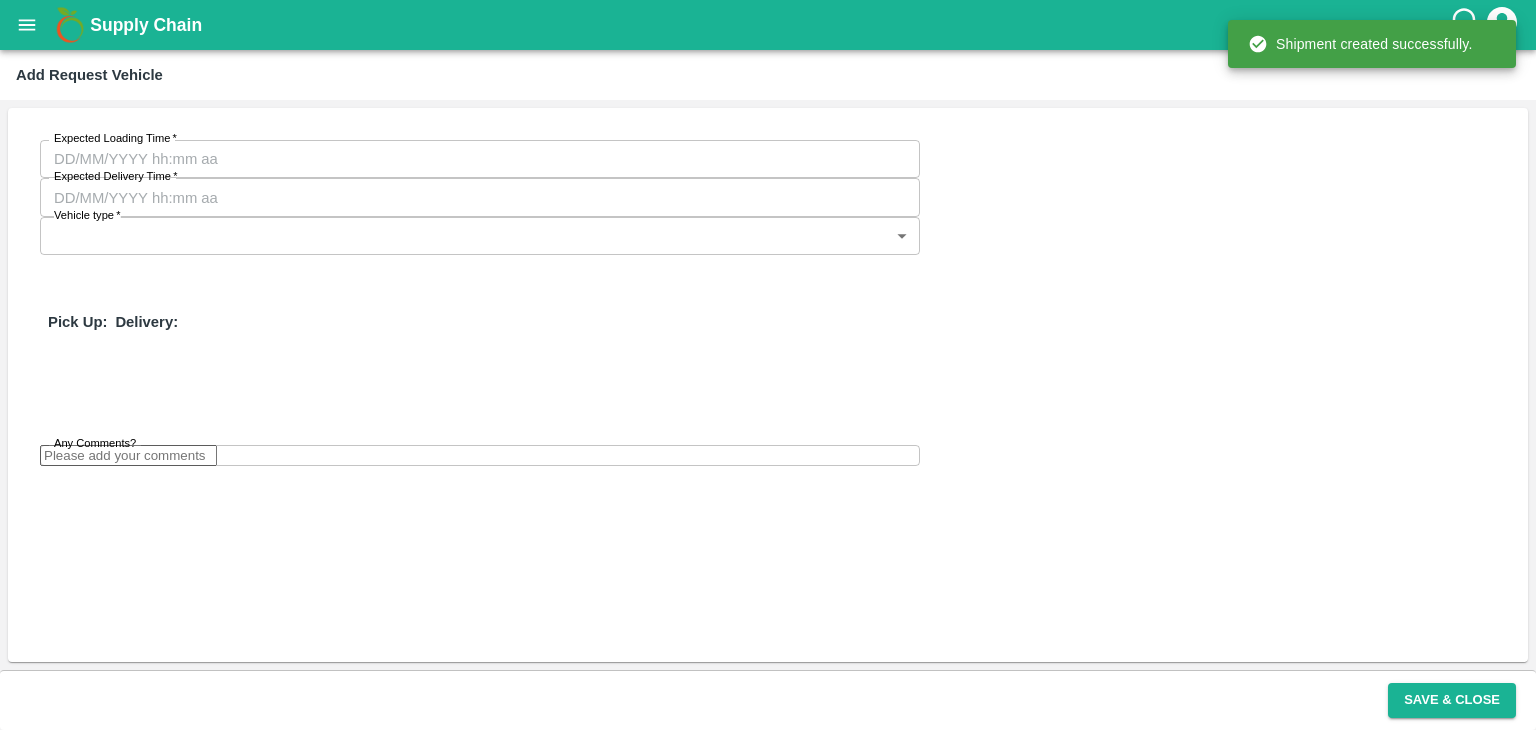 type on "[DATE] 05:46 PM" 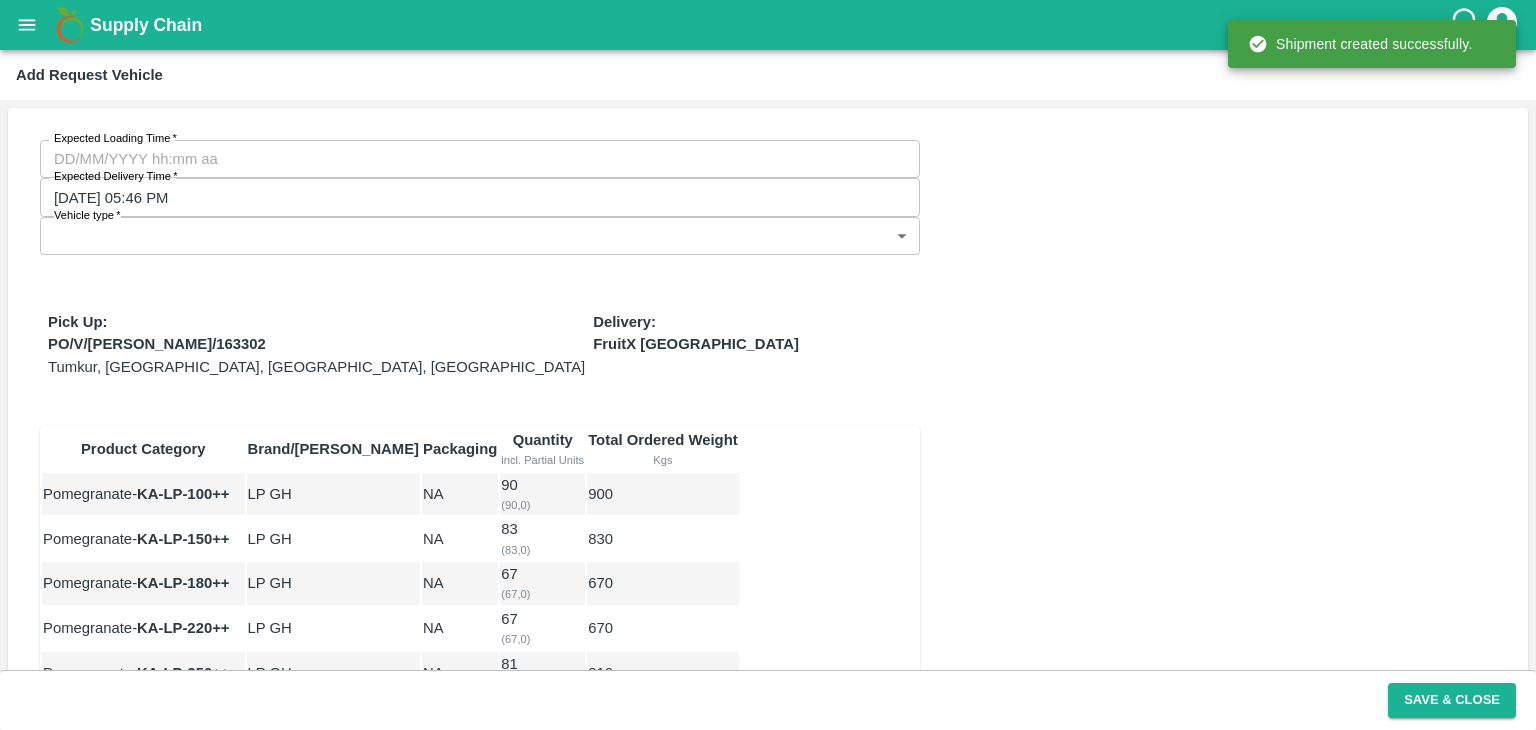 type on "DD/MM/YYYY hh:mm aa" 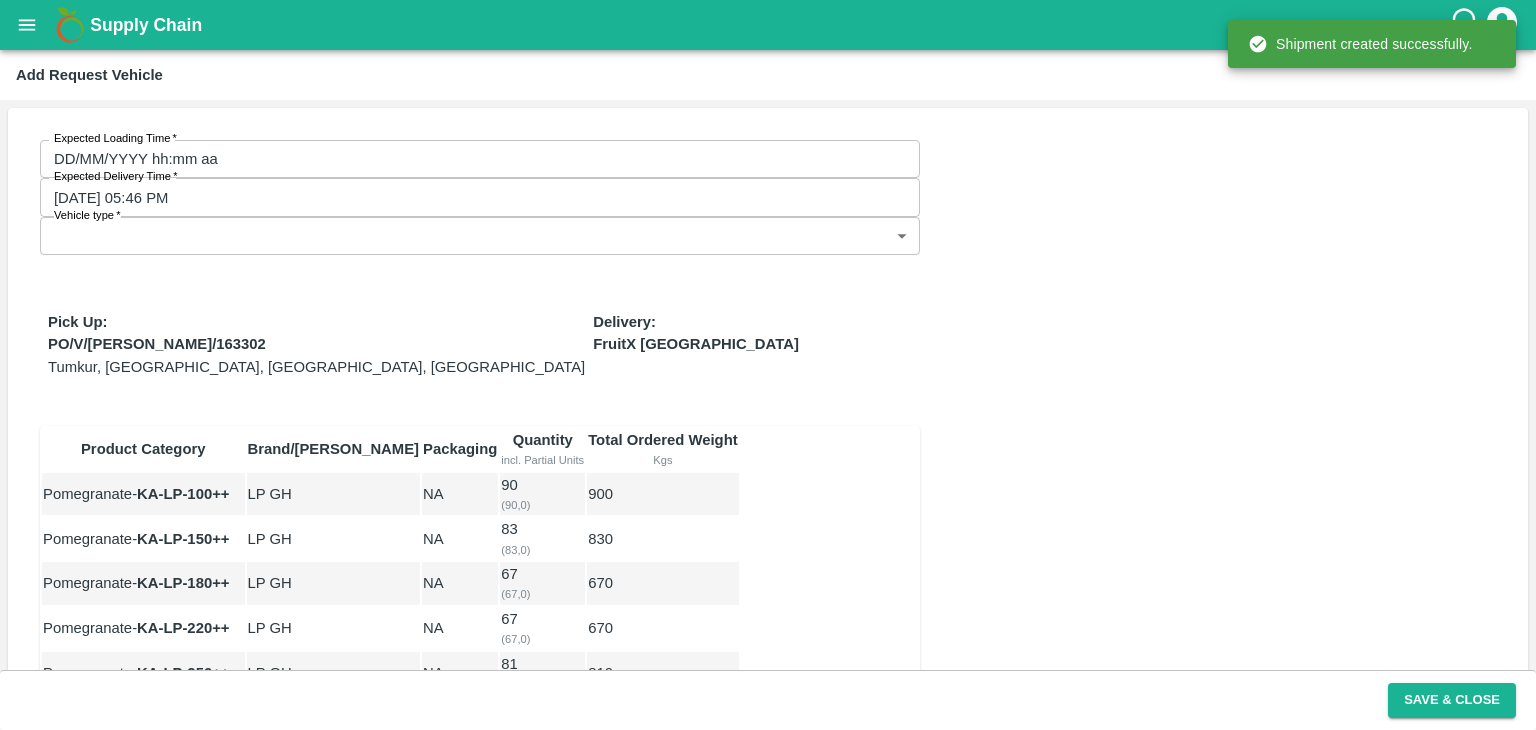 click on "DD/MM/YYYY hh:mm aa" at bounding box center [473, 159] 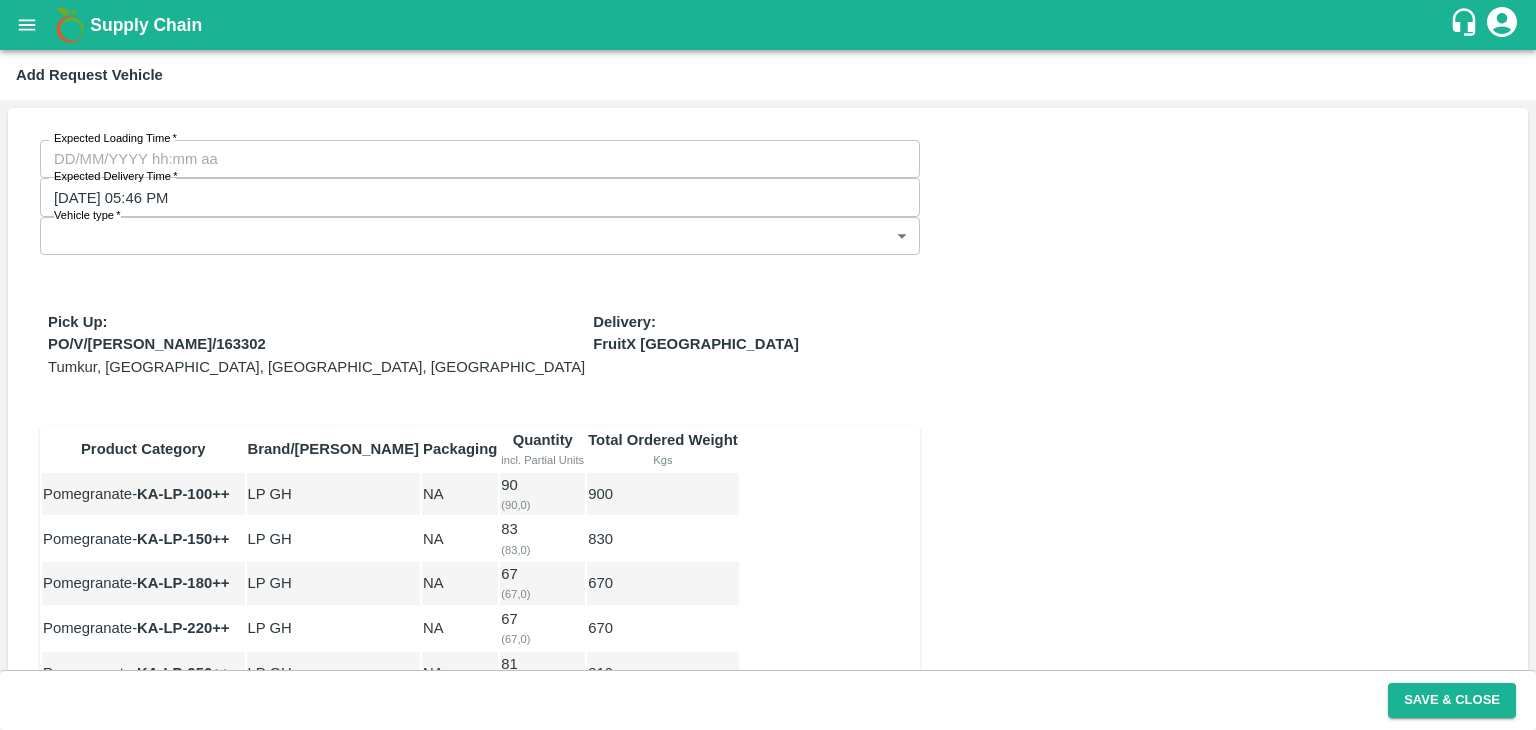 click on "15" at bounding box center [37, 1015] 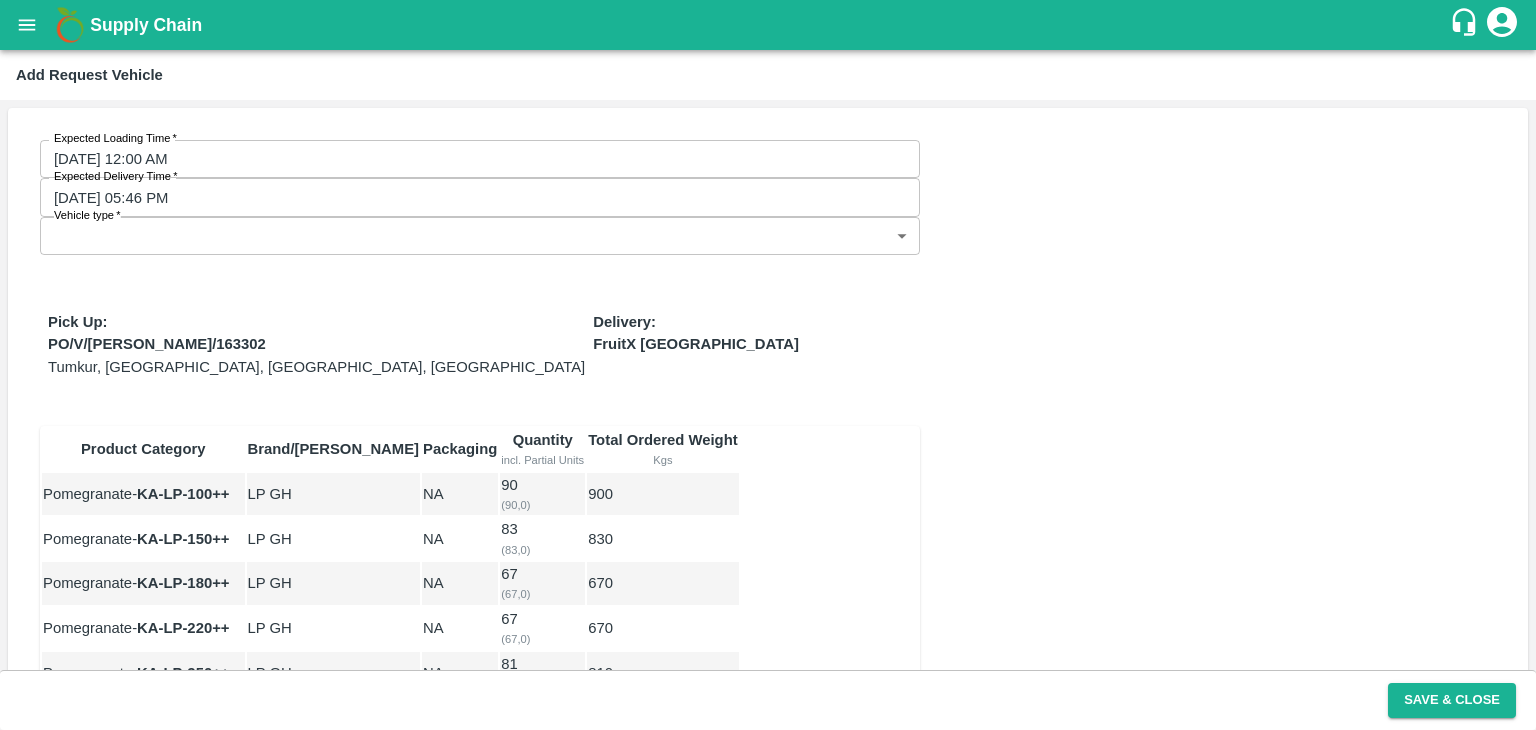 click on "Select date & time [DATE] 12 : 00 AM PM 1 2 3 4 5 6 7 8 9 10 11 12 Cancel OK" at bounding box center [768, 876] 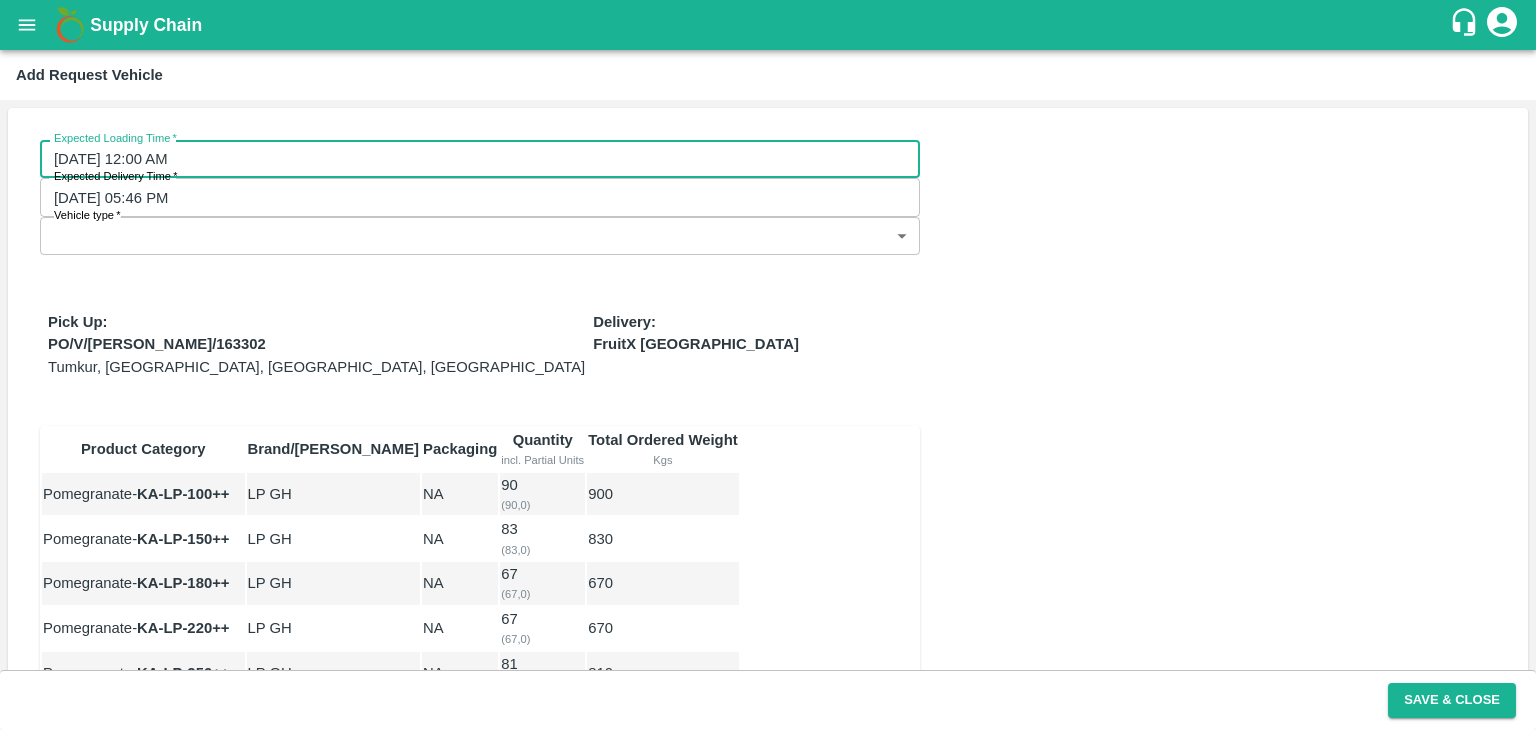 click on "Supply Chain Add Request Vehicle Expected Loading Time   * [DATE] 12:00 AM Expected Loading Time Expected Delivery Time   * [DATE] 05:46 PM Expected Delivery Time Vehicle type   * ​ Vehicle type Pick Up: PO/V/[PERSON_NAME]/163302 Tumkur, [GEOGRAPHIC_DATA], [GEOGRAPHIC_DATA], [GEOGRAPHIC_DATA] Delivery: FruitX [GEOGRAPHIC_DATA] Product Category Brand/Marka Packaging Quantity incl. Partial Units Total Ordered Weight Kgs Pomegranate  -  KA-LP-100++   LP GH NA 90 ( 90 ,  0 ) 900 Pomegranate  -  KA-LP-150++   LP GH NA 83 ( 83 ,  0 ) 830 Pomegranate  -  KA-LP-180++   LP GH NA 67 ( 67 ,  0 ) 670 Pomegranate  -  KA-LP-220++   LP GH NA 67 ( 67 ,  0 ) 670 Pomegranate  -  KA-LP-250++   LP GH NA 81 ( 81 ,  0 ) 810 Pomegranate  -  KA-LP-300++   LP GH NA 22 ( 22 ,  0 ) 220 Pomegranate  -  KA-LP-350++   LP GH NA 18 ( 18 ,  0 ) 180 Pomegranate  -  KA-PRM-180++   LP GH NA 67 ( 67 ,  0 ) 670 Pomegranate  -  KA-PRM-100++   LP GH NA 65 ( 65 ,  0 ) 650 Pomegranate  -  KA-PRM-400++   LP GH NA 8 ( 8 ,  0 ) 80 Pomegranate  -  KA-Loose A   LP GH NA 7 ( 7 ," at bounding box center [768, 365] 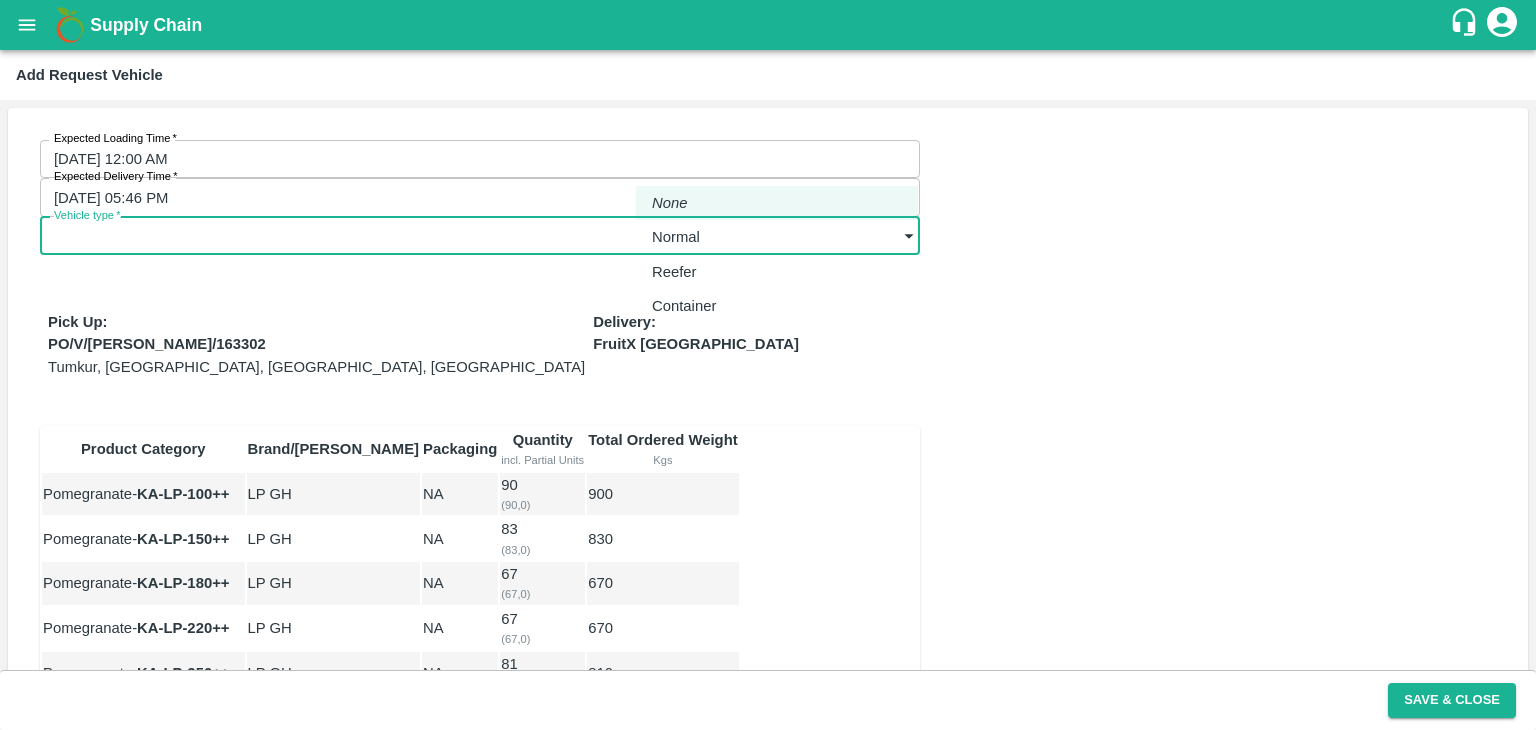 click on "Normal" at bounding box center (676, 237) 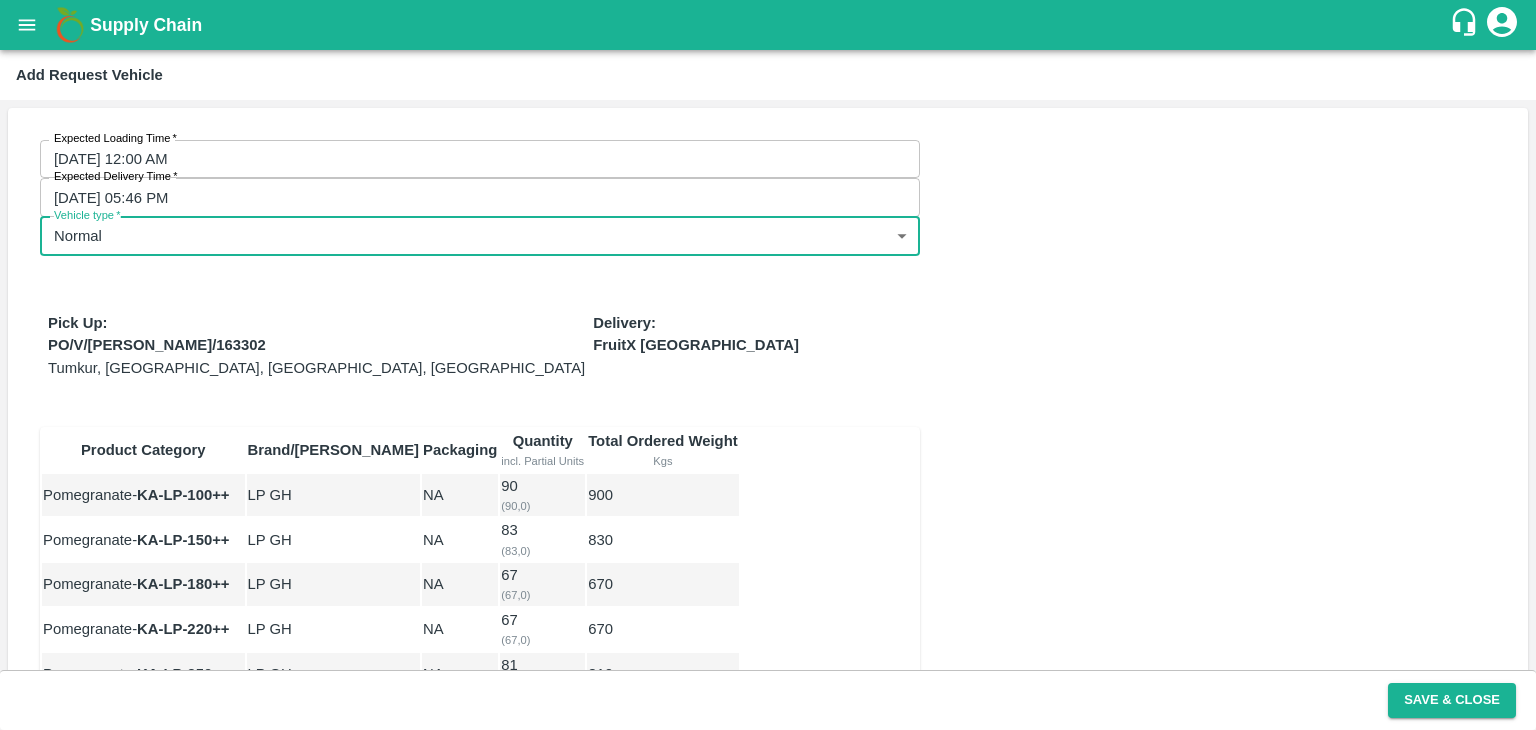 type on "1" 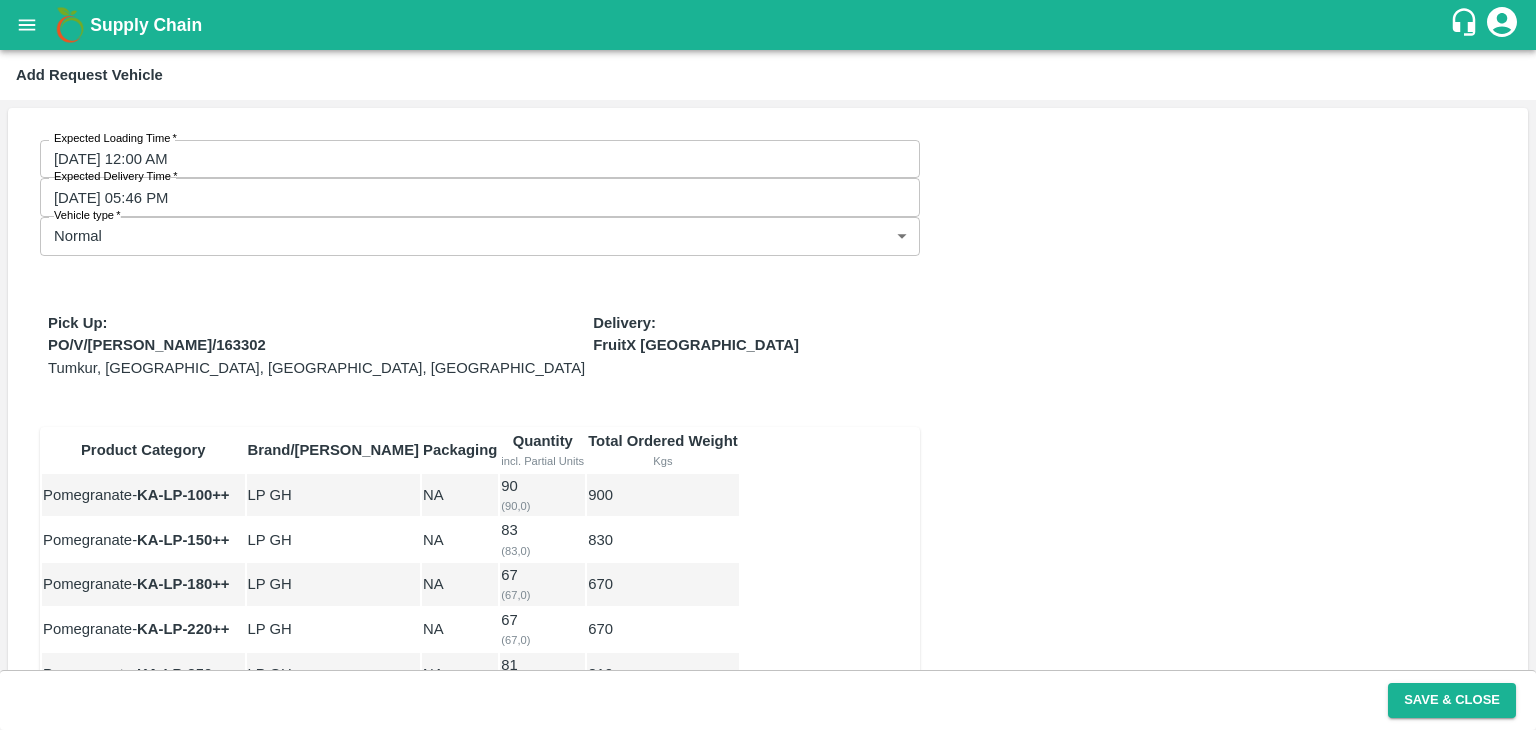 click on "Any Comments?" at bounding box center (128, 1066) 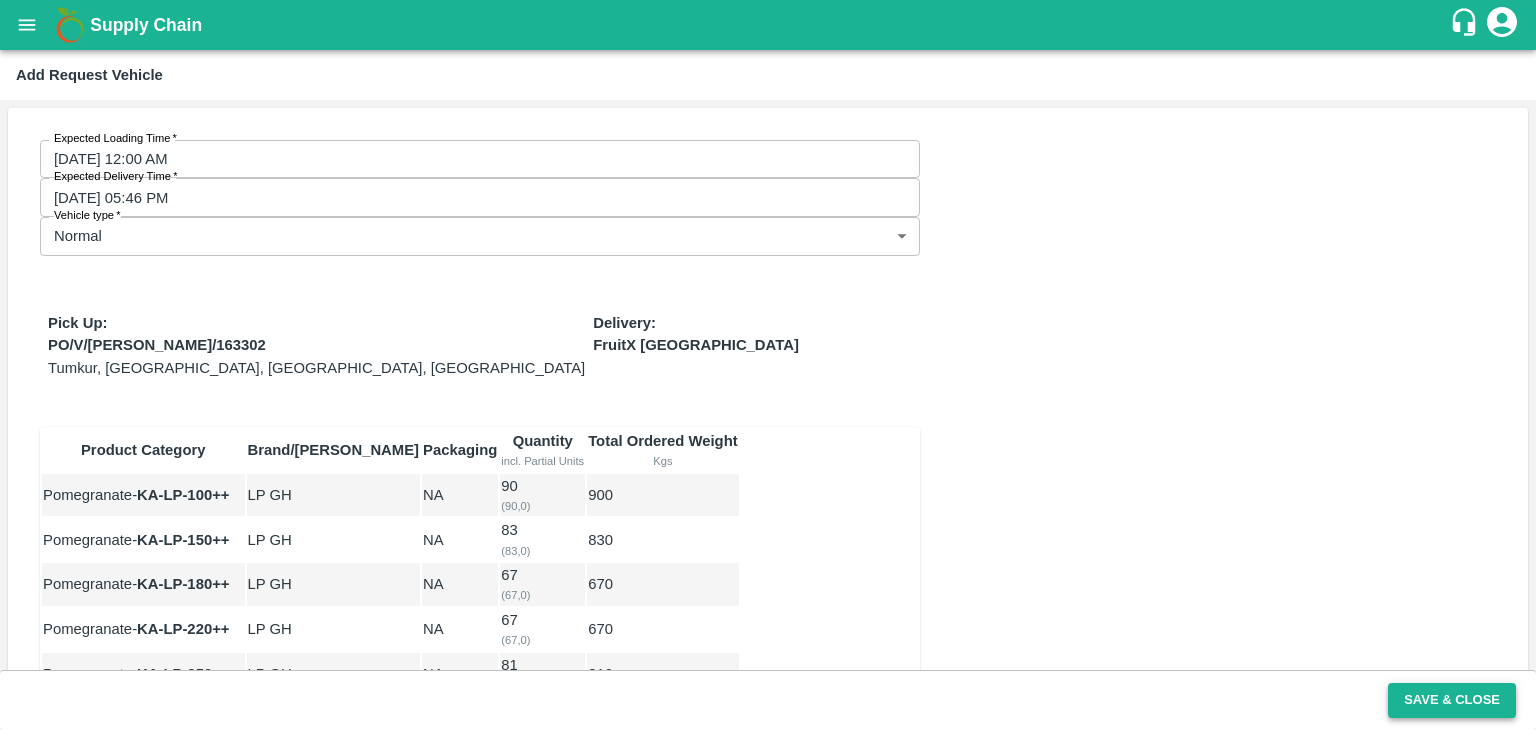 type on "vehicle" 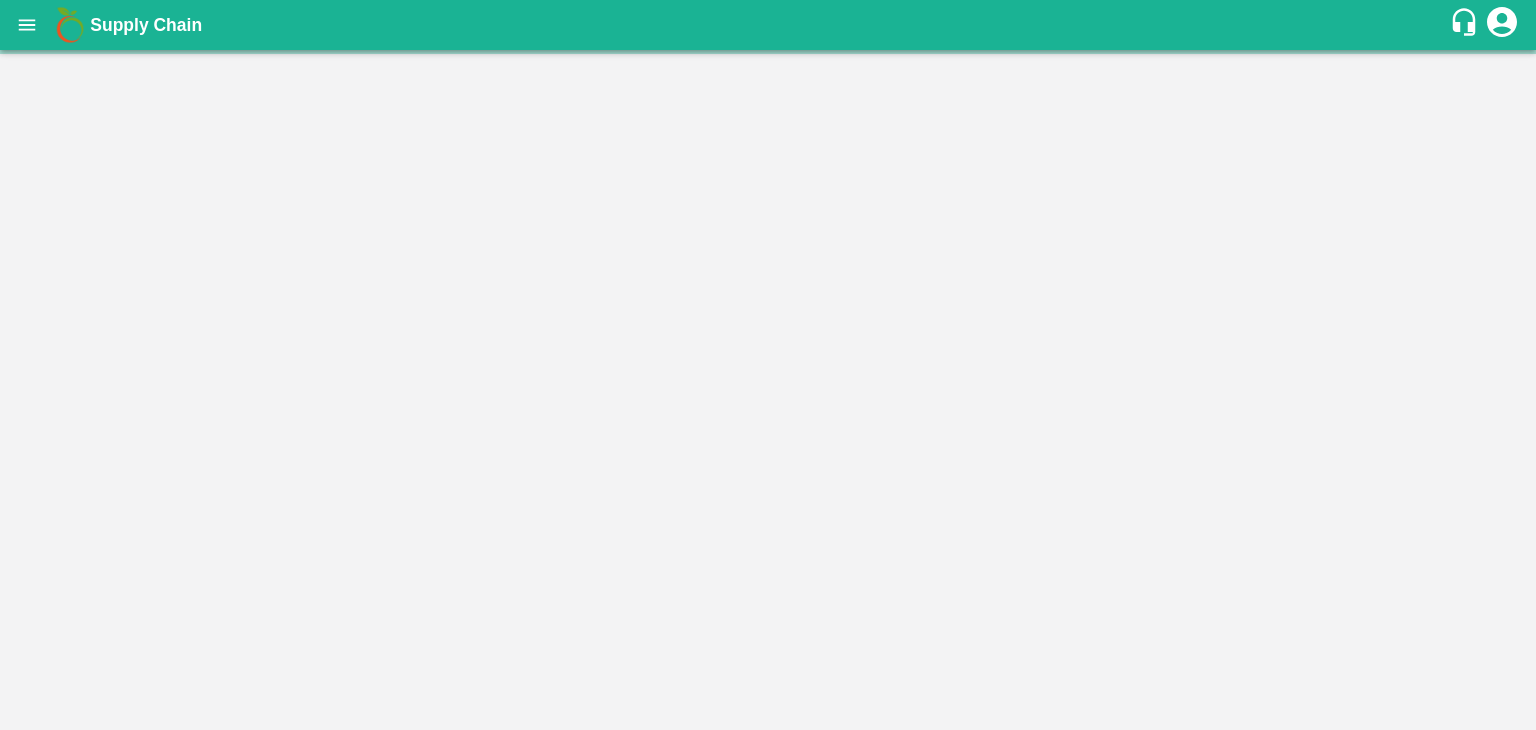 scroll, scrollTop: 0, scrollLeft: 0, axis: both 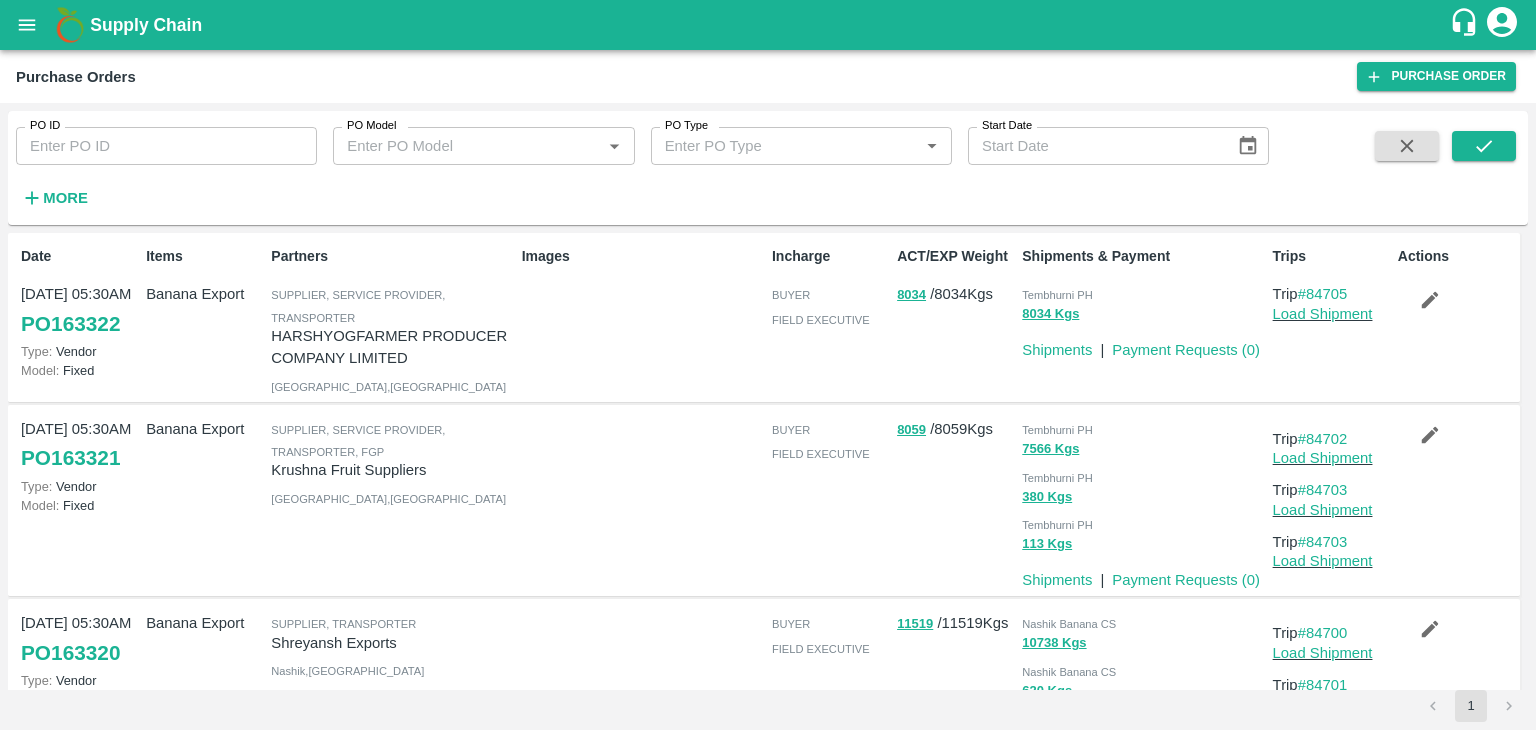 click on "More" at bounding box center (65, 198) 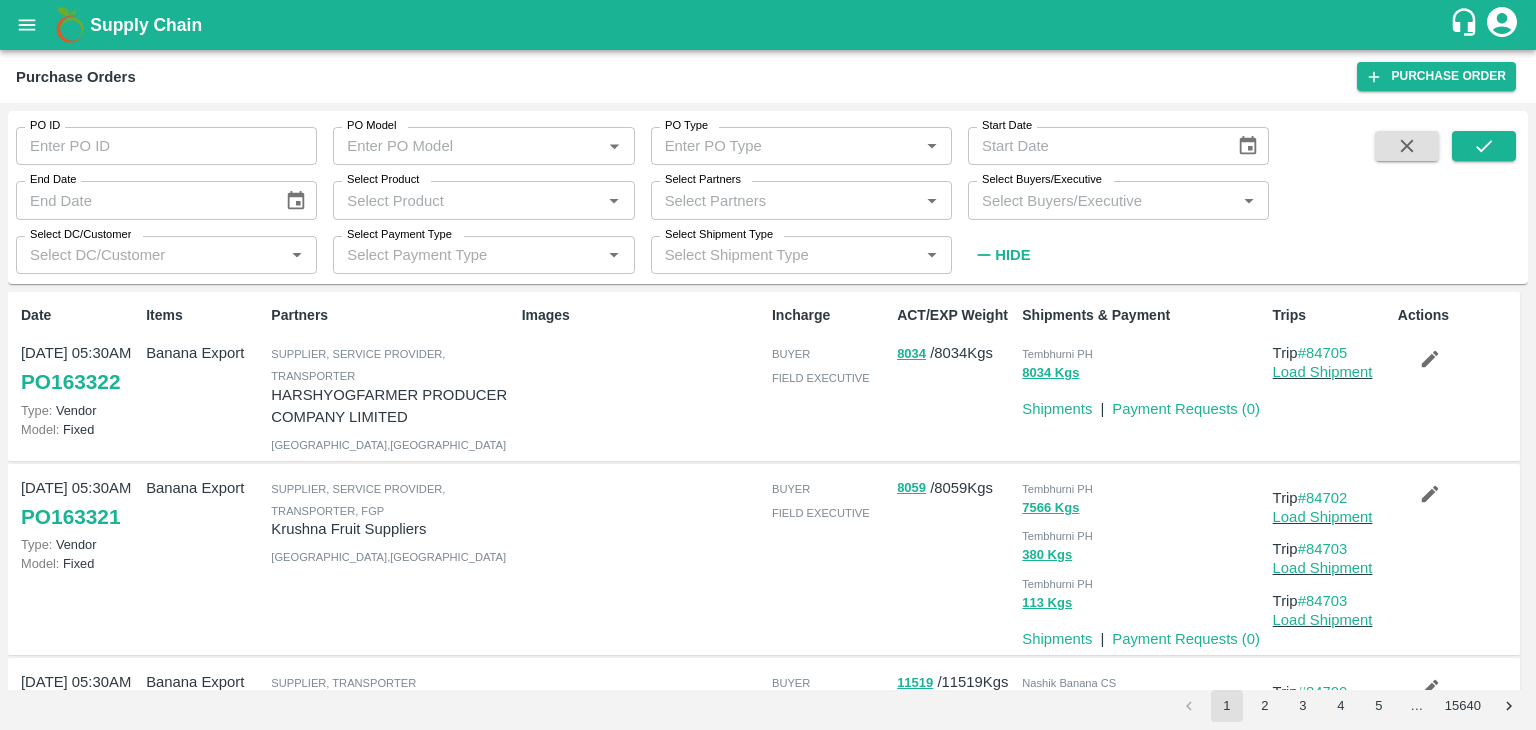 click on "Select Buyers/Executive" at bounding box center [1102, 200] 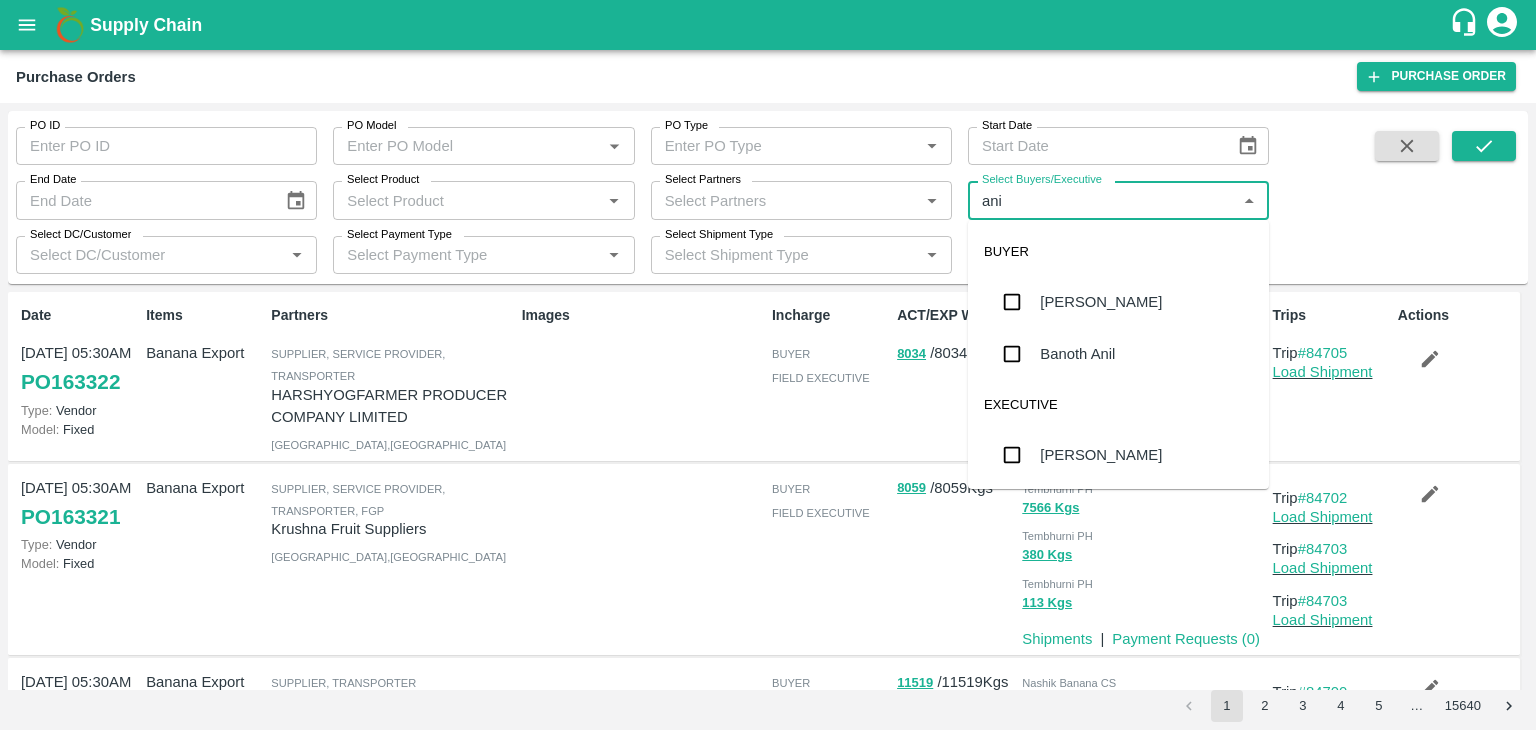 type on "anil" 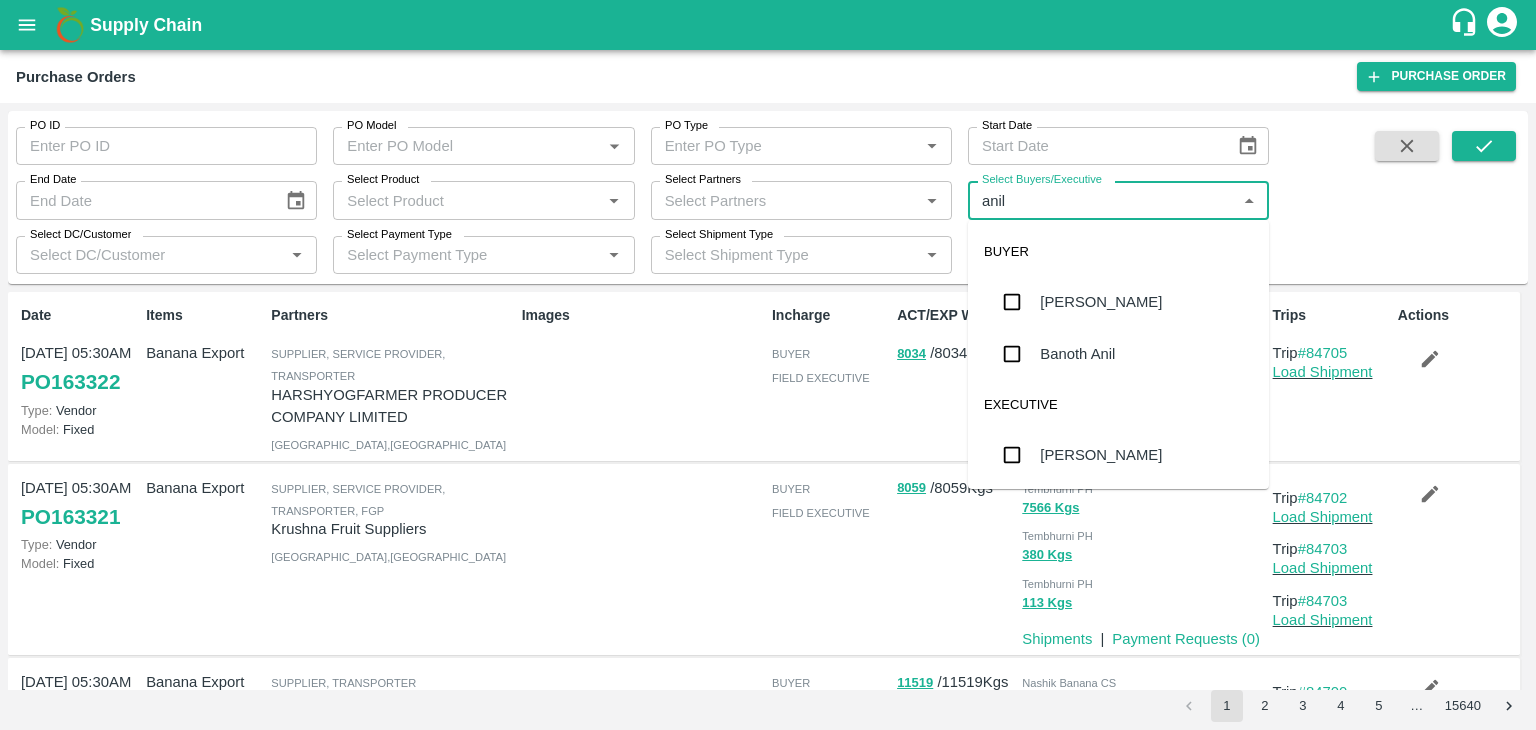 click on "[PERSON_NAME]" at bounding box center (1101, 302) 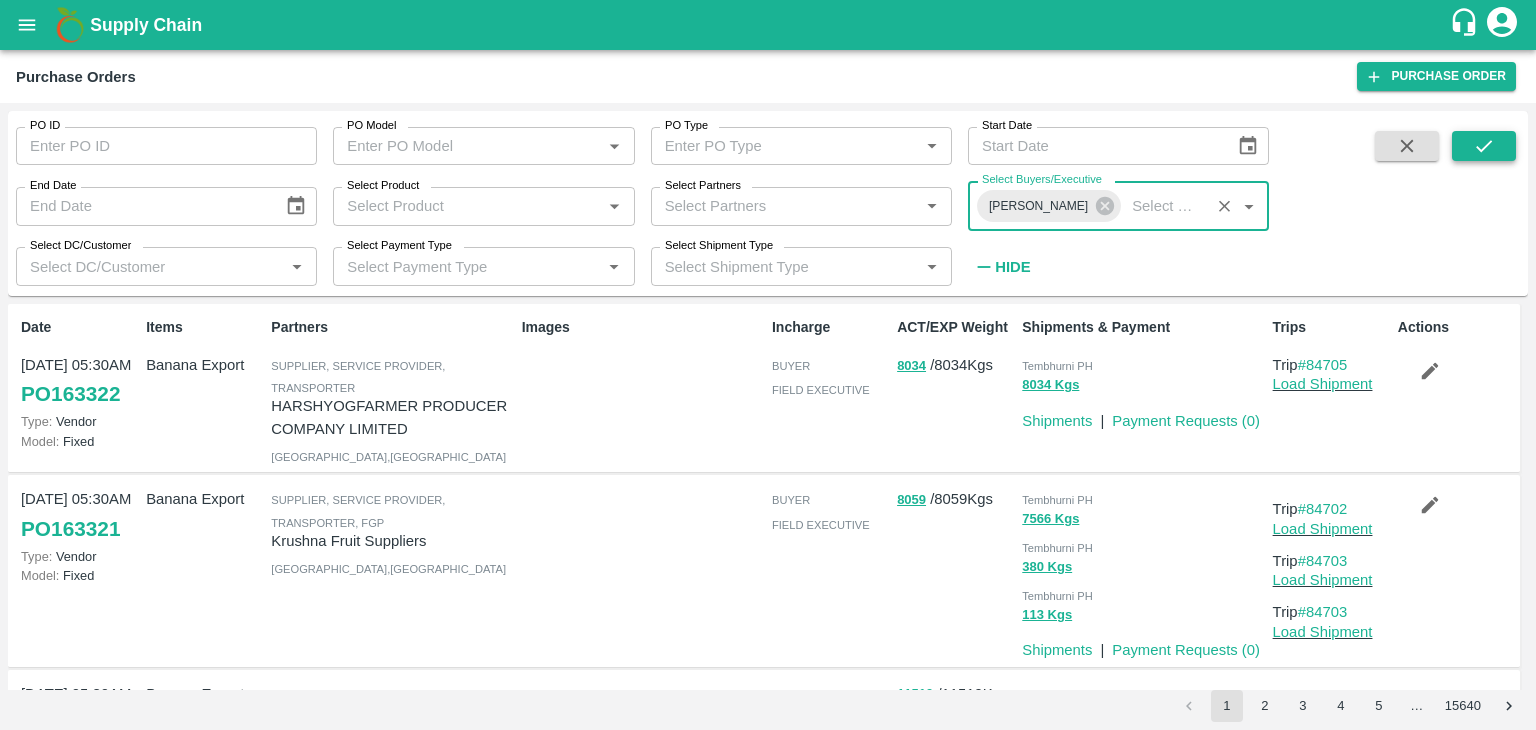click at bounding box center [1484, 146] 